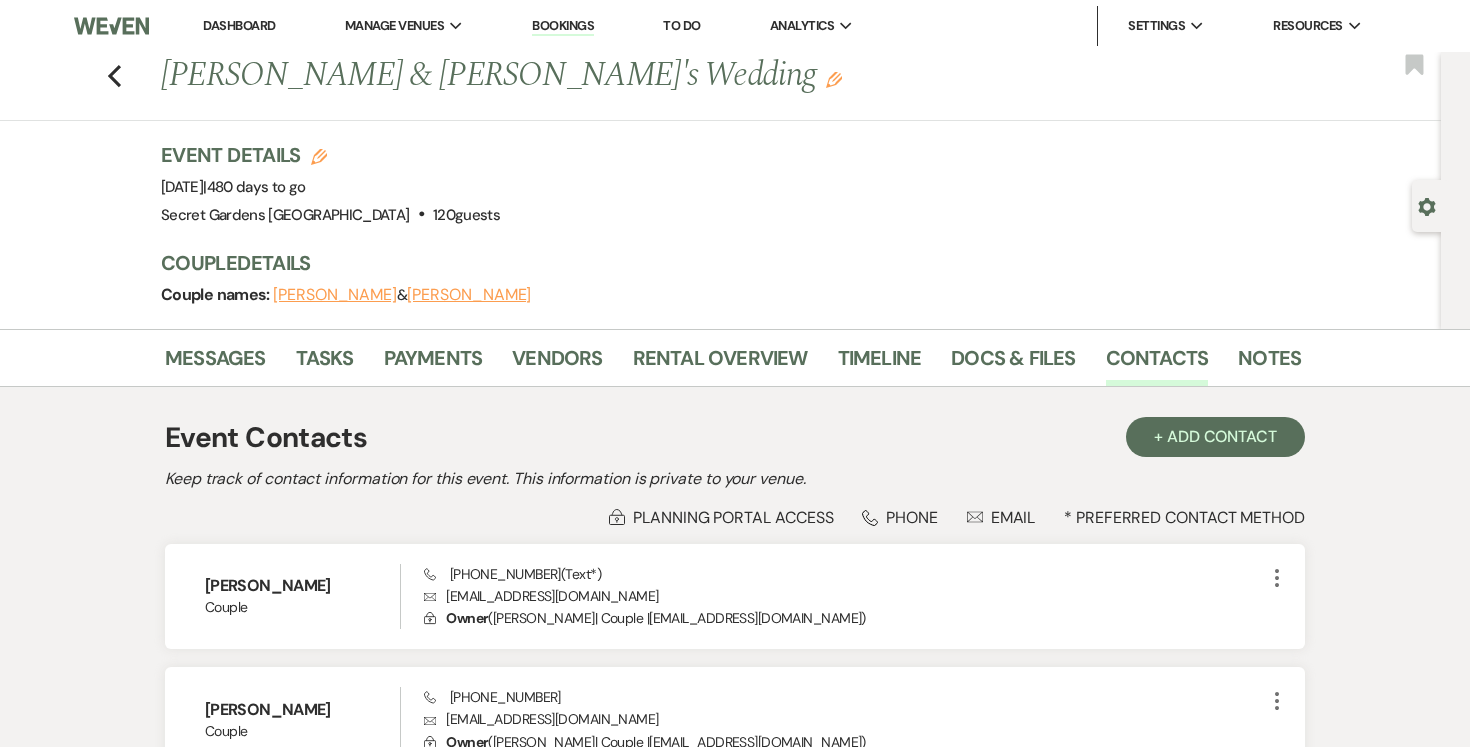 scroll, scrollTop: 0, scrollLeft: 0, axis: both 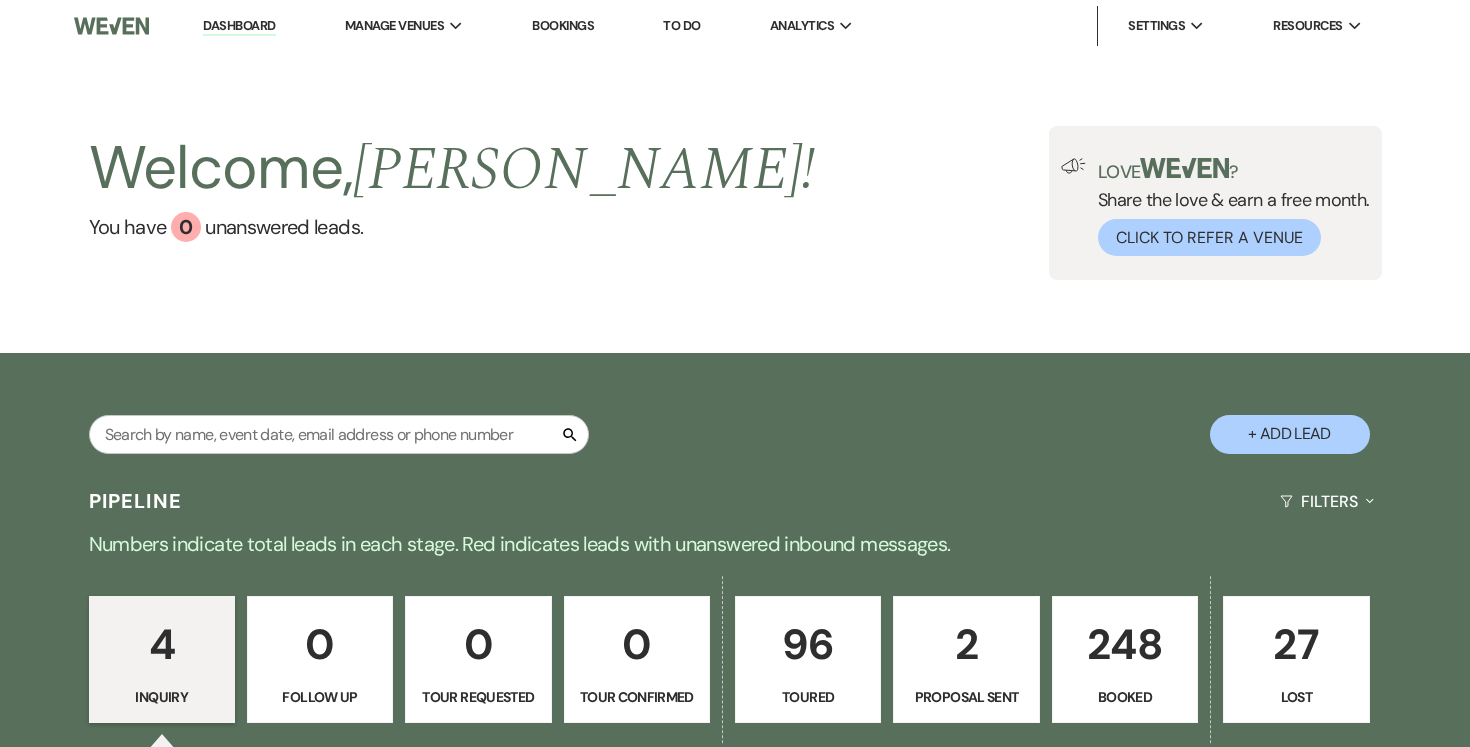 click on "96" at bounding box center [808, 644] 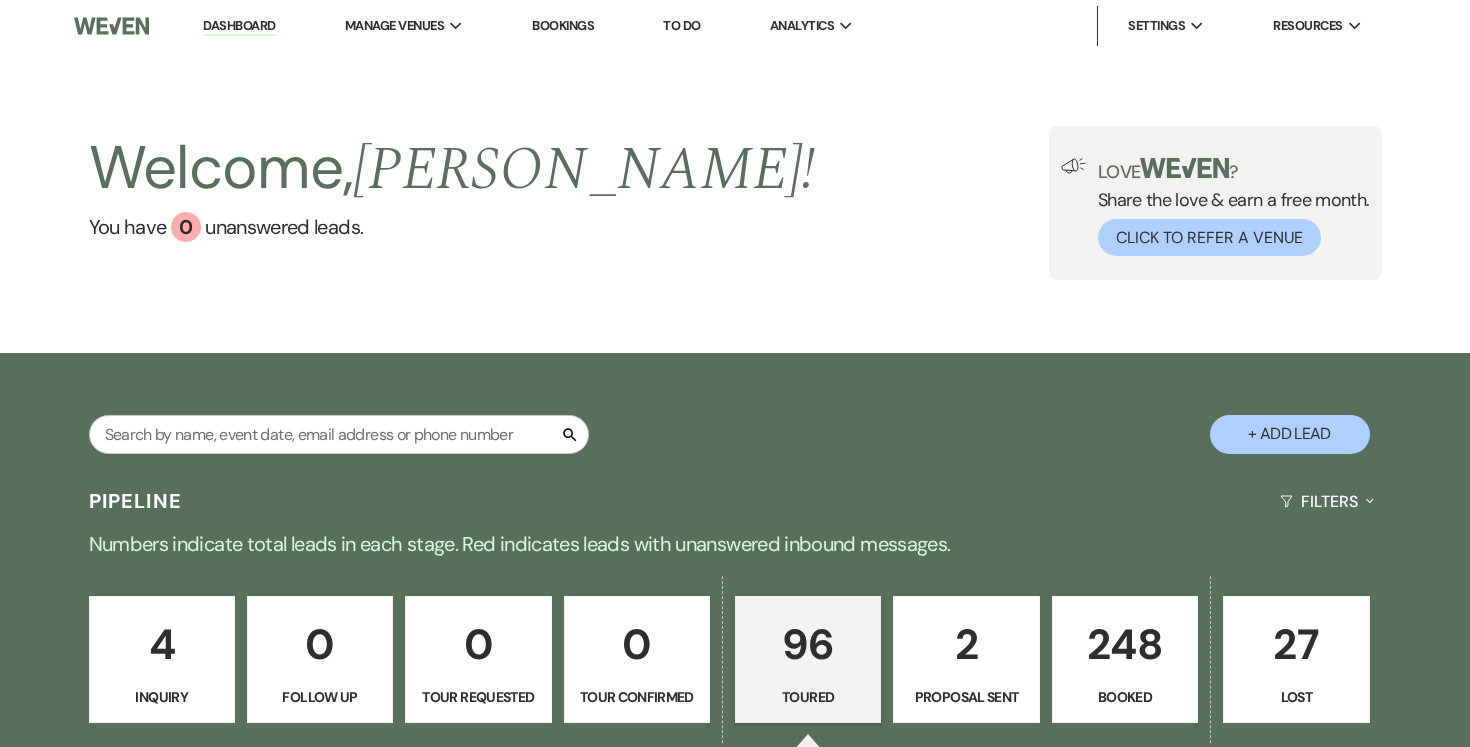 select on "5" 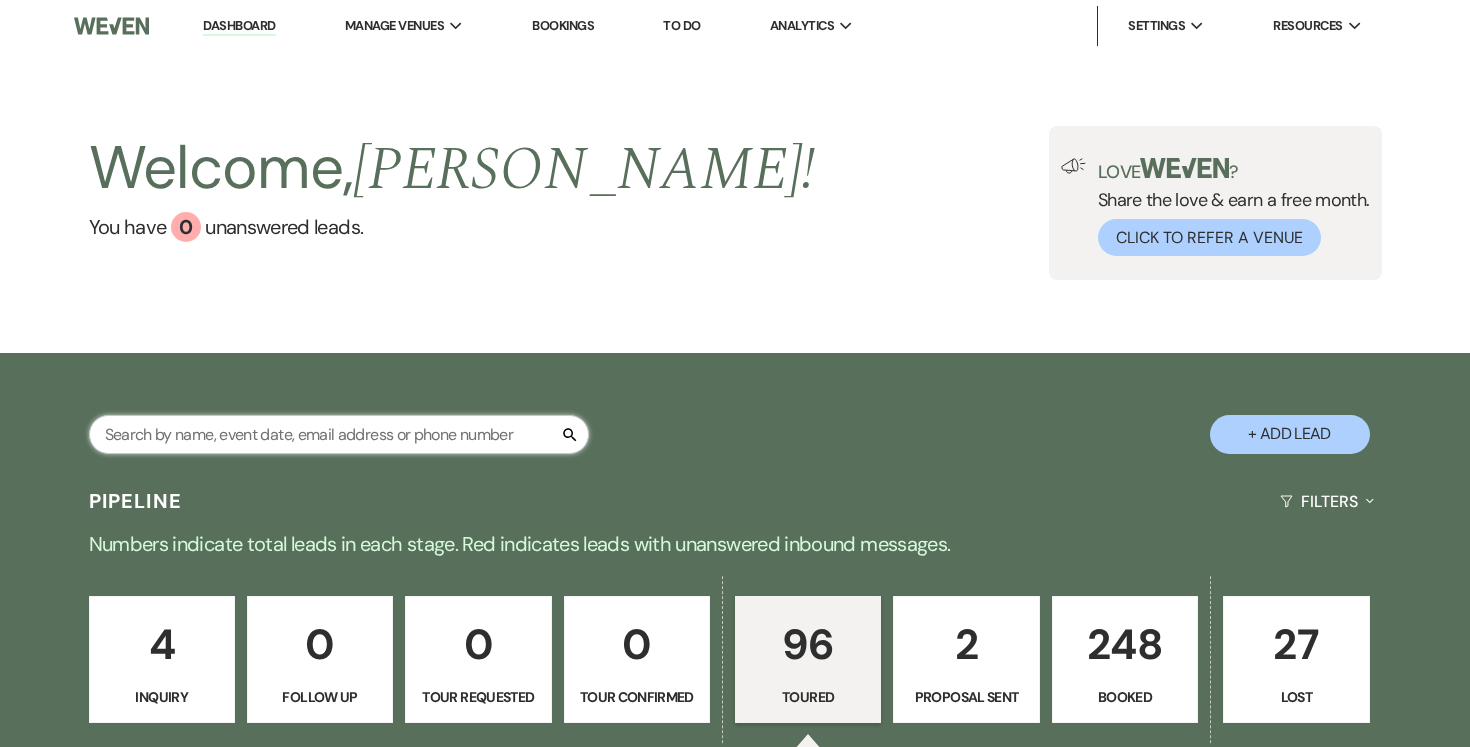 click at bounding box center [339, 434] 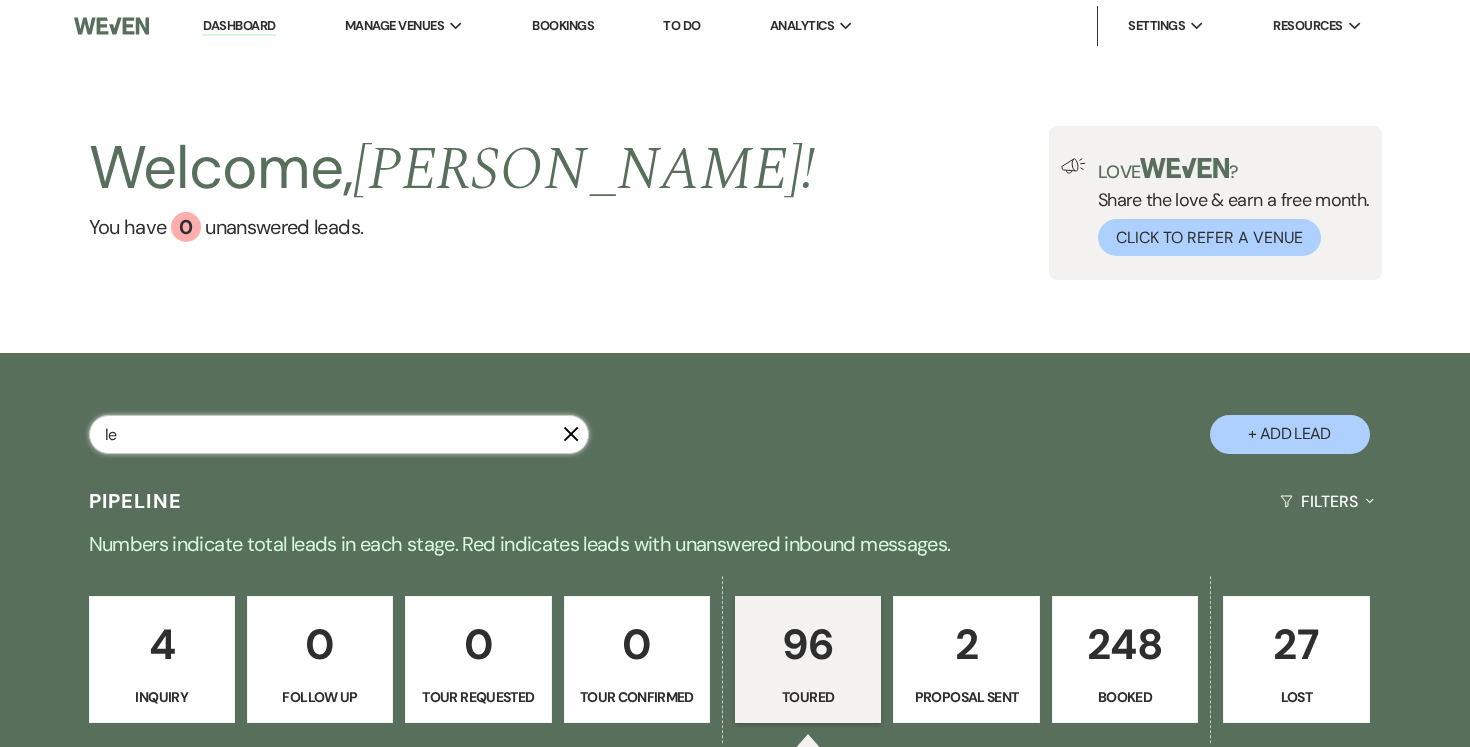 type on "les" 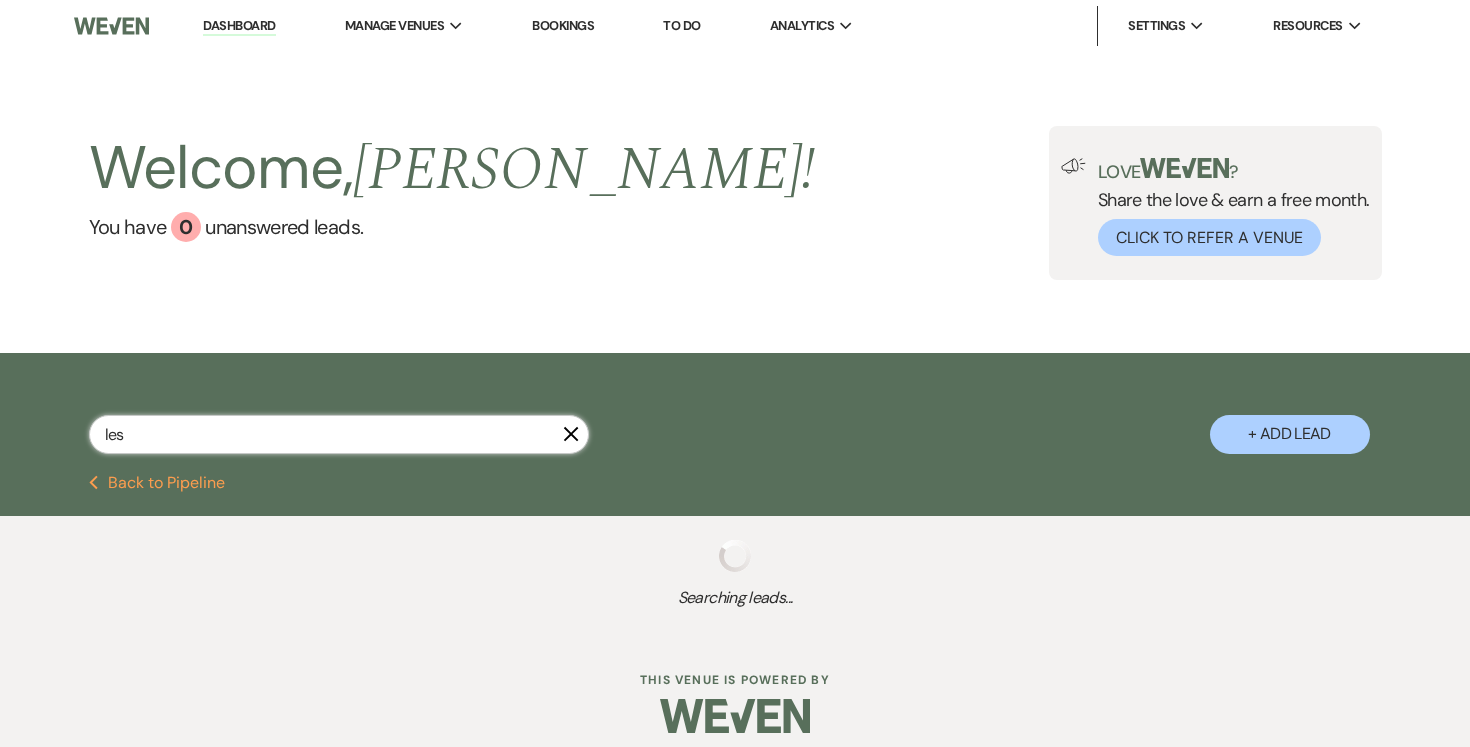 select on "5" 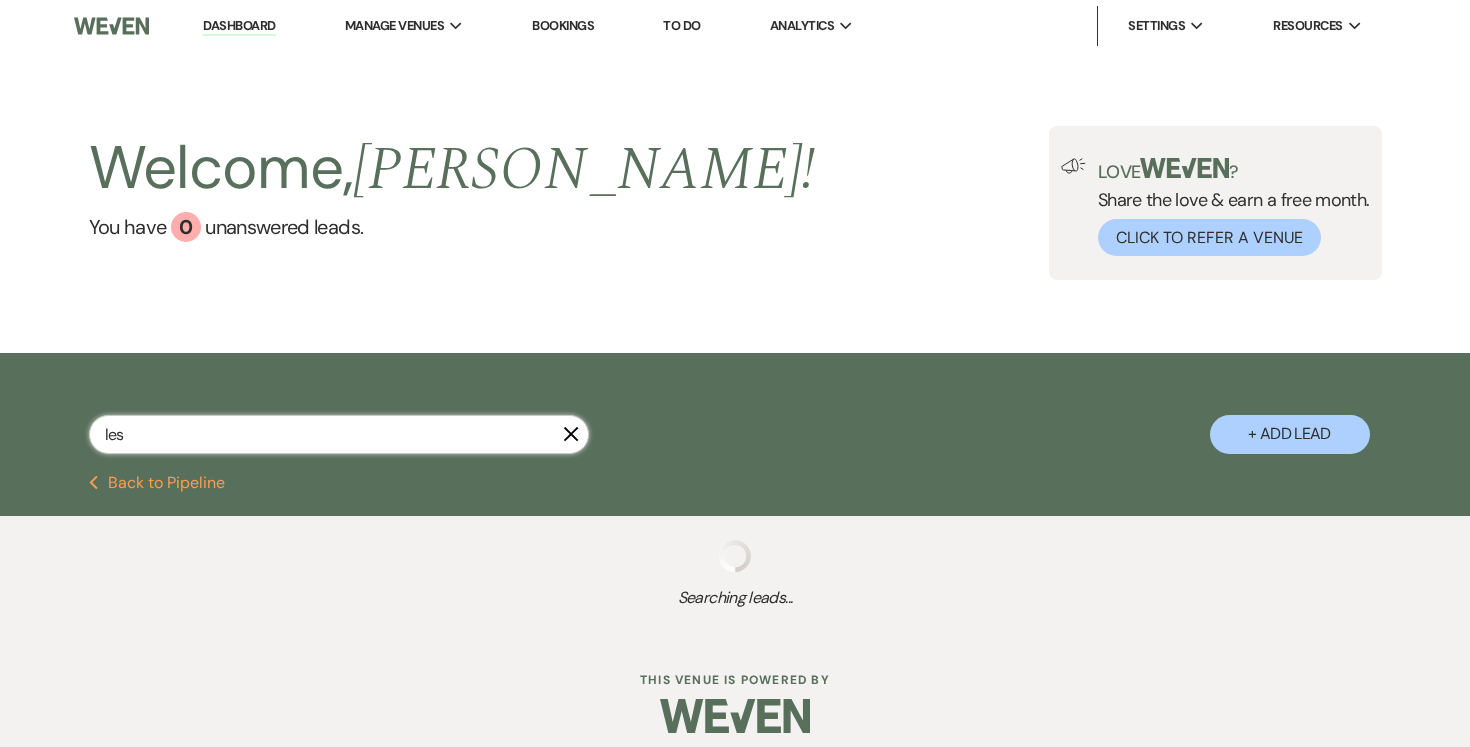 select on "5" 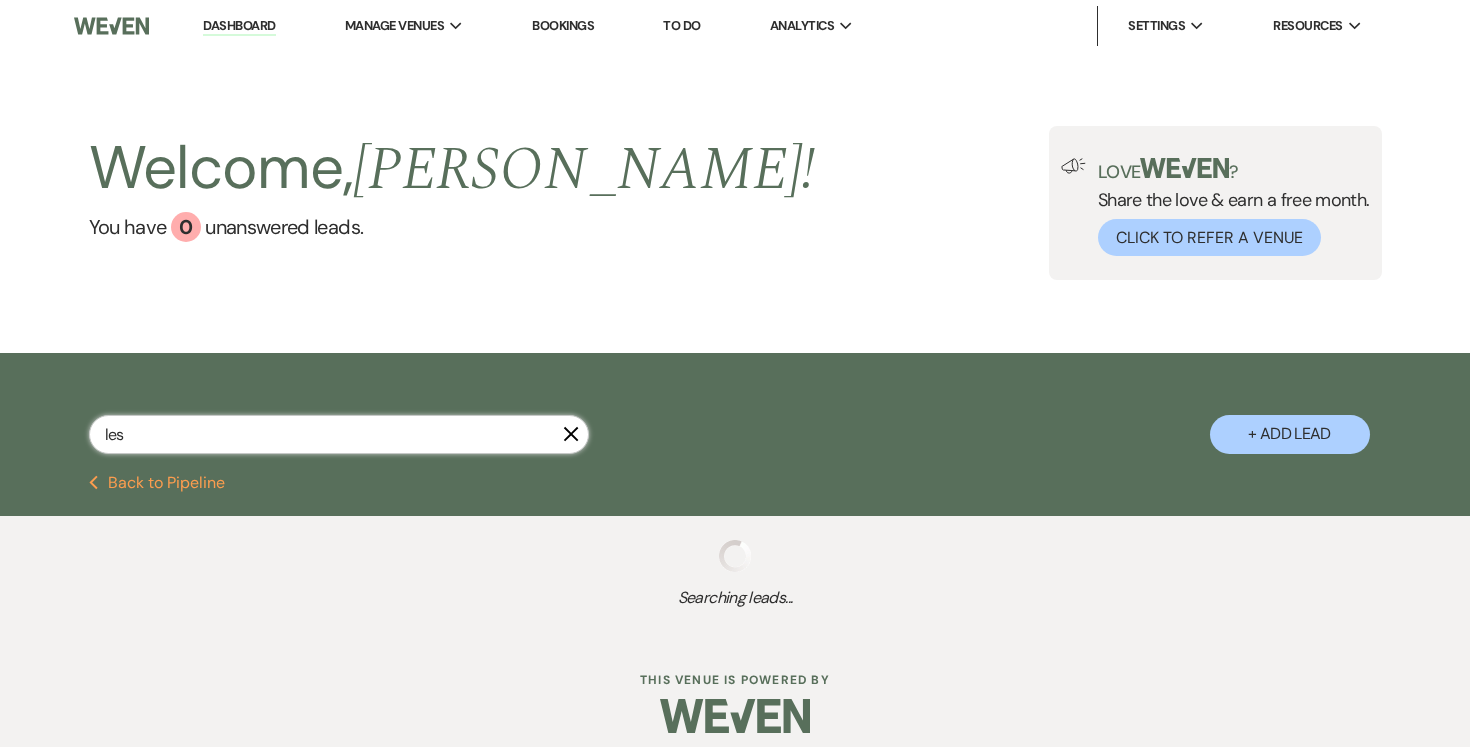 select on "5" 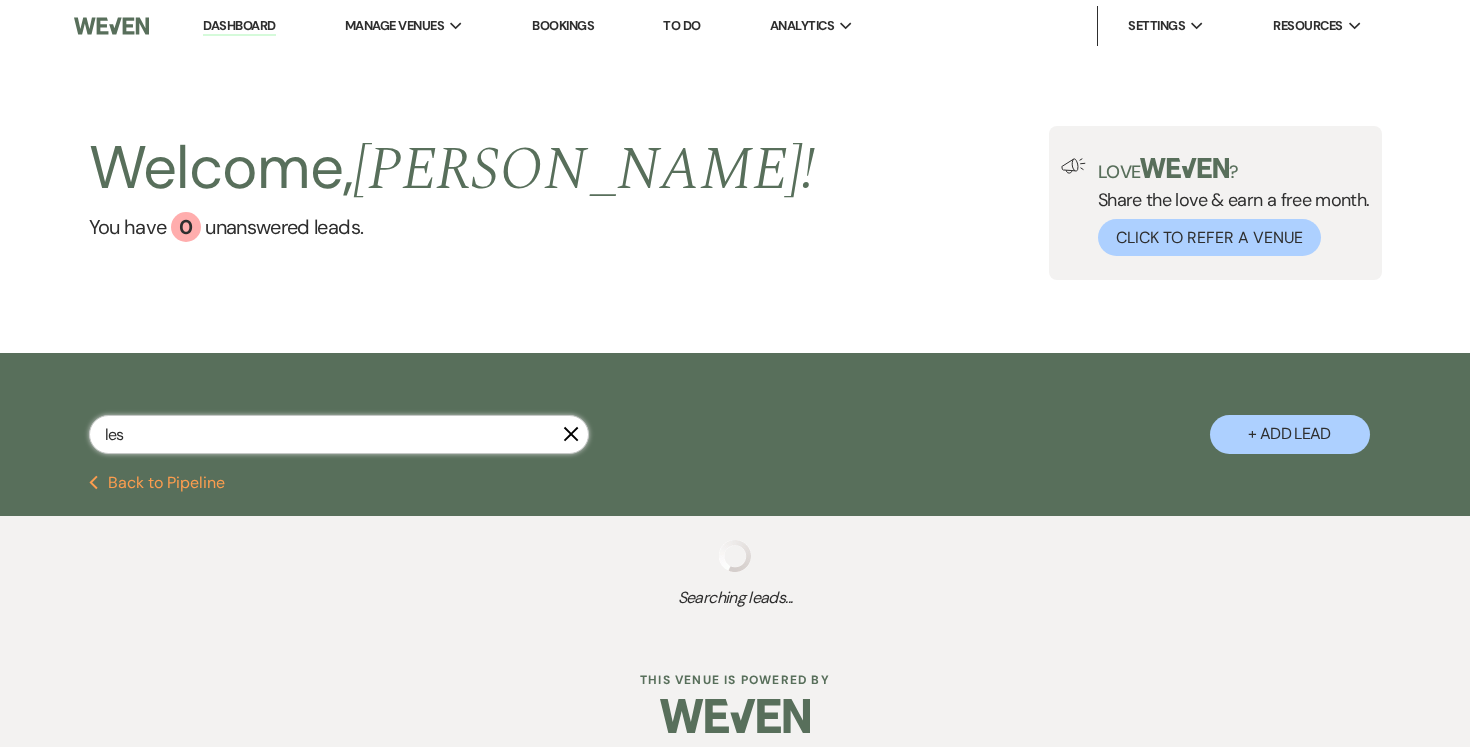select on "5" 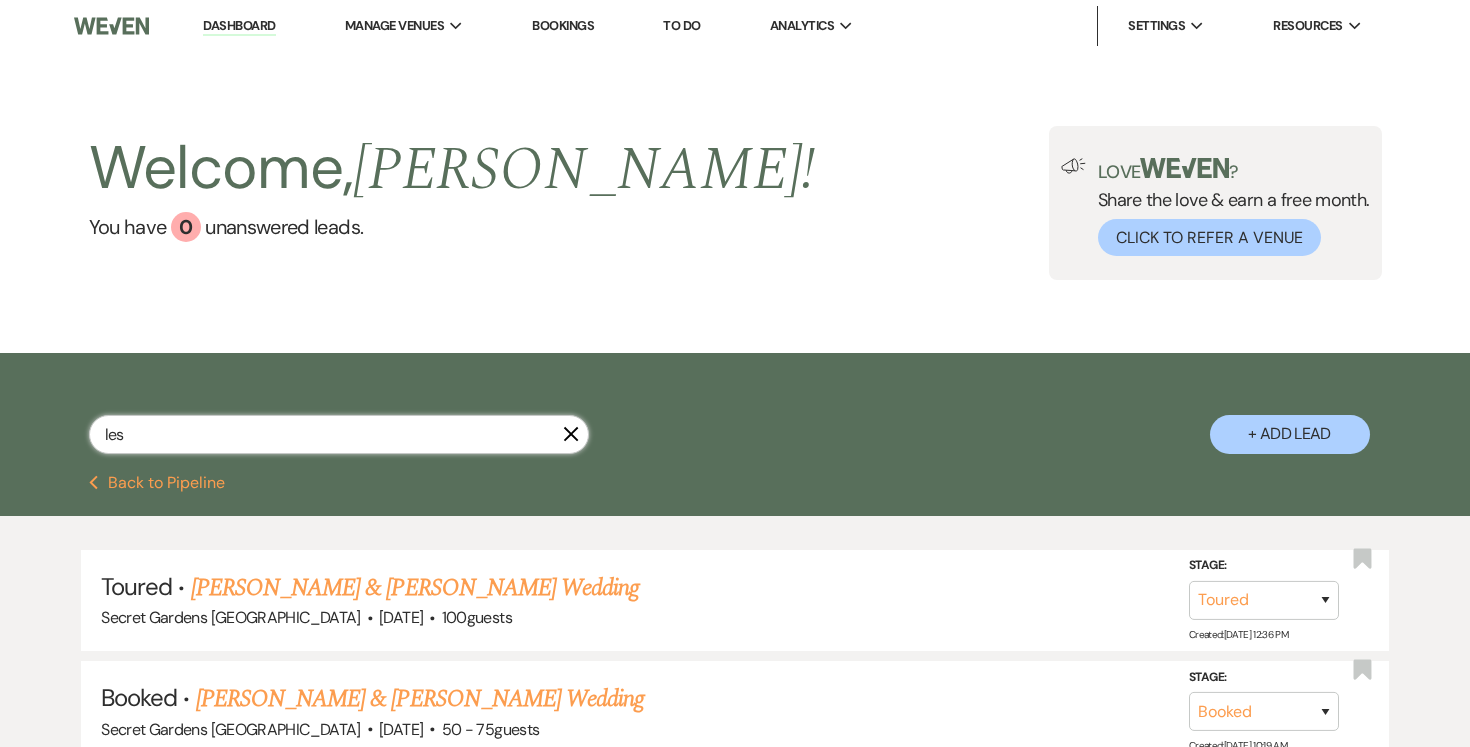 type on "lesl" 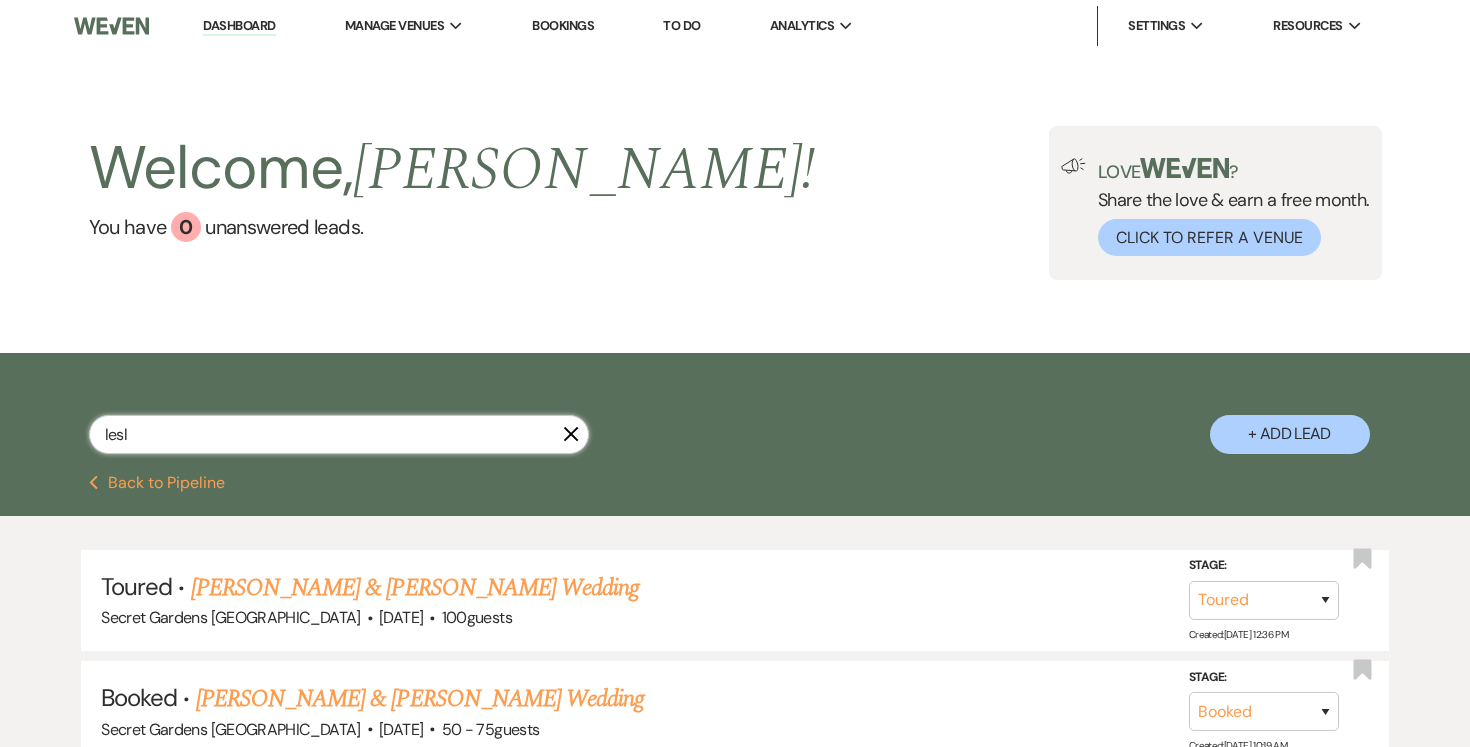 select on "5" 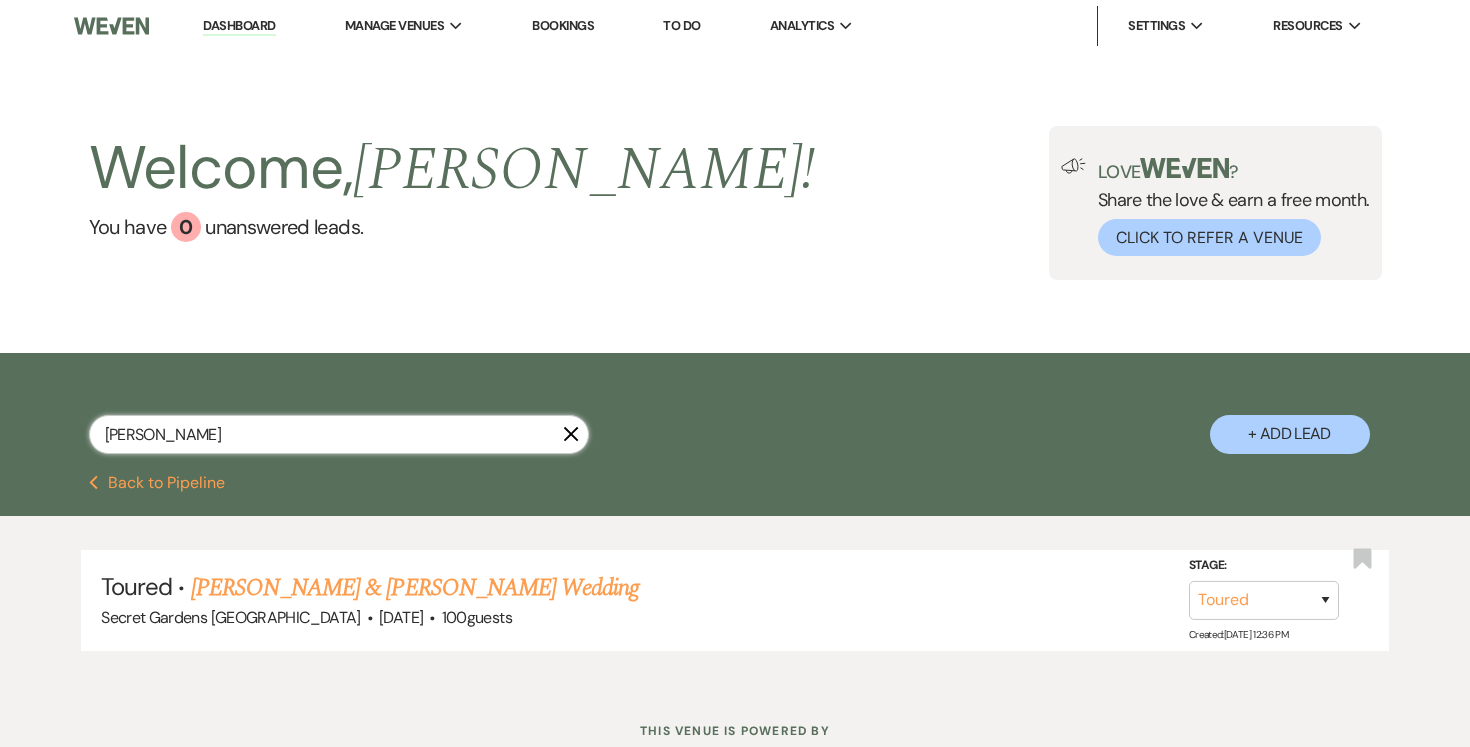 type on "leslie" 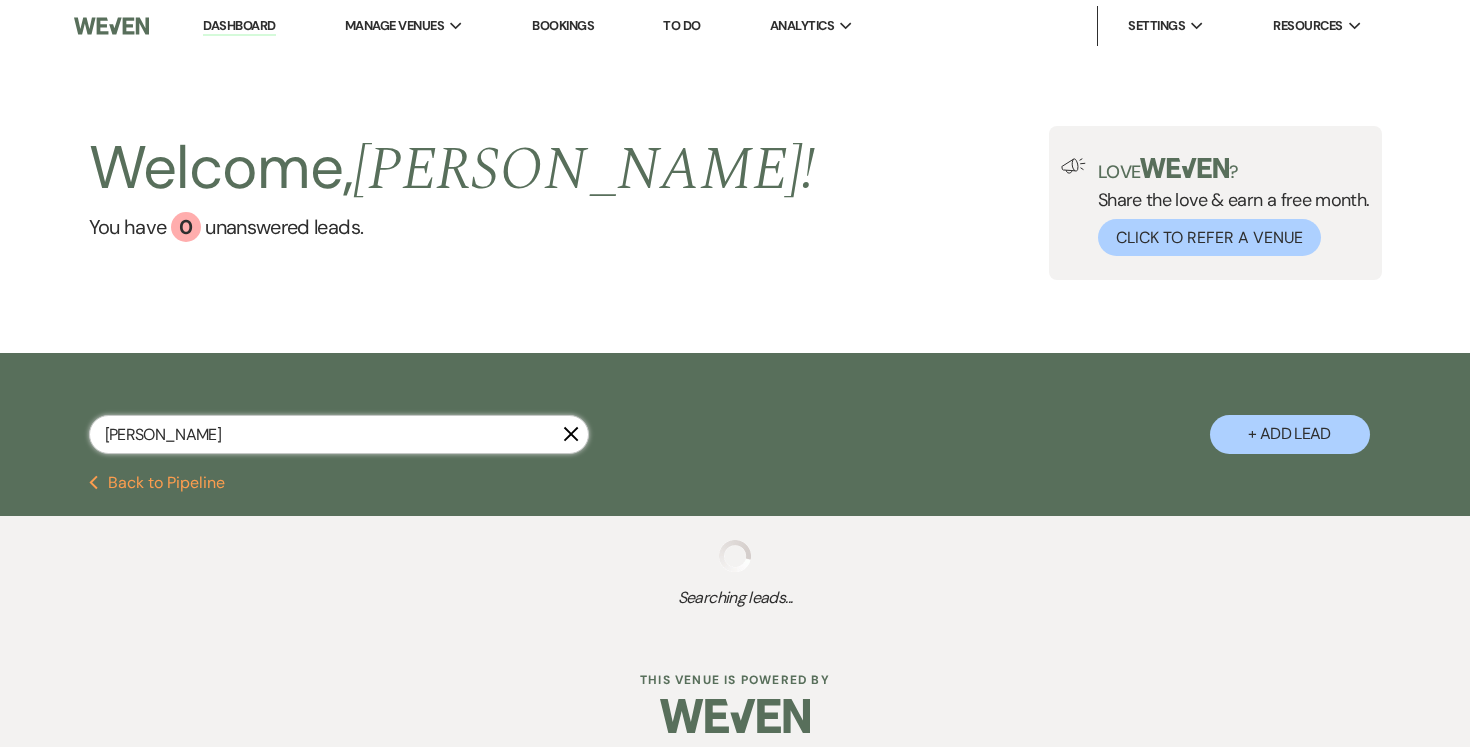 select on "5" 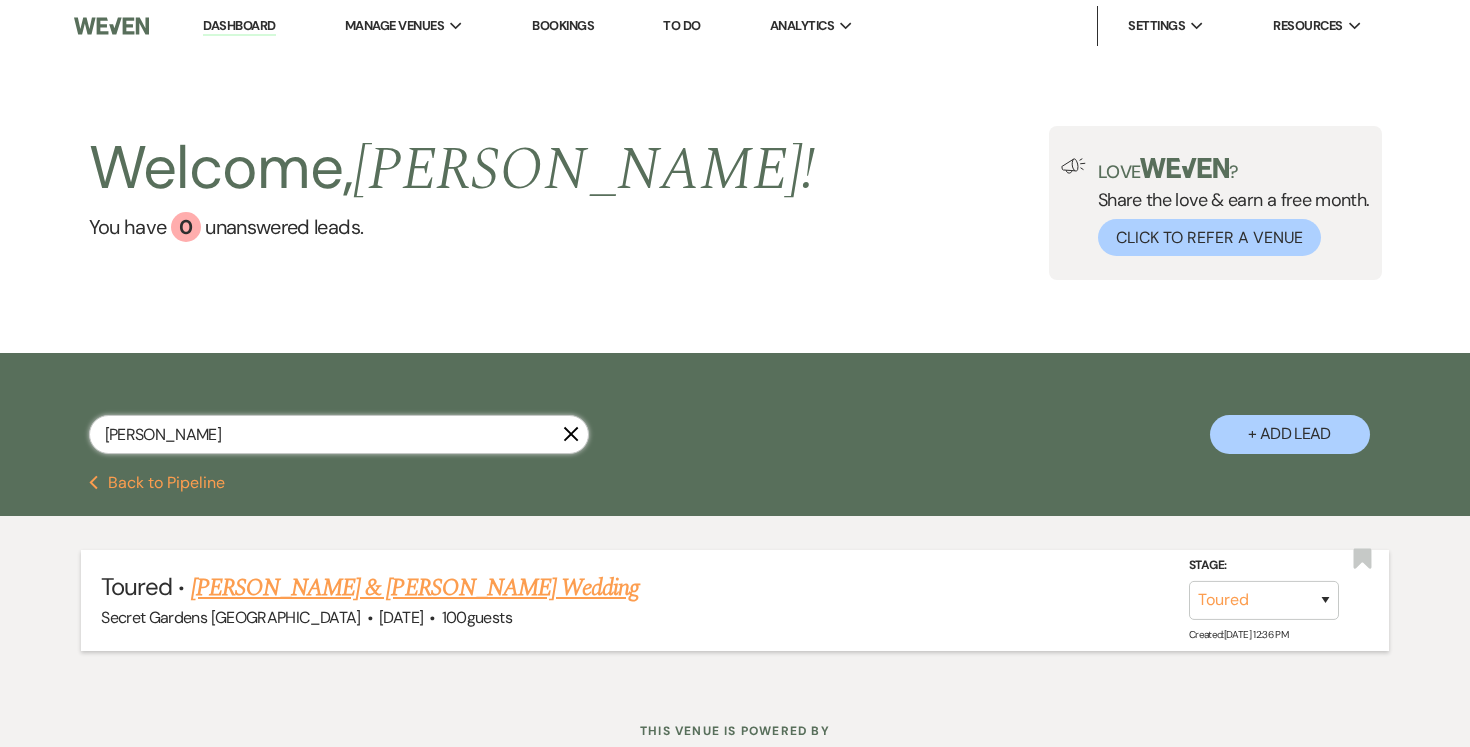 type on "leslie" 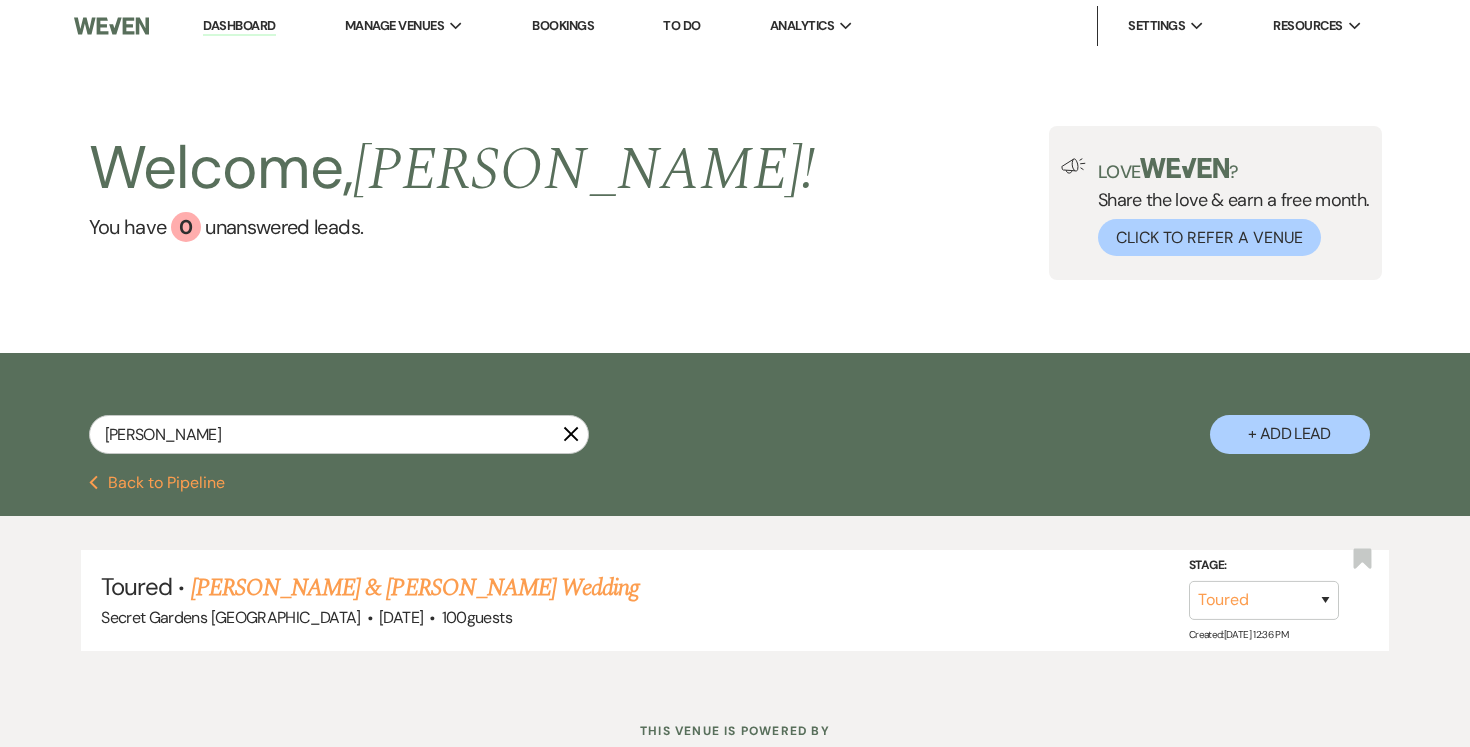 click on "[PERSON_NAME] & [PERSON_NAME] Wedding" at bounding box center [415, 588] 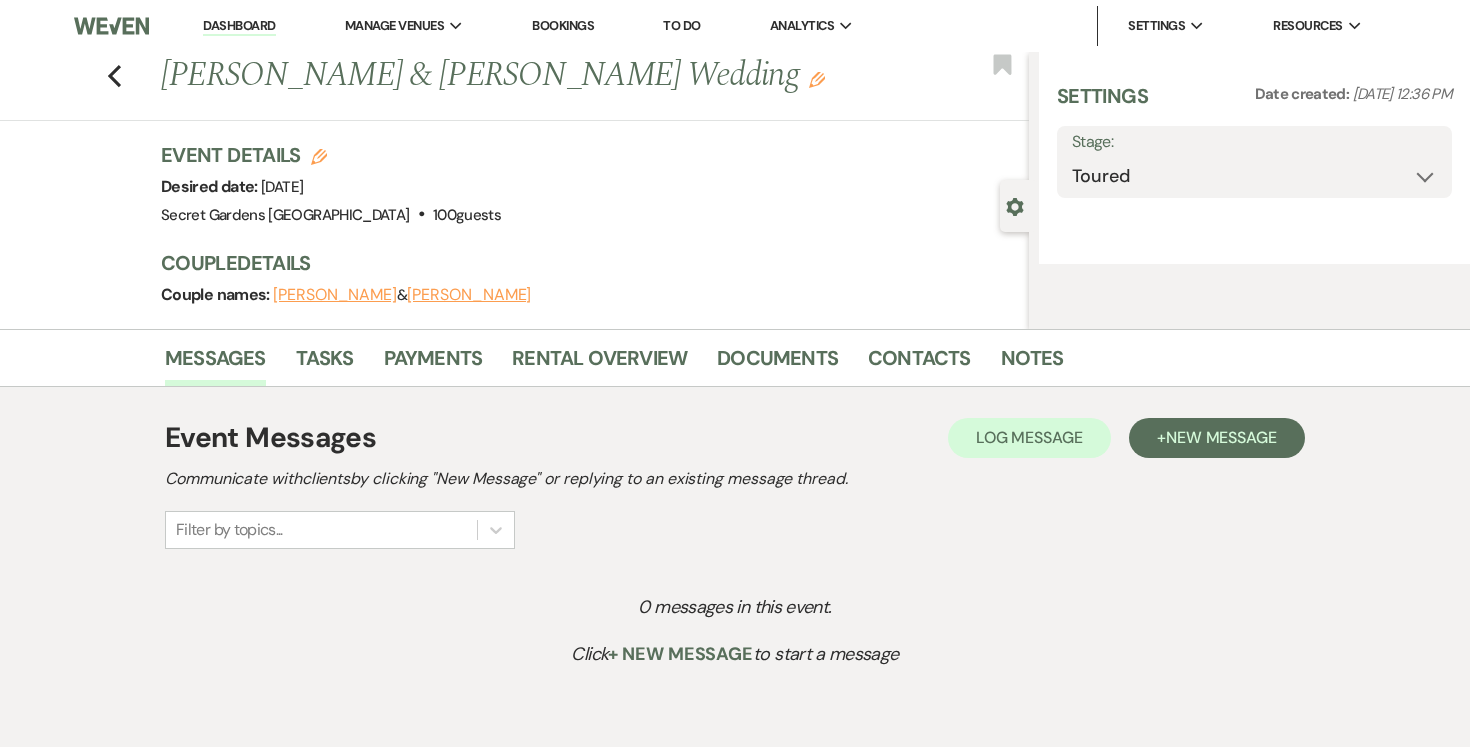 select on "3" 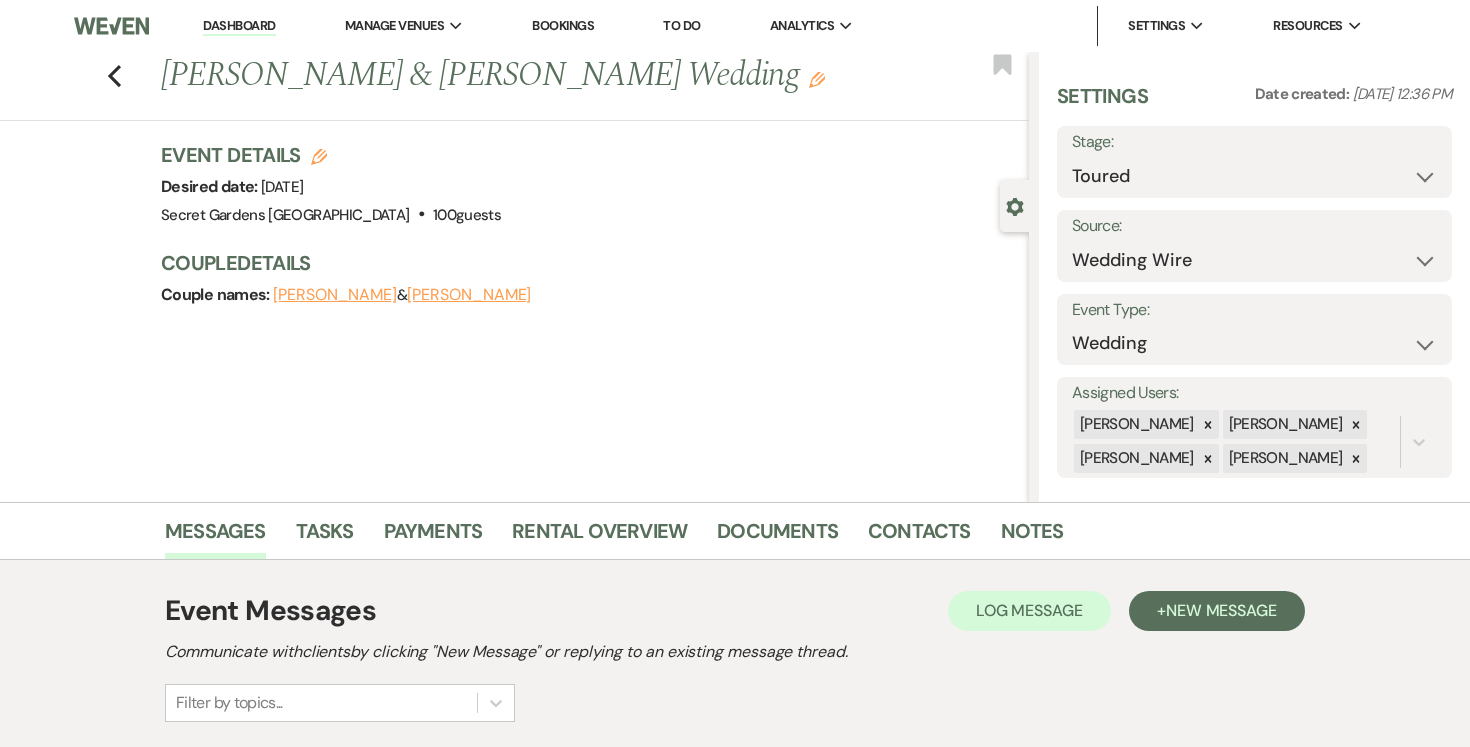 click on "[PERSON_NAME]" at bounding box center (335, 295) 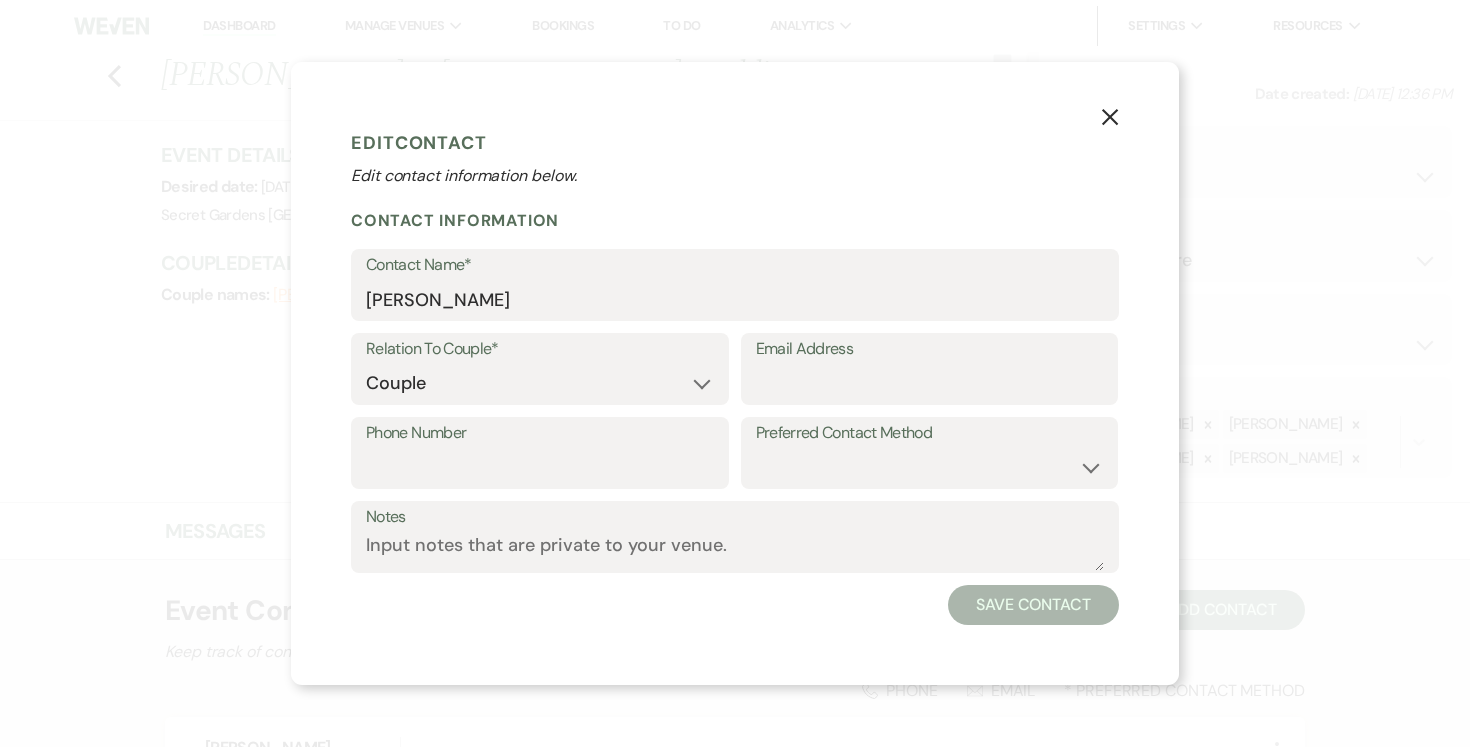 click on "X" 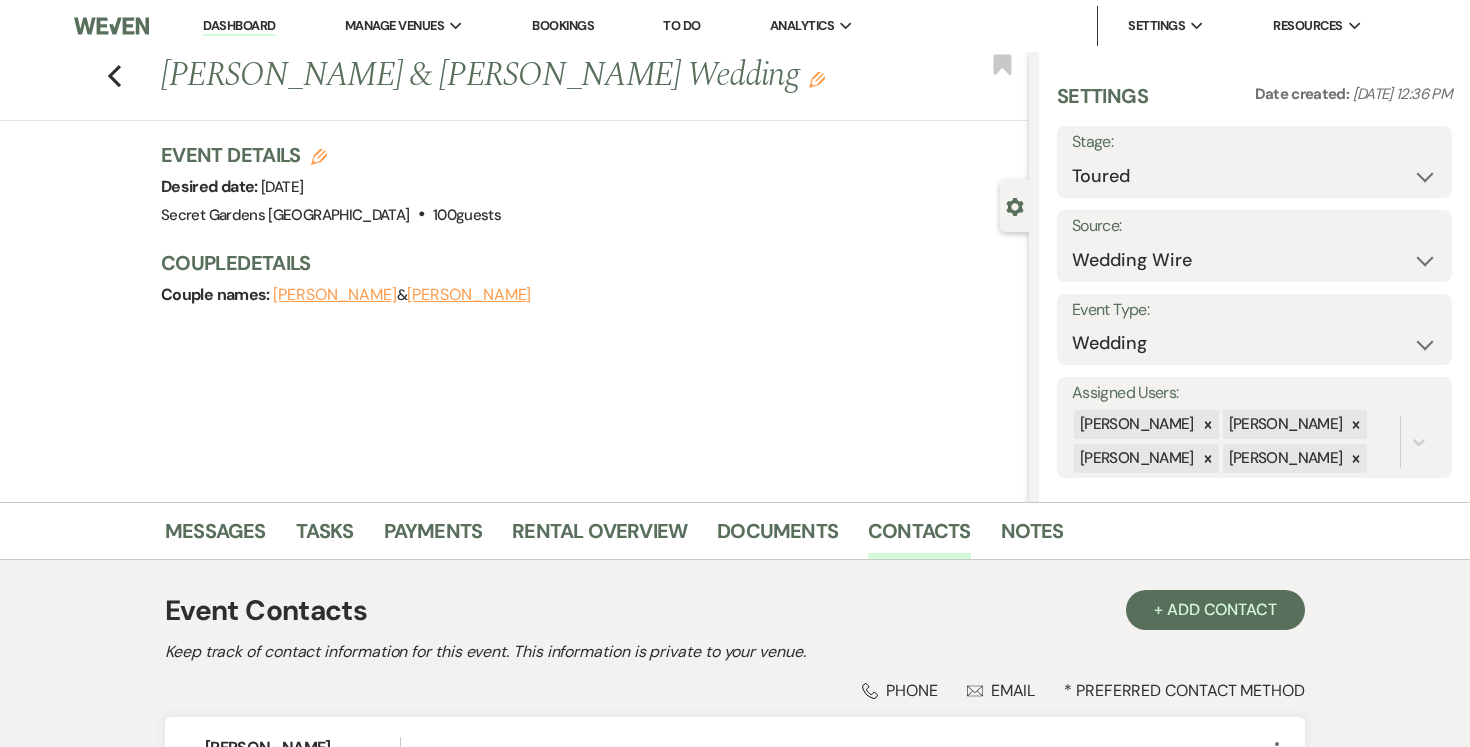 click on "[PERSON_NAME]" at bounding box center (469, 295) 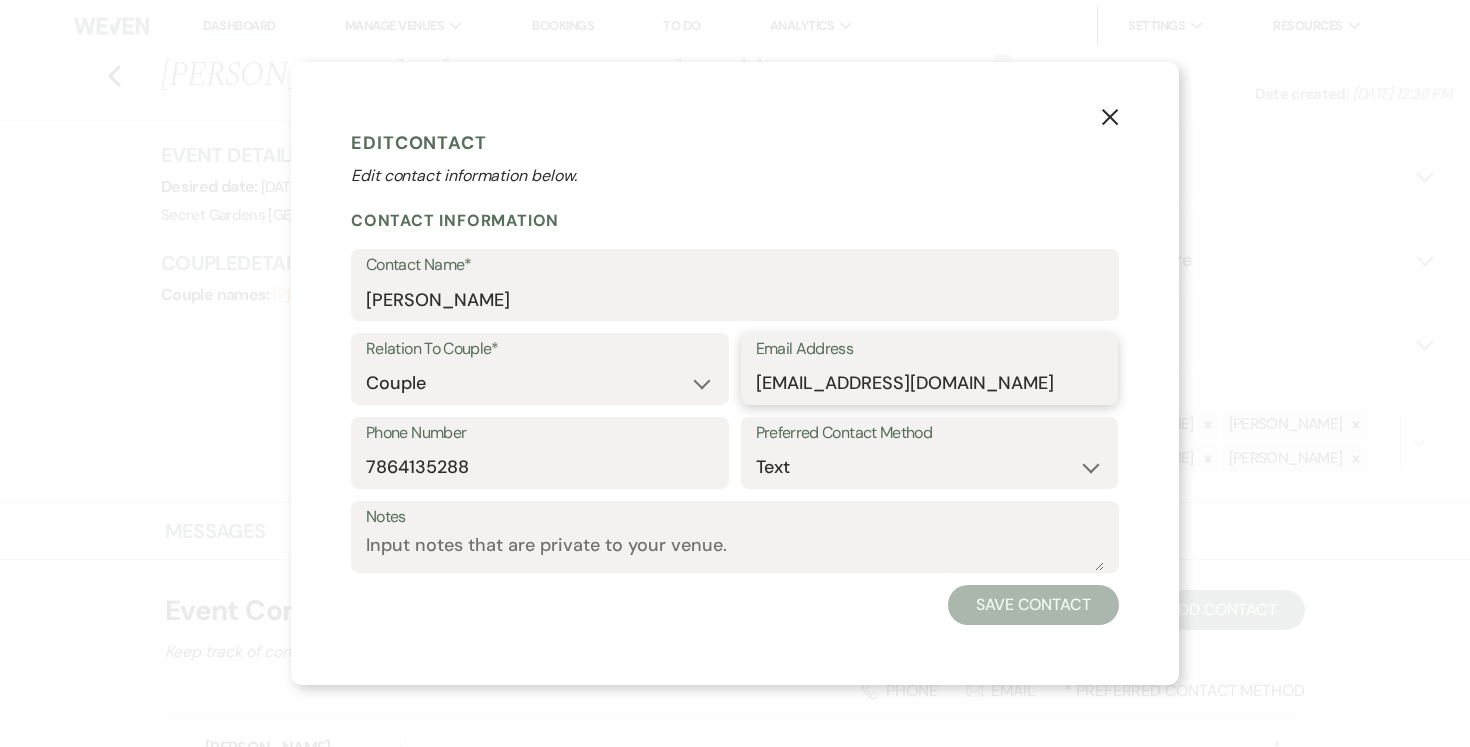 drag, startPoint x: 826, startPoint y: 377, endPoint x: 896, endPoint y: 396, distance: 72.53275 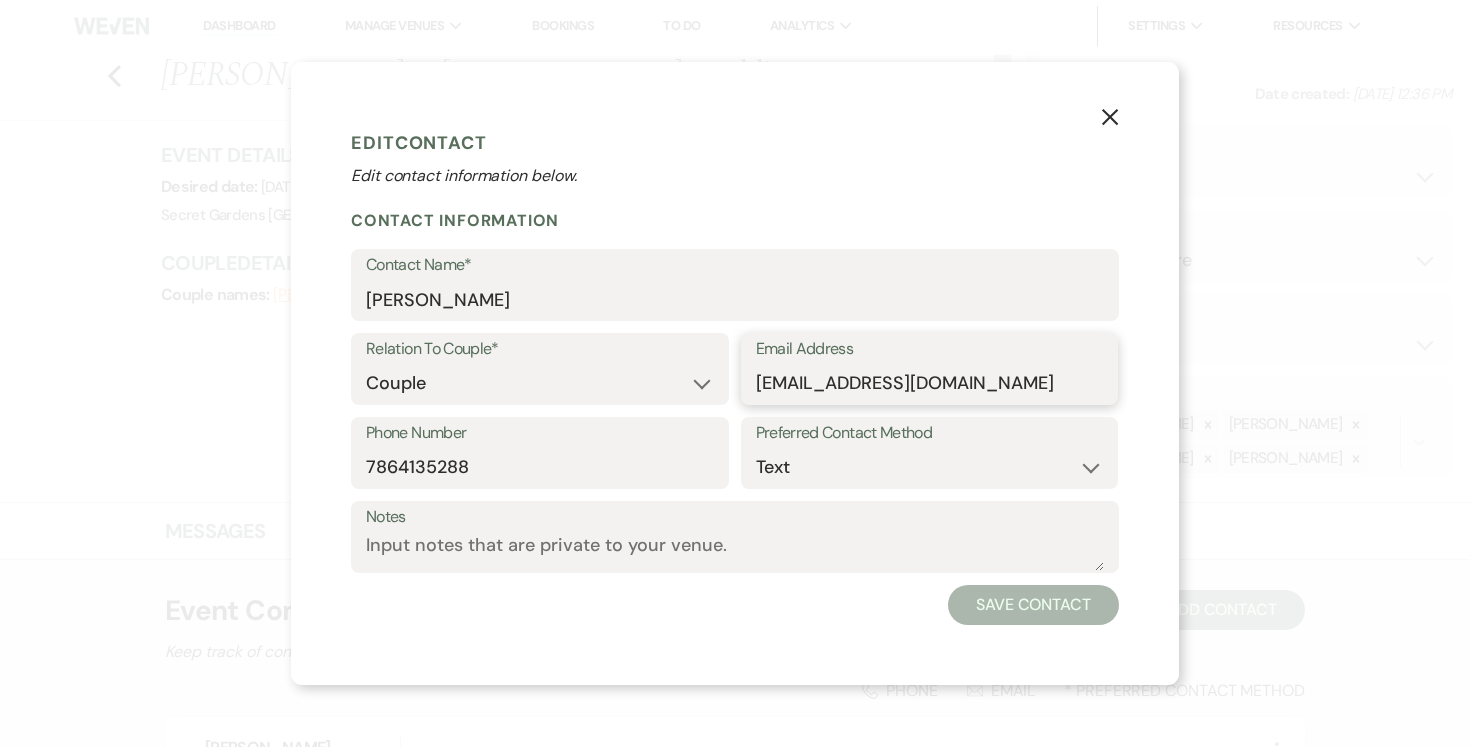 click on "leslie219@hotmail.com" at bounding box center (930, 383) 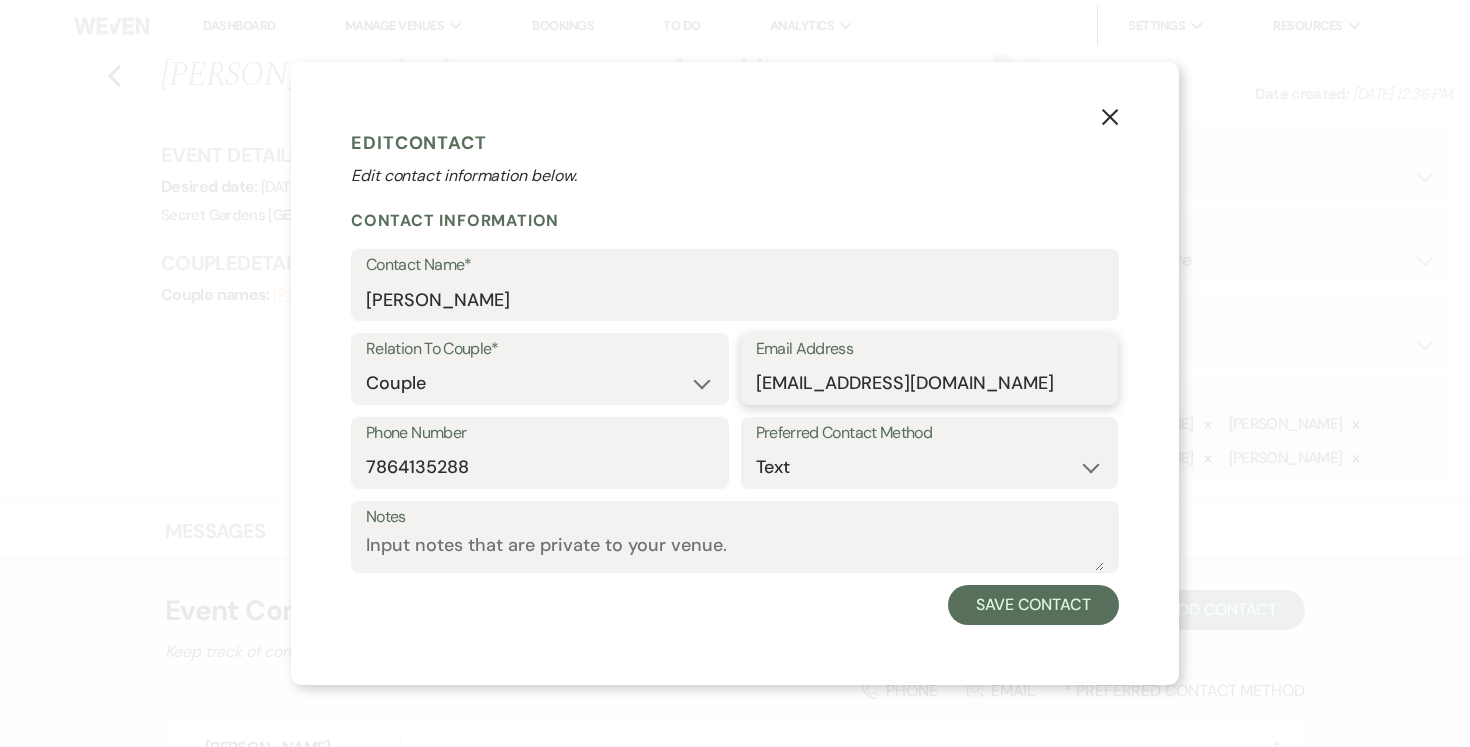 type on "leslieu1@hotmail.com" 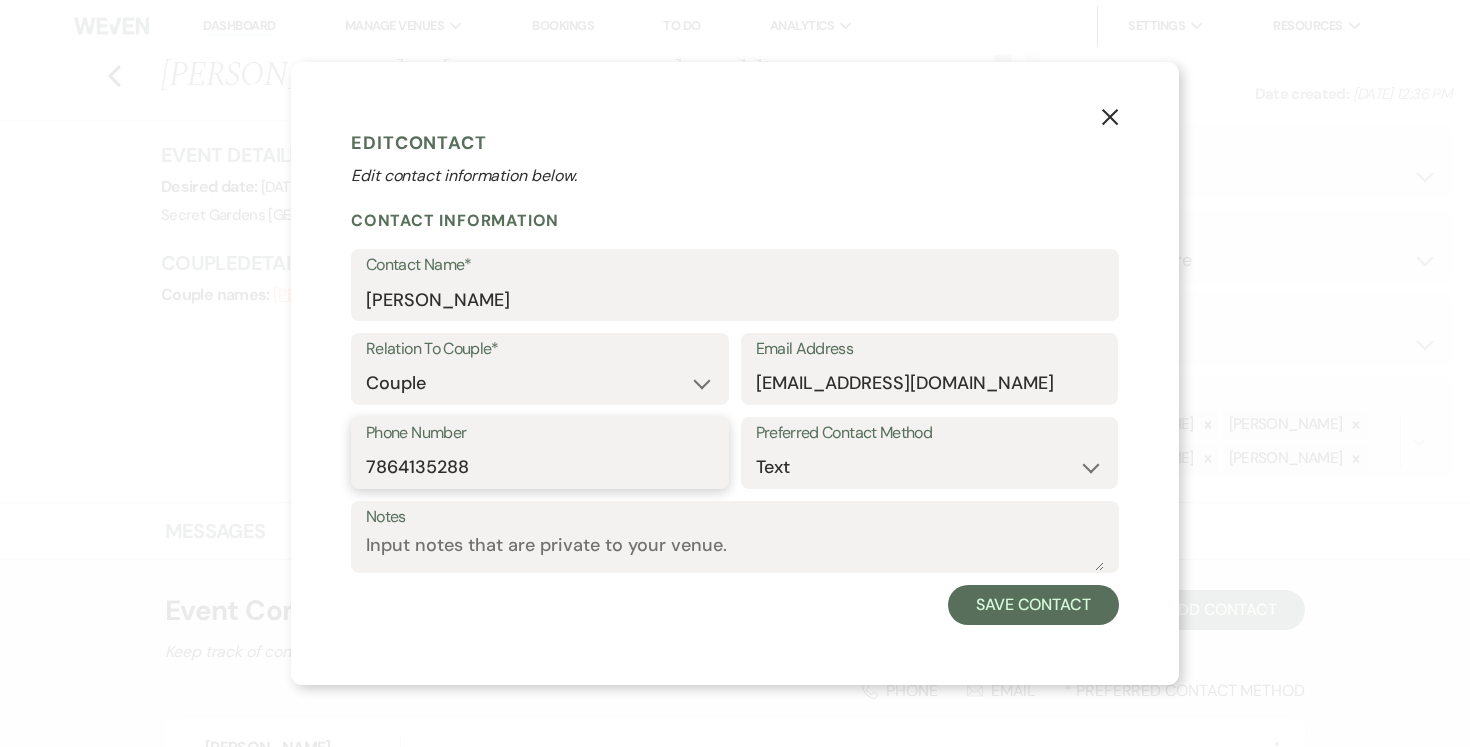 click on "7864135288" at bounding box center (540, 467) 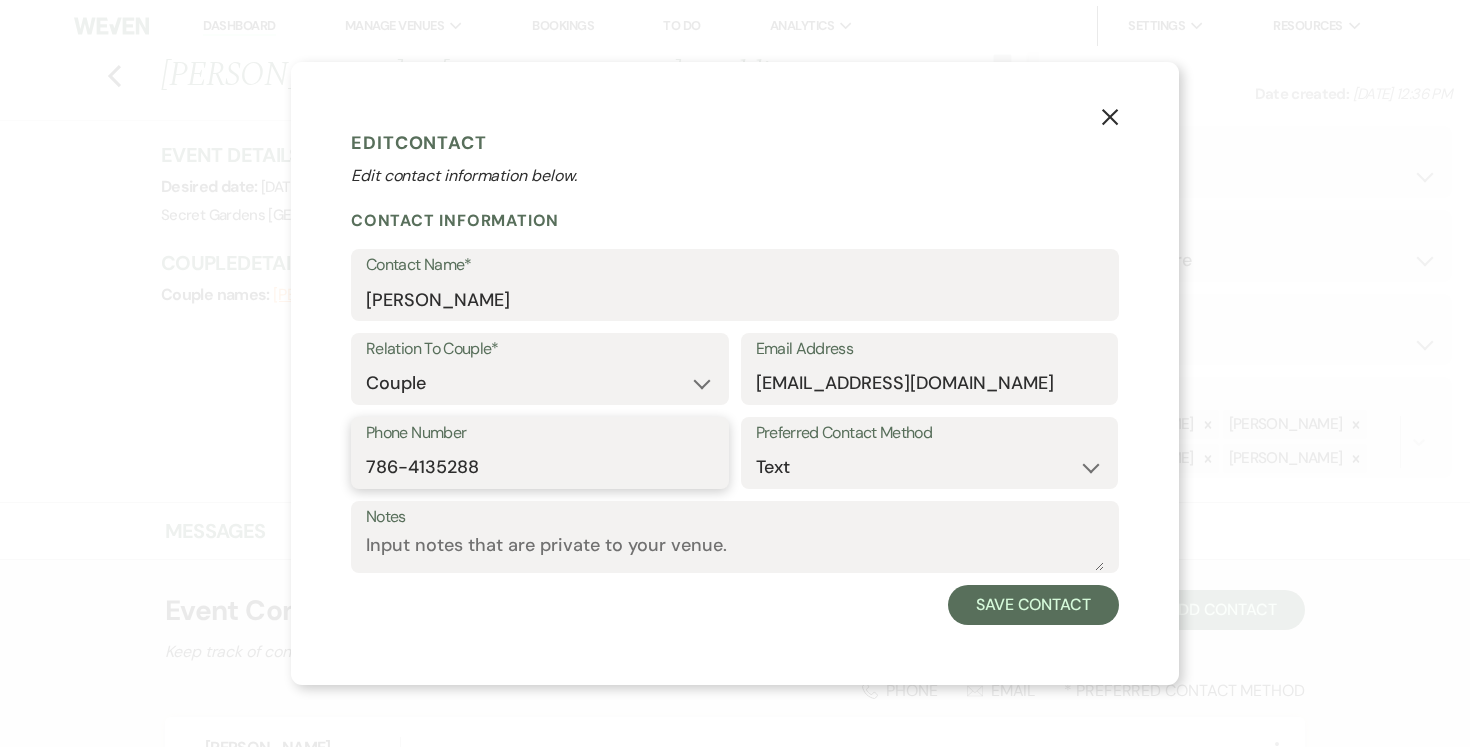 drag, startPoint x: 438, startPoint y: 465, endPoint x: 471, endPoint y: 476, distance: 34.785053 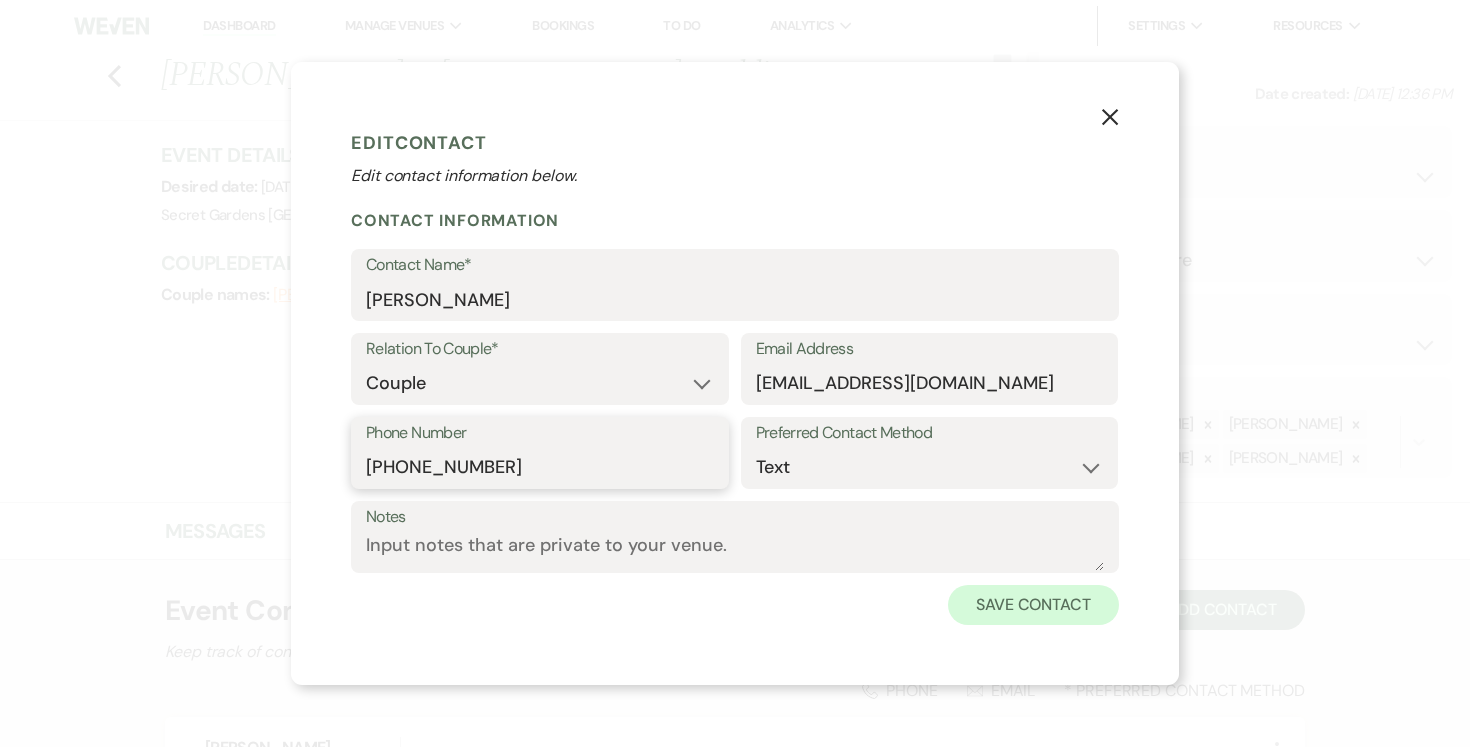type on "786-413-5288" 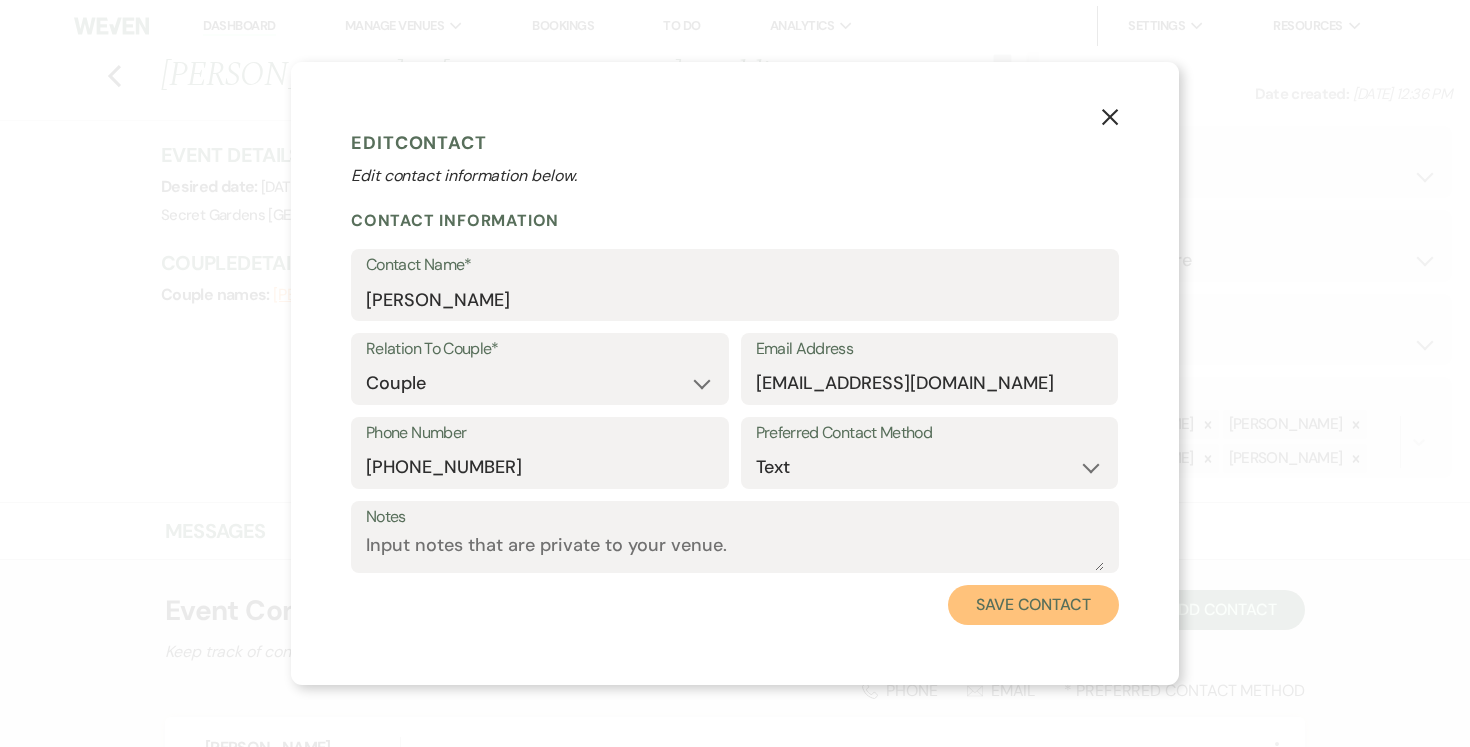 click on "Save Contact" at bounding box center (1033, 605) 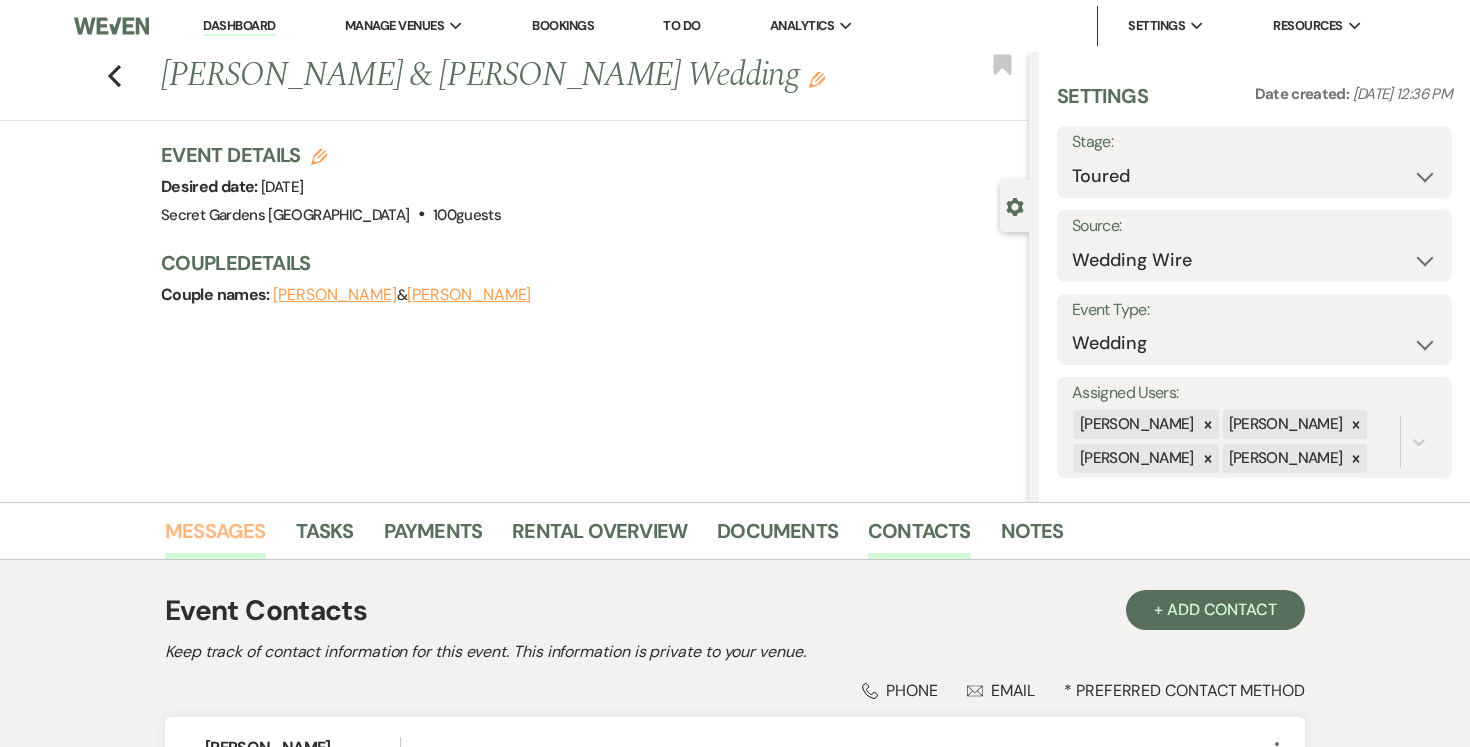click on "Messages" at bounding box center (215, 537) 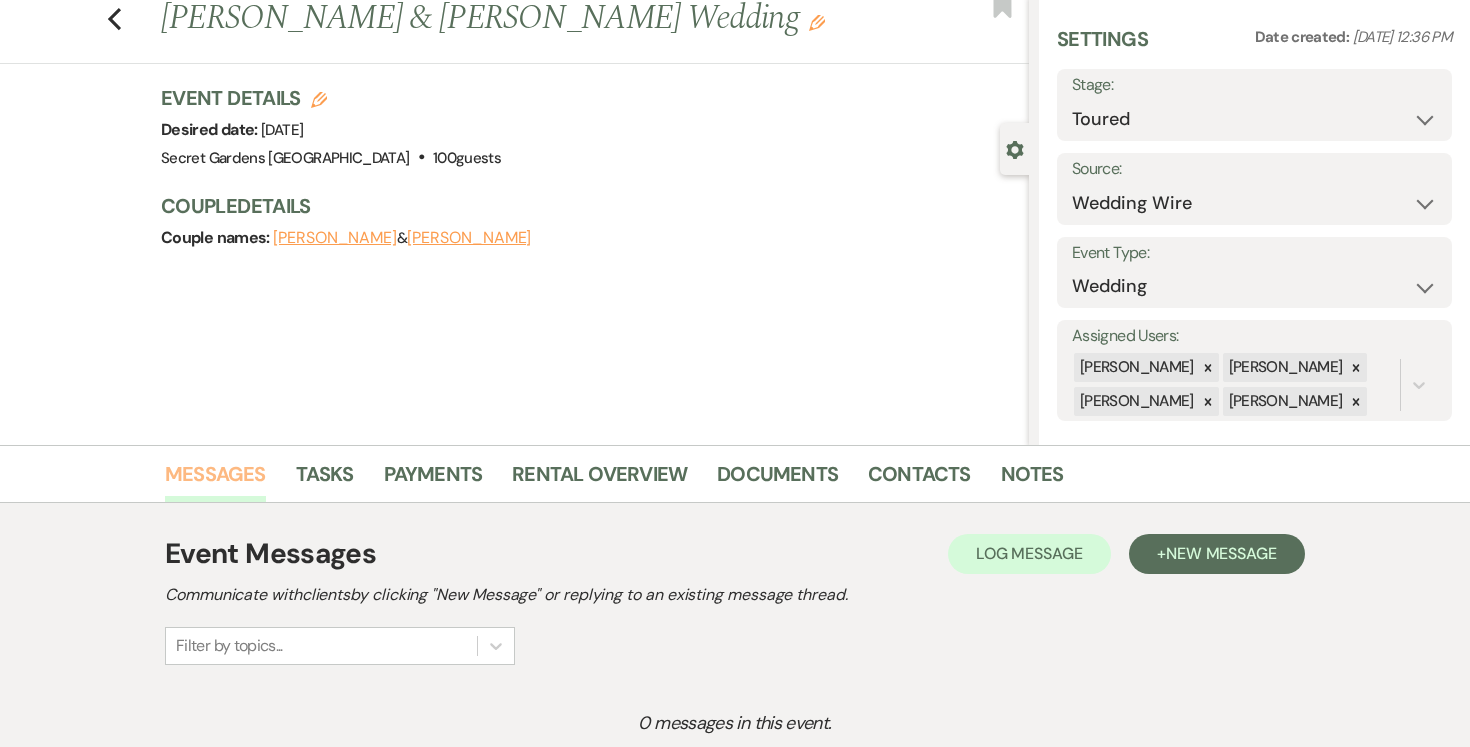 scroll, scrollTop: 65, scrollLeft: 0, axis: vertical 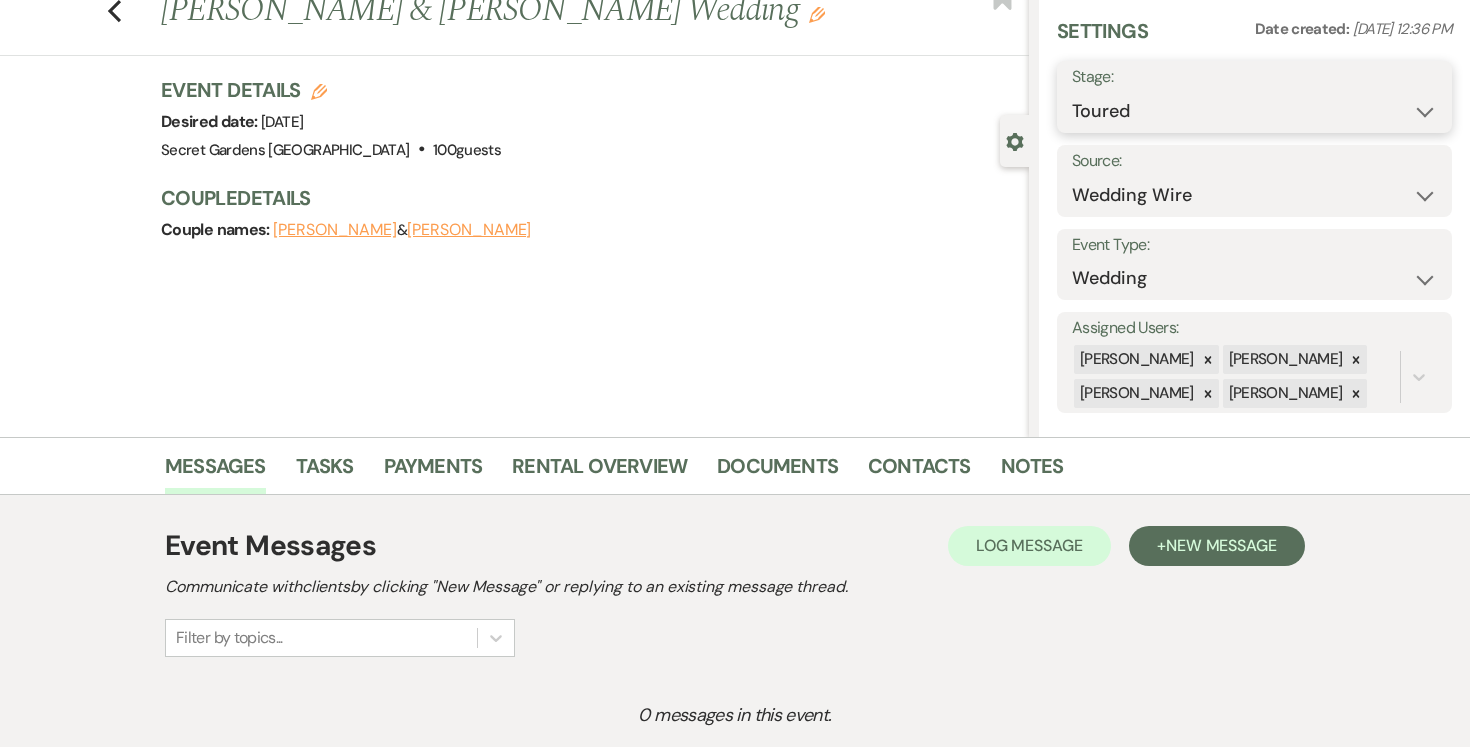 click on "Inquiry Follow Up Tour Requested Tour Confirmed Toured Proposal Sent Booked Lost" at bounding box center (1254, 111) 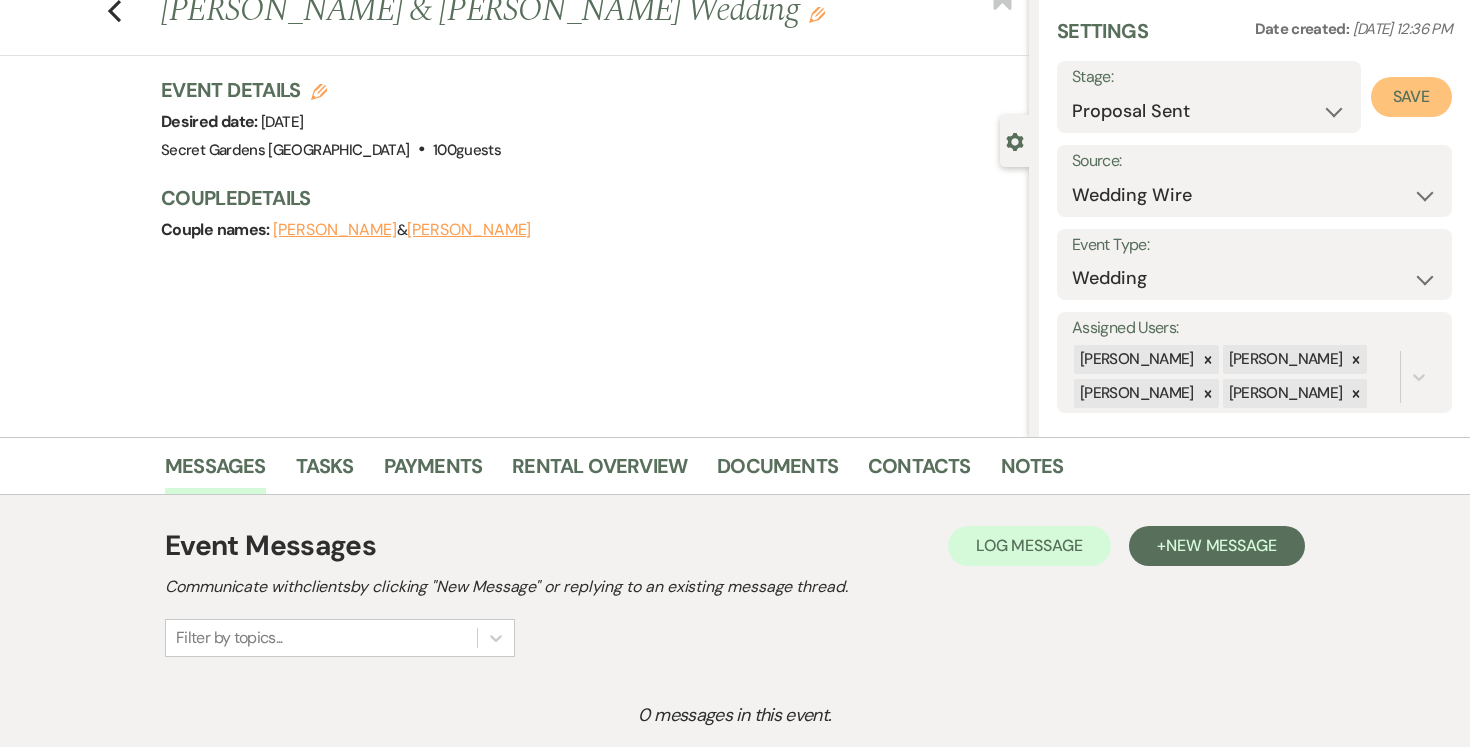 click on "Save" at bounding box center (1411, 97) 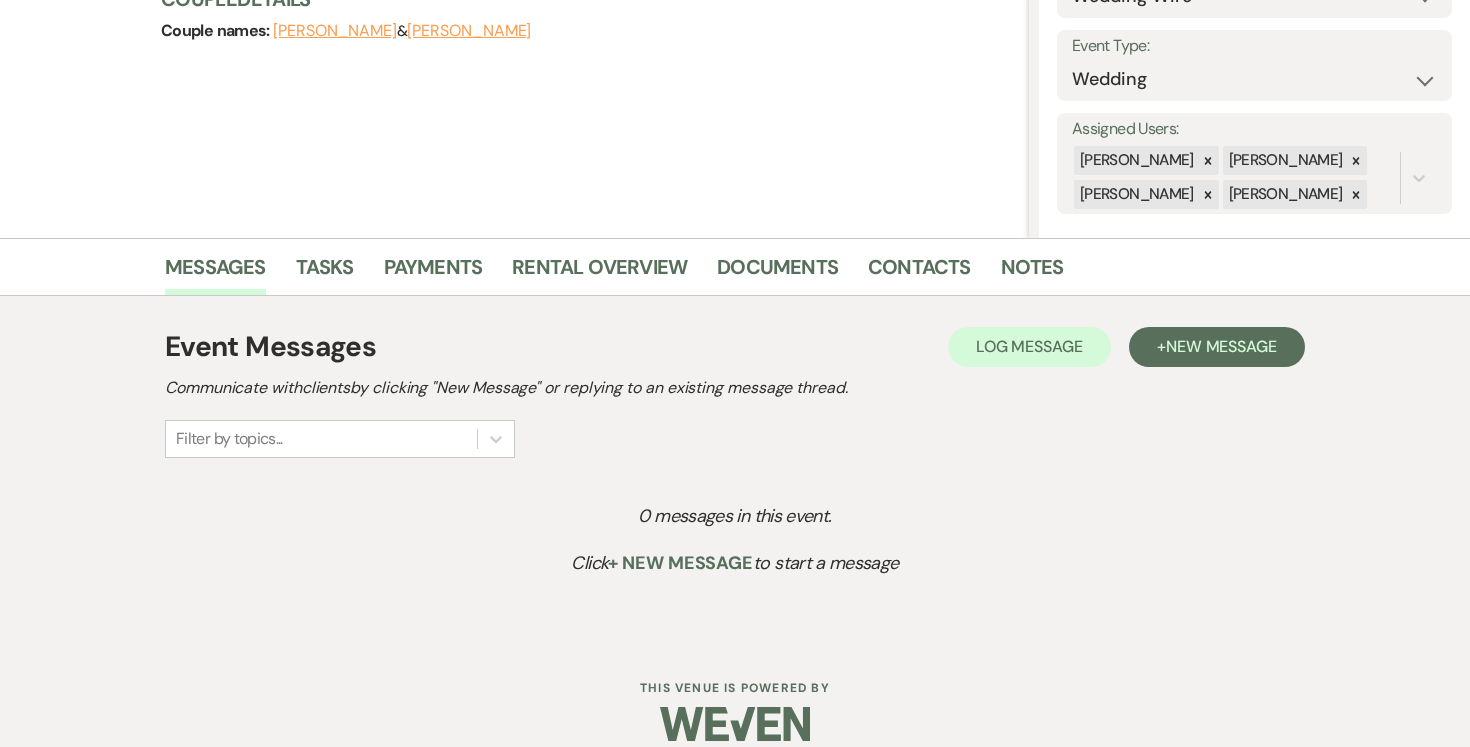scroll, scrollTop: 288, scrollLeft: 0, axis: vertical 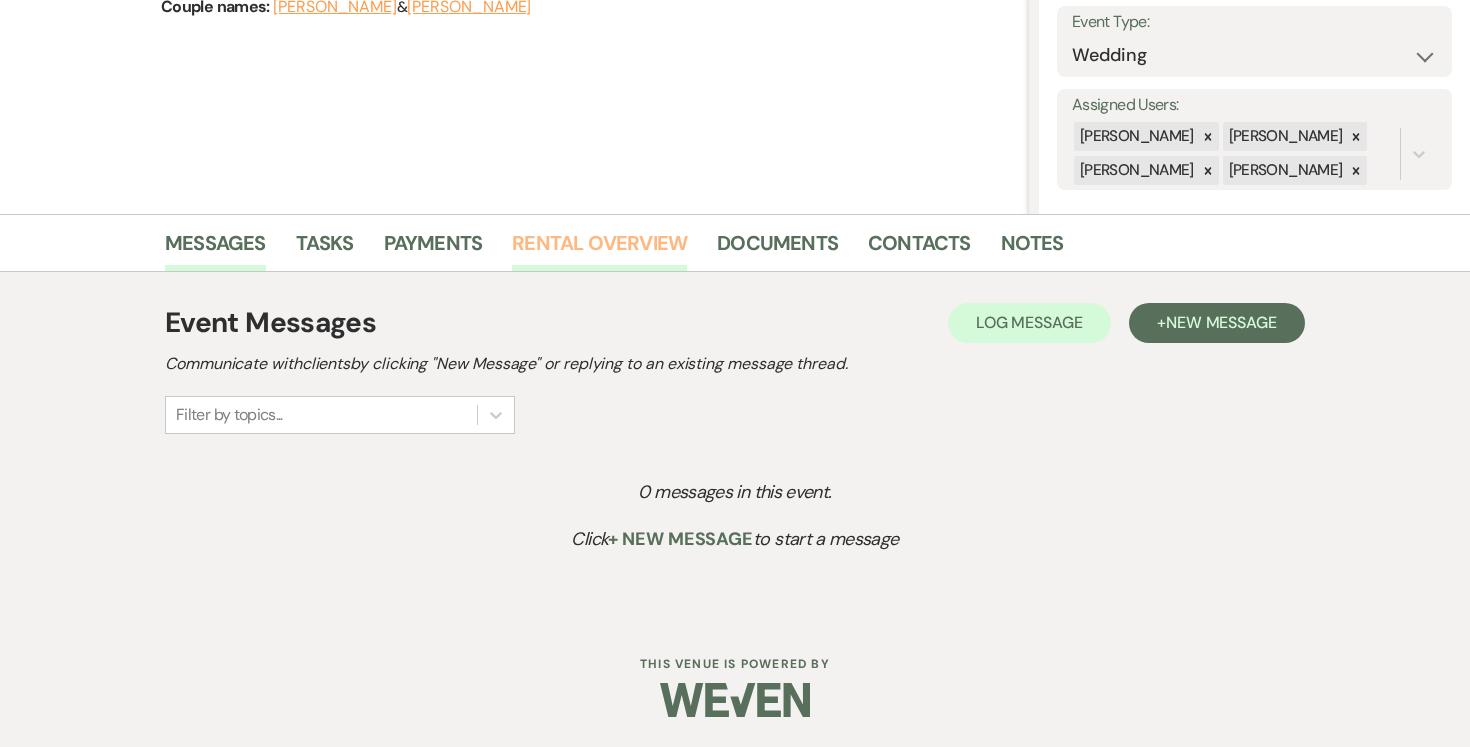 click on "Rental Overview" at bounding box center [599, 249] 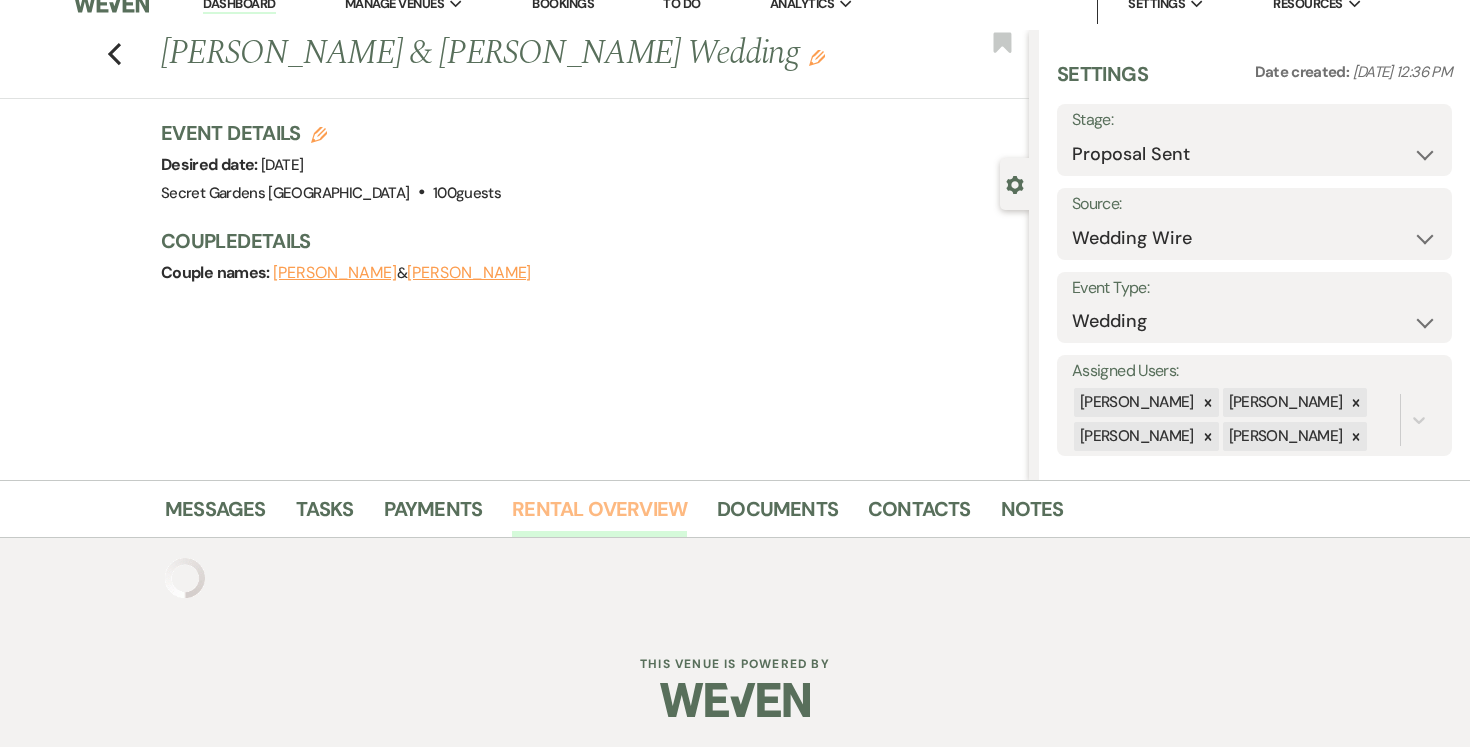 scroll, scrollTop: 181, scrollLeft: 0, axis: vertical 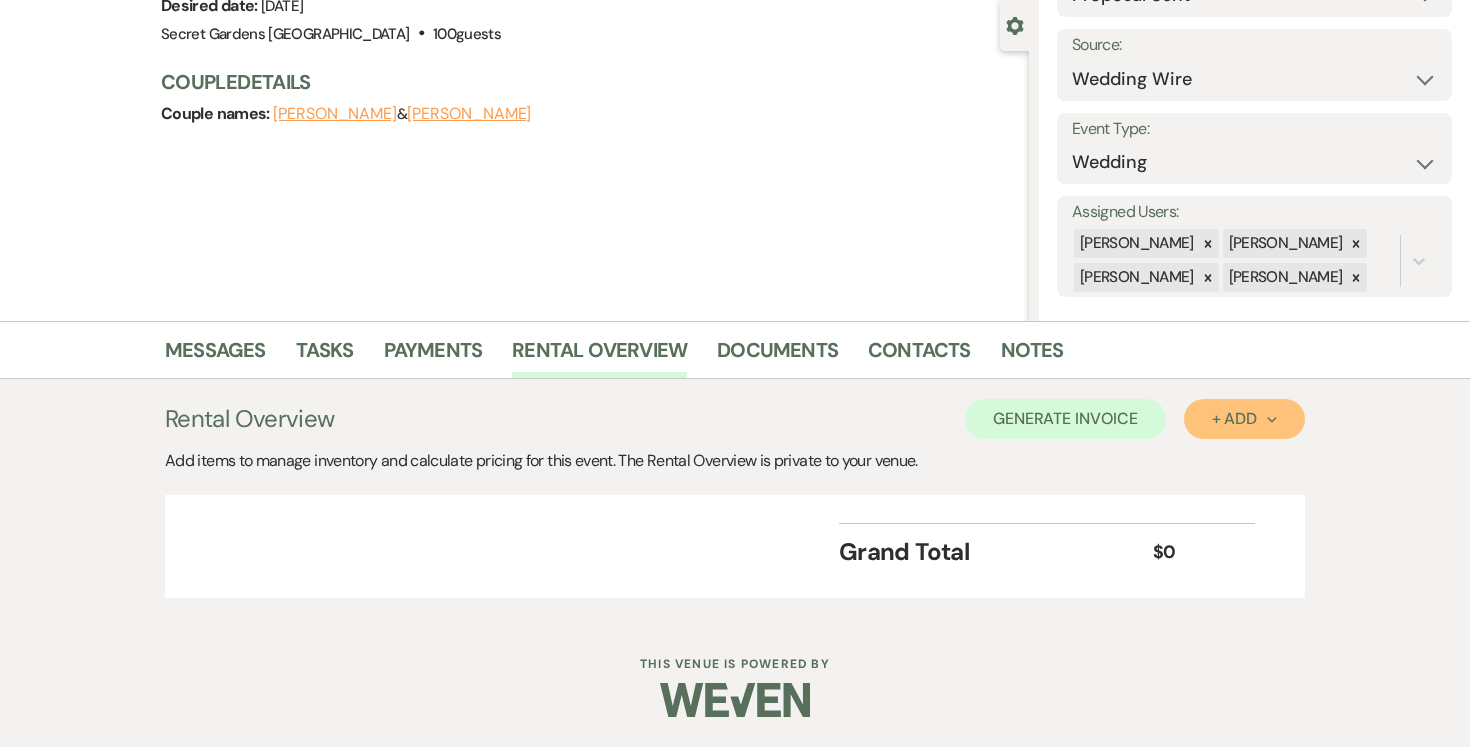click on "+ Add Next" at bounding box center (1244, 419) 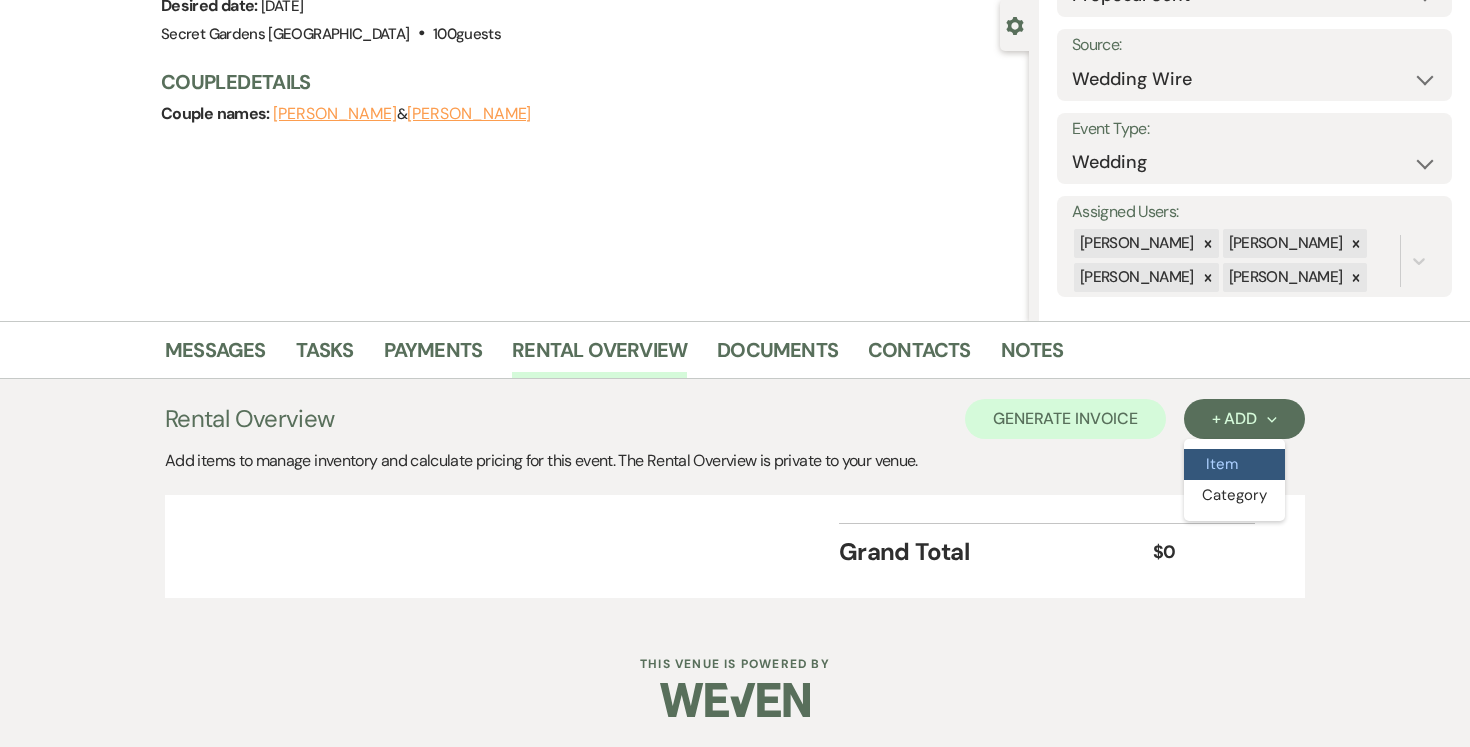 click on "Item" at bounding box center [1234, 464] 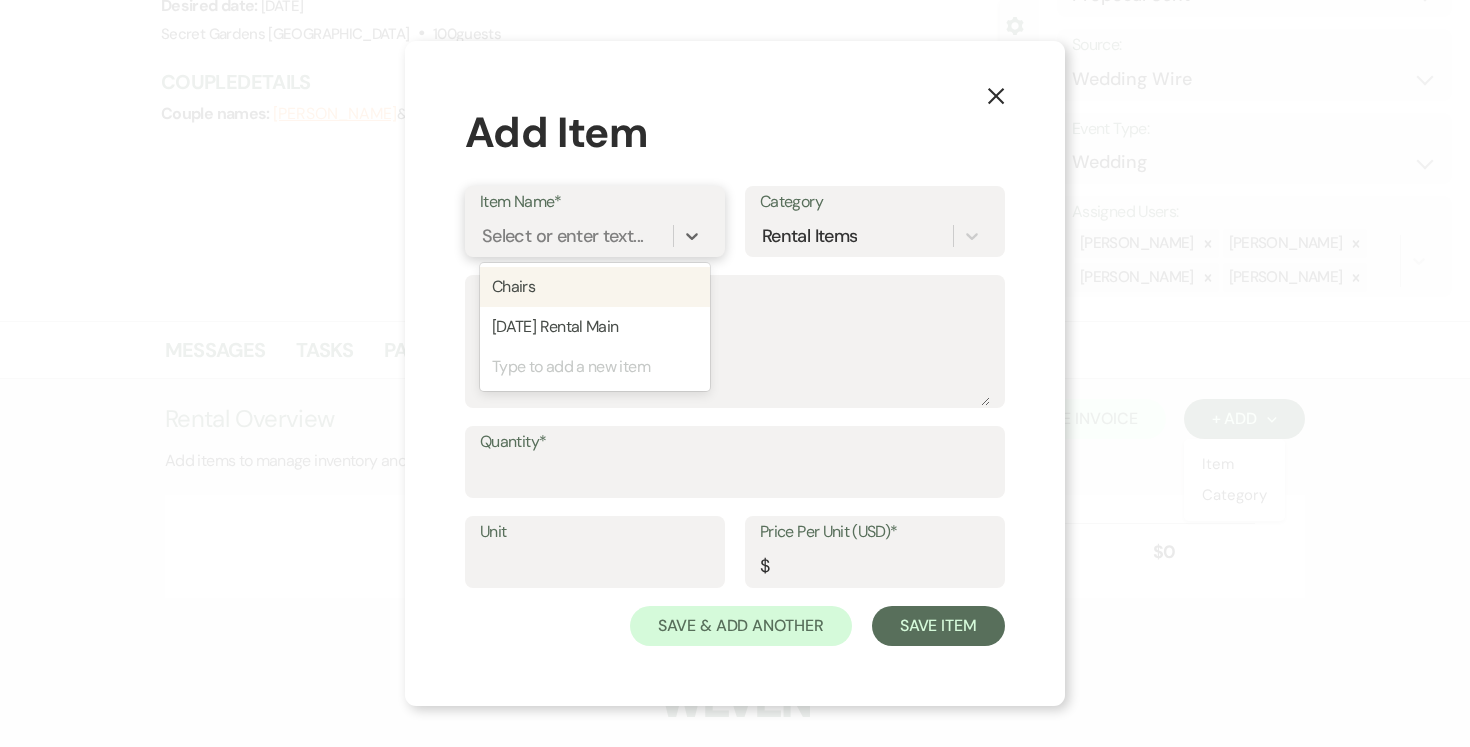 click on "Select or enter text..." at bounding box center (562, 236) 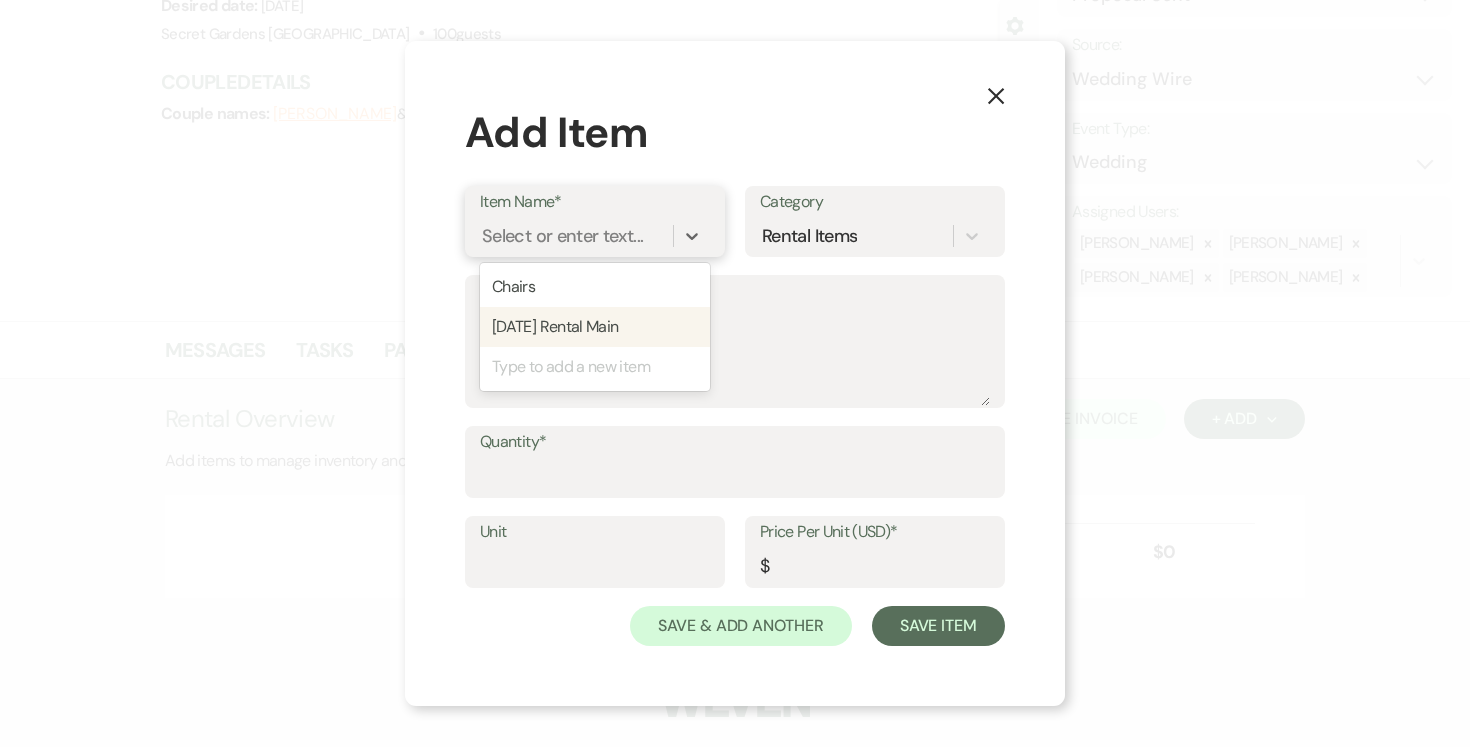 click on "Type to add a new item" at bounding box center (595, 367) 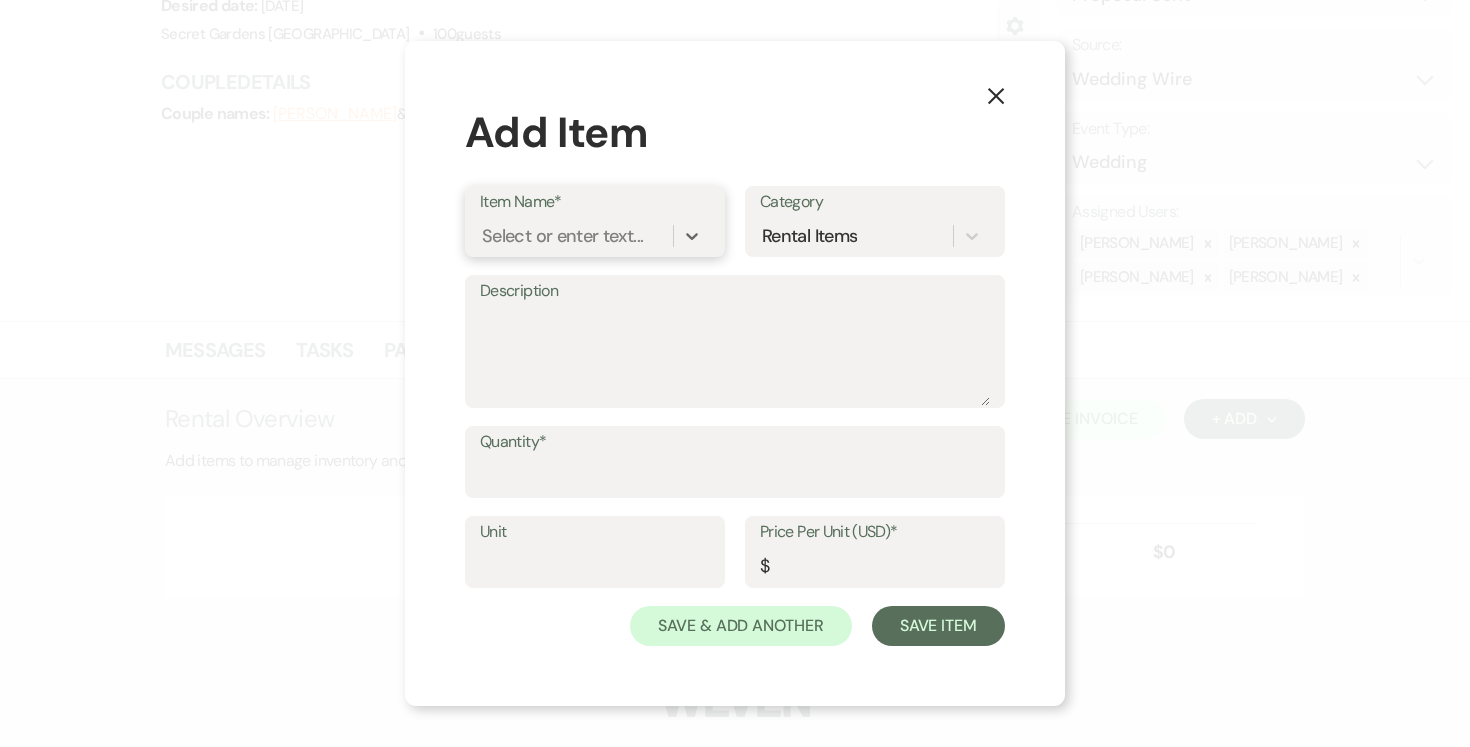 click on "Select or enter text..." at bounding box center [562, 236] 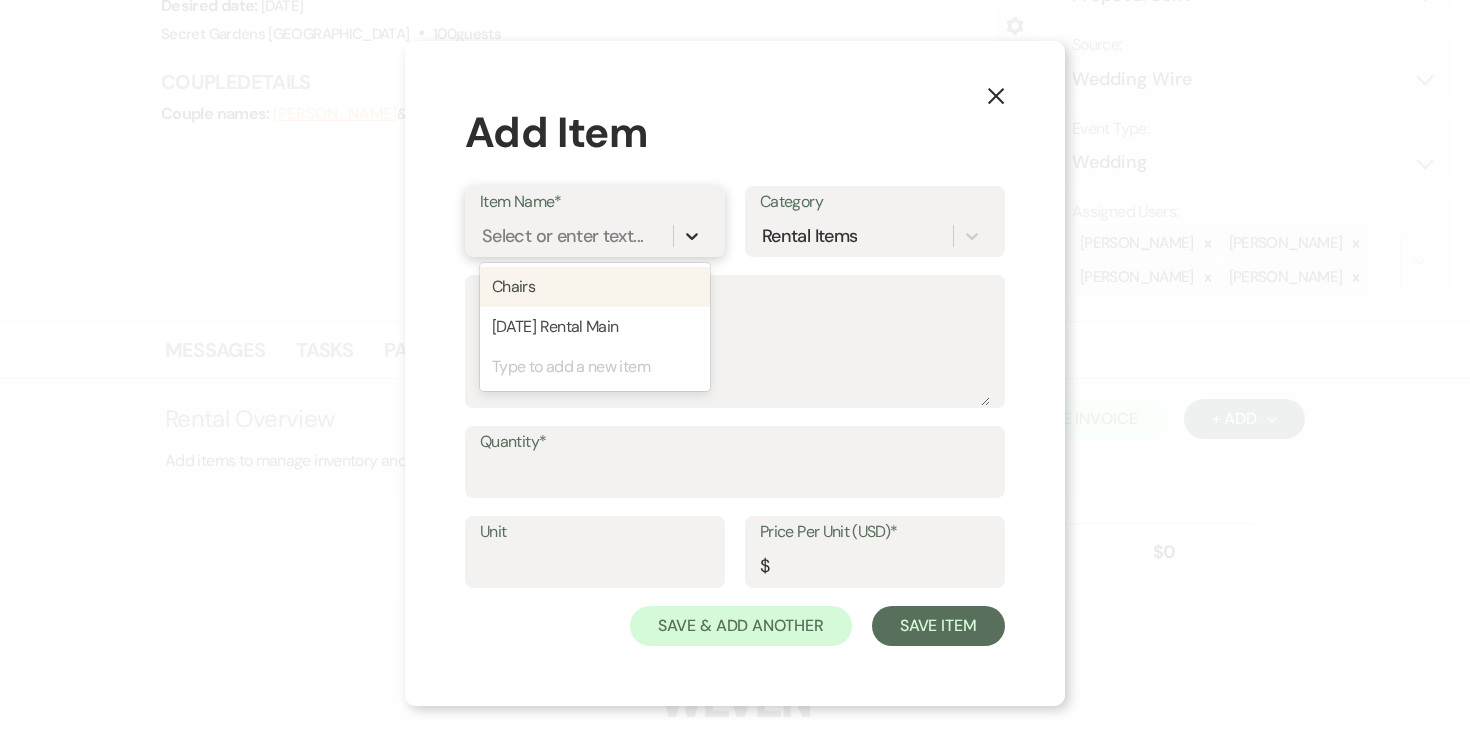click 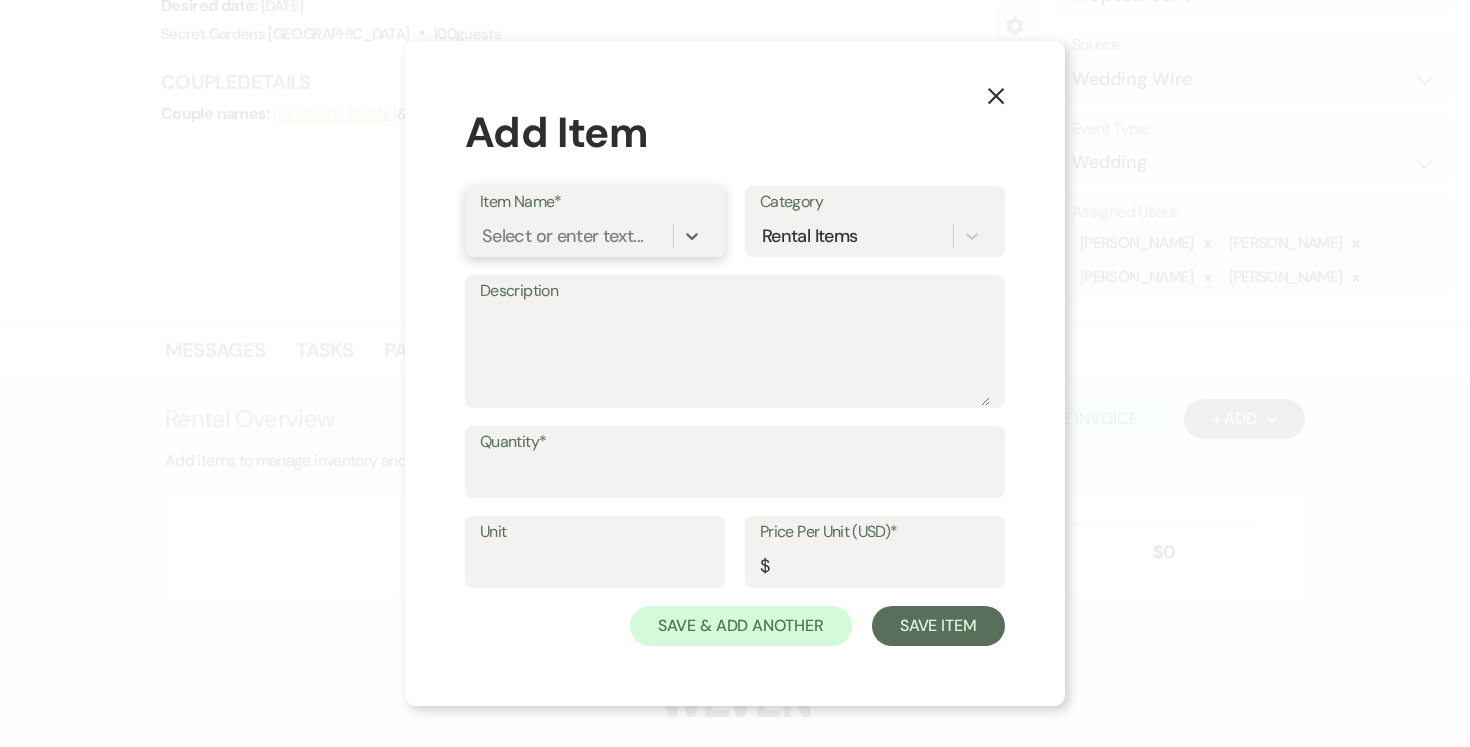 click on "Select or enter text..." at bounding box center [562, 236] 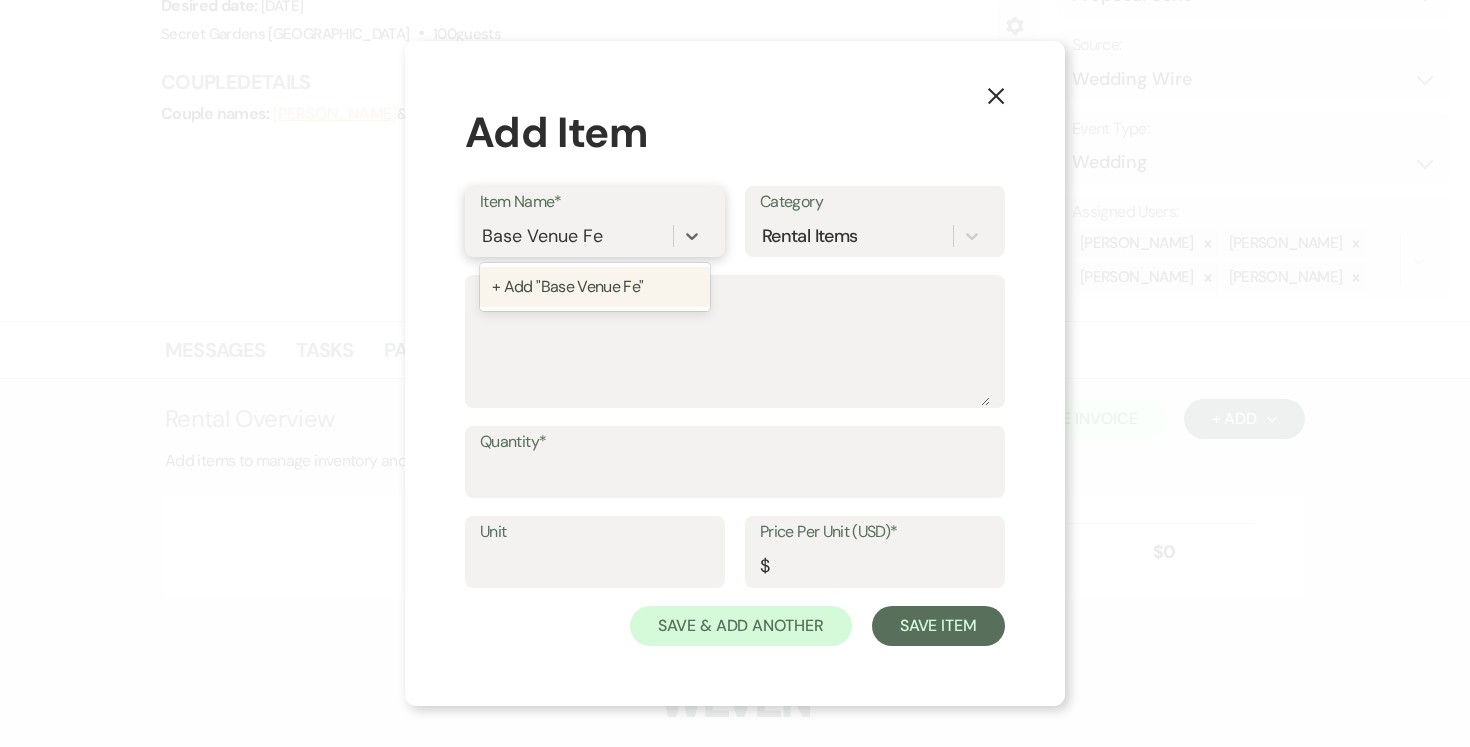 type on "Base Venue Fee" 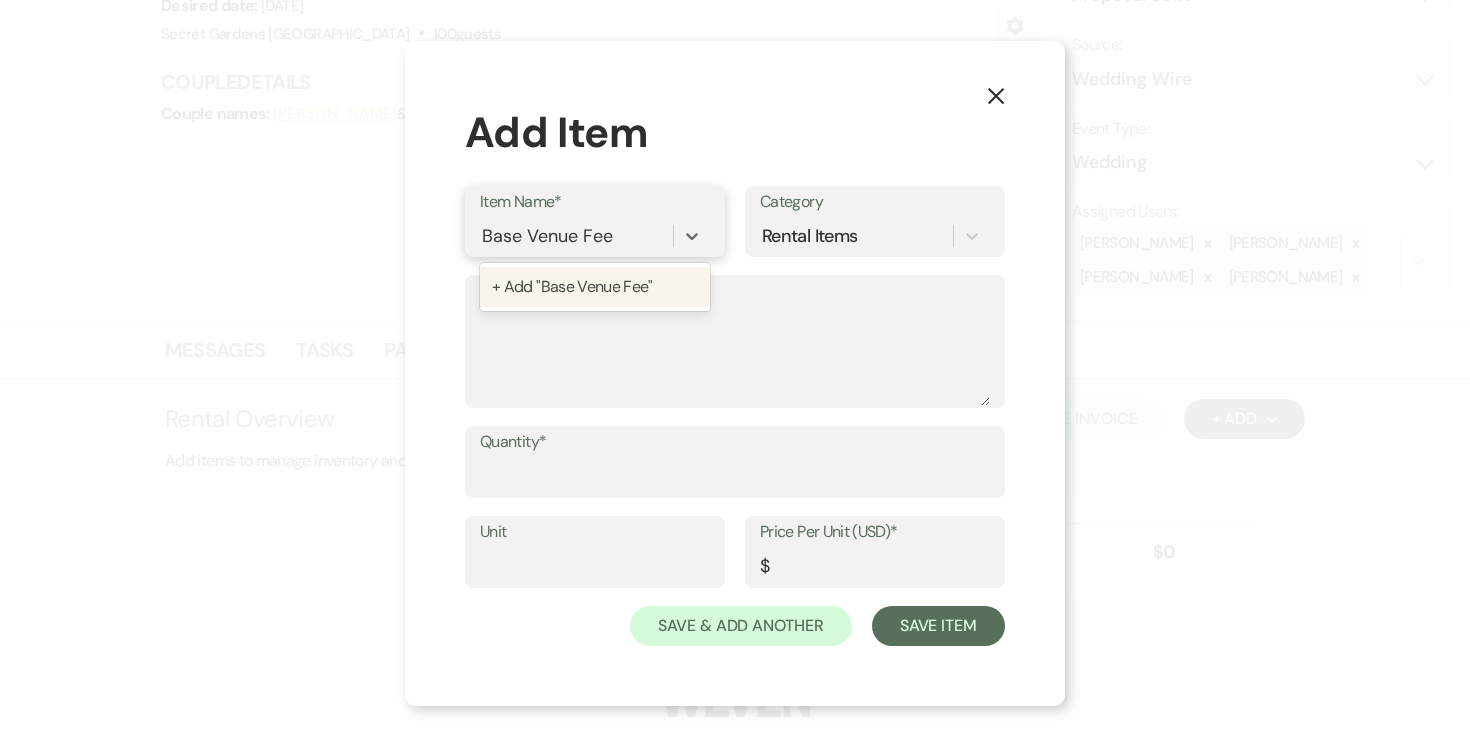 click on "+ Add "Base Venue Fee"" at bounding box center [595, 287] 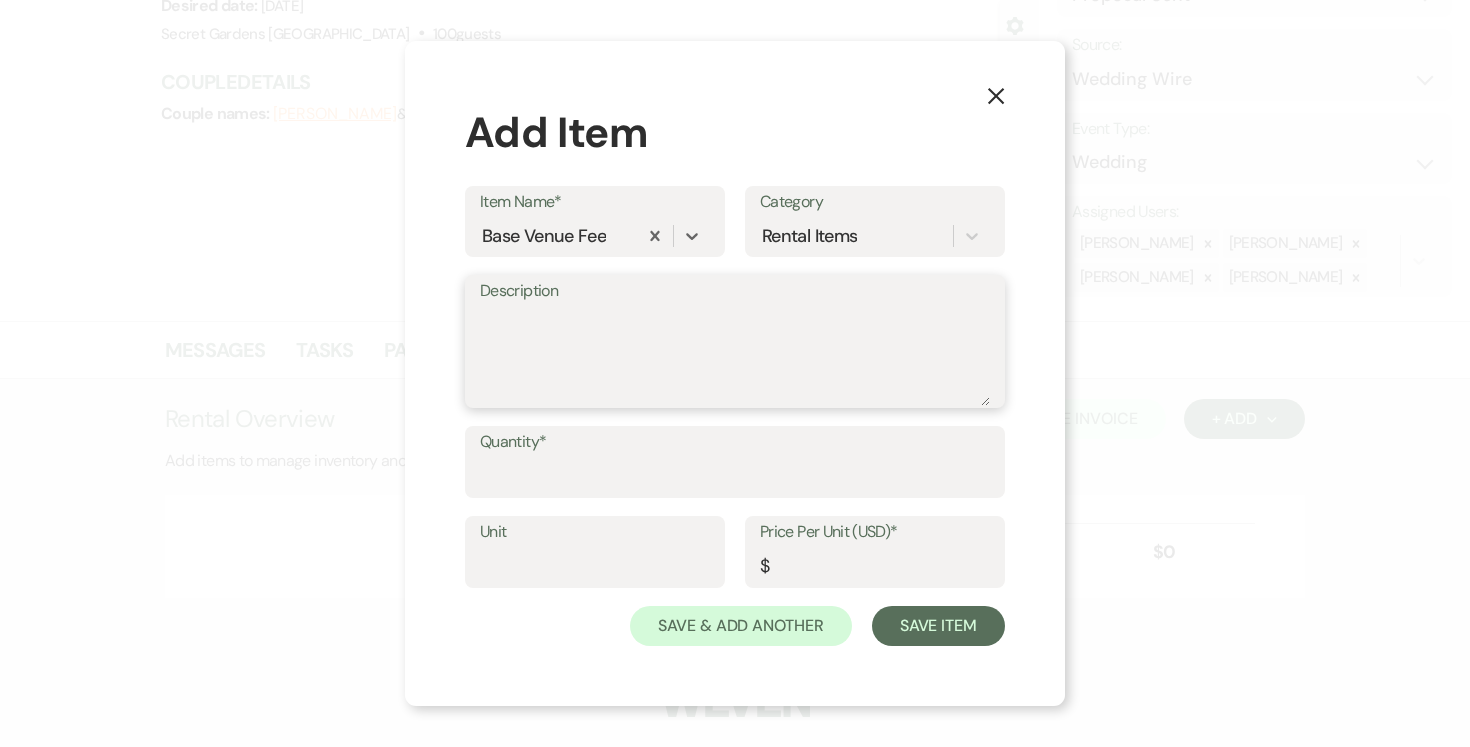 click on "Description" at bounding box center (735, 356) 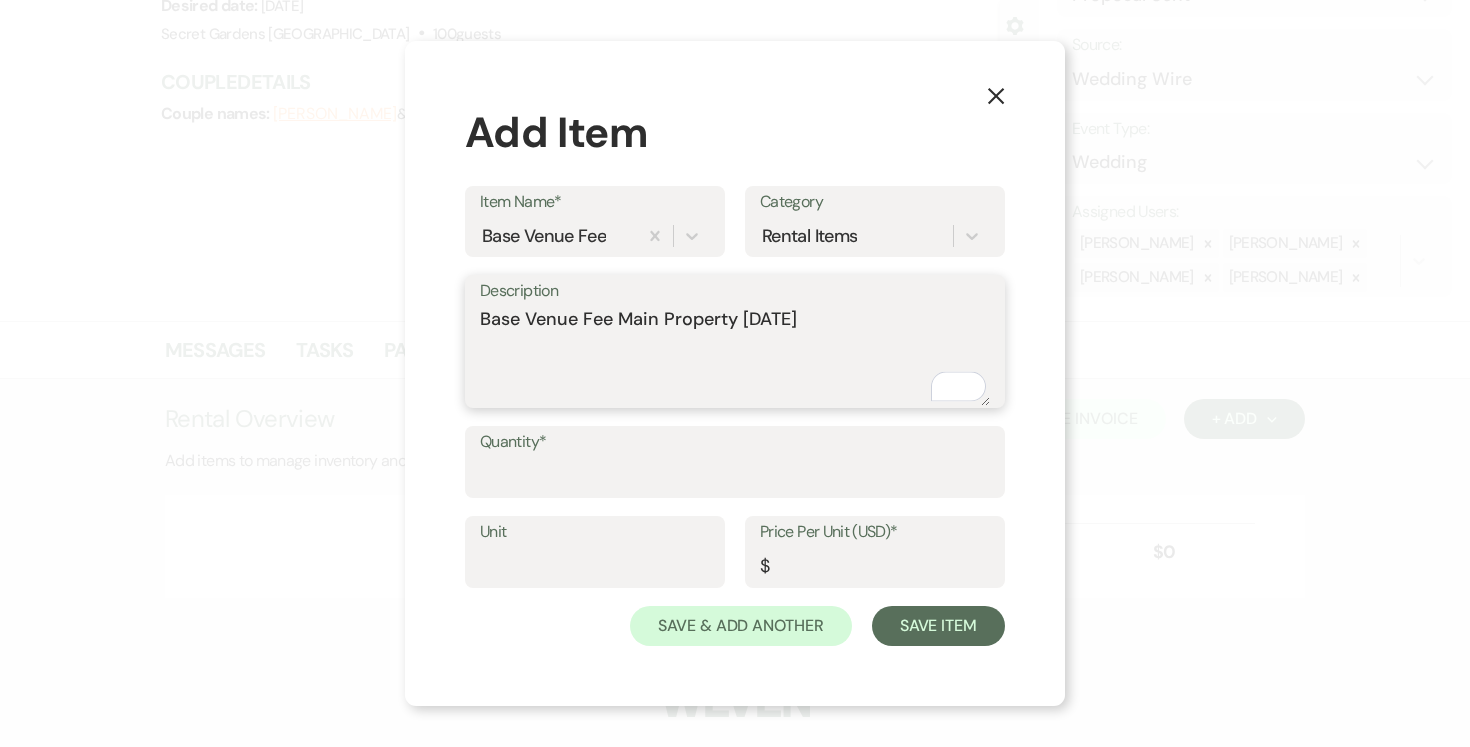 type on "Base Venue Fee Main Property [DATE]" 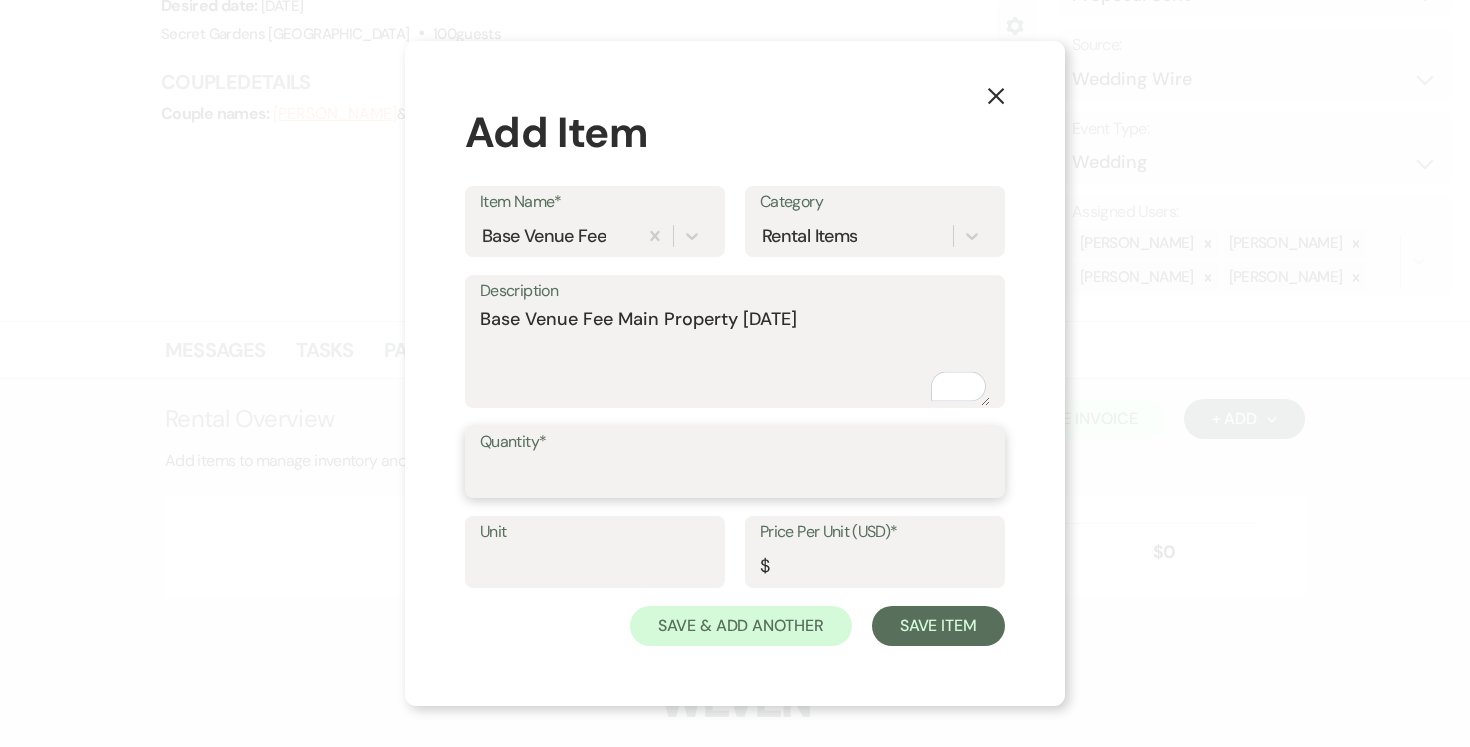 click on "Quantity*" at bounding box center [735, 476] 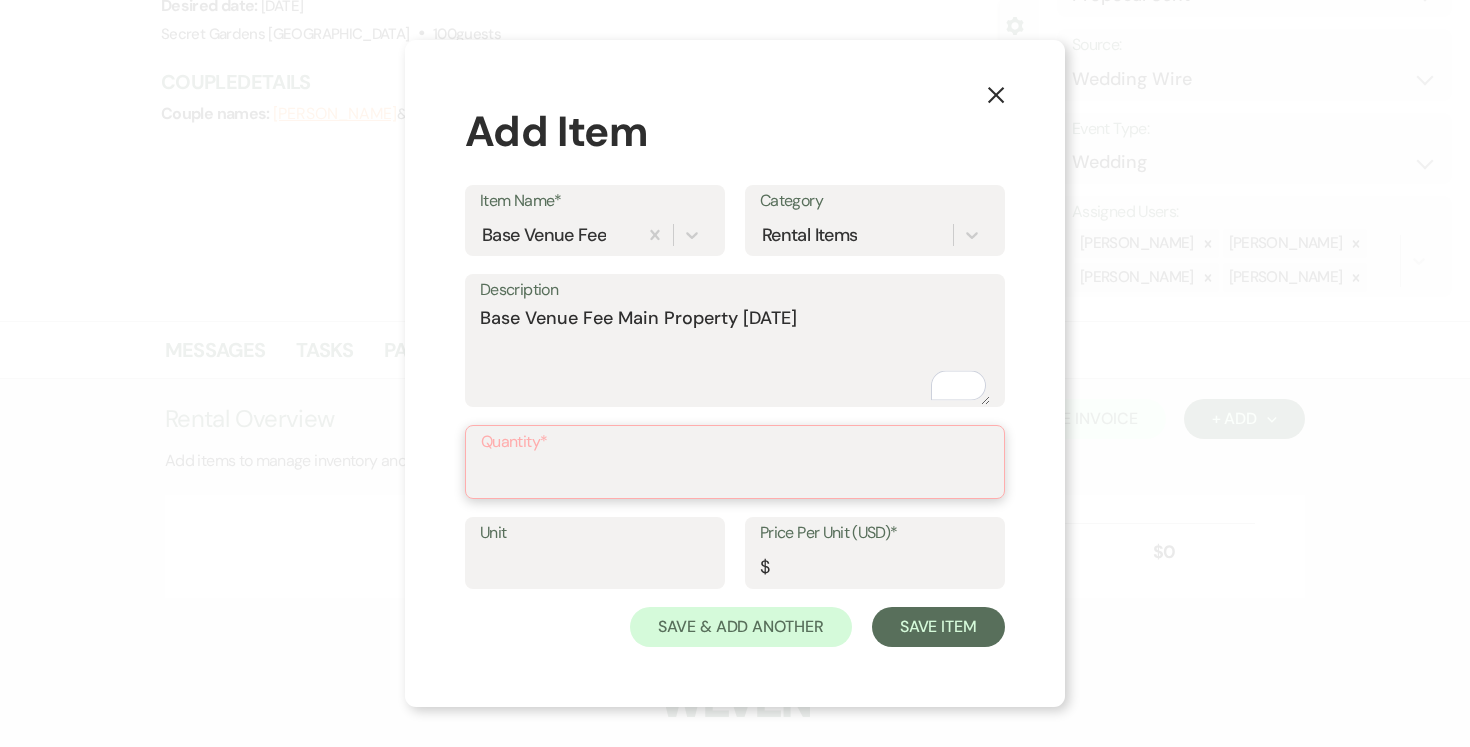 click on "Quantity*" at bounding box center [735, 476] 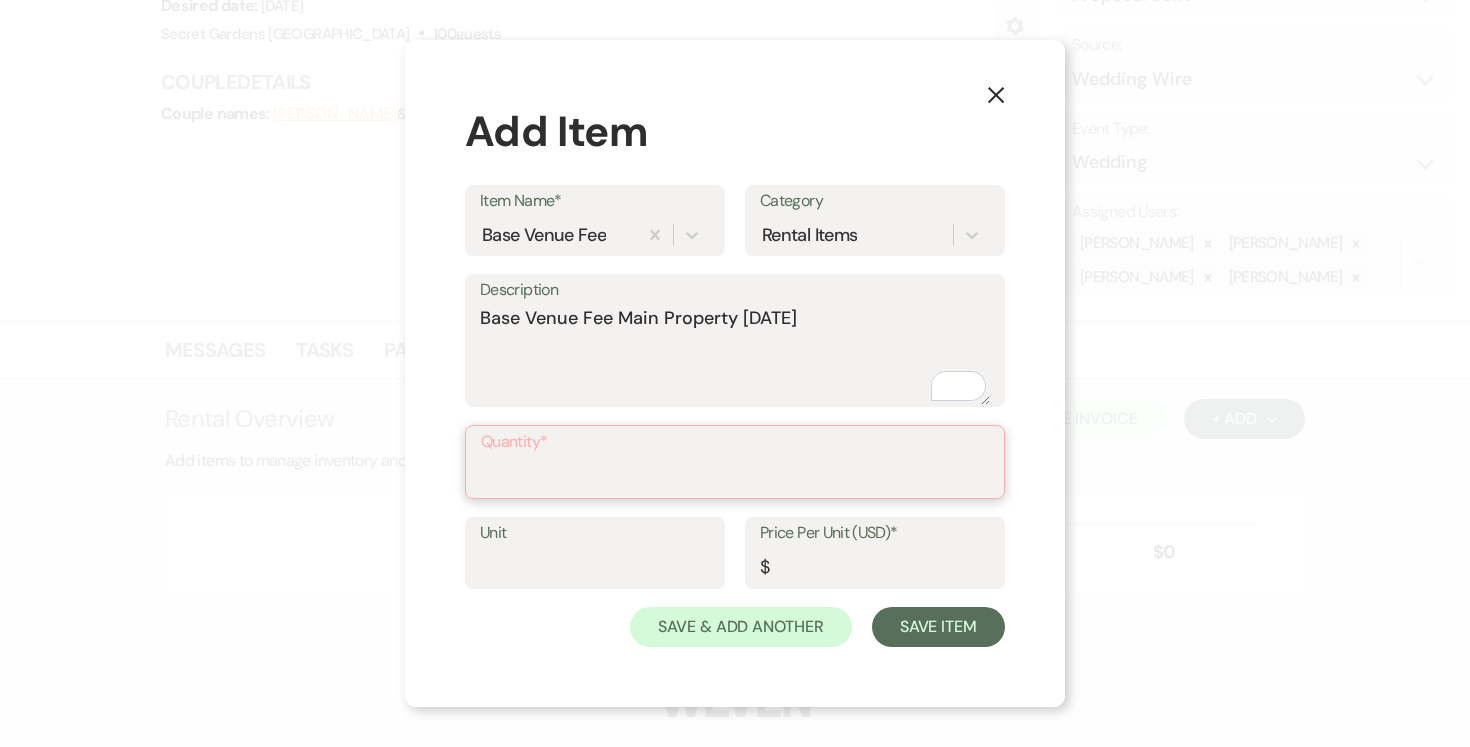 click on "Quantity*" at bounding box center (735, 476) 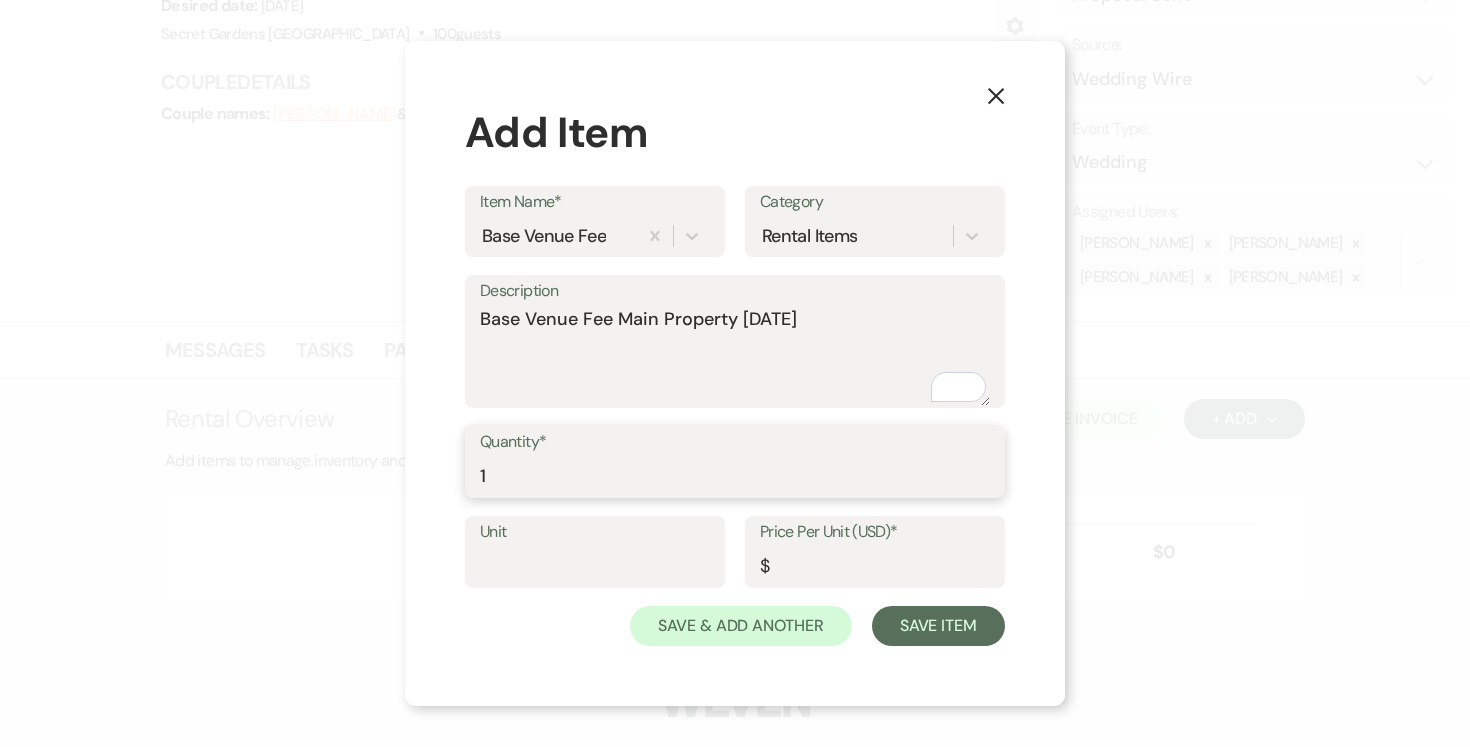type on "1" 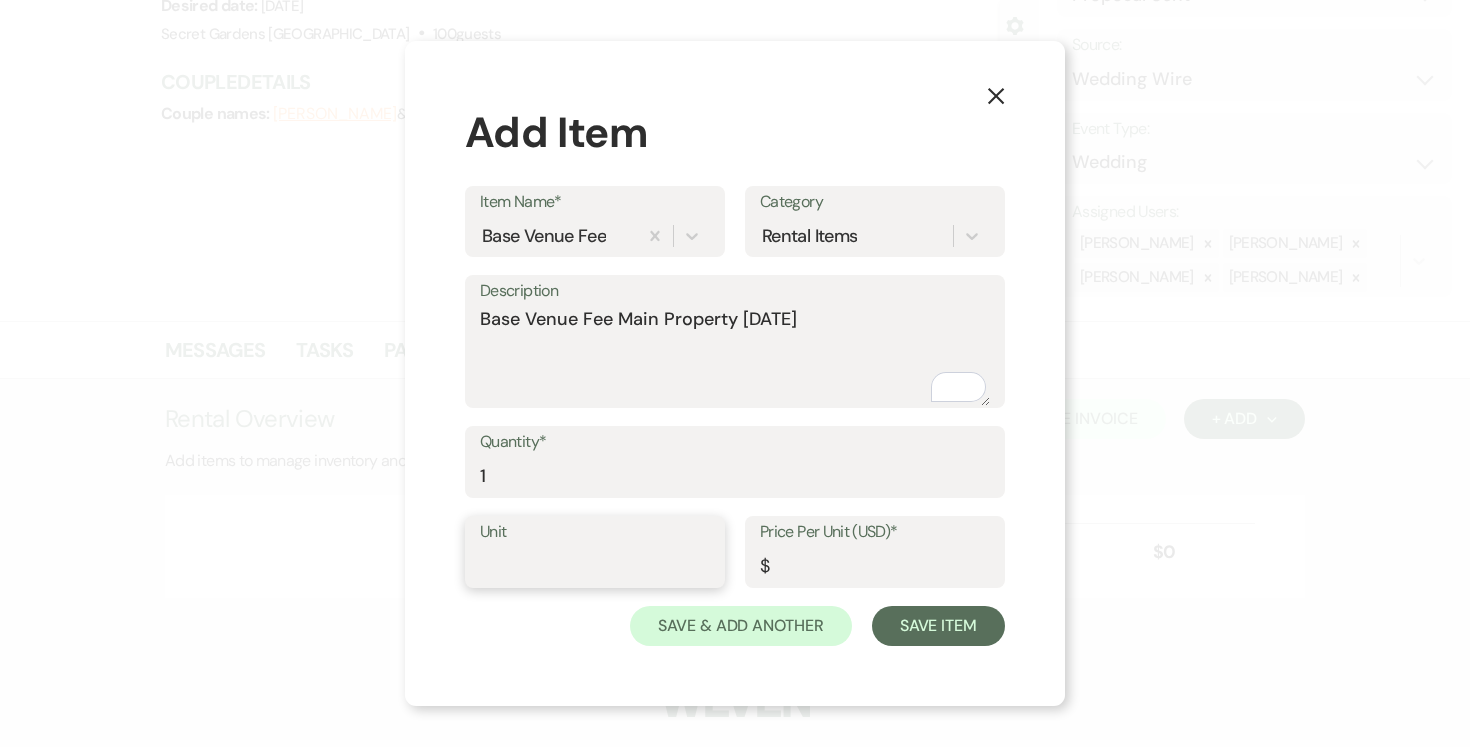 click on "Unit" at bounding box center [595, 566] 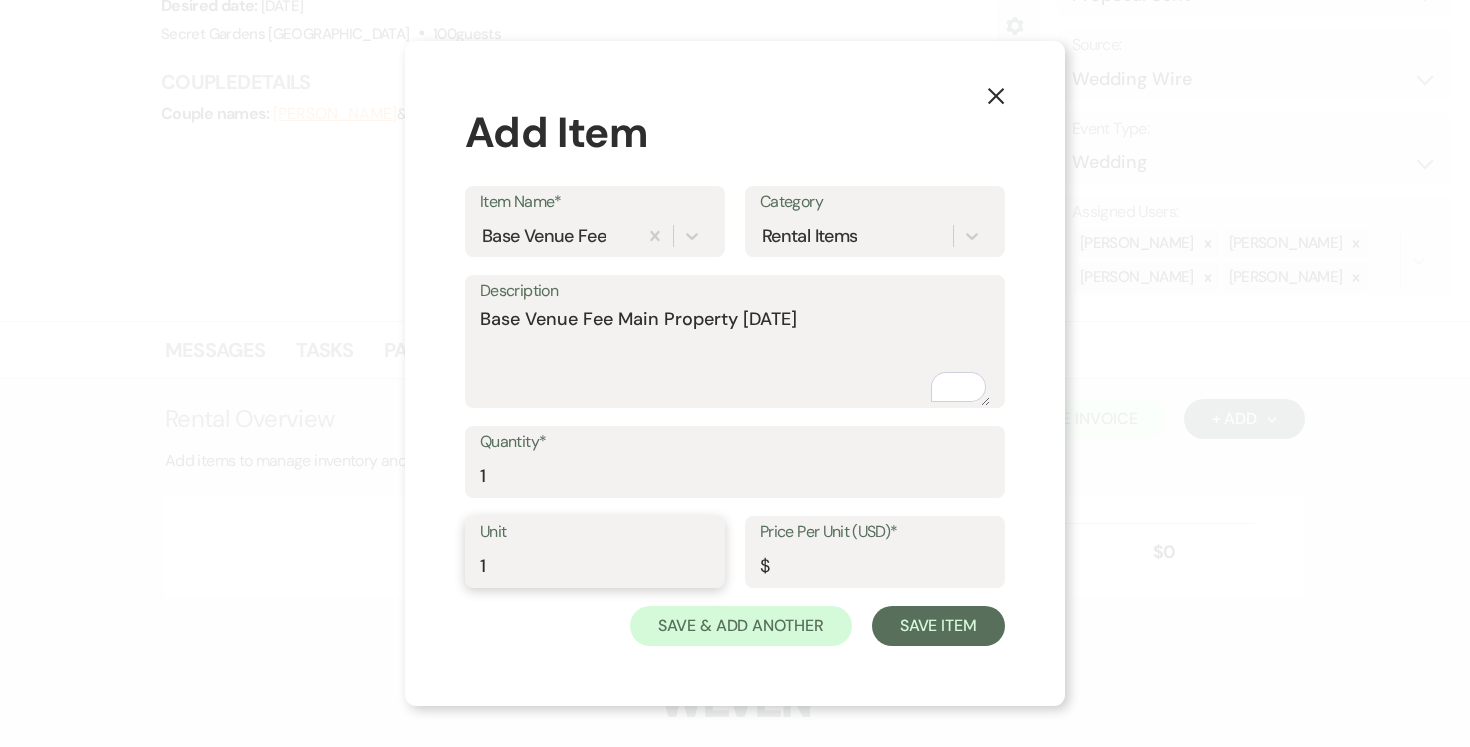 type on "1" 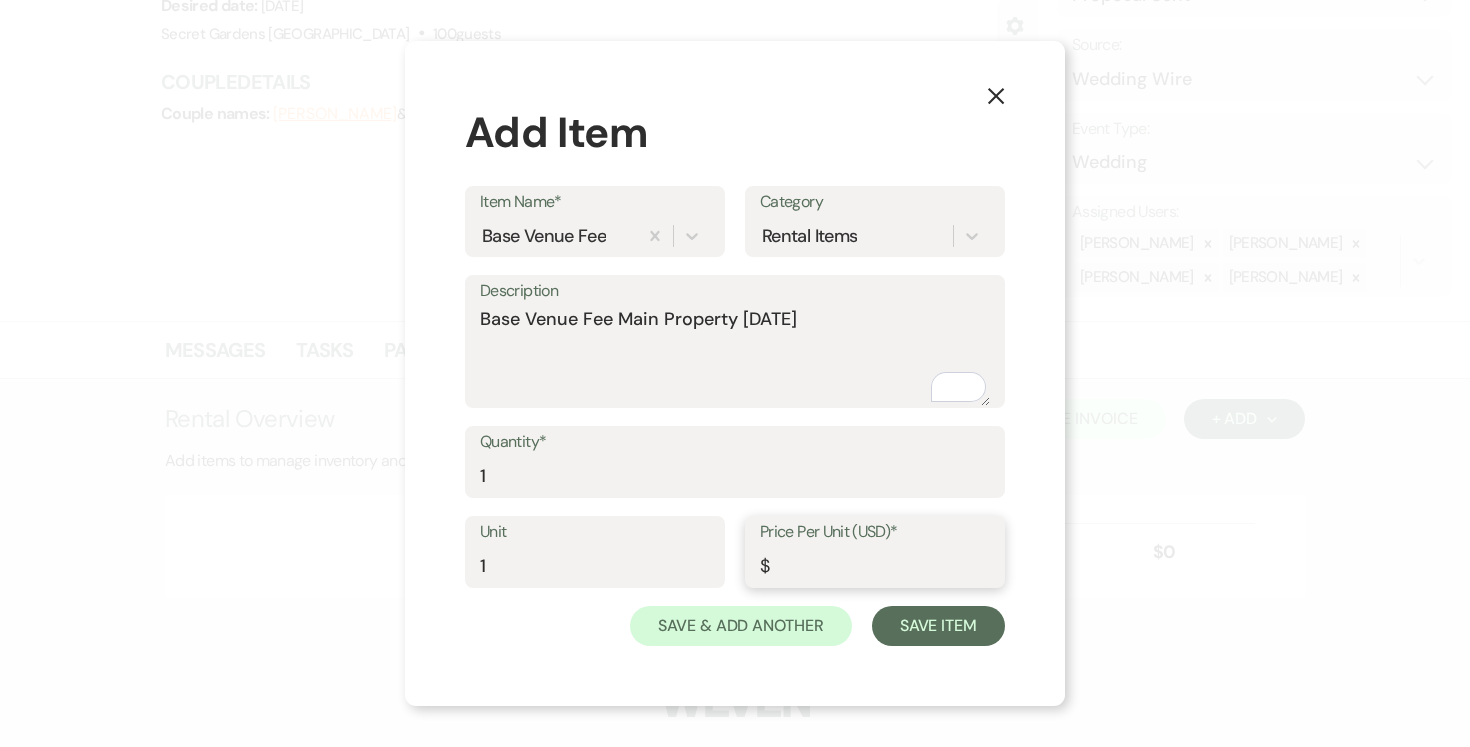 click on "Price Per Unit (USD)*" at bounding box center (875, 566) 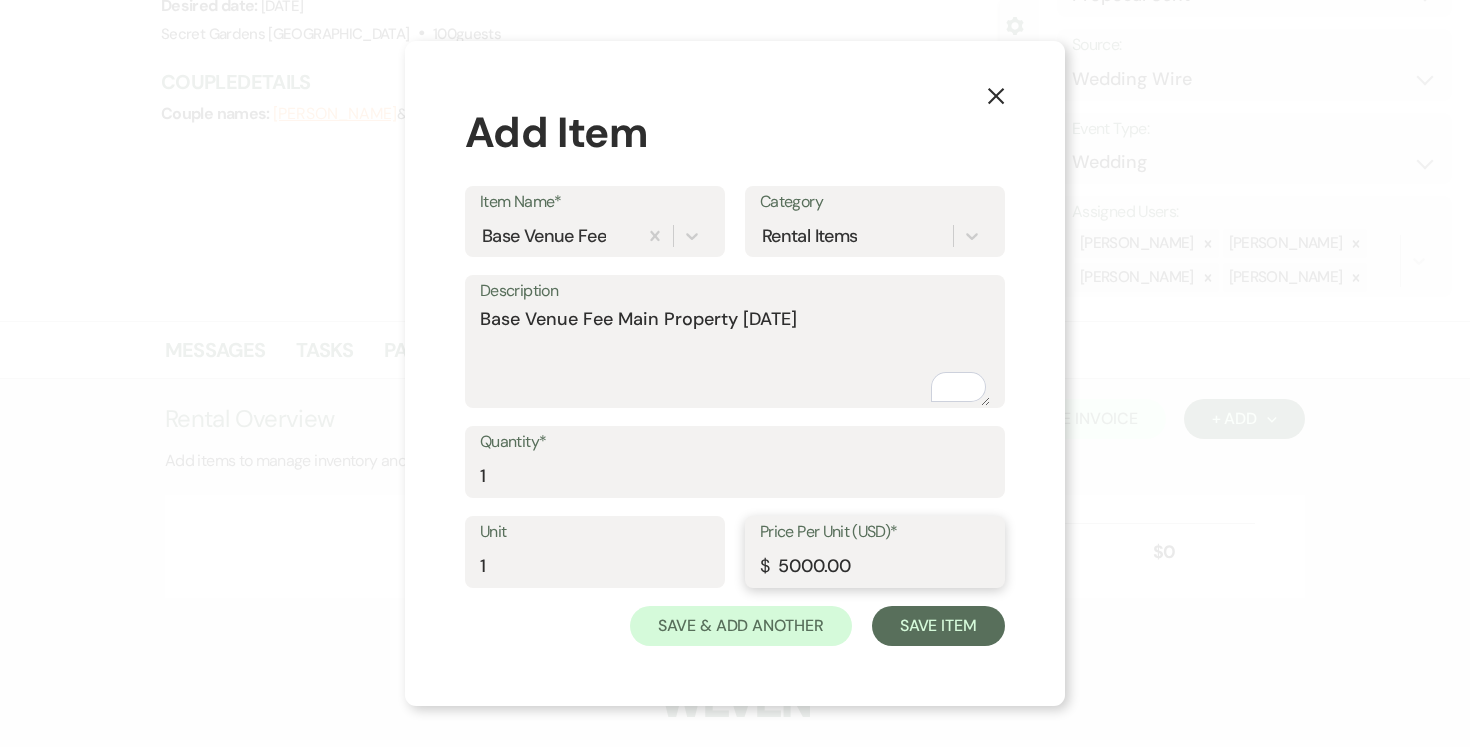 type on "5000.00" 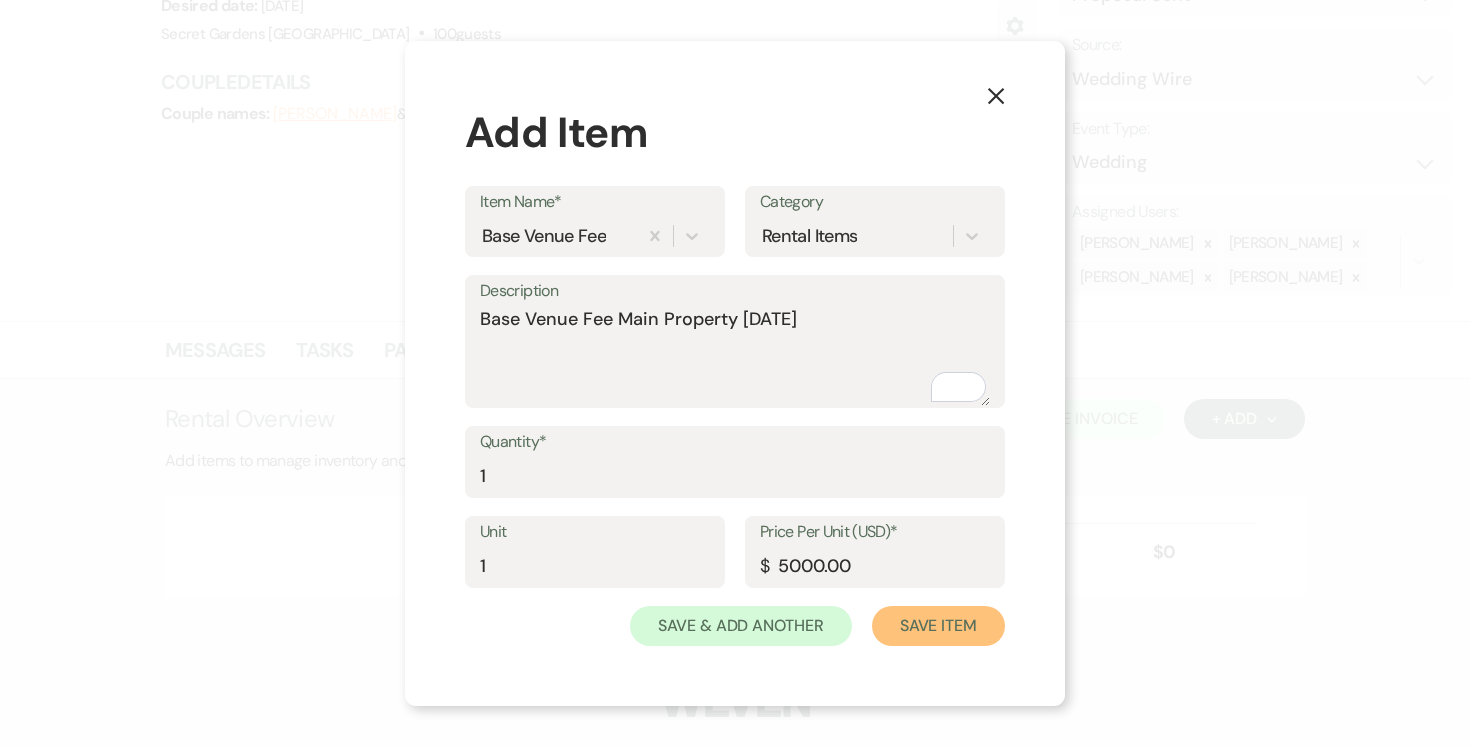 click on "Save Item" at bounding box center [938, 626] 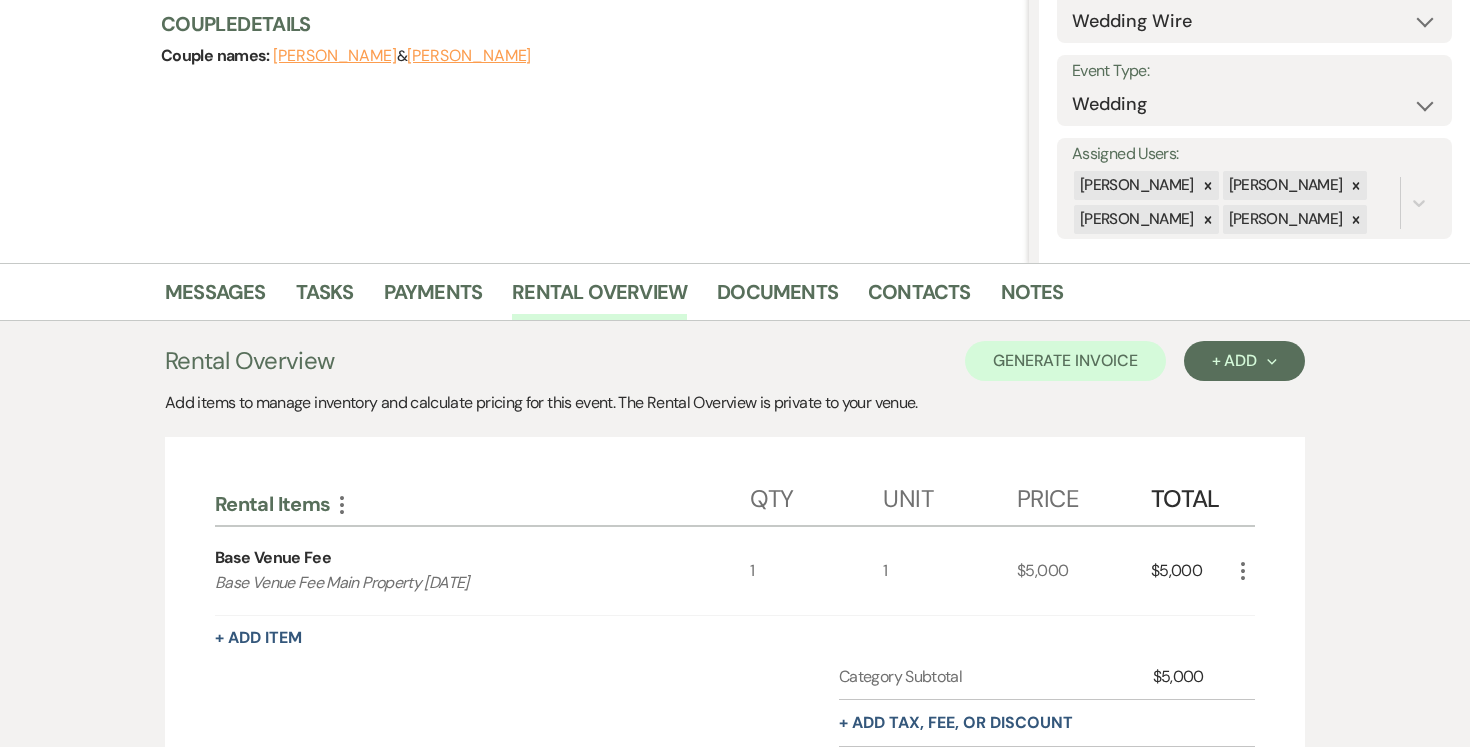 scroll, scrollTop: 271, scrollLeft: 0, axis: vertical 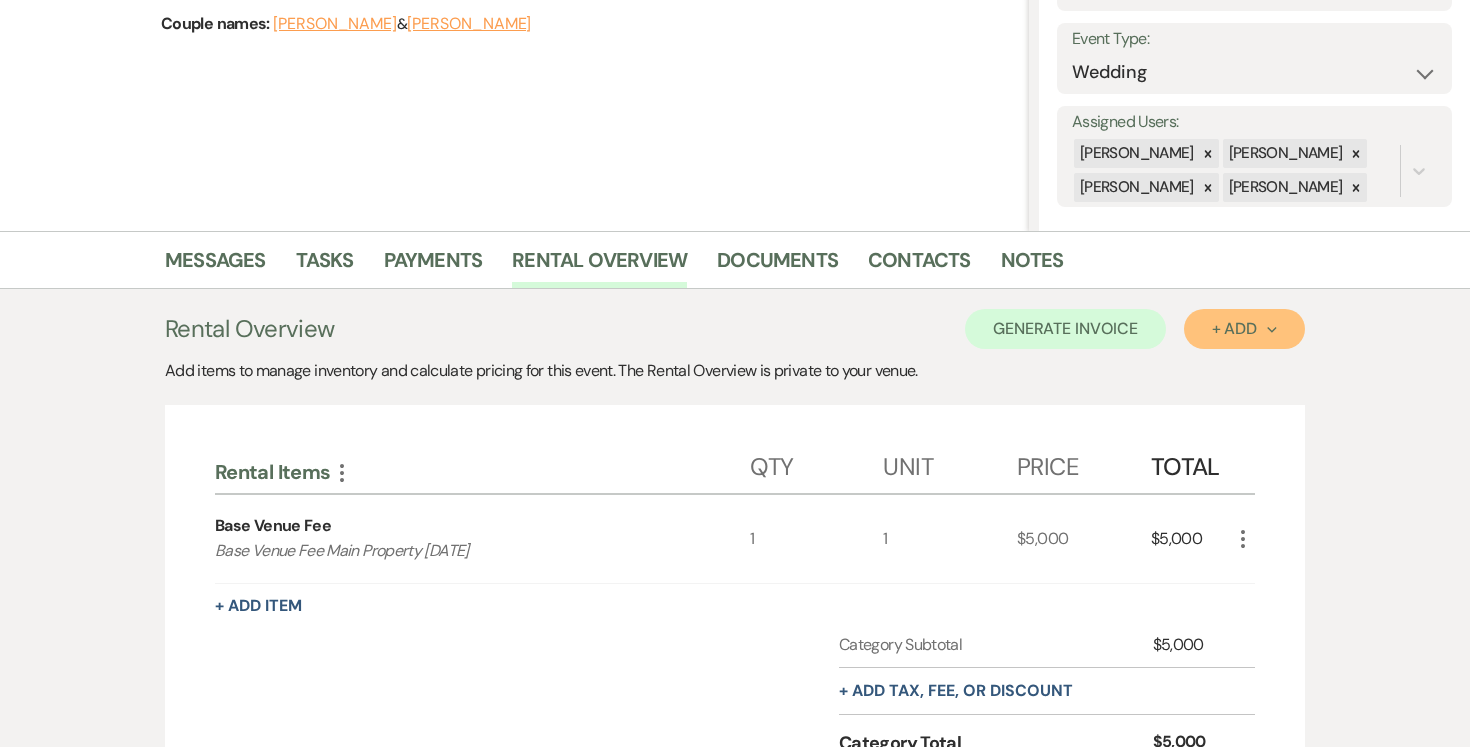 click on "+ Add Next" at bounding box center (1244, 329) 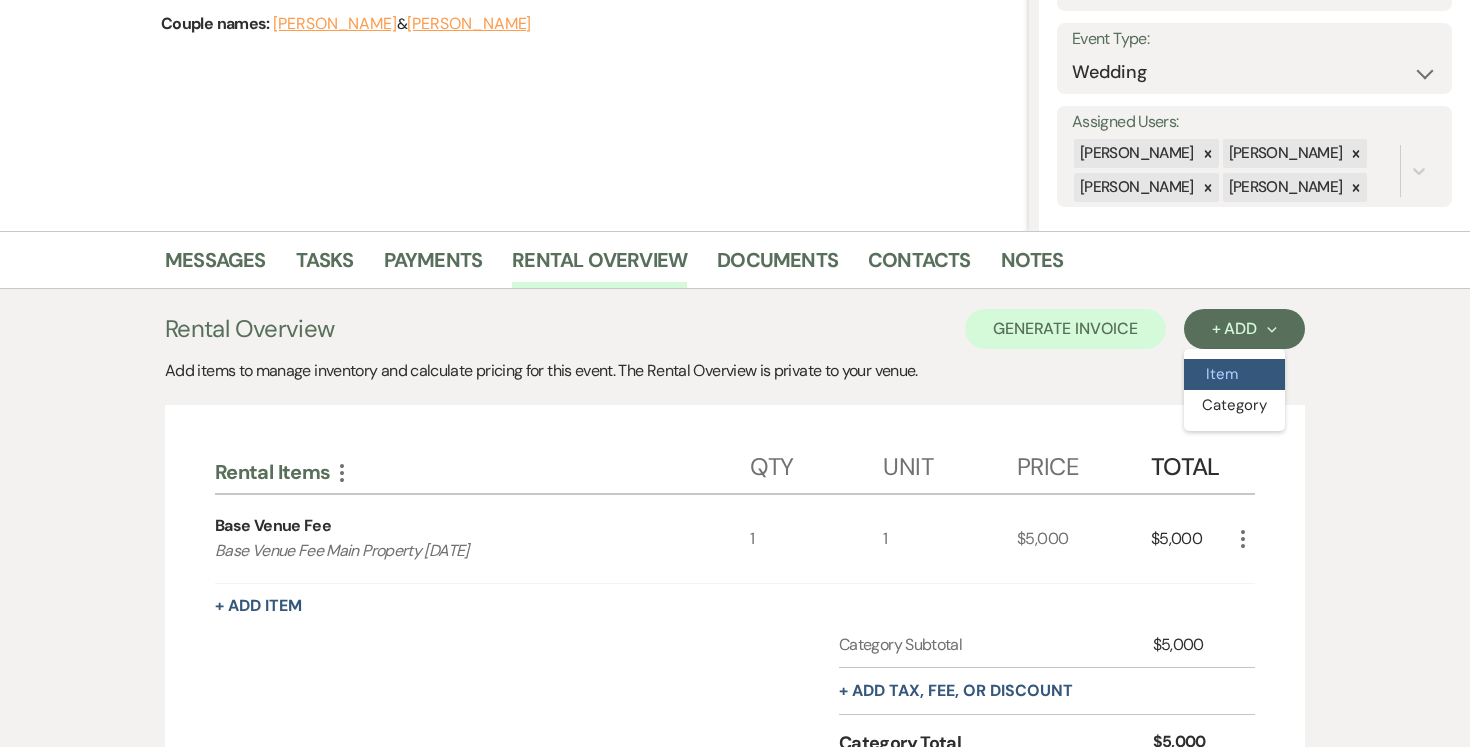 click on "Item" at bounding box center (1234, 374) 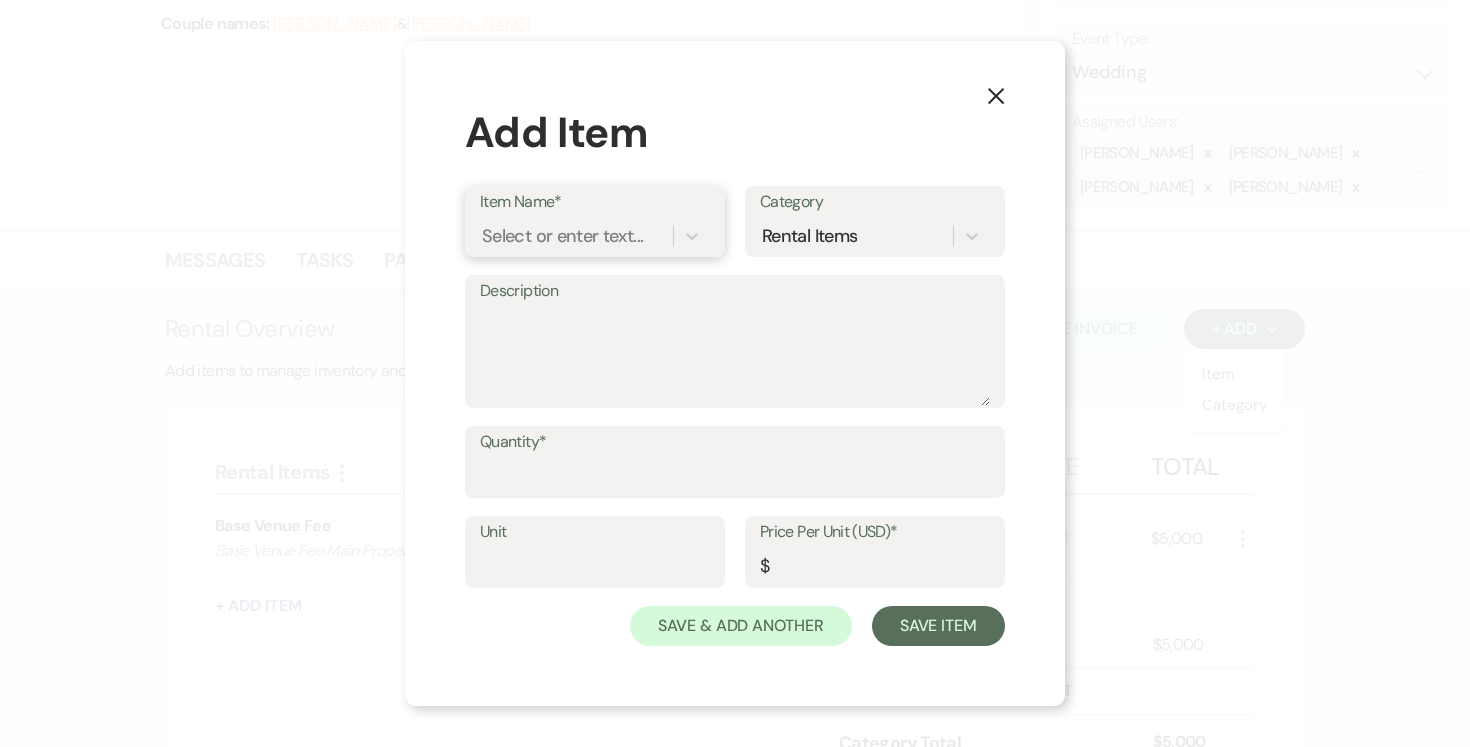 click on "Select or enter text..." at bounding box center (562, 236) 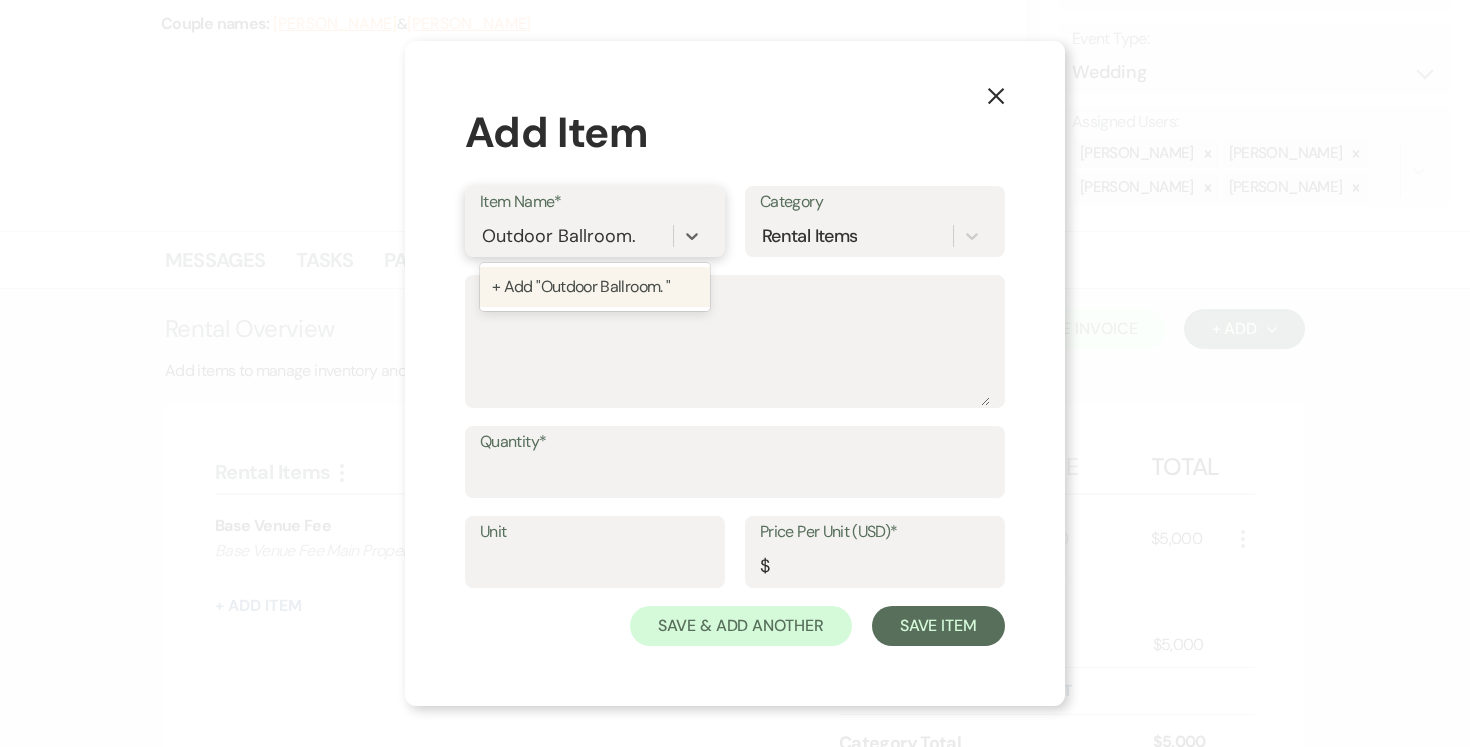 scroll, scrollTop: 0, scrollLeft: 0, axis: both 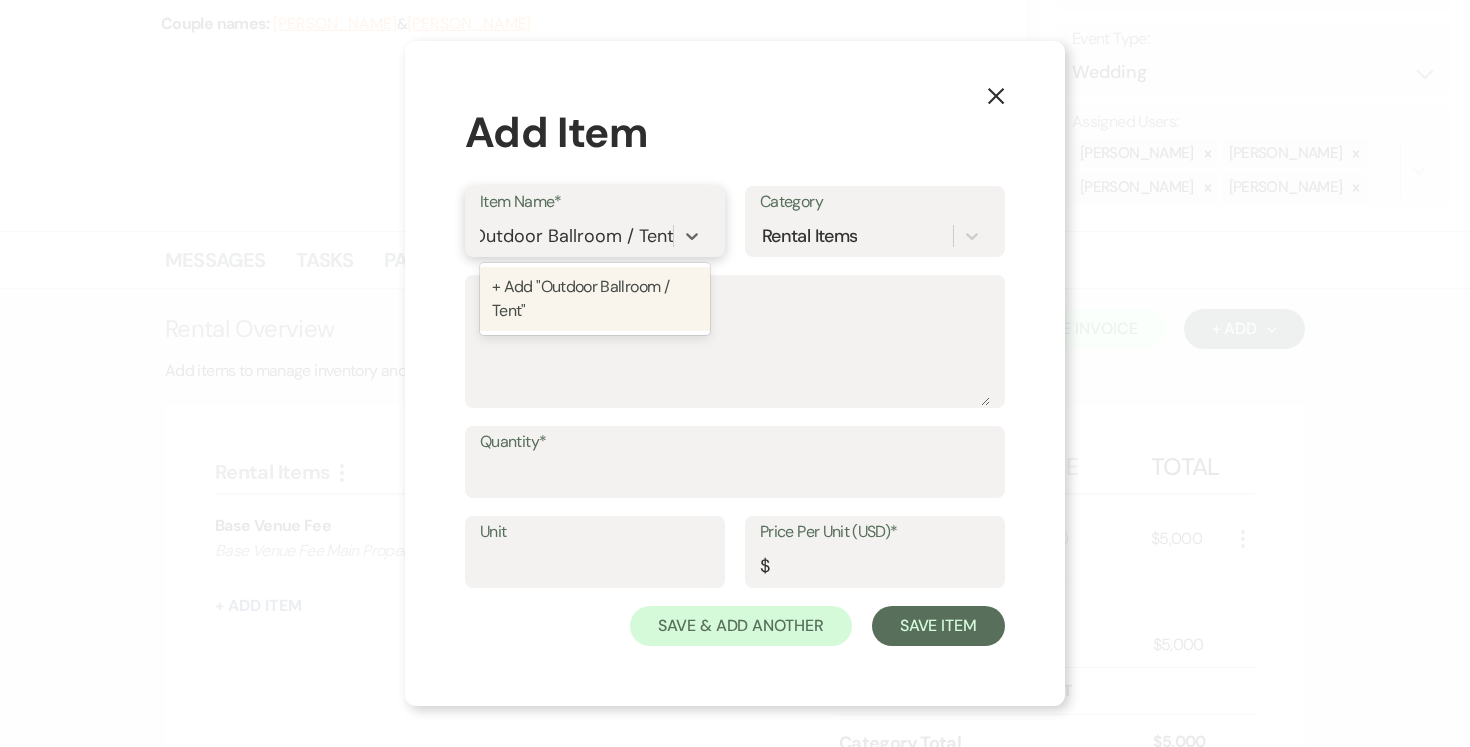 type on "Outdoor Ballroom / Tent" 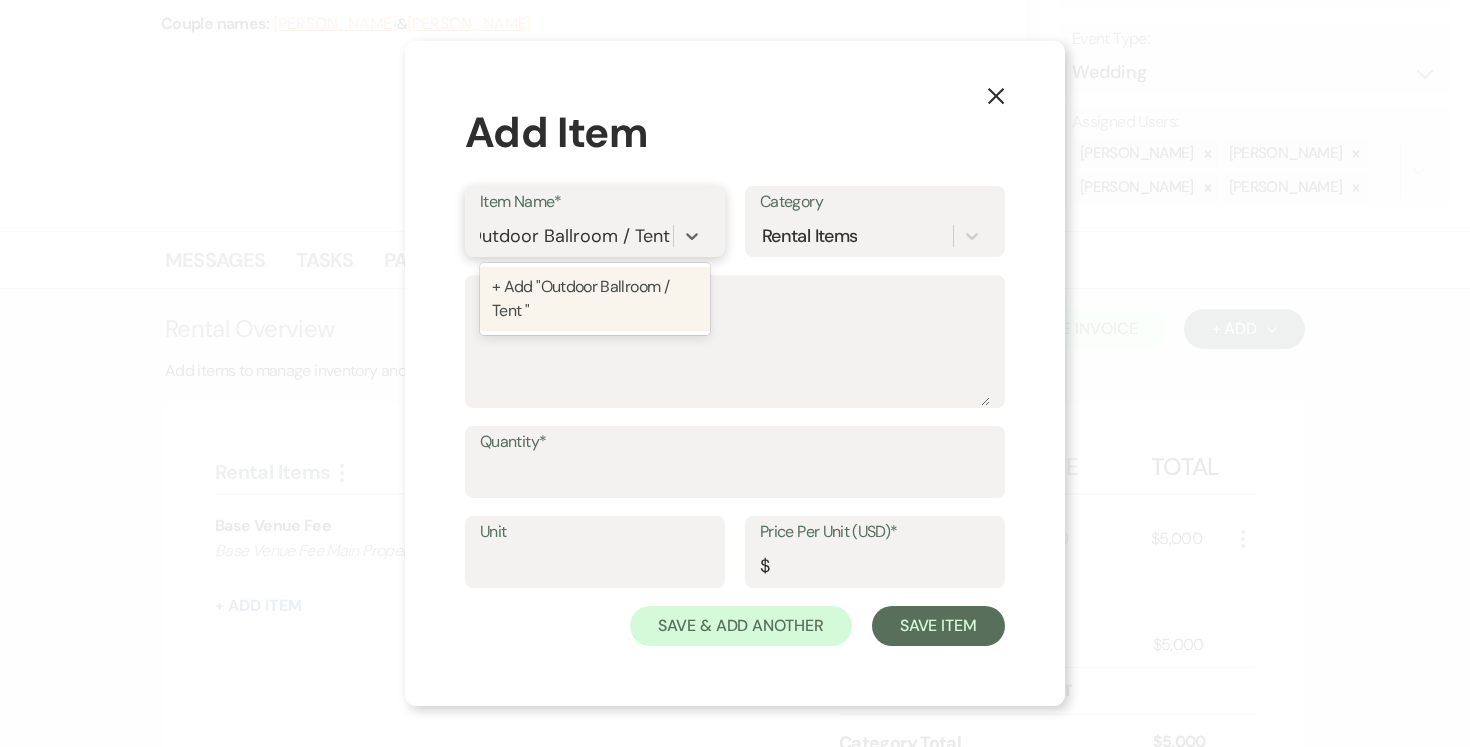 click on "+ Add "Outdoor Ballroom / Tent "" at bounding box center (595, 299) 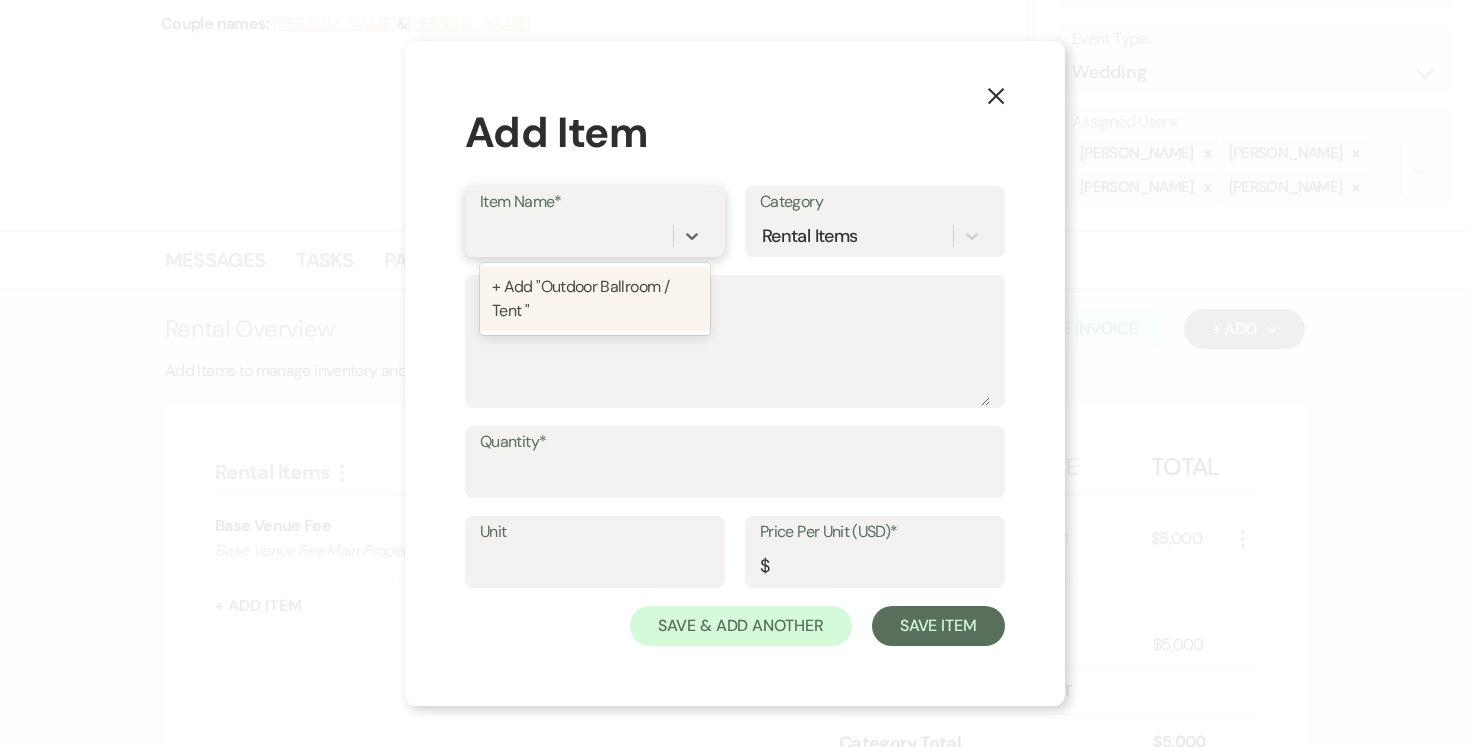 scroll, scrollTop: 0, scrollLeft: 0, axis: both 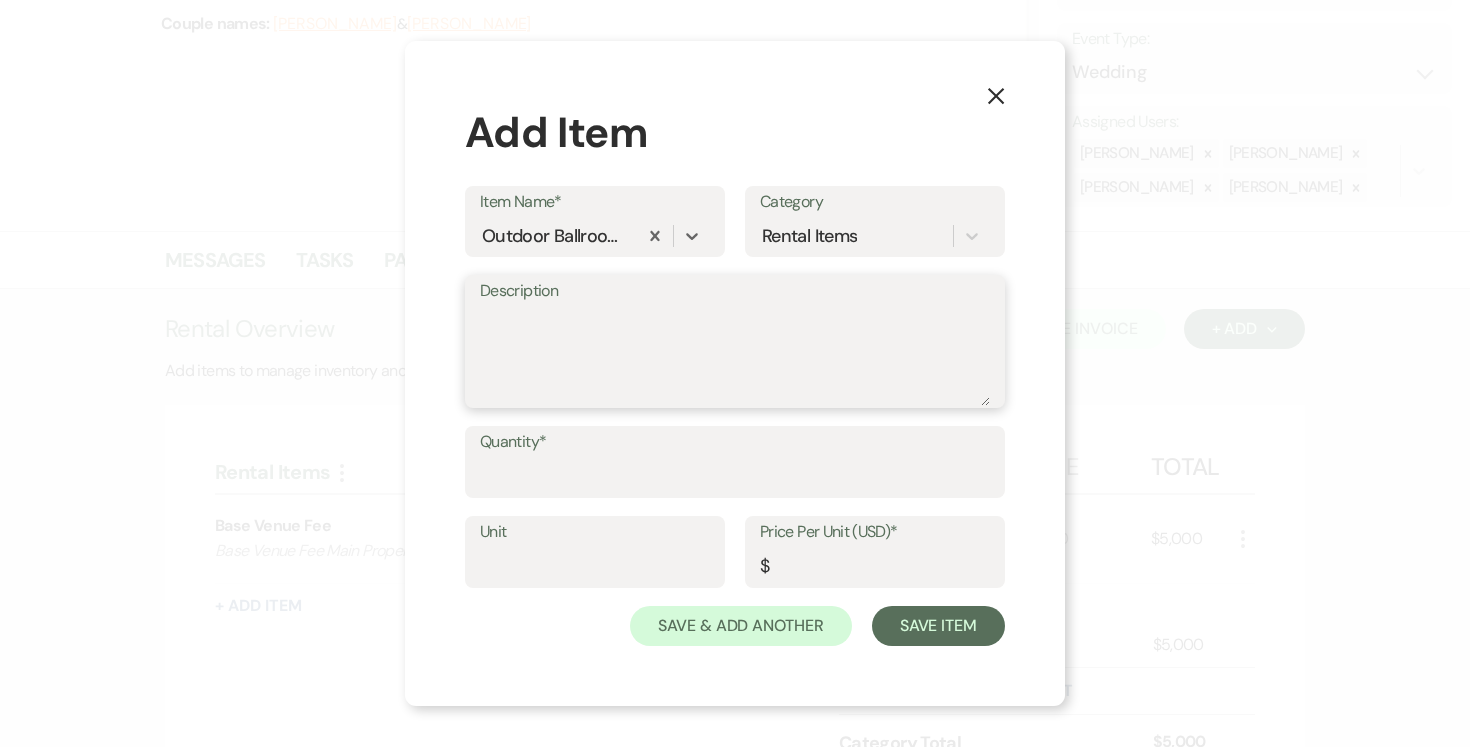 click on "Description" at bounding box center [735, 356] 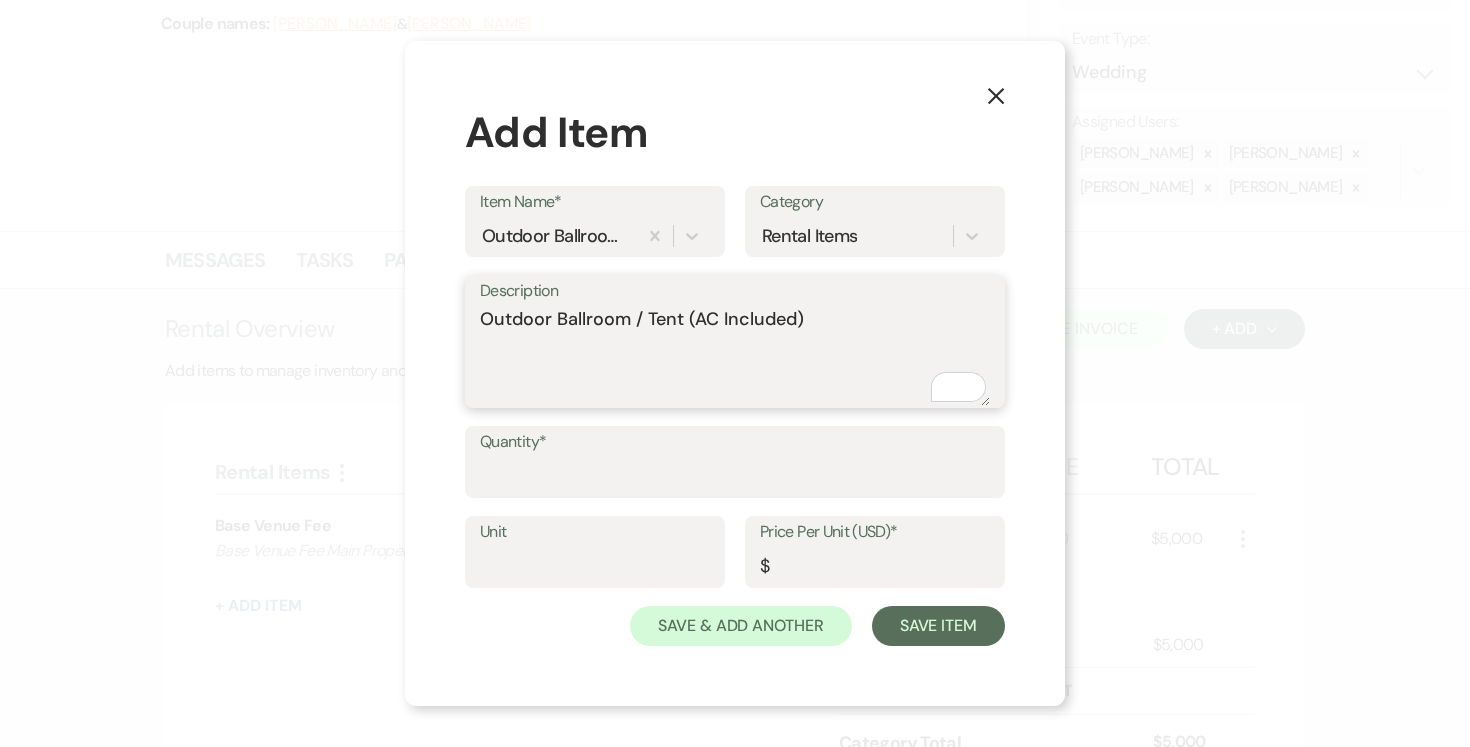 type on "Outdoor Ballroom / Tent (AC Included)" 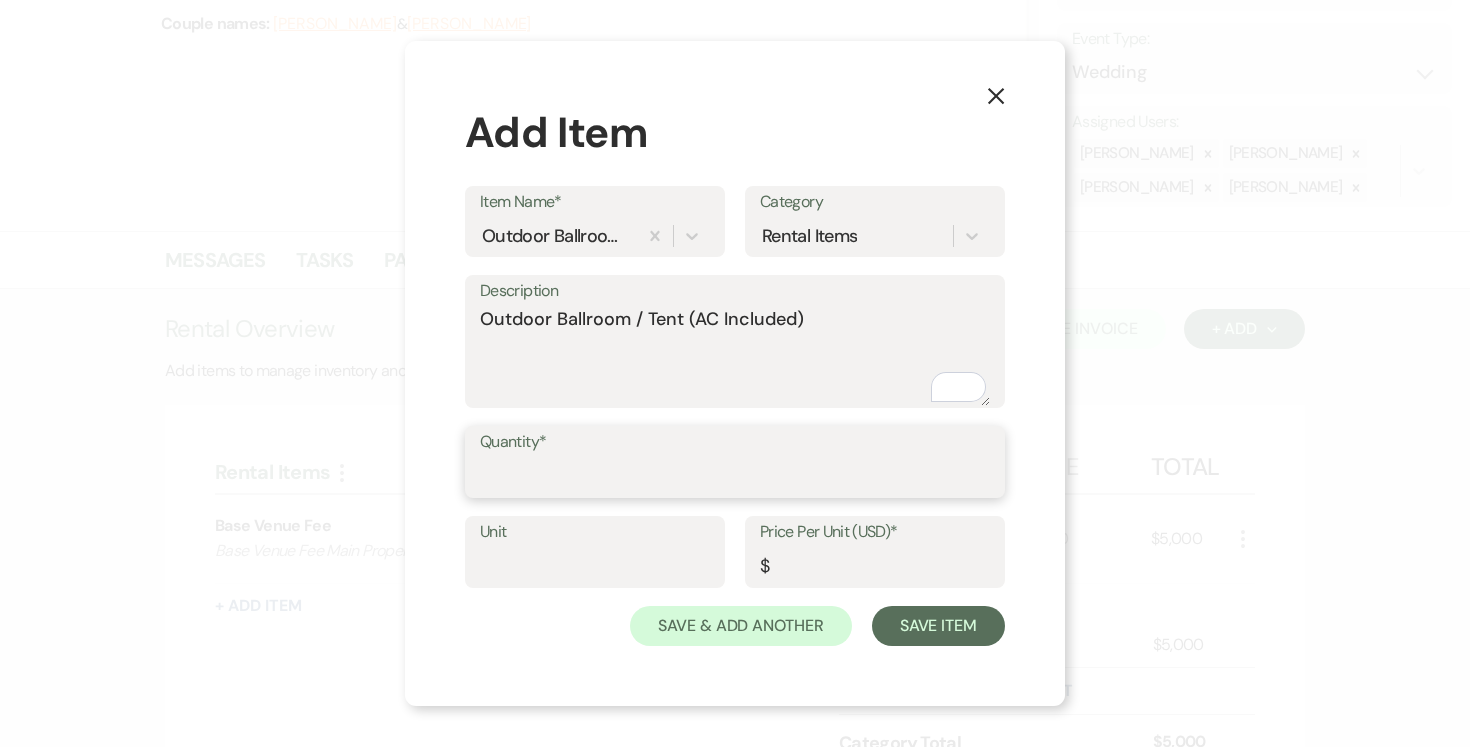 click on "Quantity*" at bounding box center (735, 476) 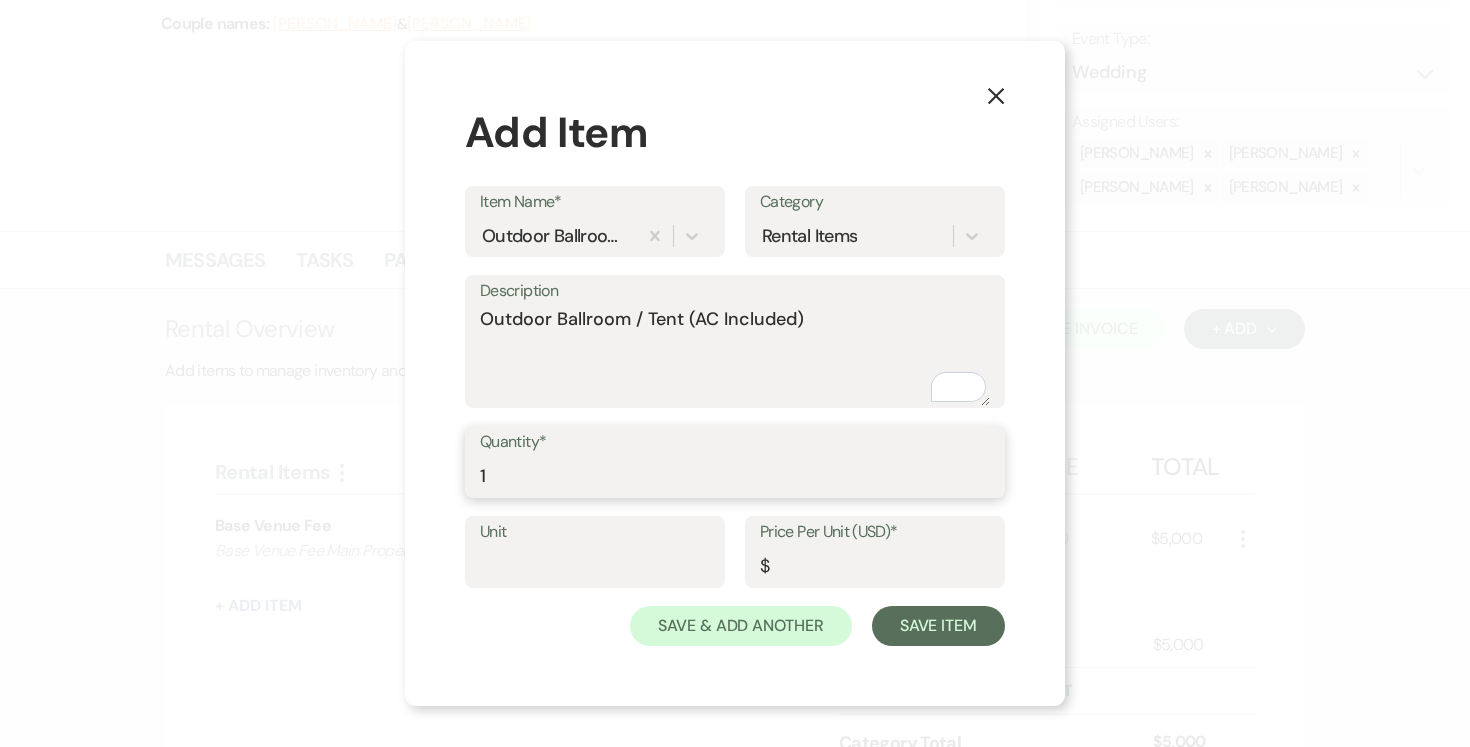 type on "1" 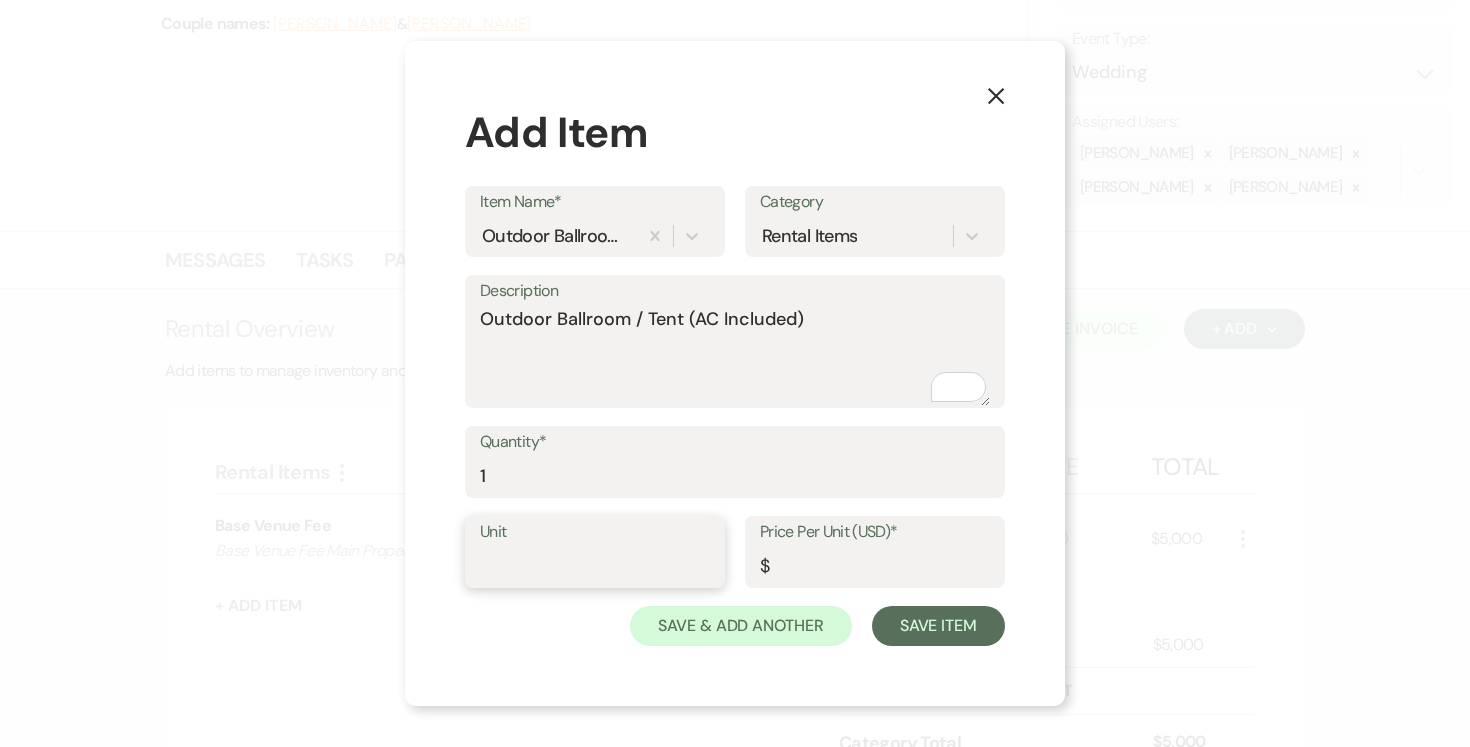 click on "Unit" at bounding box center [595, 566] 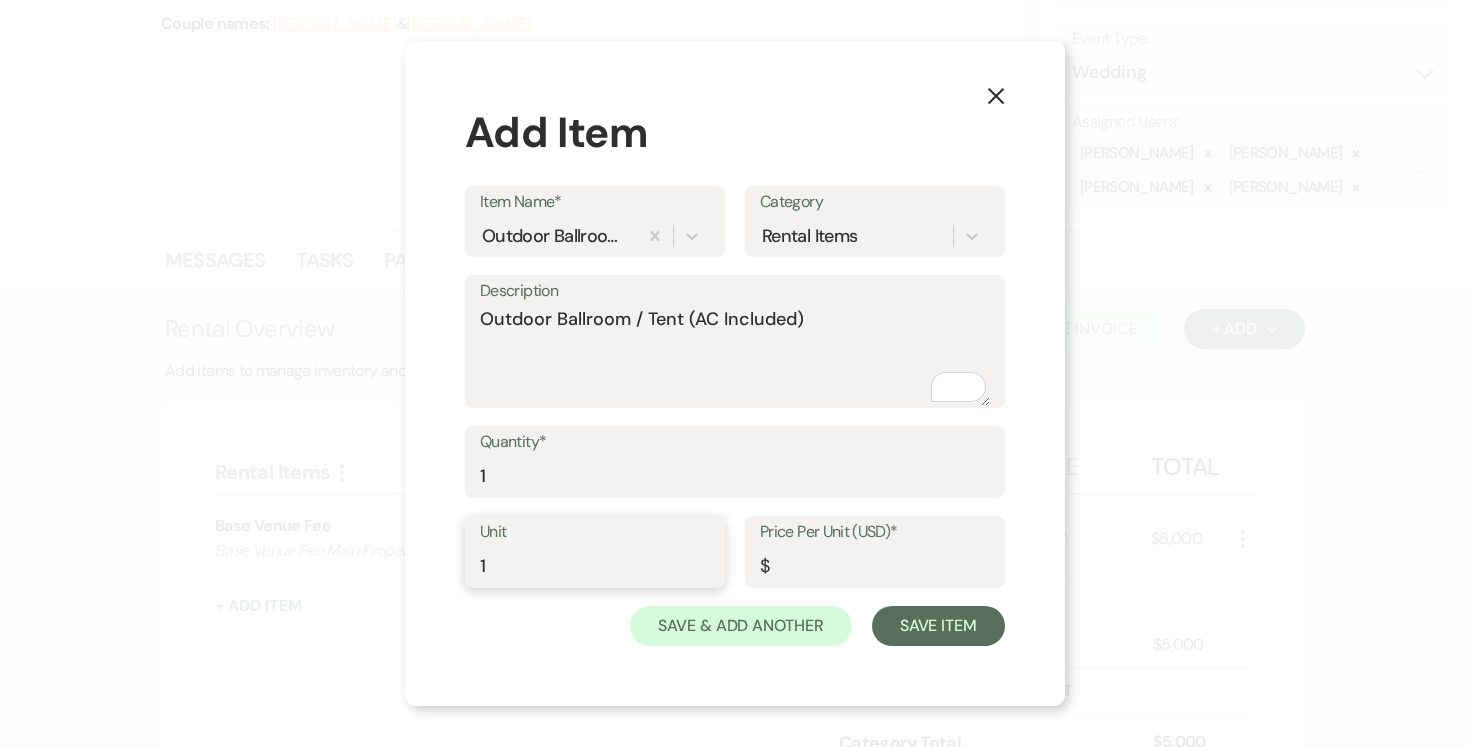 type on "1" 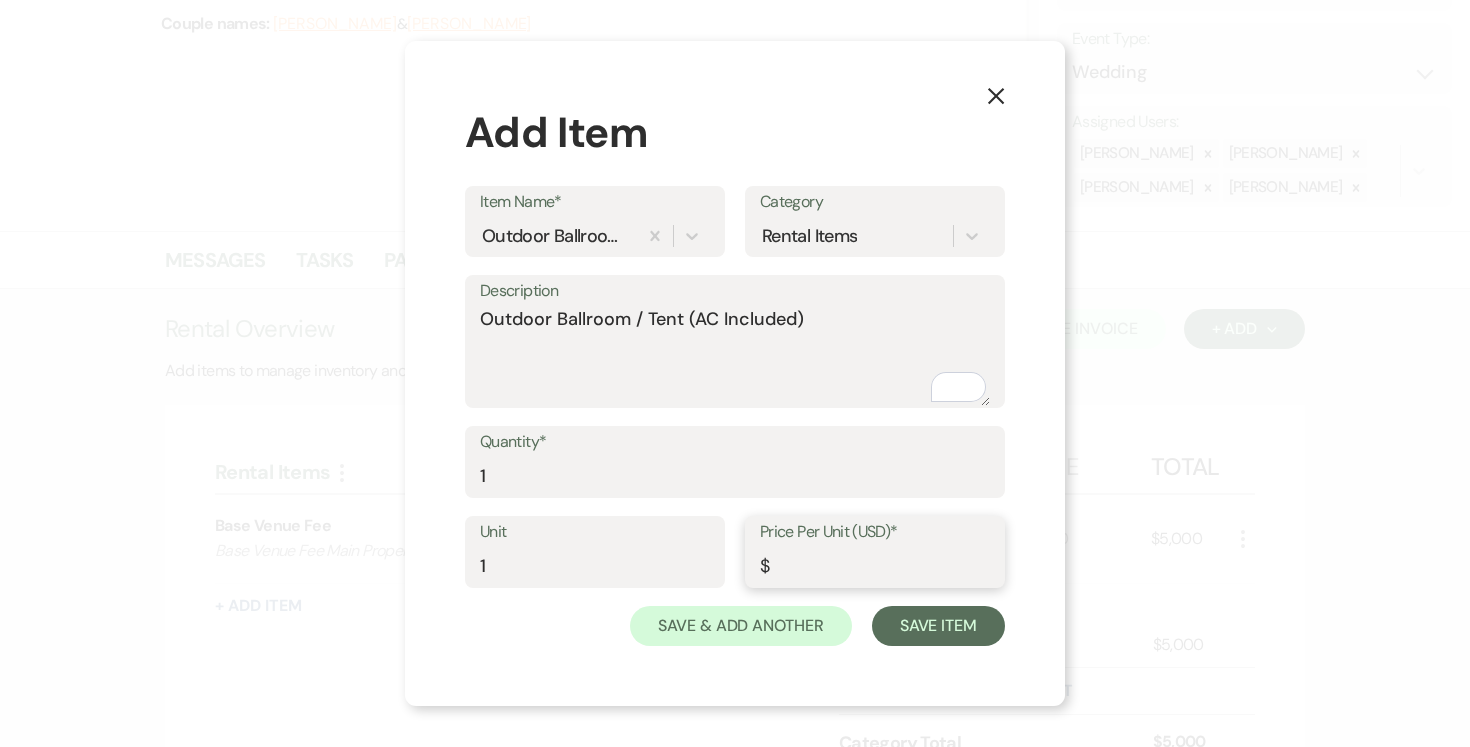 click on "Price Per Unit (USD)*" at bounding box center (875, 566) 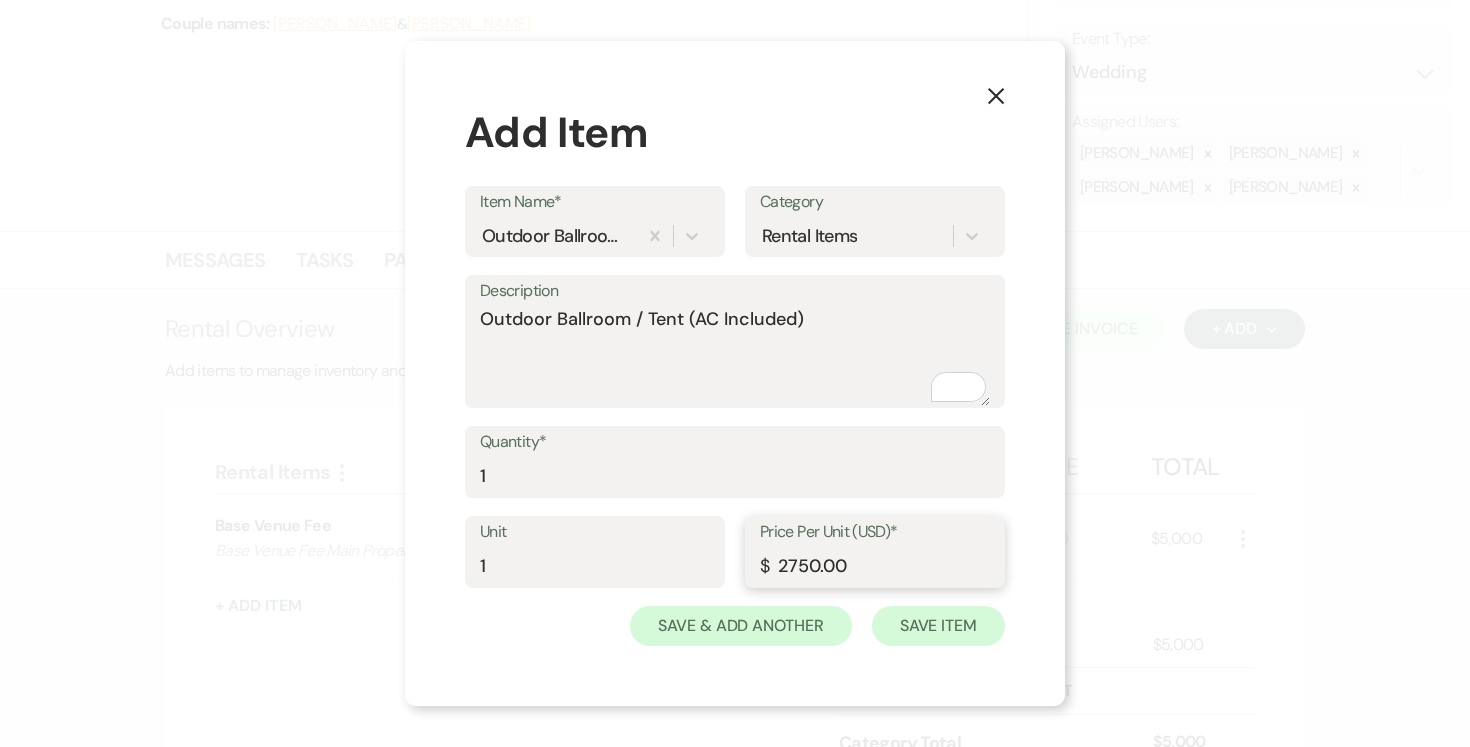 type on "2750.00" 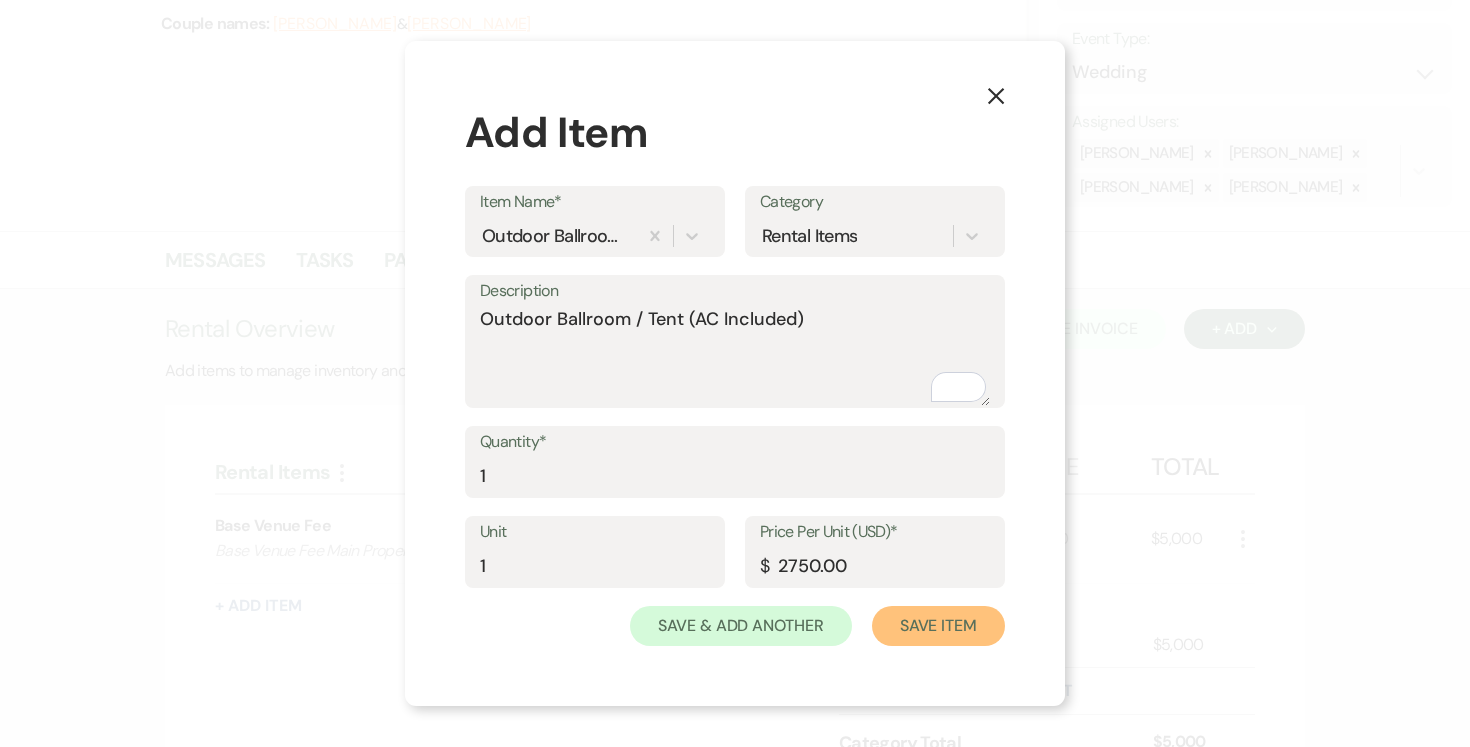 click on "Save Item" at bounding box center (938, 626) 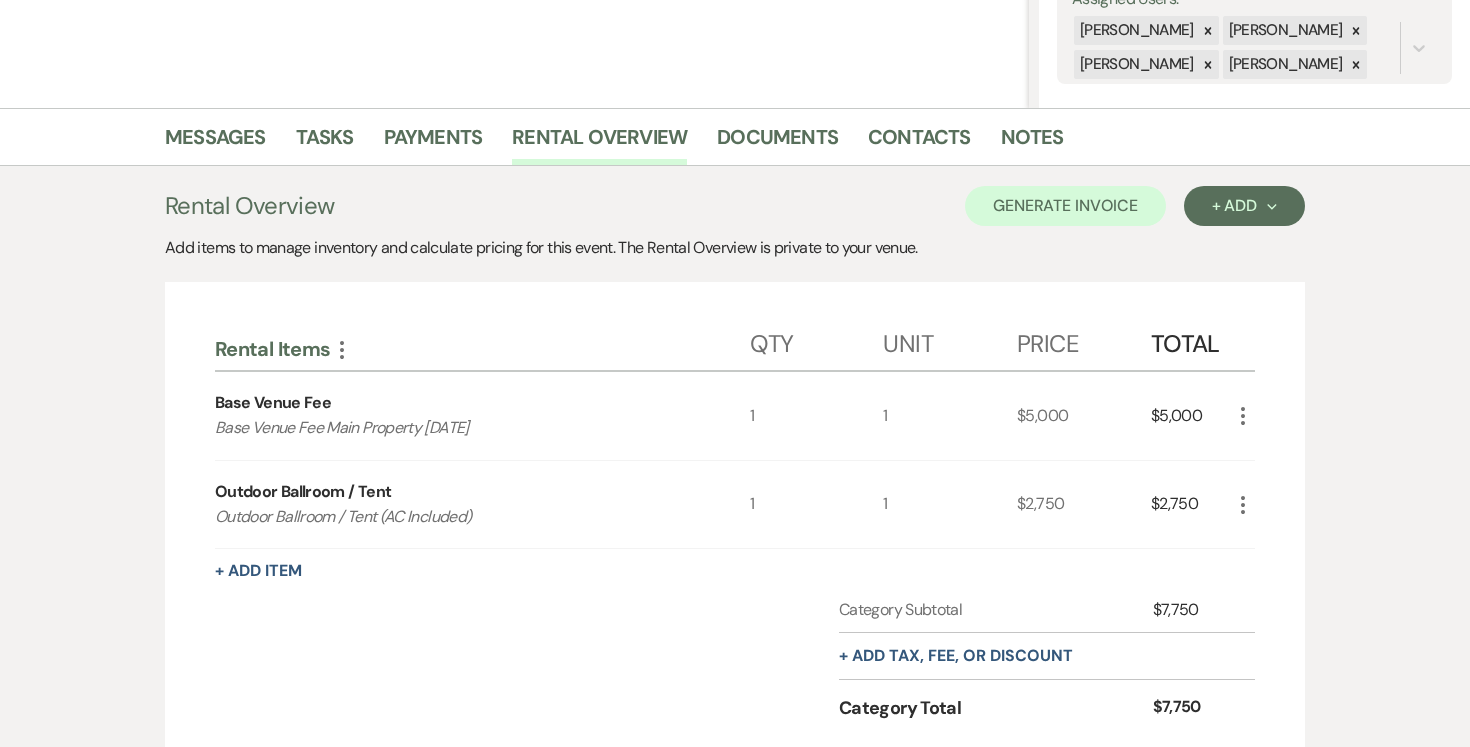 scroll, scrollTop: 427, scrollLeft: 0, axis: vertical 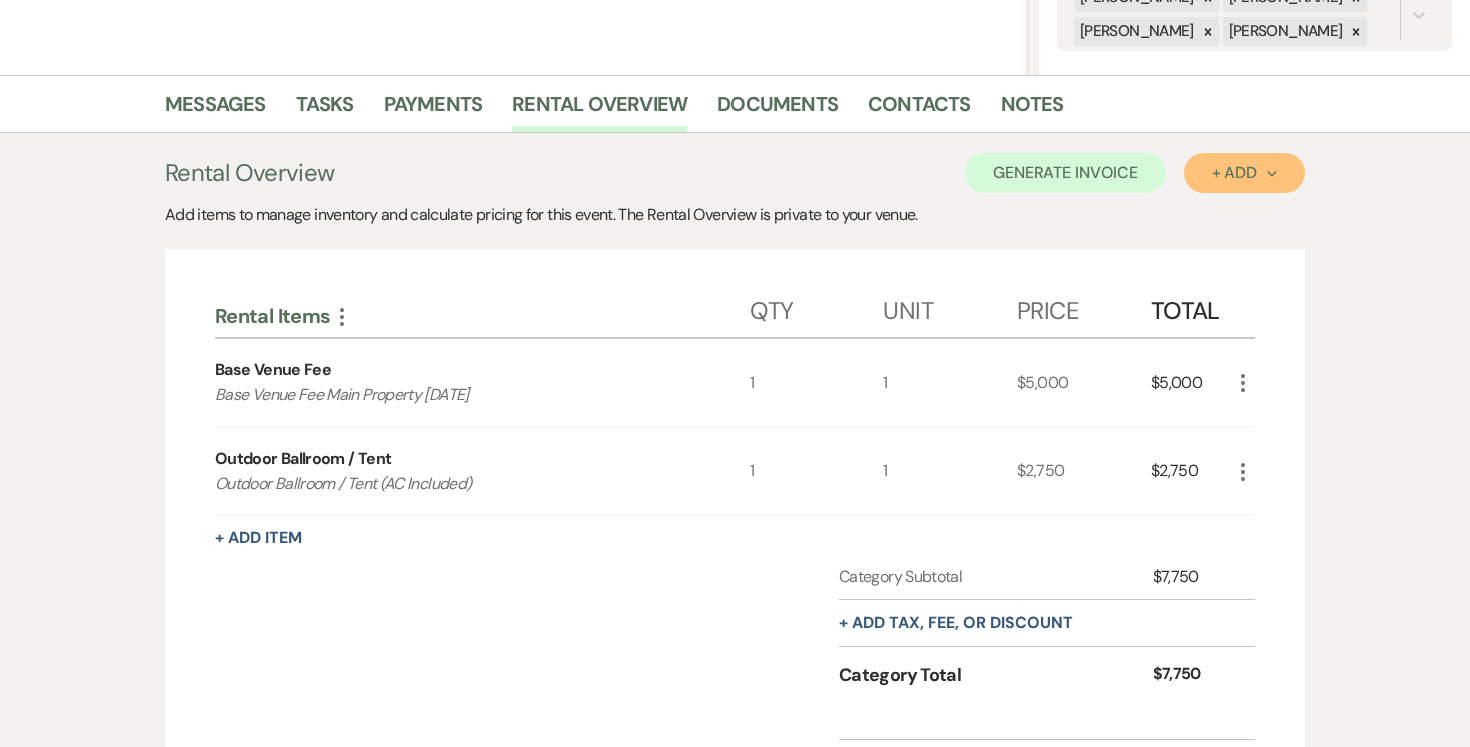 click on "Next" 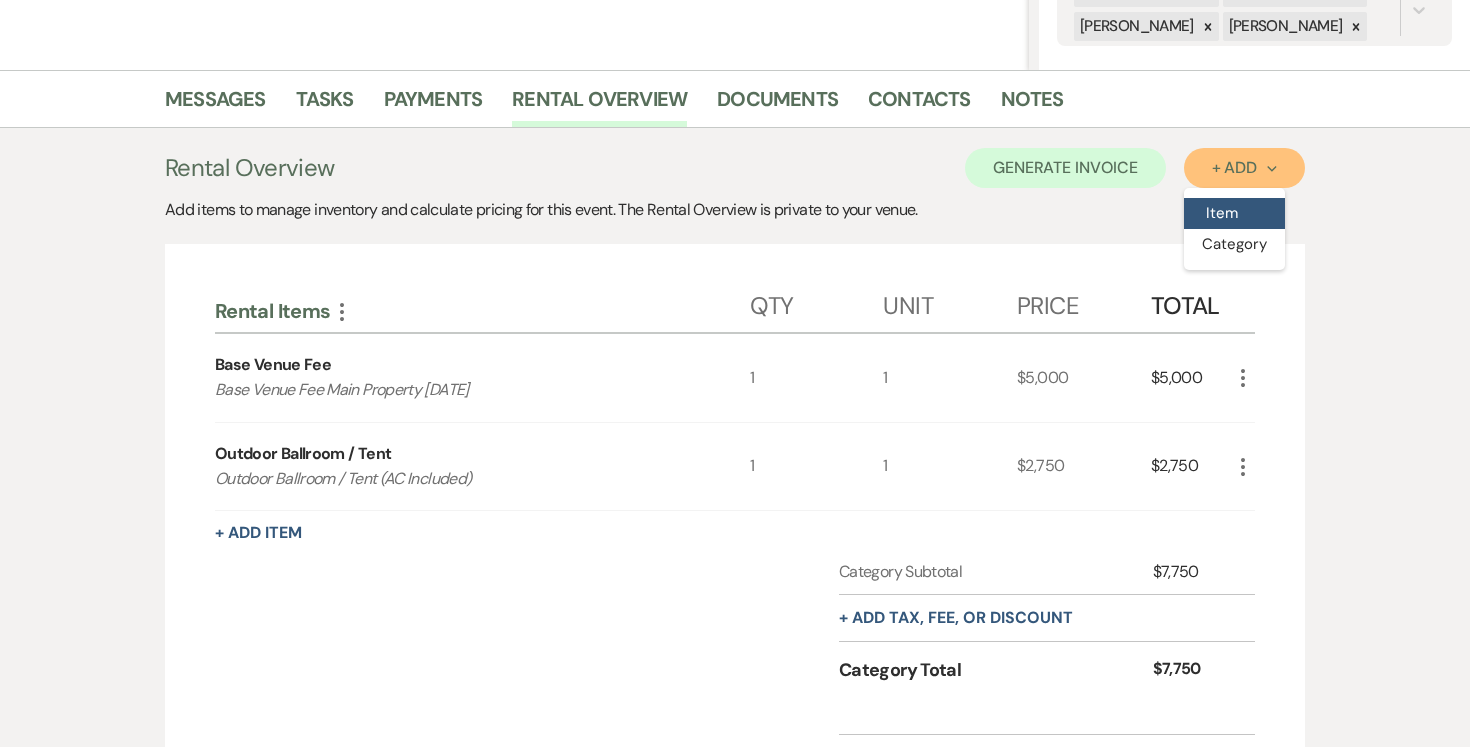scroll, scrollTop: 432, scrollLeft: 0, axis: vertical 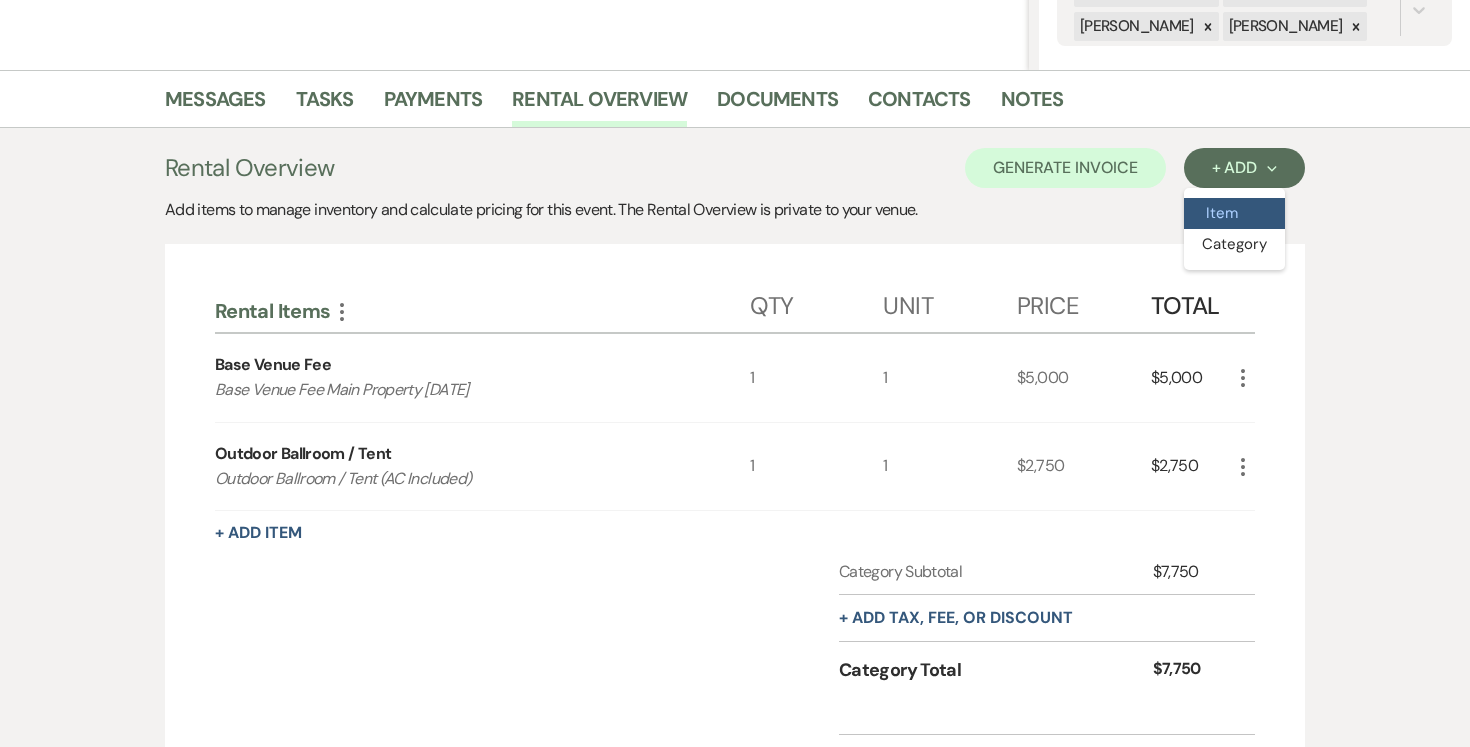 click on "Item" at bounding box center (1234, 213) 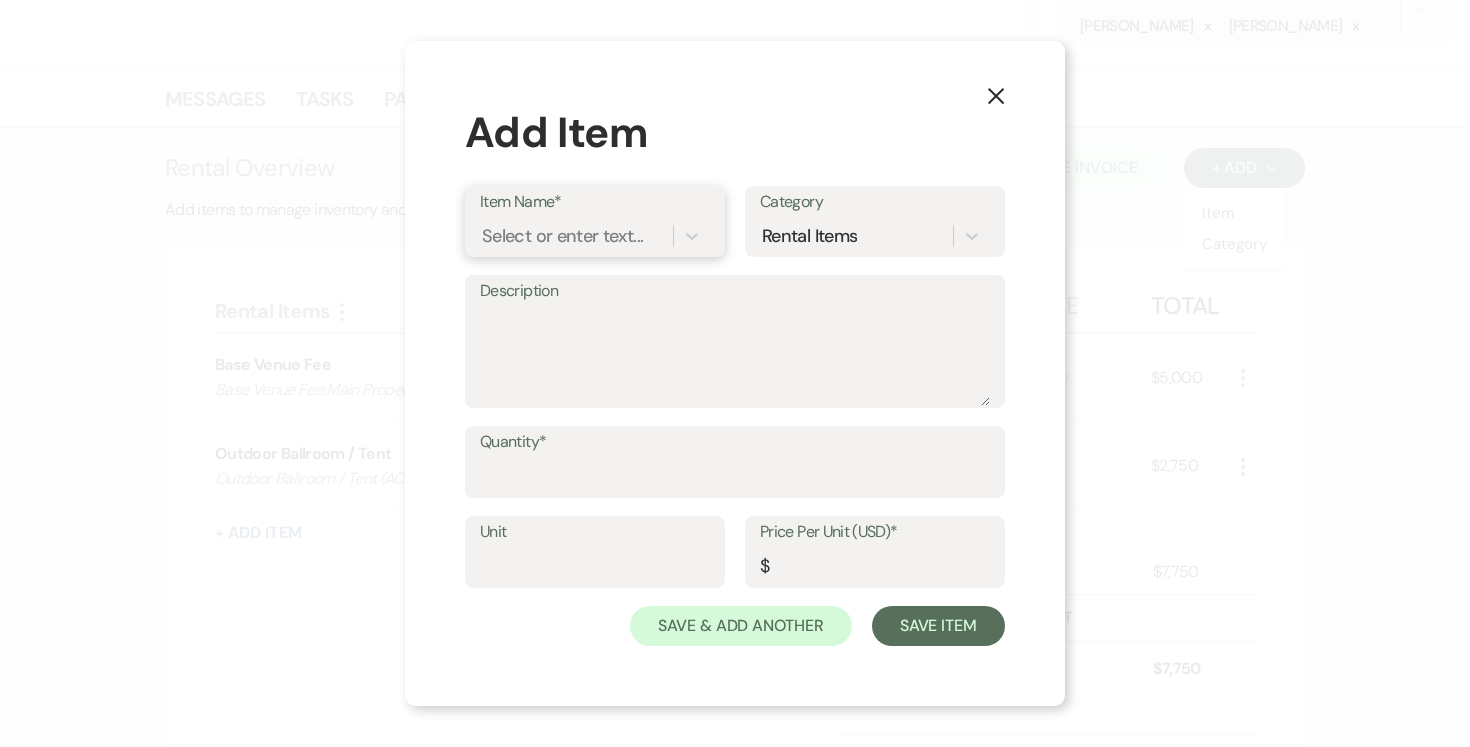click on "Select or enter text..." at bounding box center [562, 236] 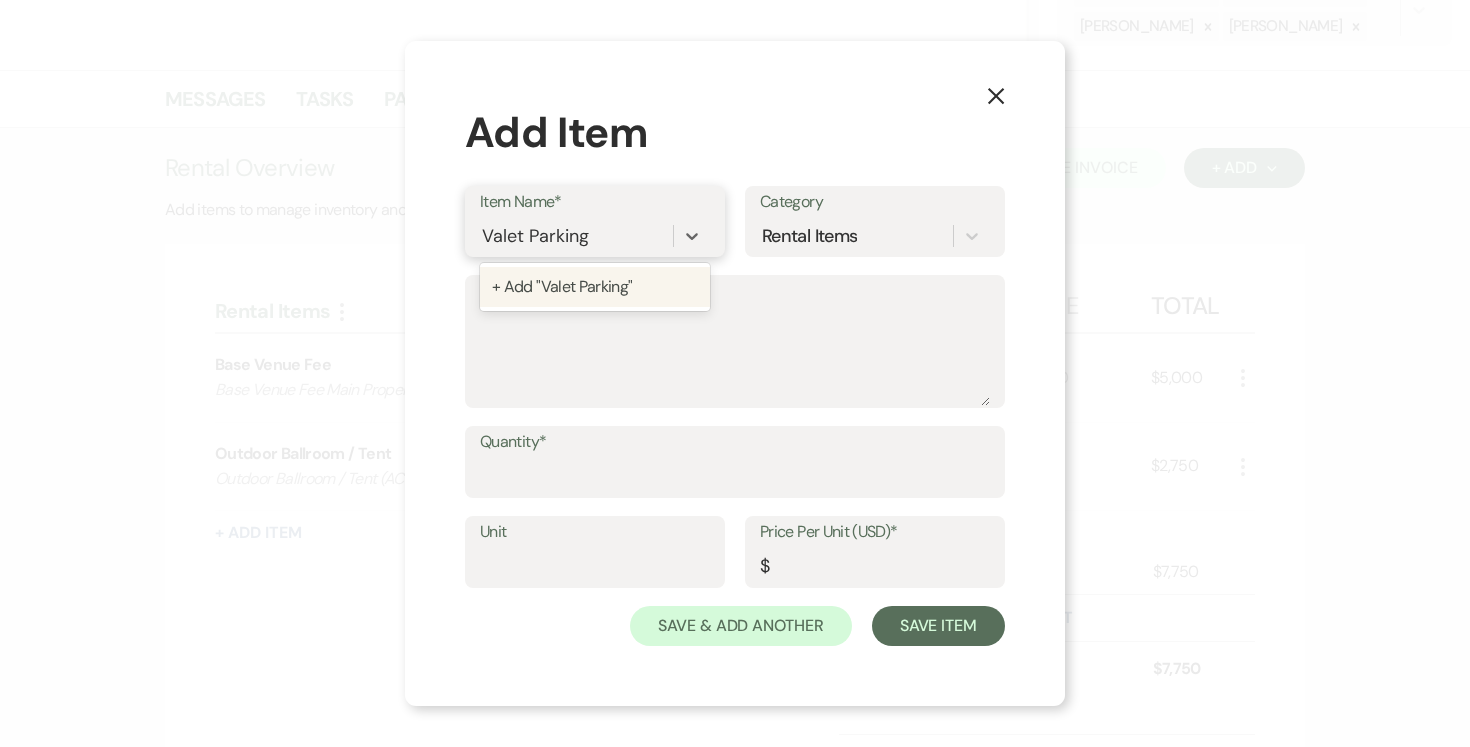 type on "Valet Parking" 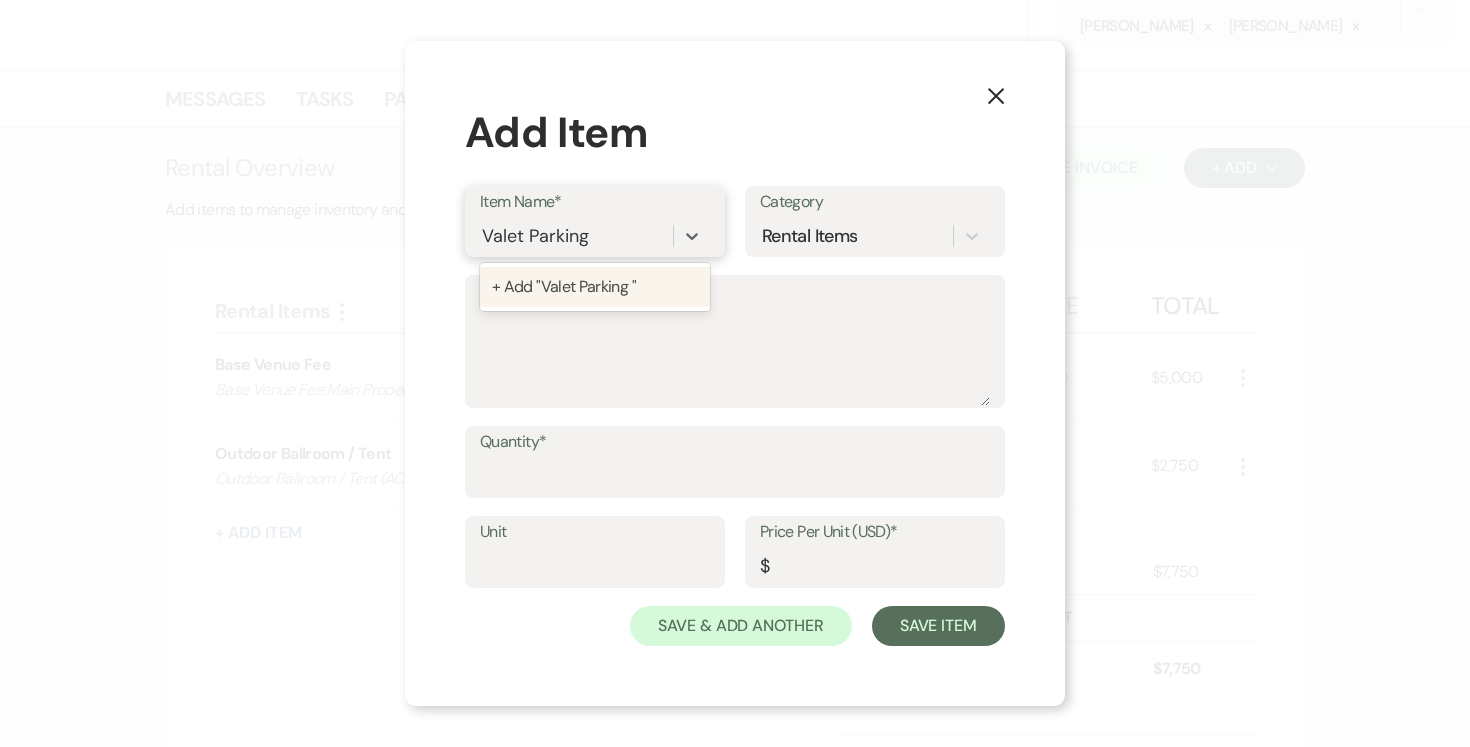 click on "+ Add "Valet Parking "" at bounding box center [595, 287] 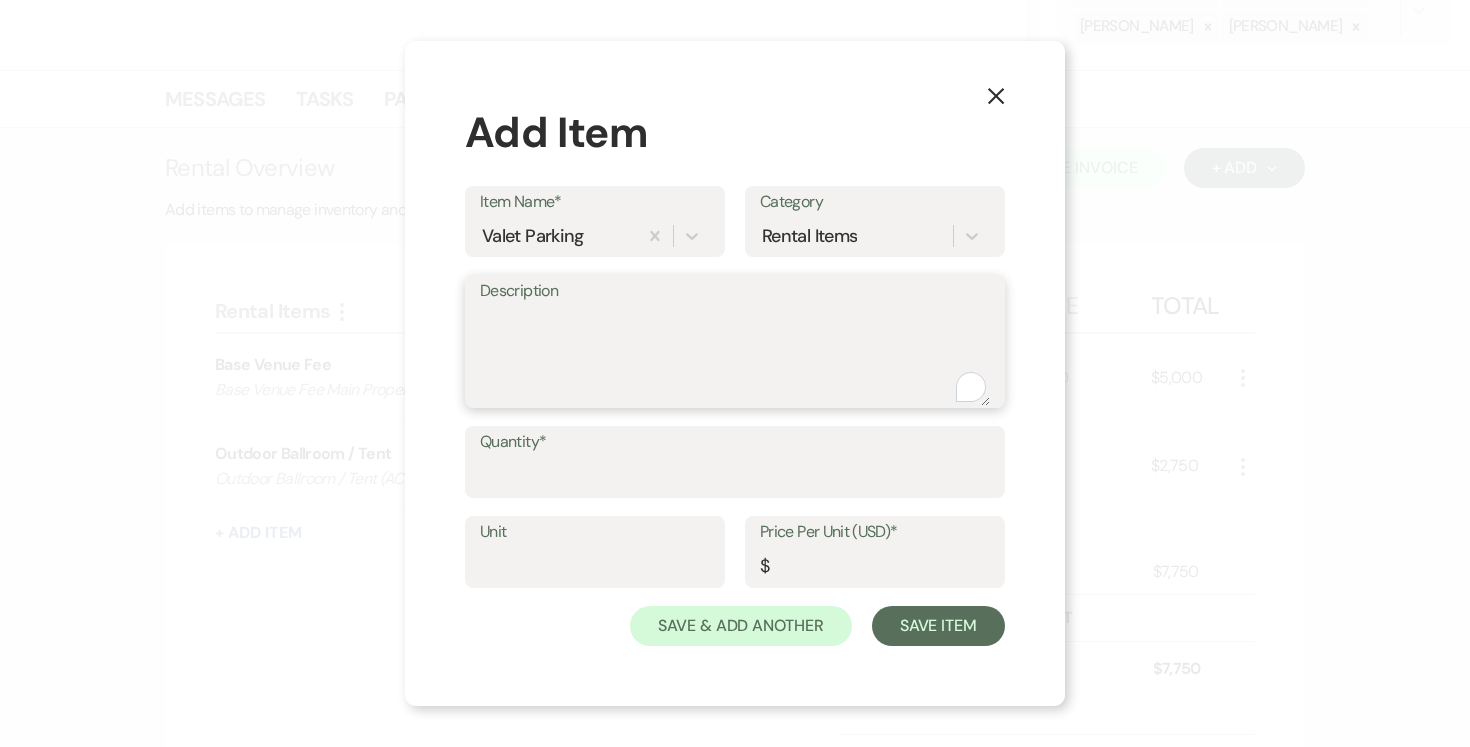 click on "Description" at bounding box center (735, 356) 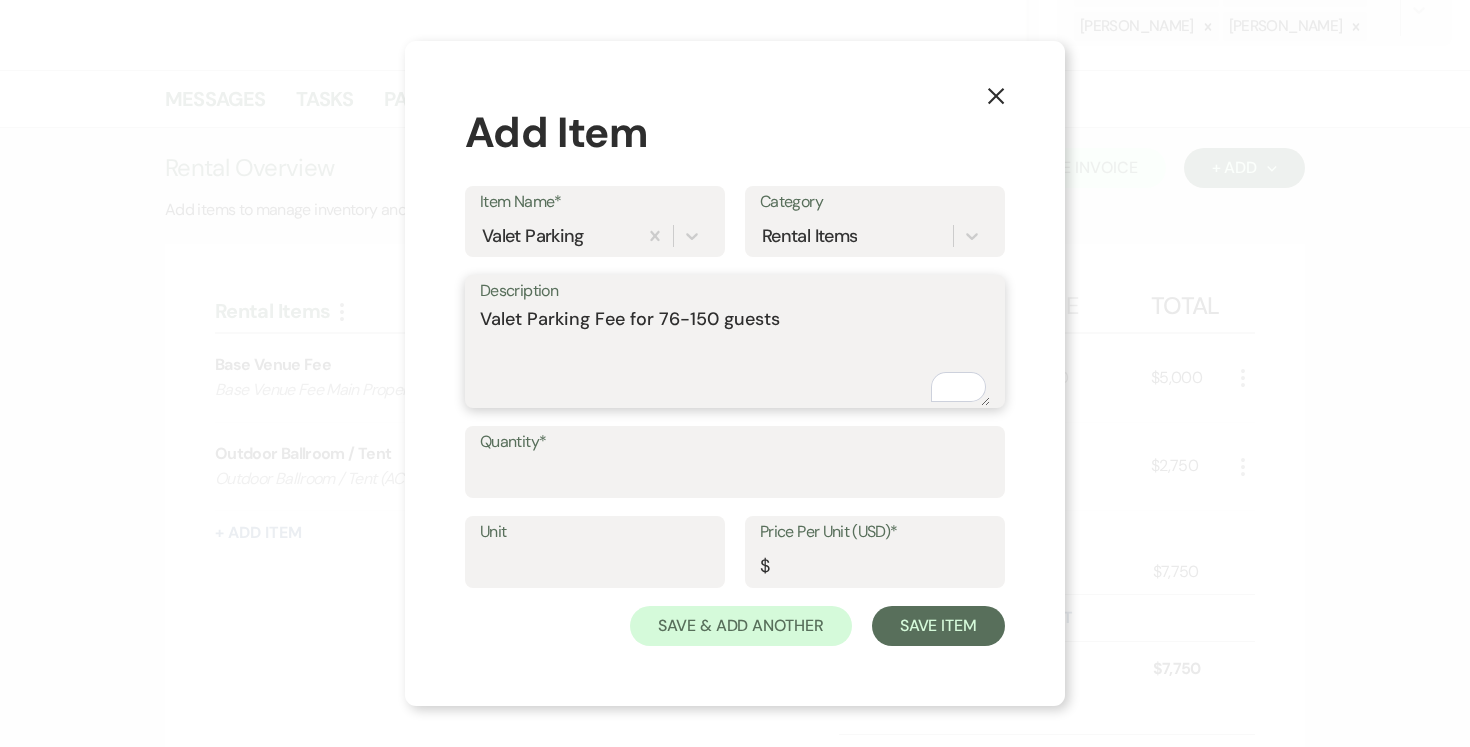 type on "Valet Parking Fee for 76-150 guests" 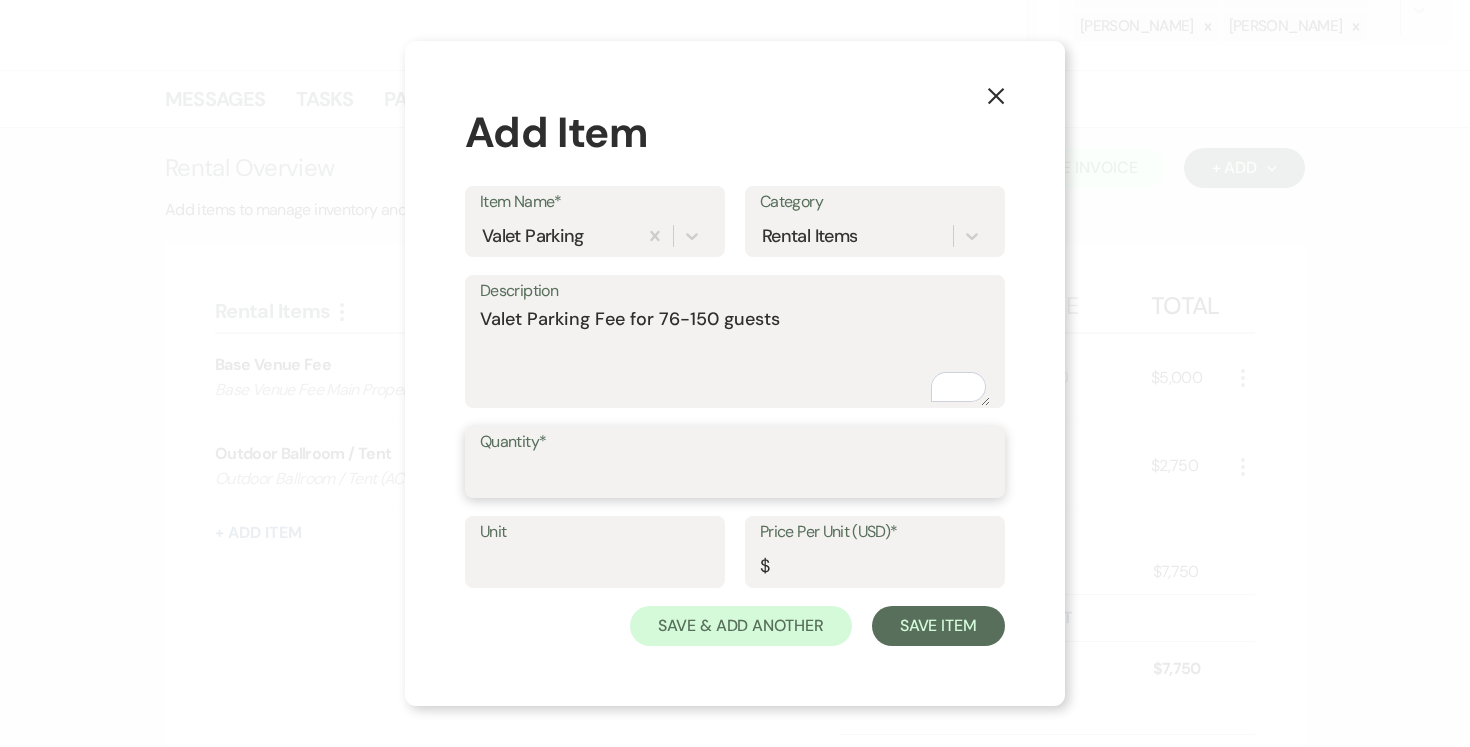 click on "Quantity*" at bounding box center (735, 476) 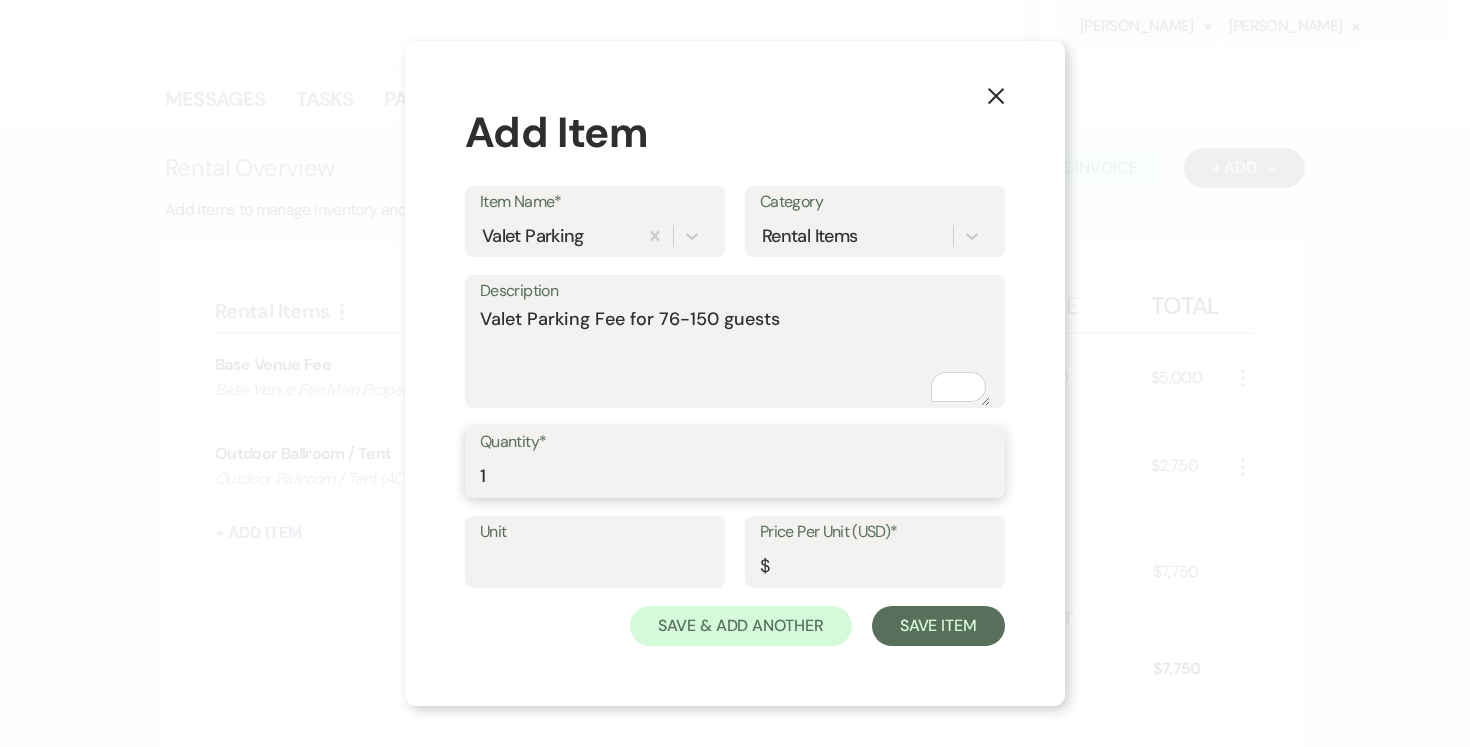 type on "1" 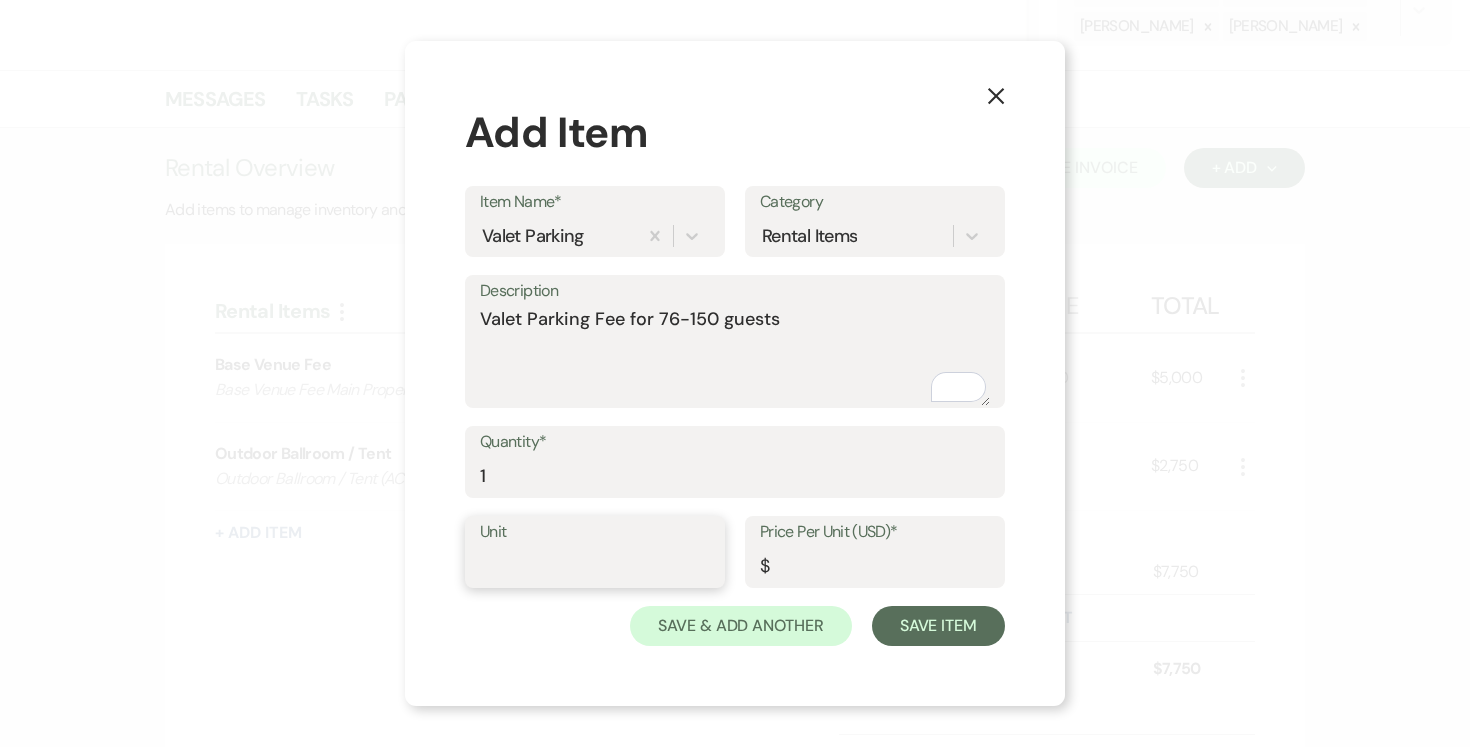 click on "Unit" at bounding box center (595, 566) 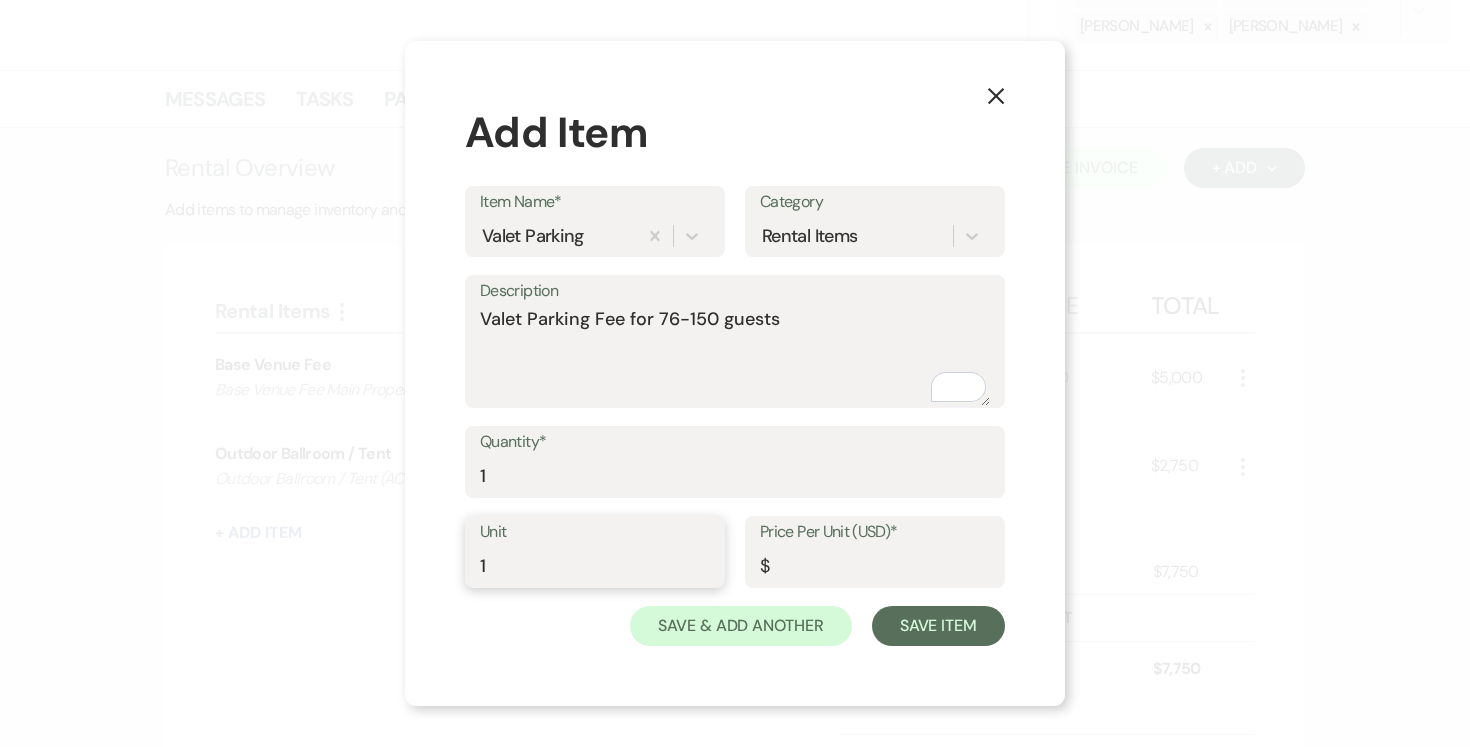 type on "1" 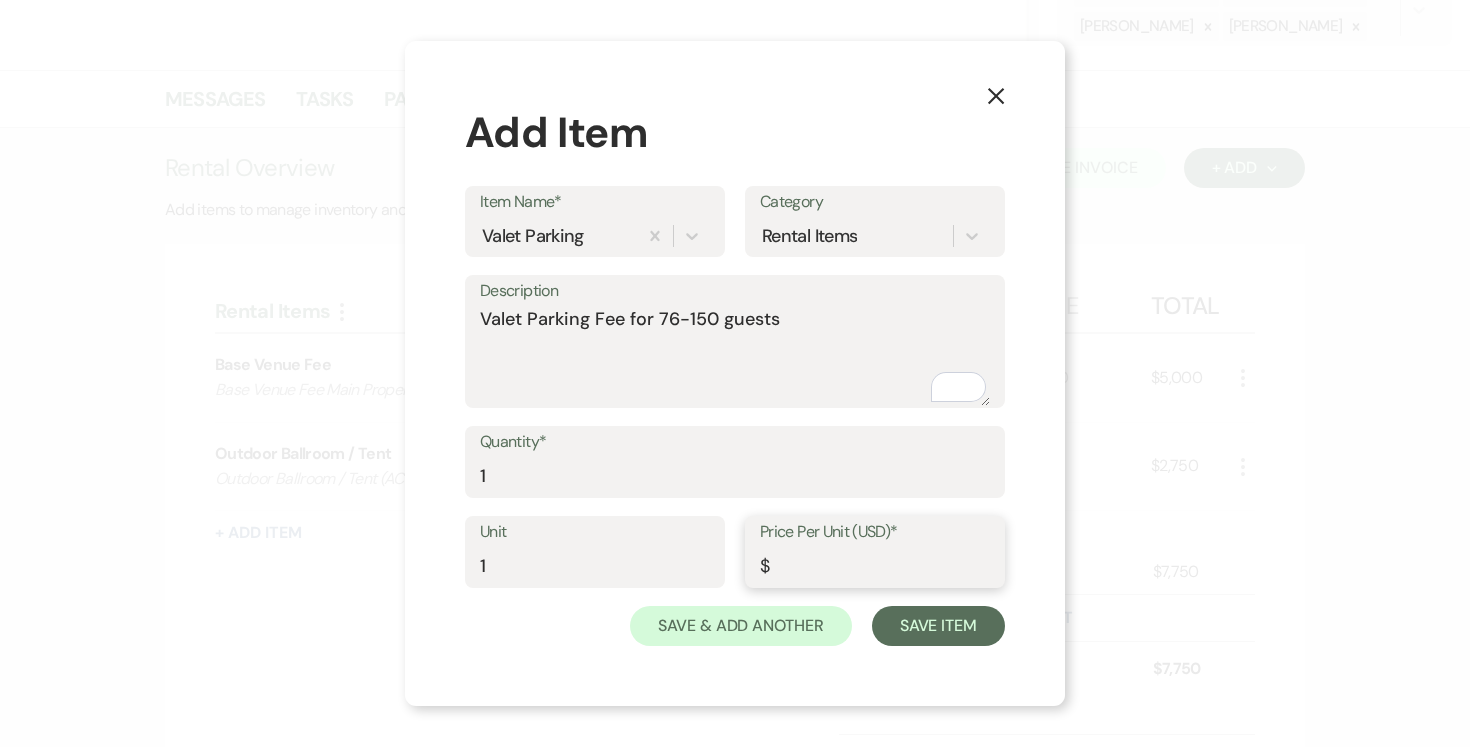 click on "Price Per Unit (USD)*" at bounding box center [875, 566] 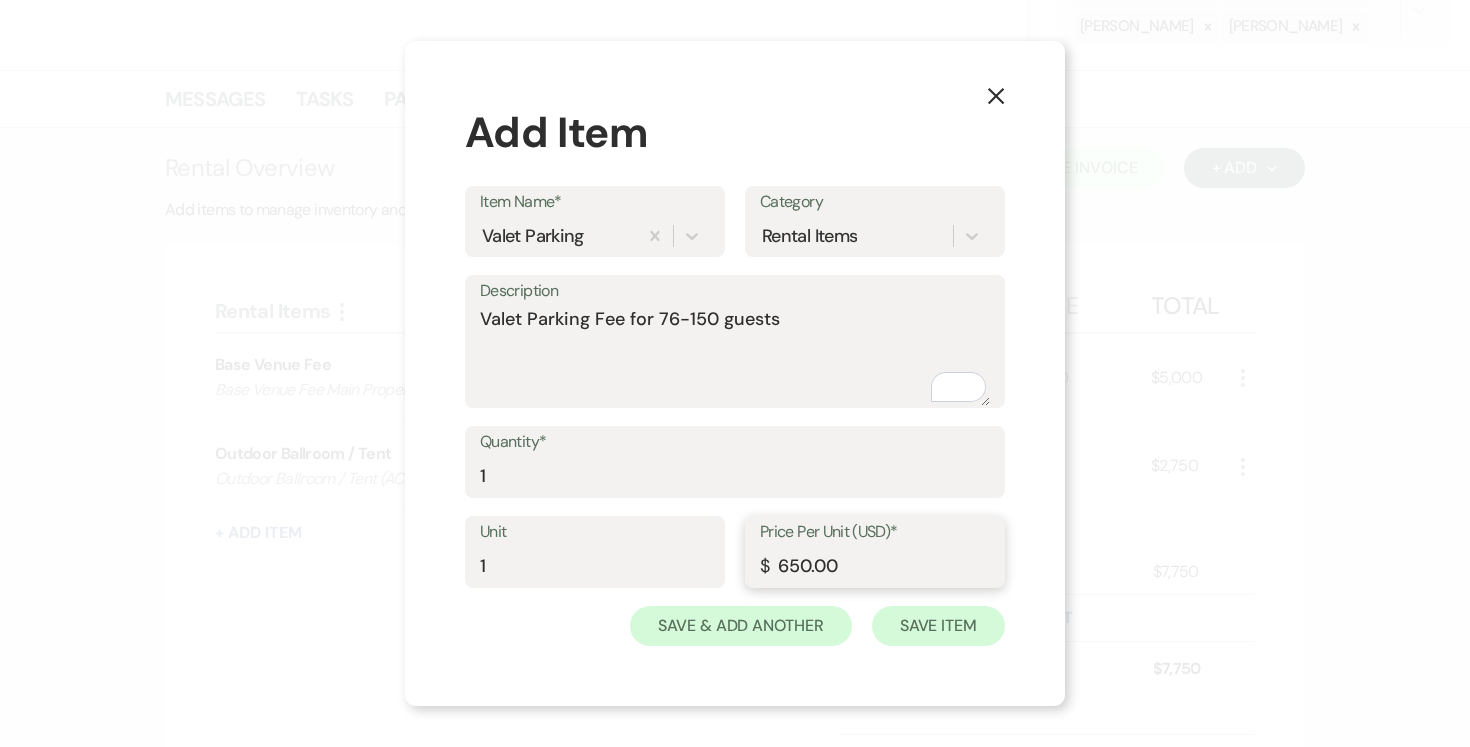 type on "650.00" 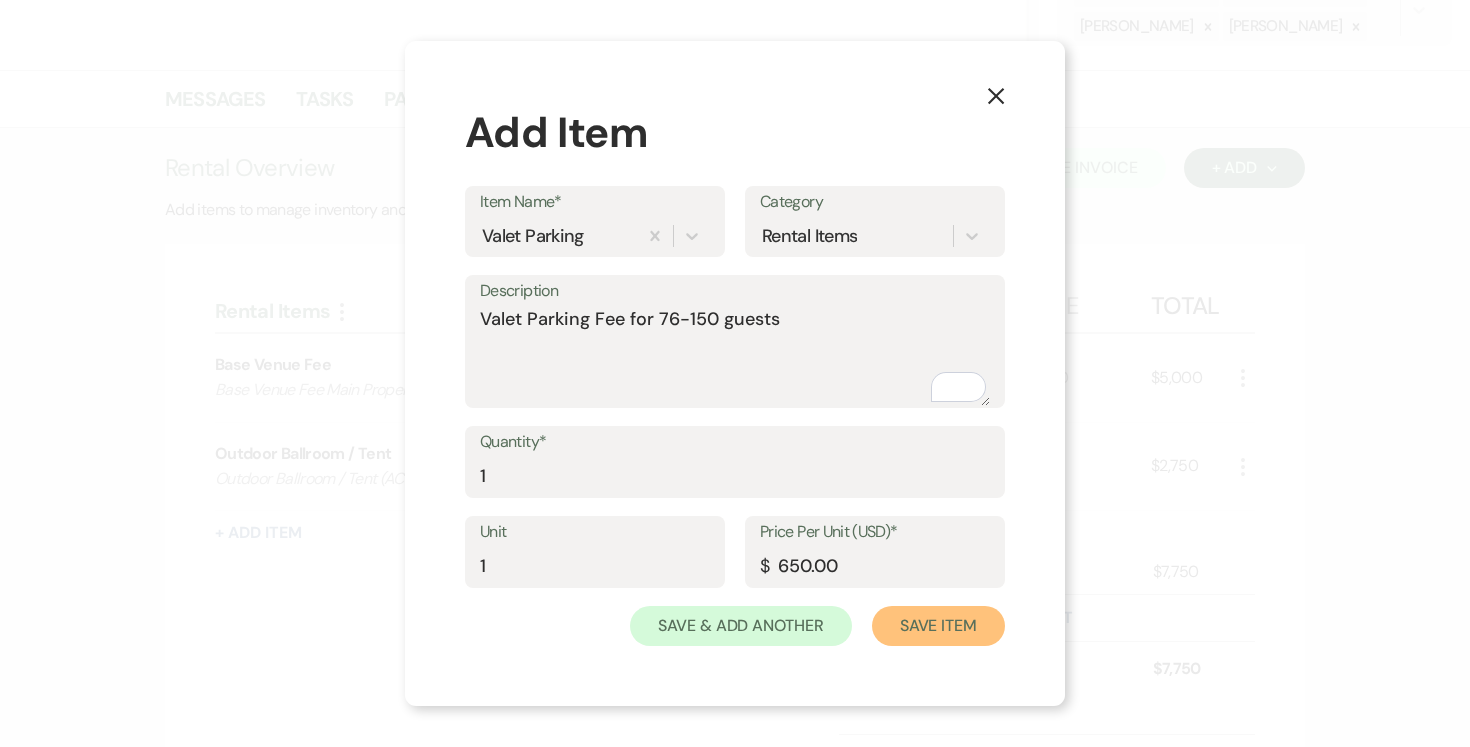 click on "Save Item" at bounding box center [938, 626] 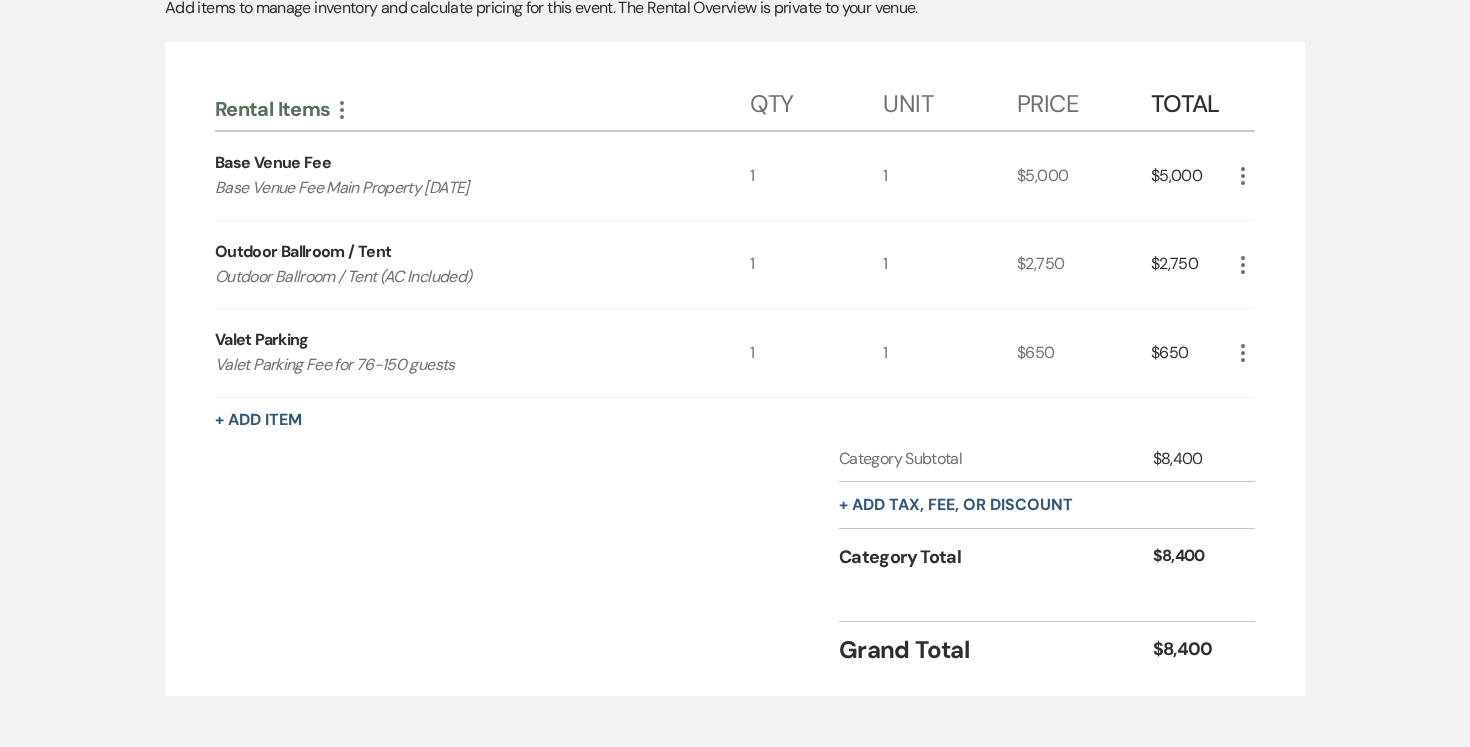 scroll, scrollTop: 640, scrollLeft: 0, axis: vertical 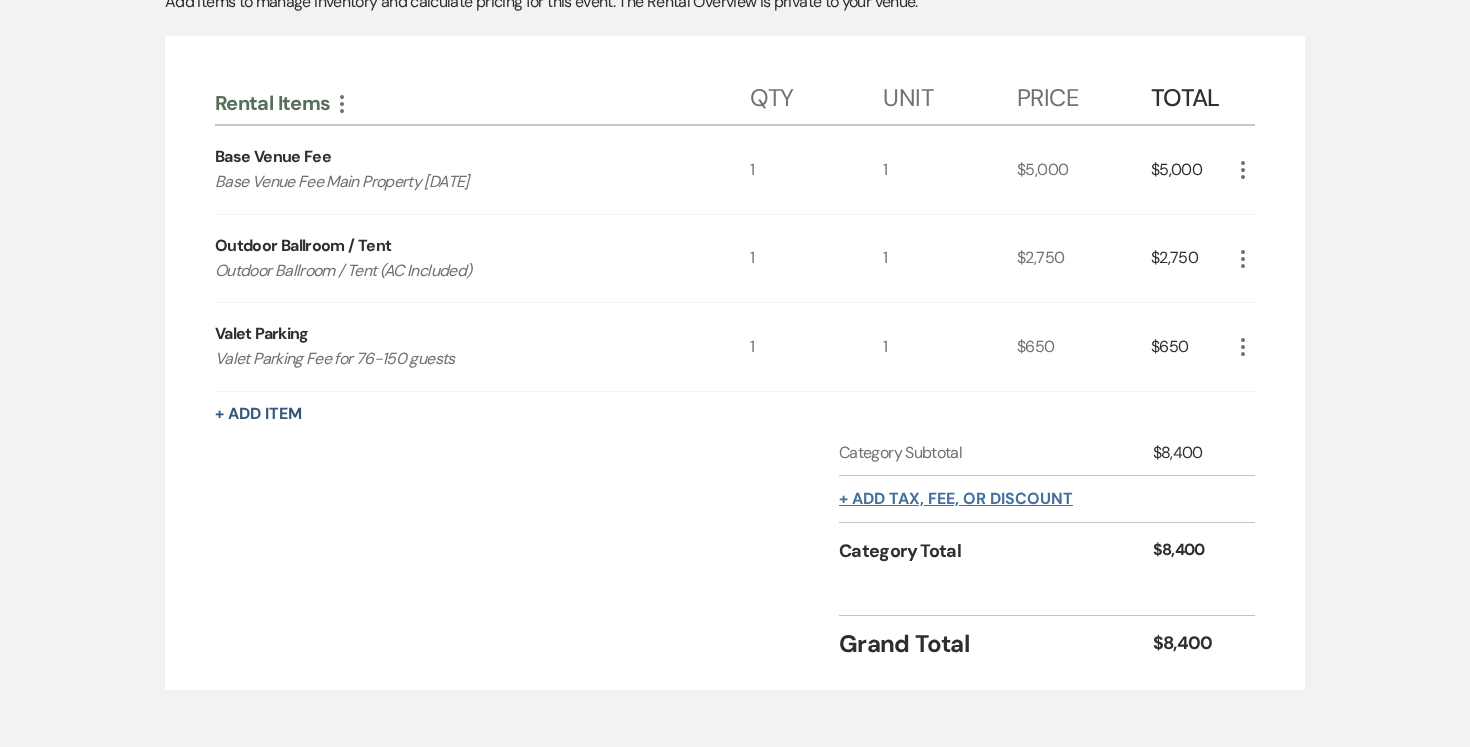 click on "+ Add tax, fee, or discount" at bounding box center [956, 499] 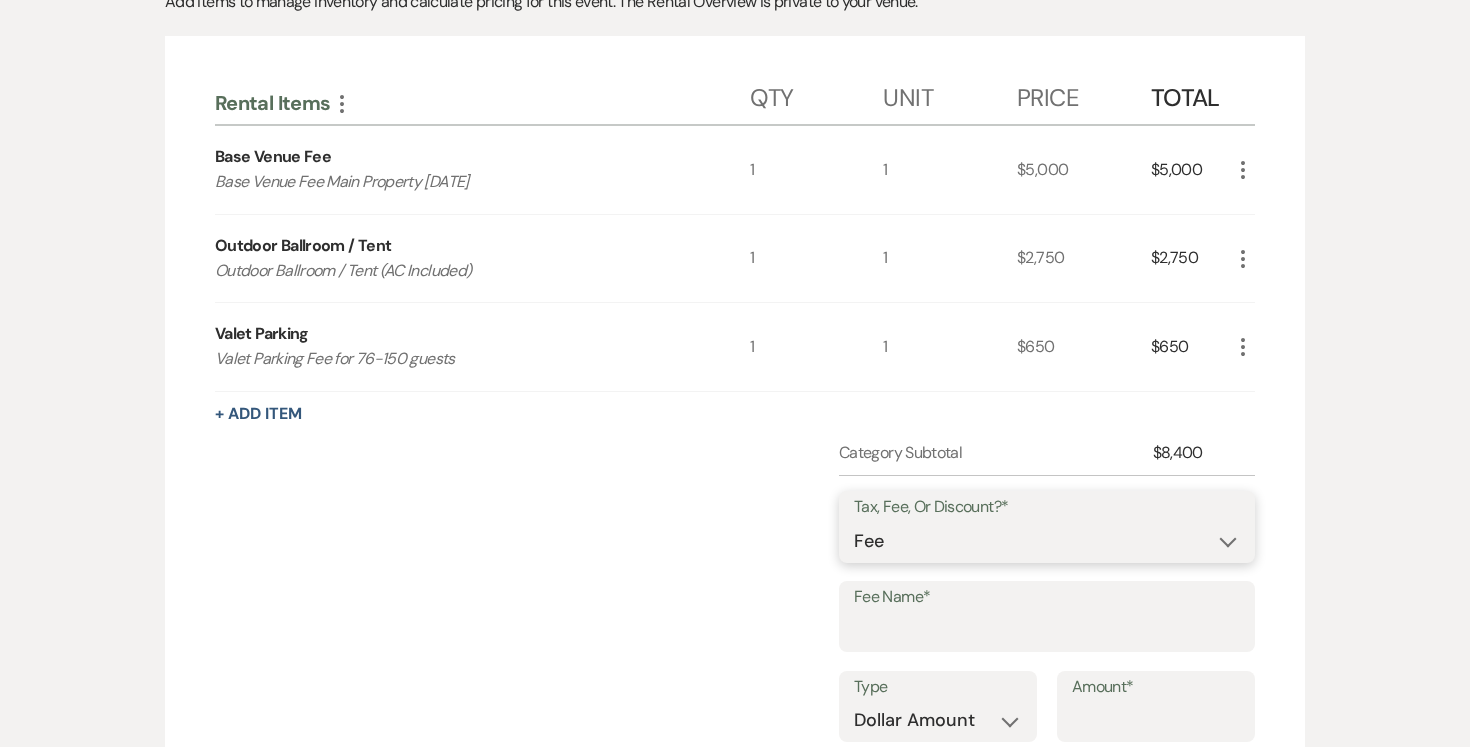 click on "Fee Discount Tax" at bounding box center [1047, 541] 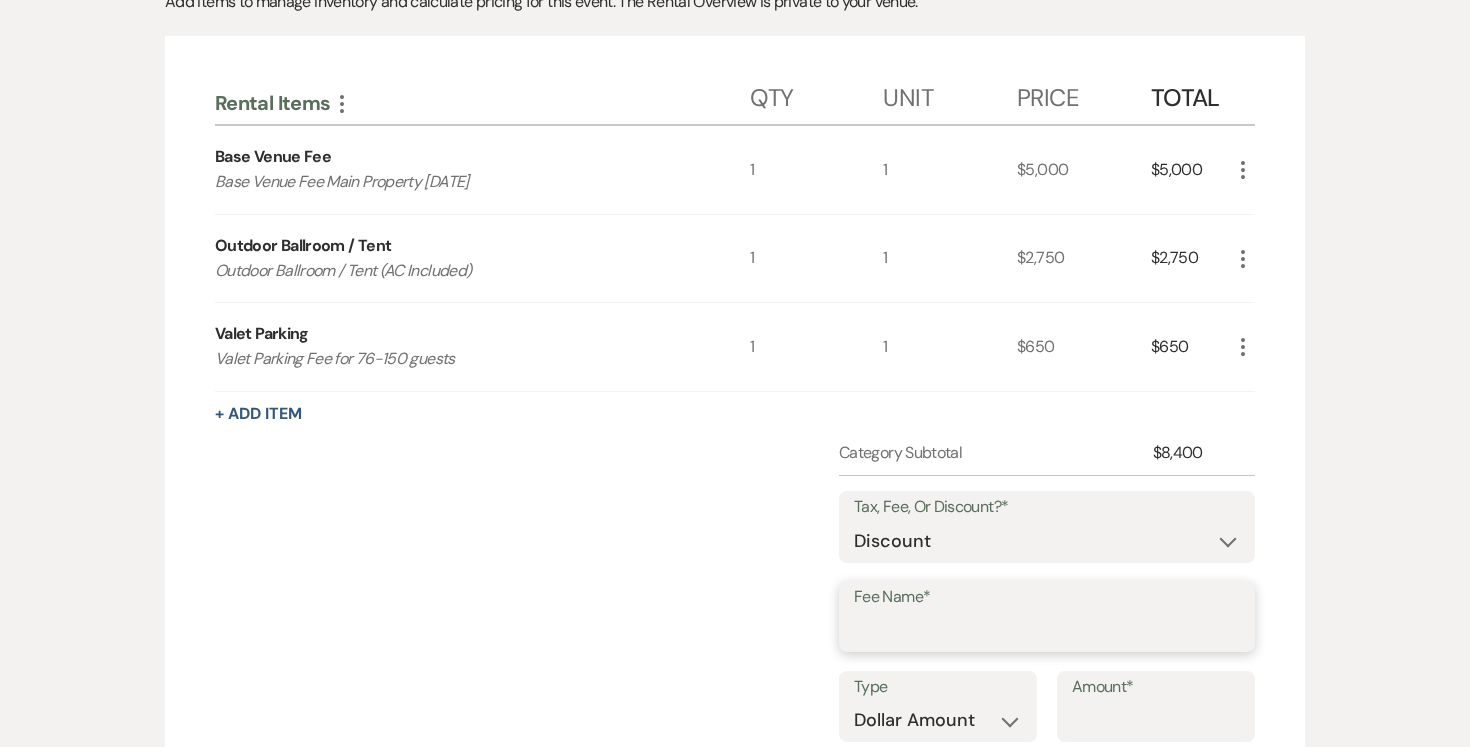 click on "Fee Name*" at bounding box center [1047, 630] 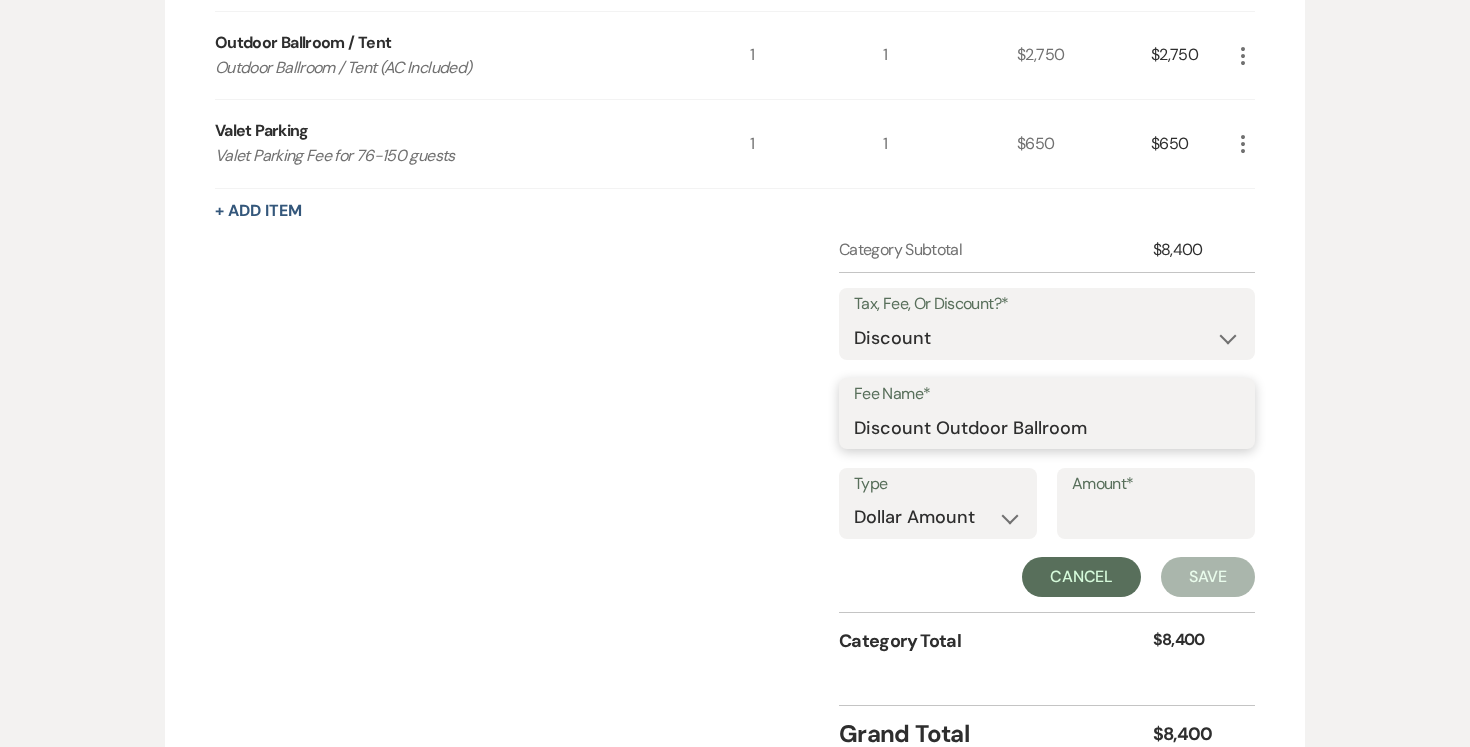 scroll, scrollTop: 845, scrollLeft: 0, axis: vertical 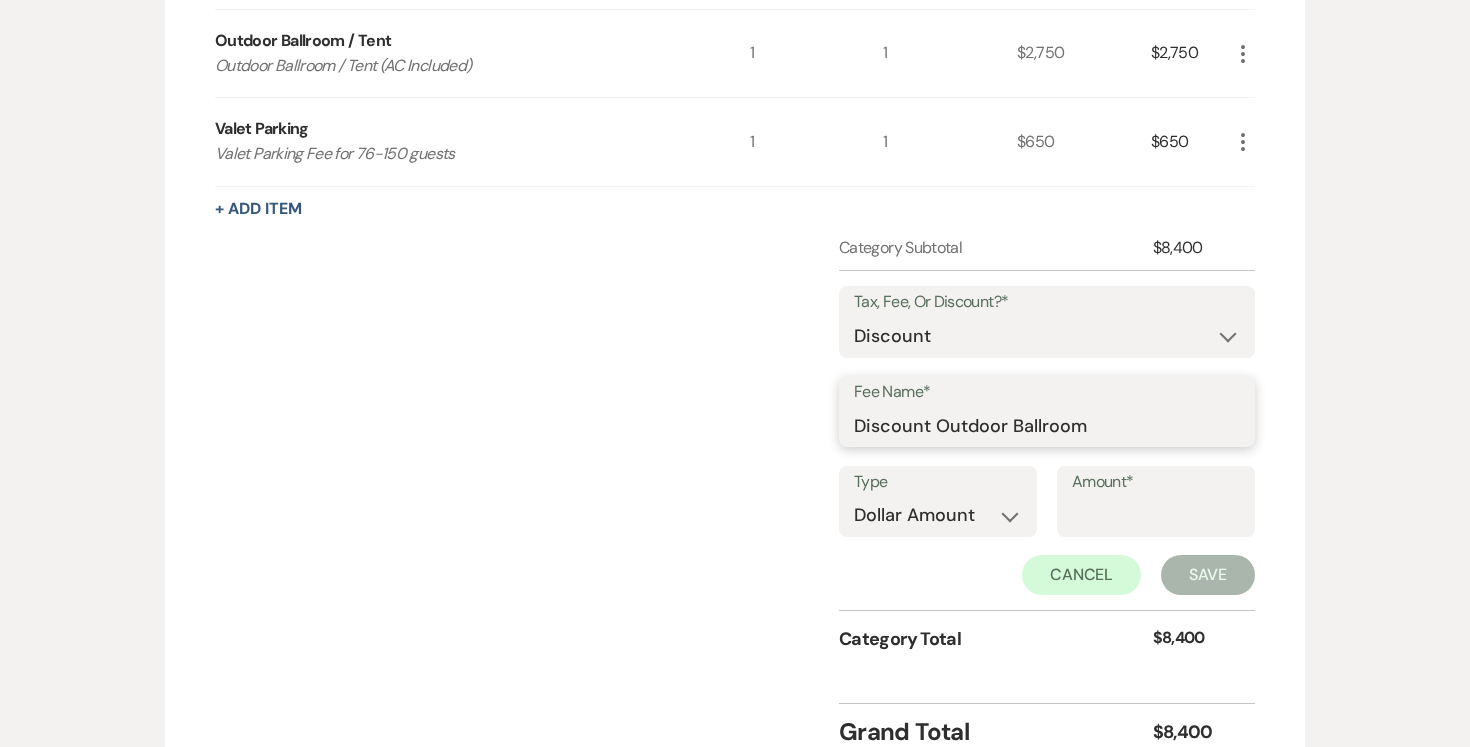 type on "Discount Outdoor Ballroom" 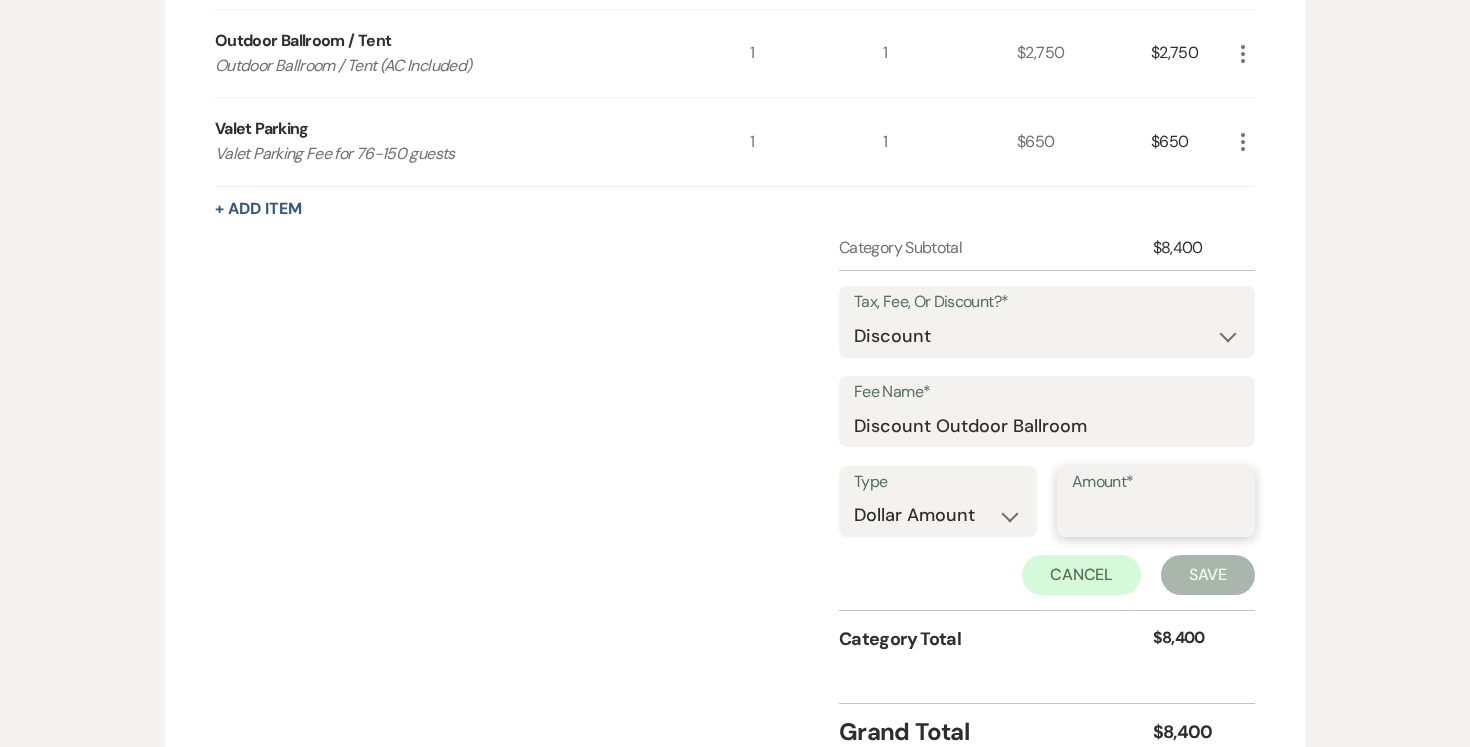 click on "Amount*" at bounding box center (1156, 515) 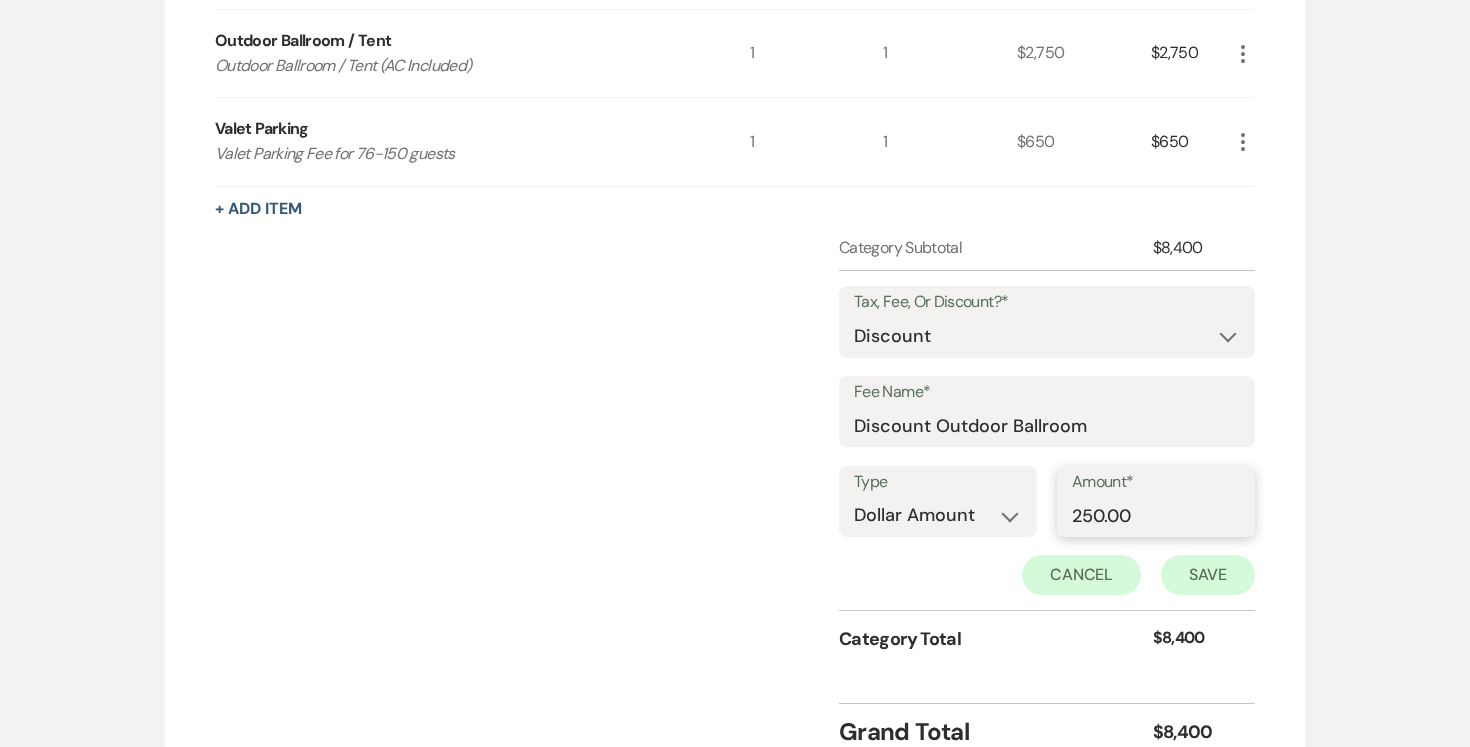 type on "250.00" 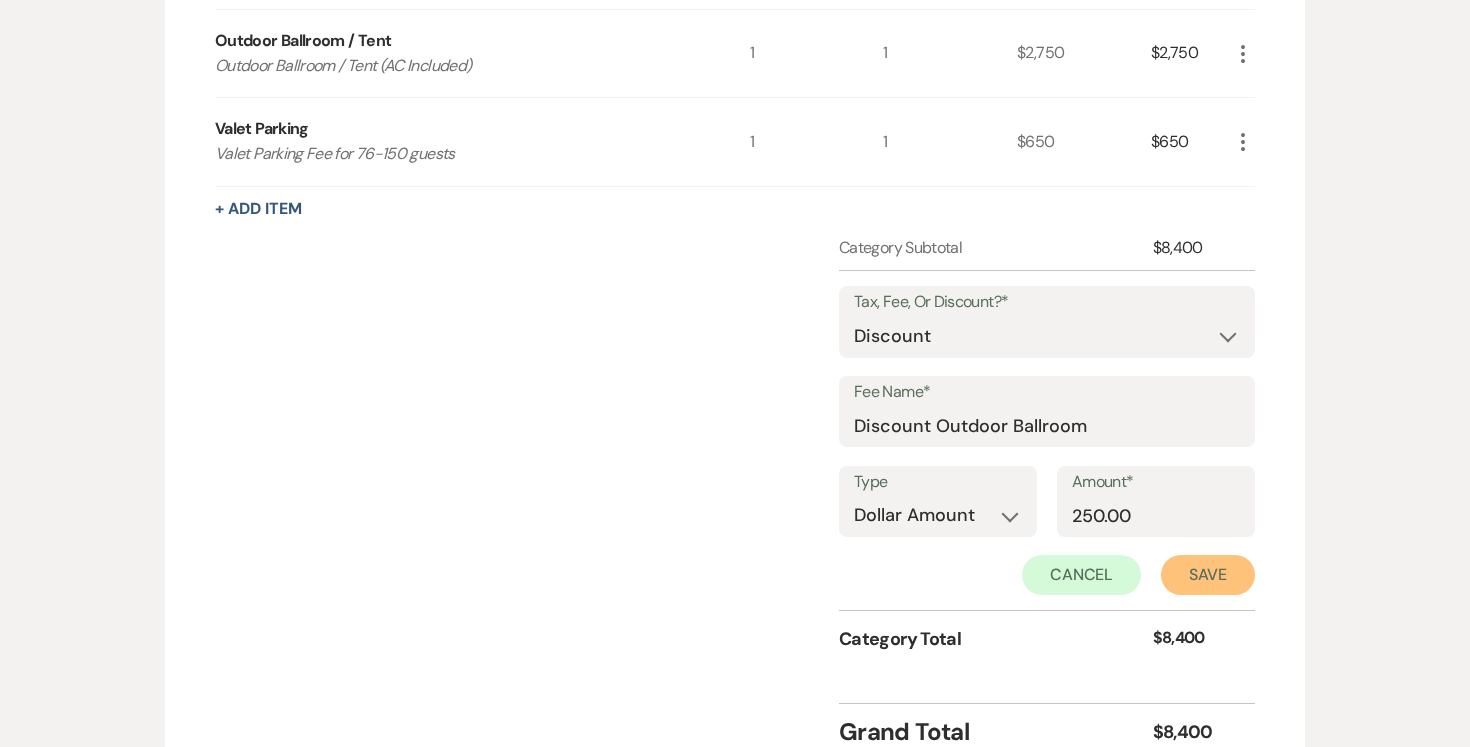 click on "Save" at bounding box center [1208, 575] 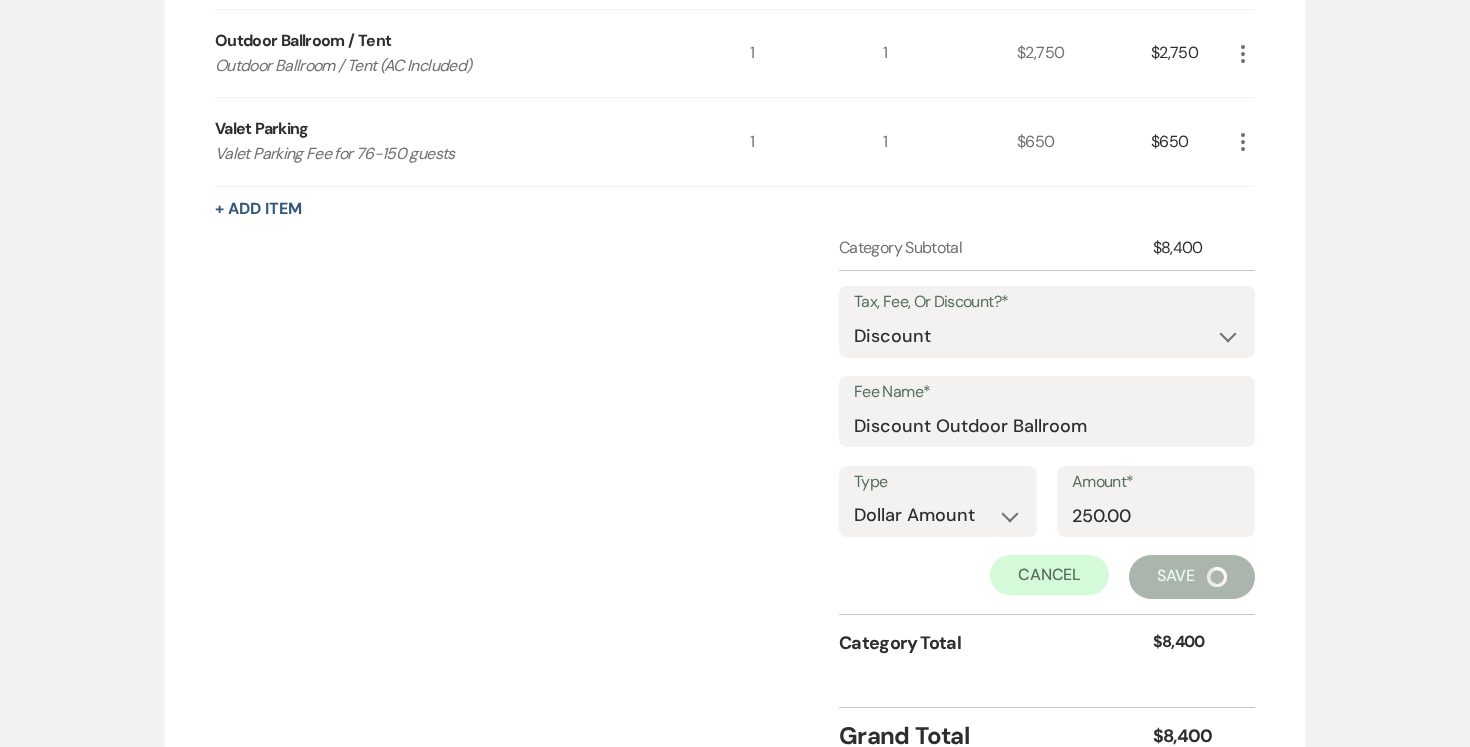 scroll, scrollTop: 784, scrollLeft: 0, axis: vertical 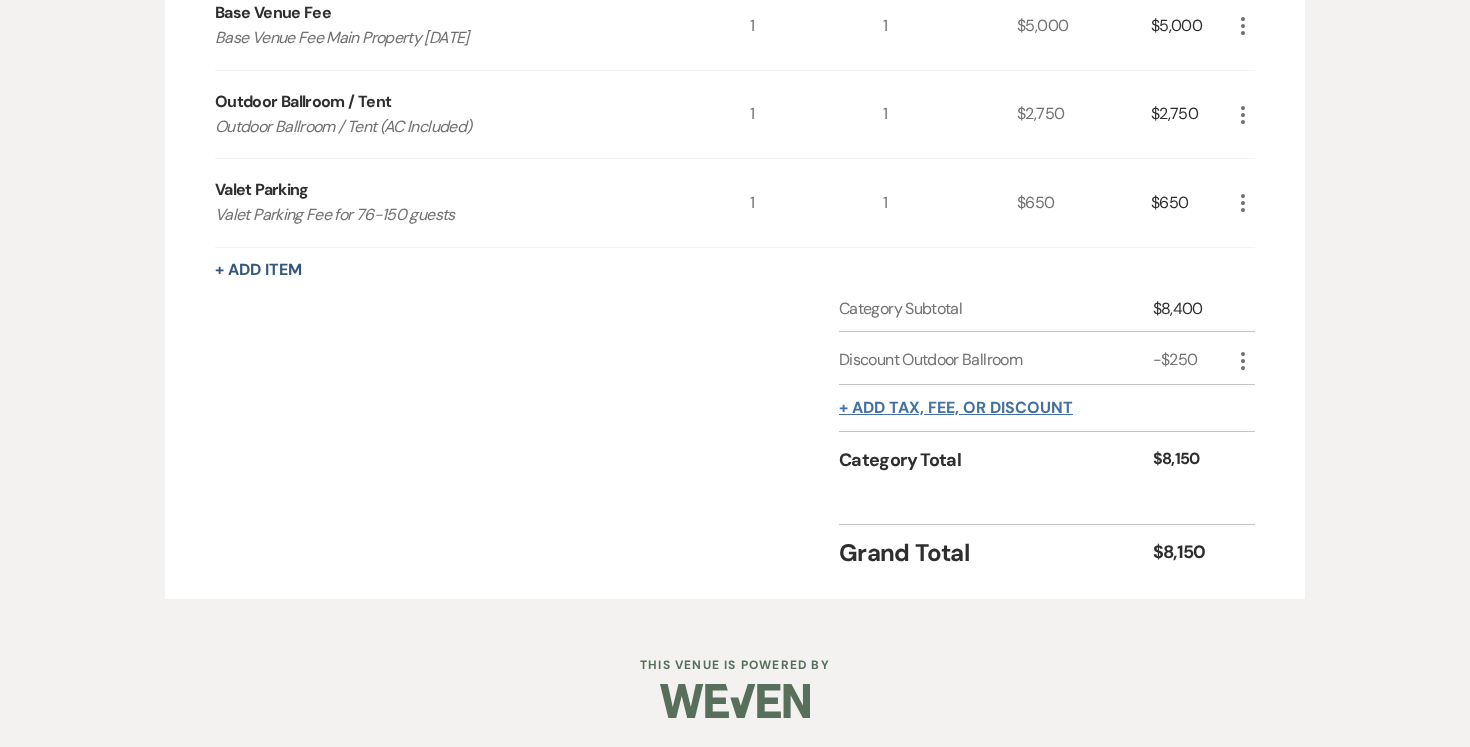 click on "+ Add tax, fee, or discount" at bounding box center [956, 408] 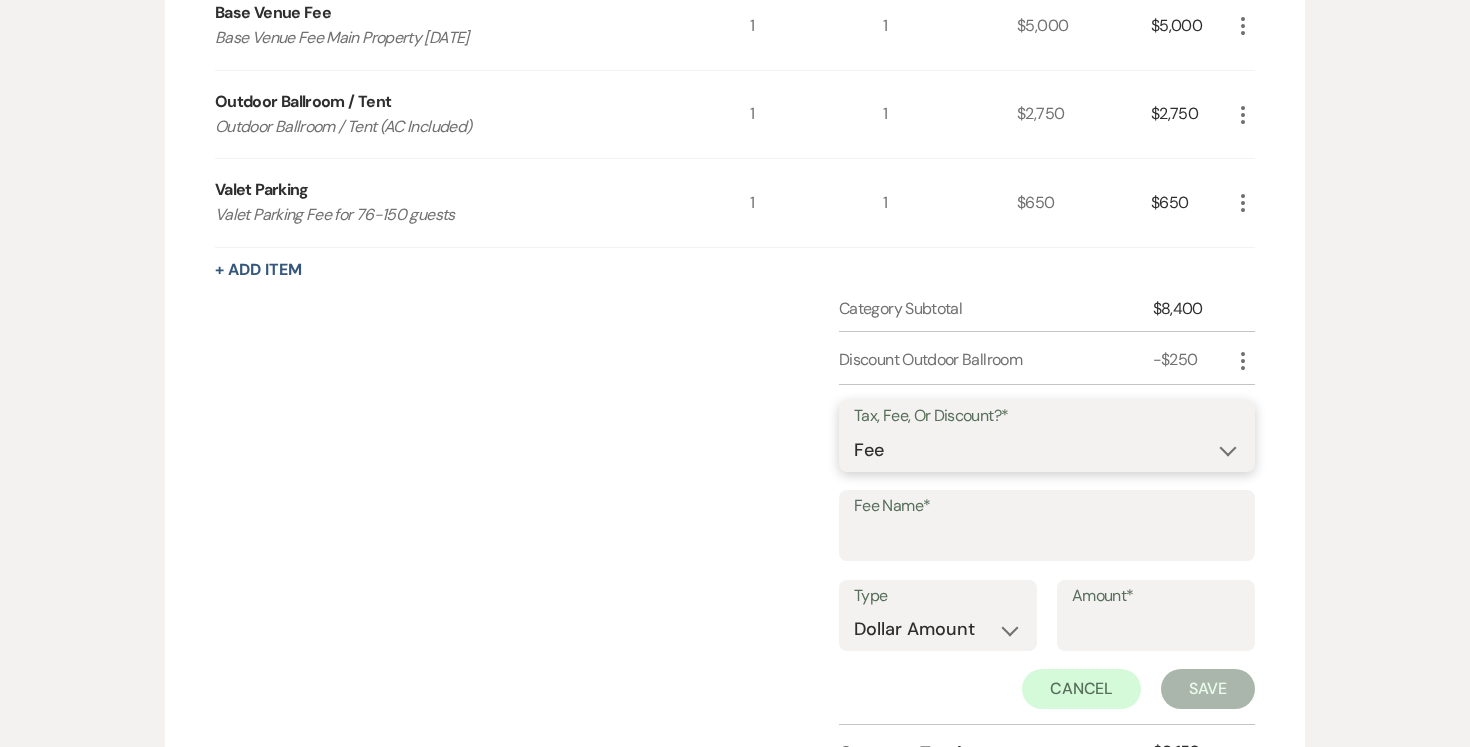 click on "Fee Discount Tax" at bounding box center (1047, 450) 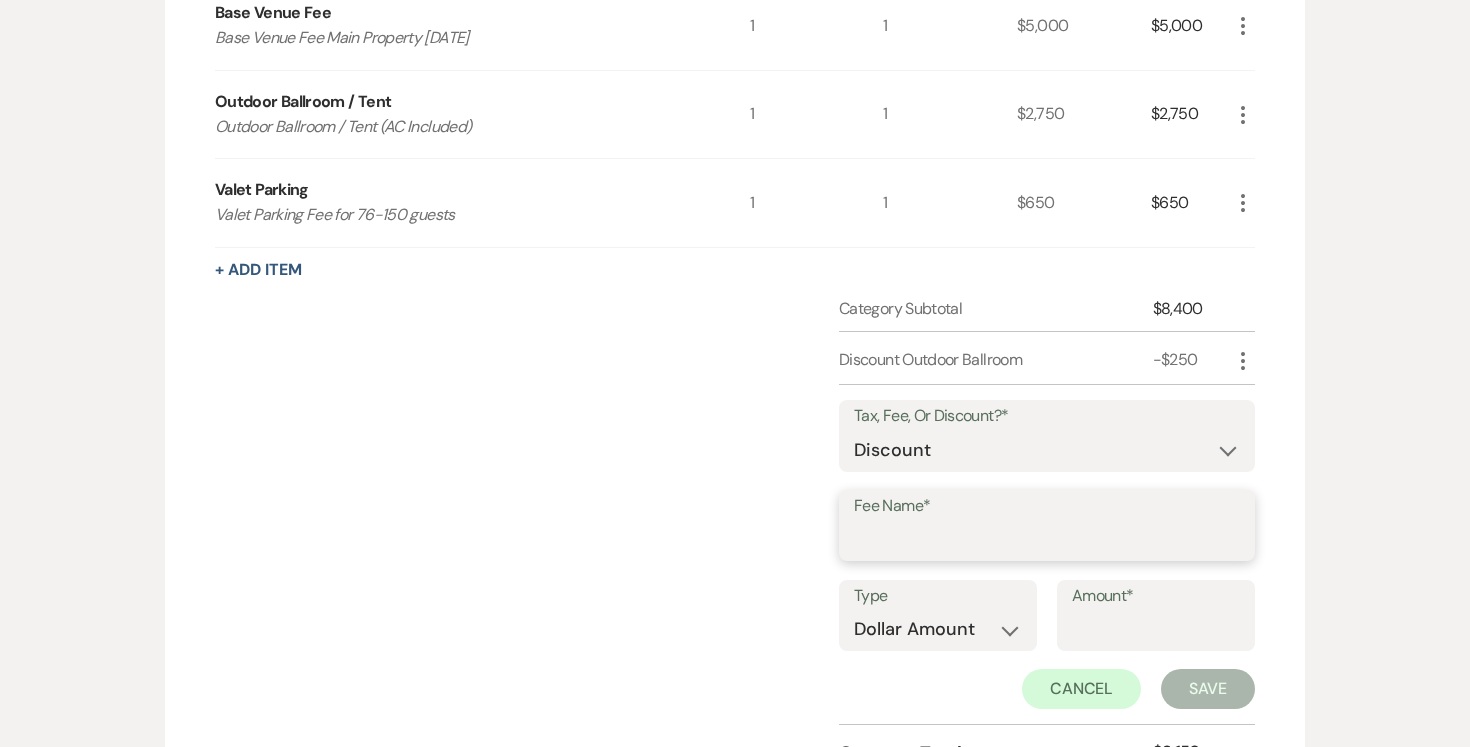click on "Fee Name*" at bounding box center (1047, 539) 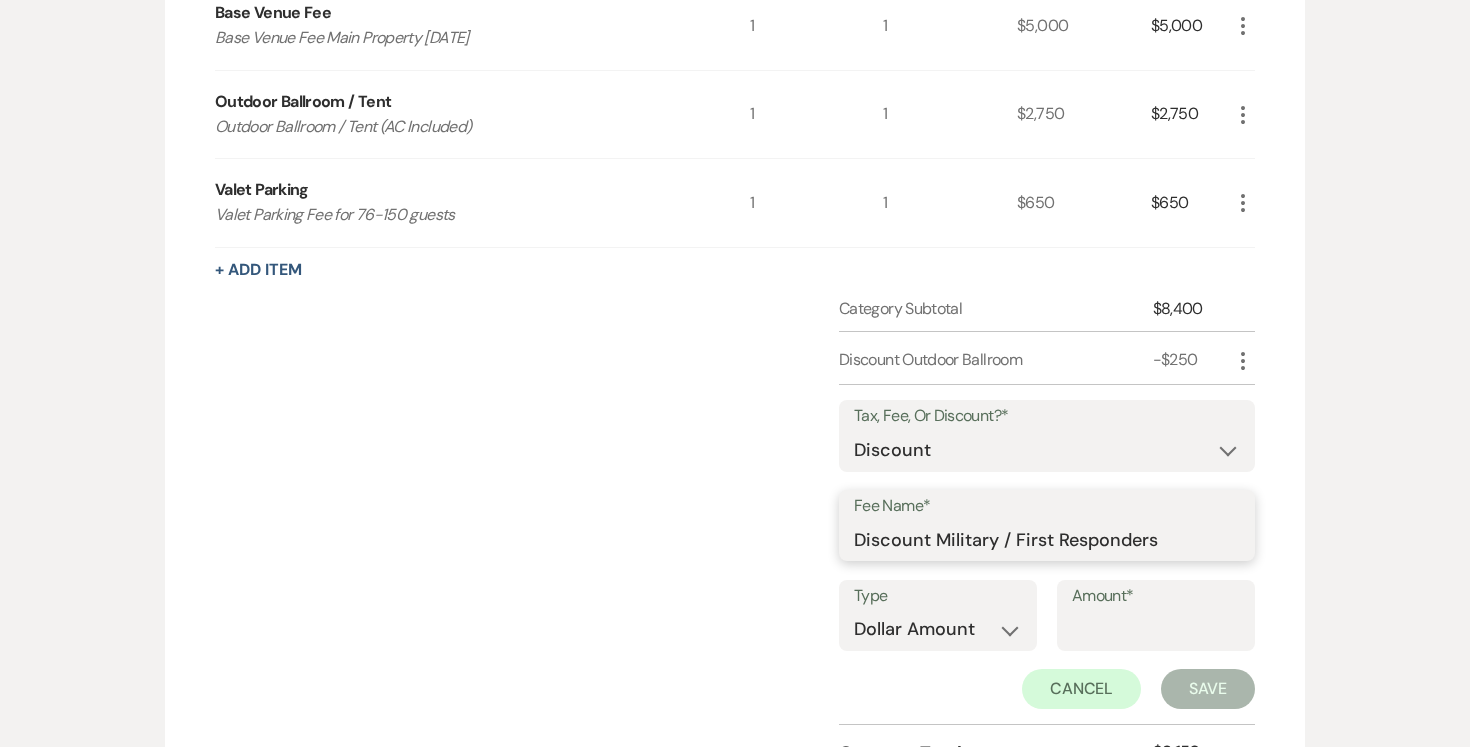 type on "Discount Military / First Responders" 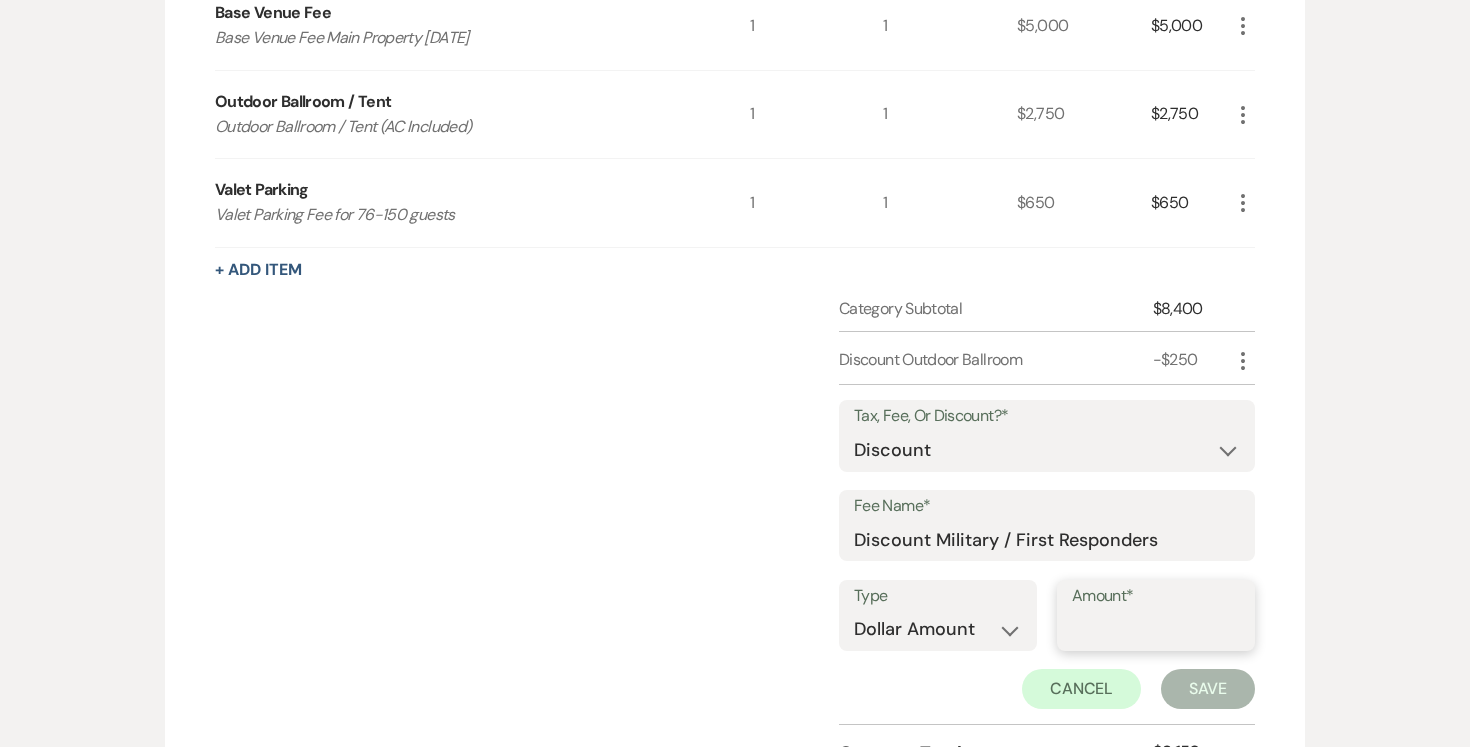 click on "Amount*" at bounding box center [1156, 629] 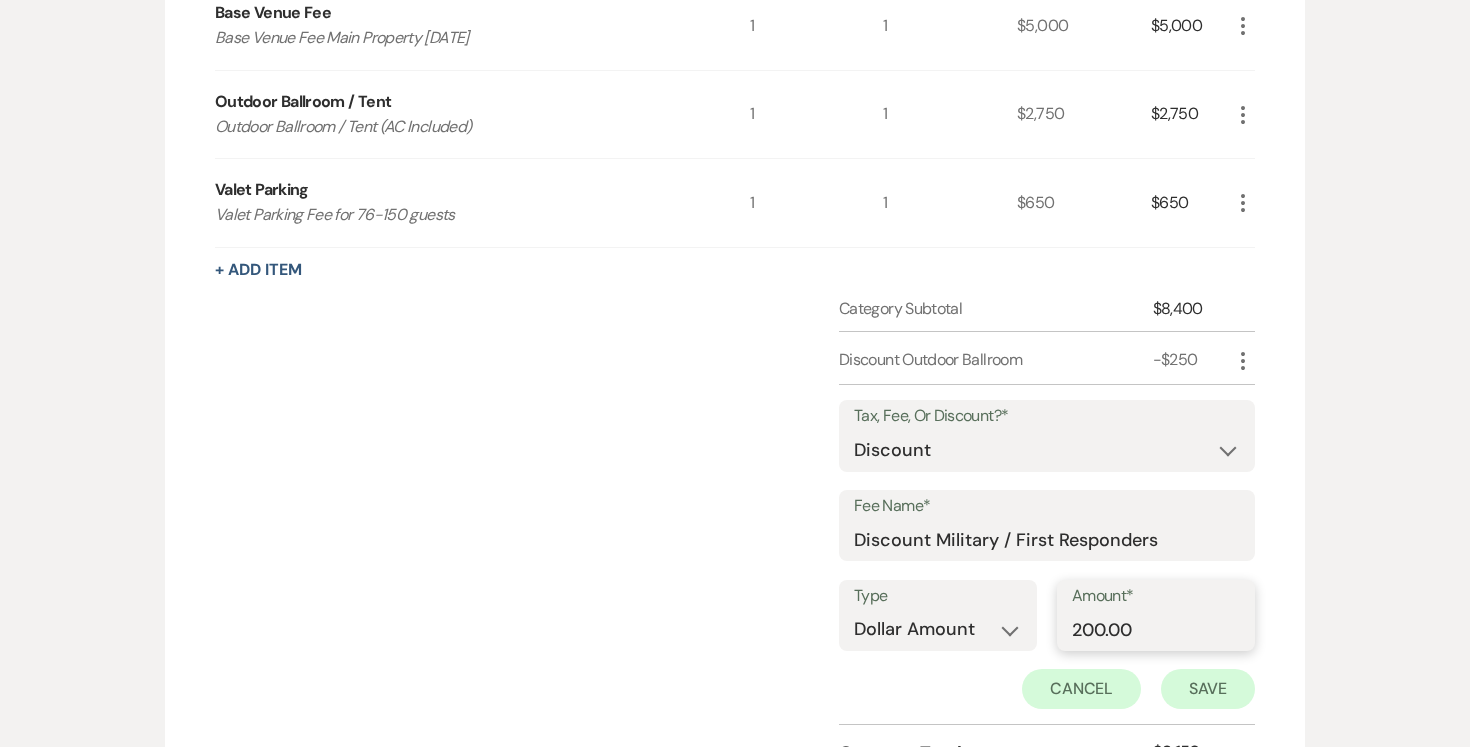 type on "200.00" 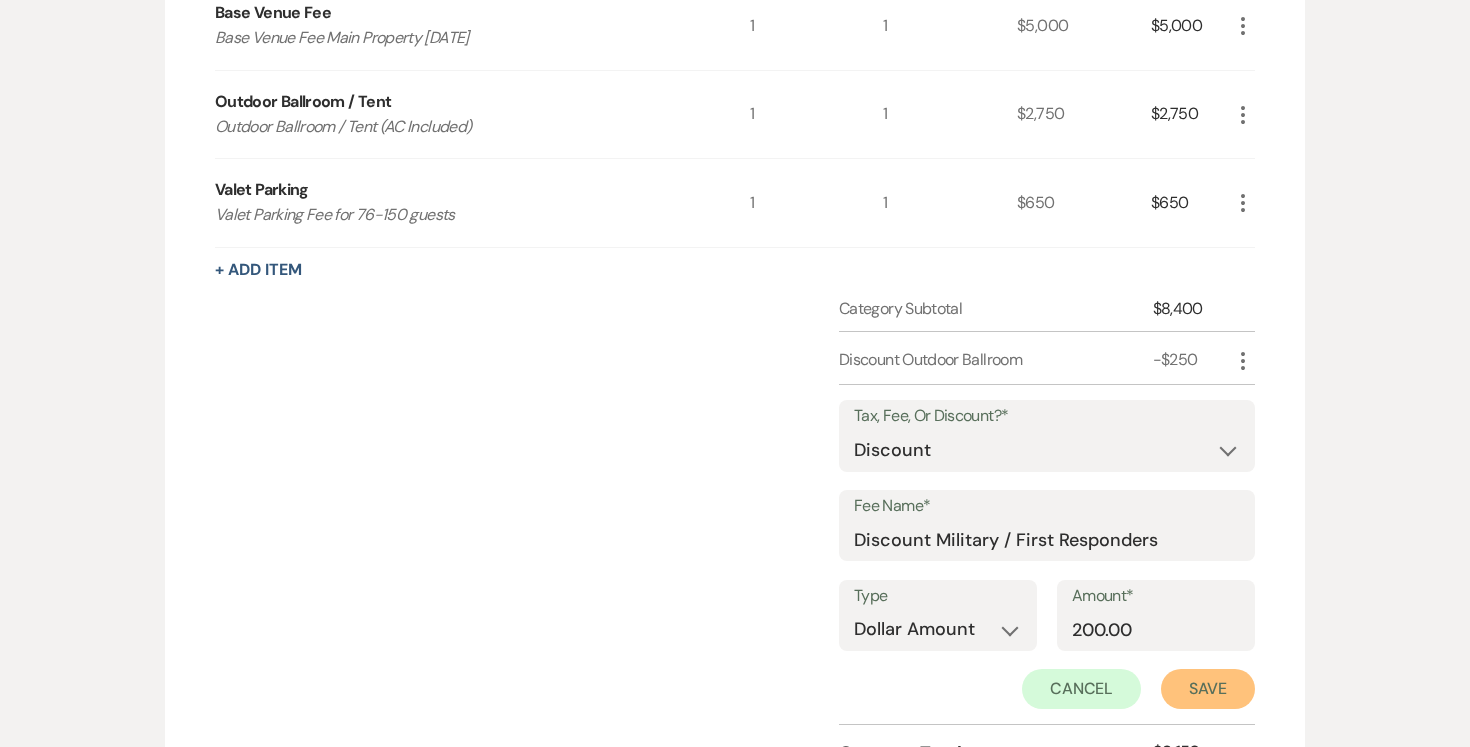 click on "Save" at bounding box center (1208, 689) 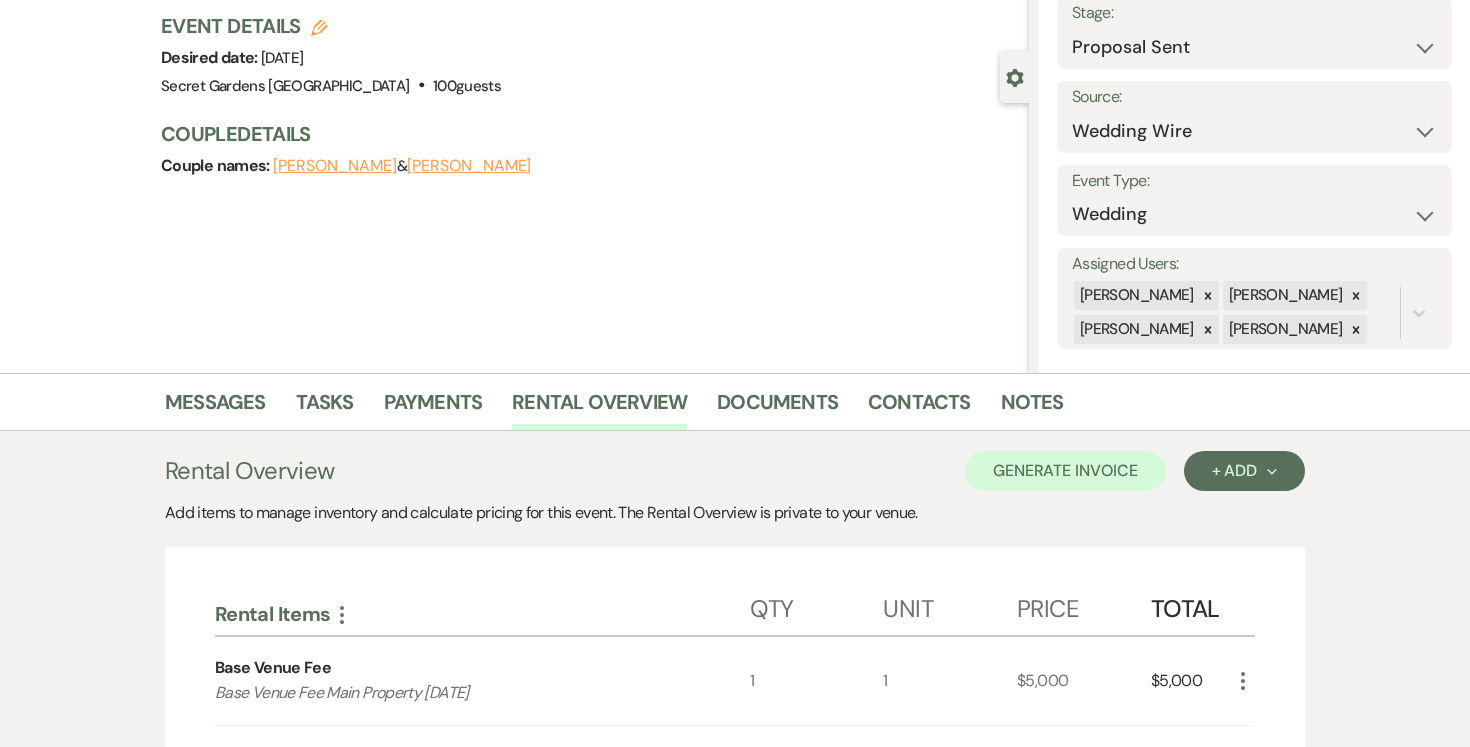scroll, scrollTop: 0, scrollLeft: 0, axis: both 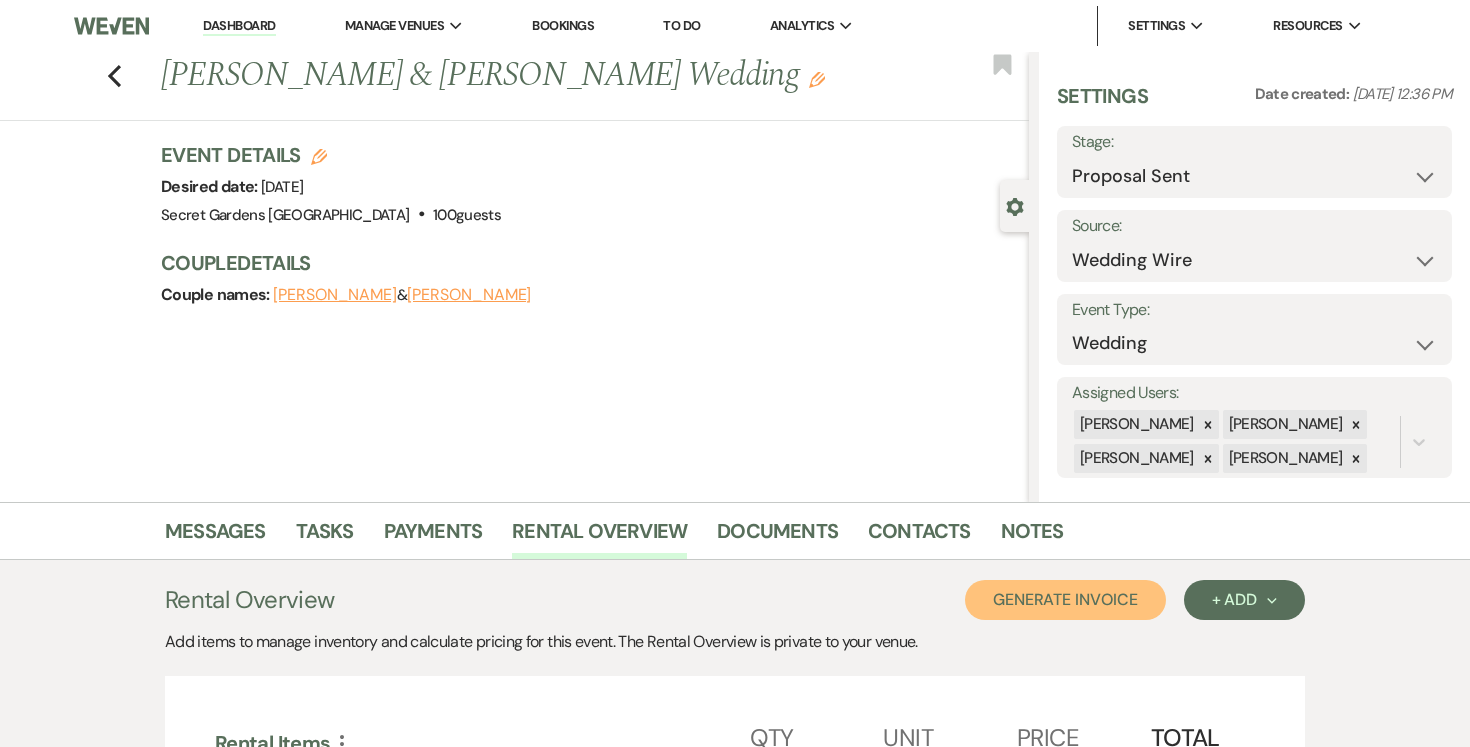 click on "Generate Invoice" at bounding box center [1065, 600] 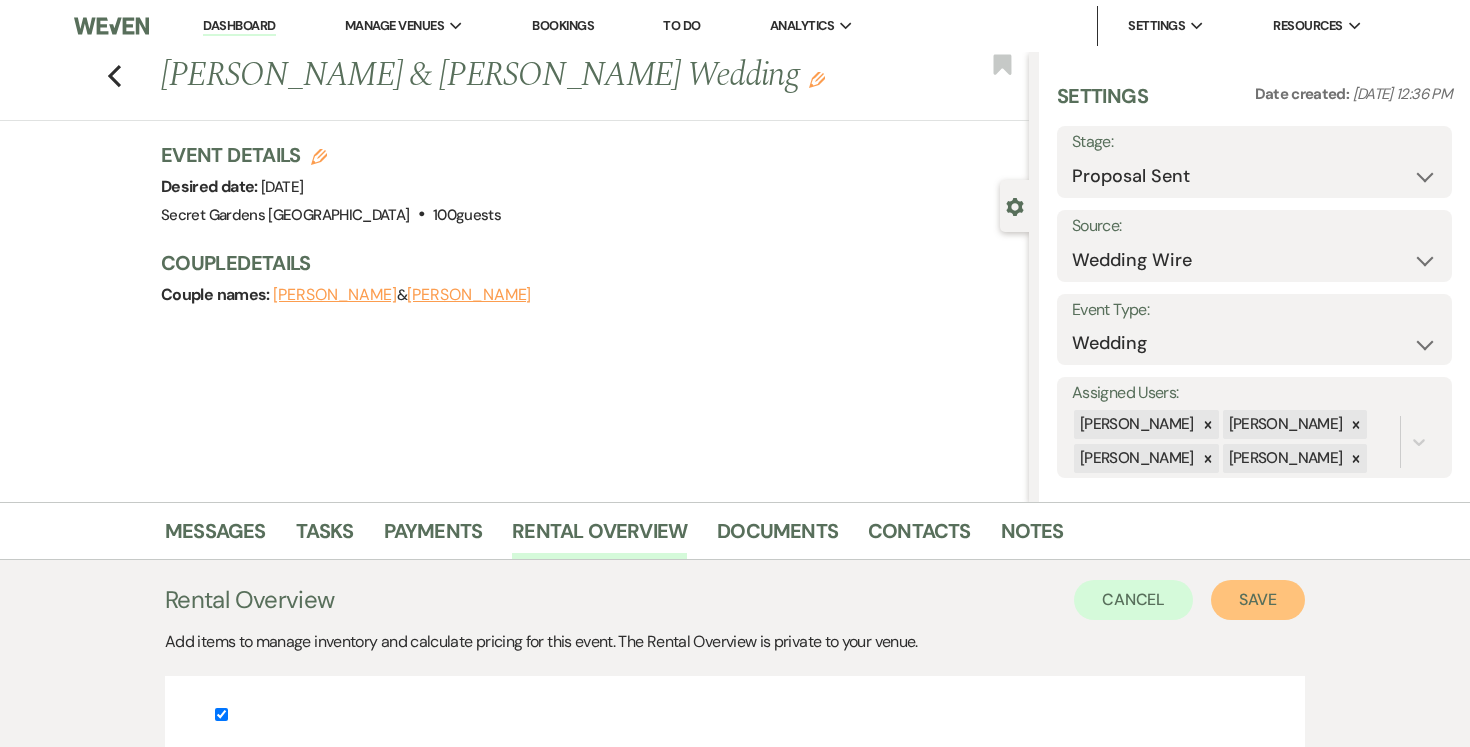 click on "Save" at bounding box center [1258, 600] 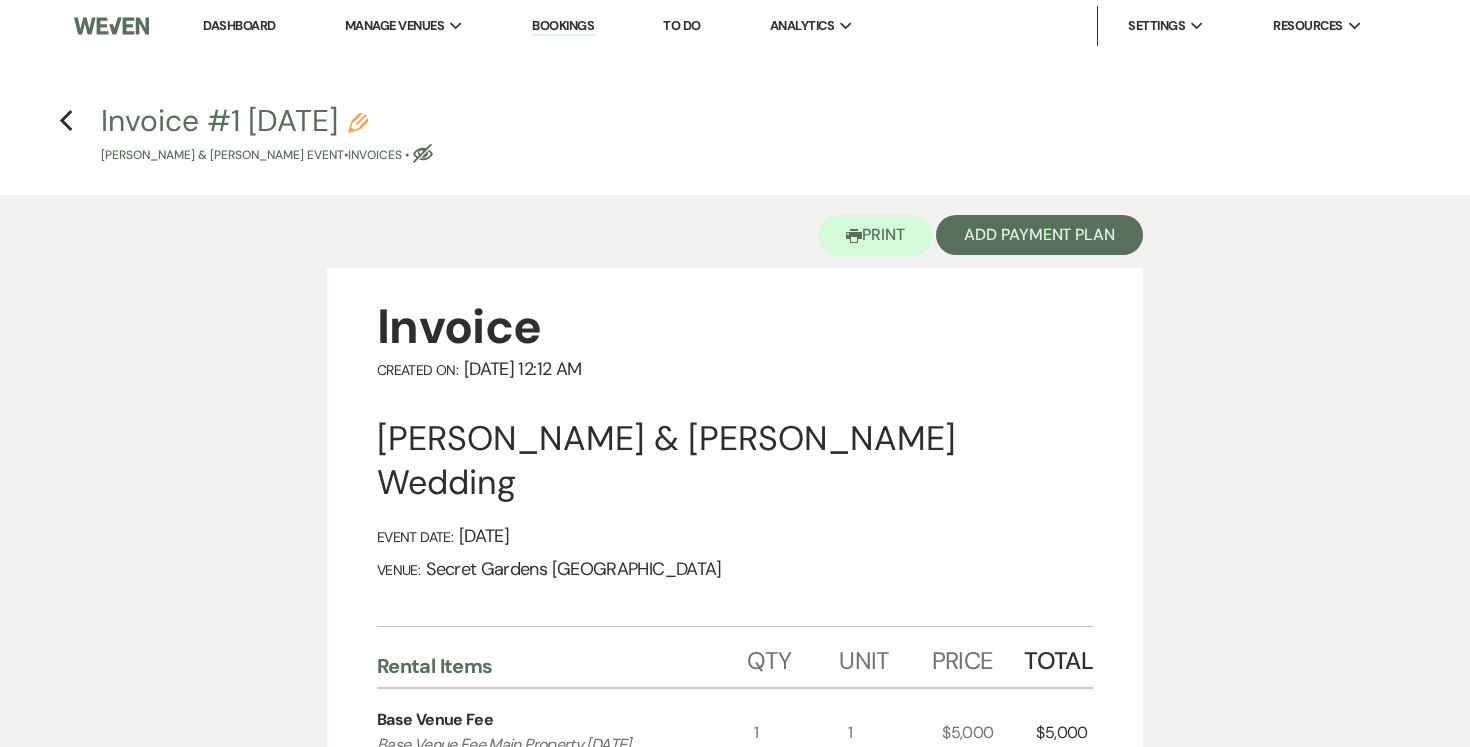 scroll, scrollTop: 1, scrollLeft: 0, axis: vertical 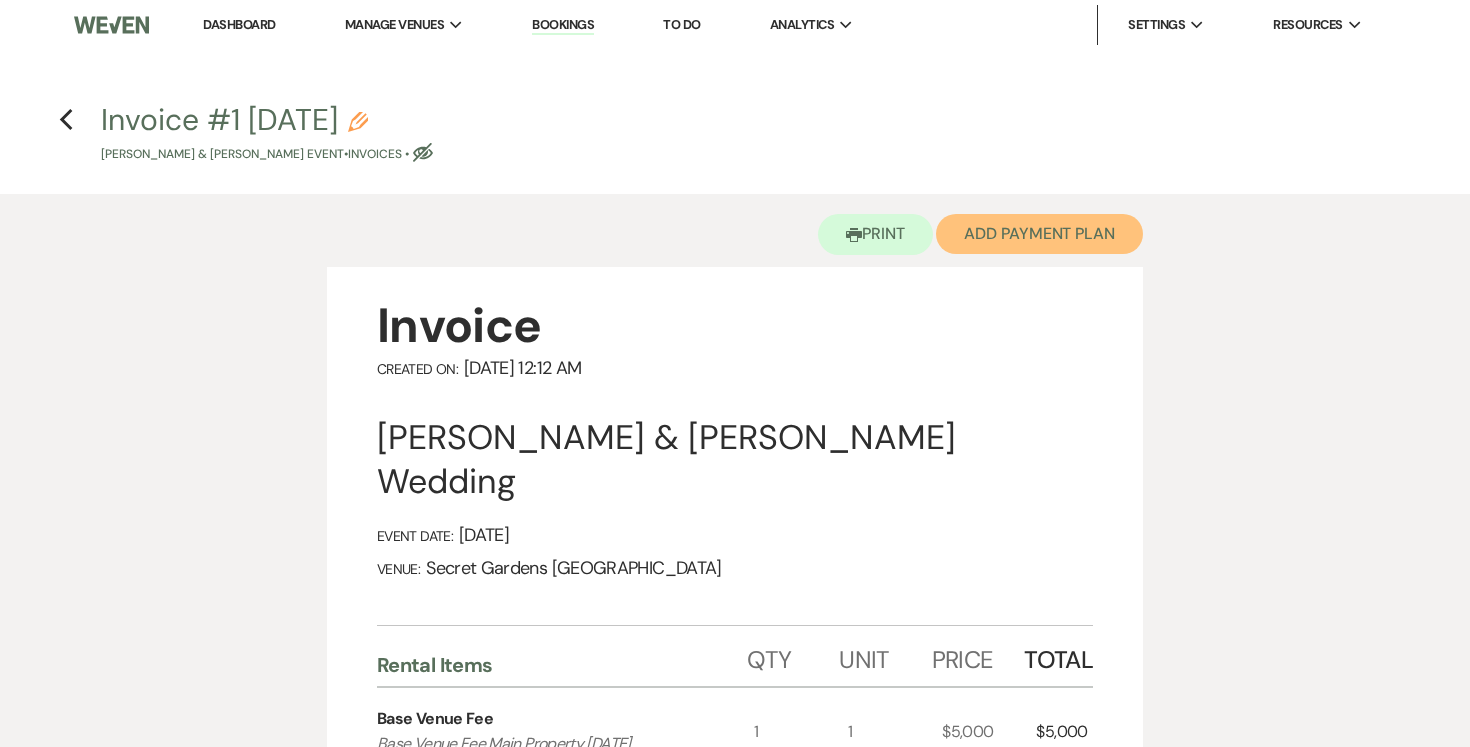click on "Add Payment Plan" at bounding box center (1039, 234) 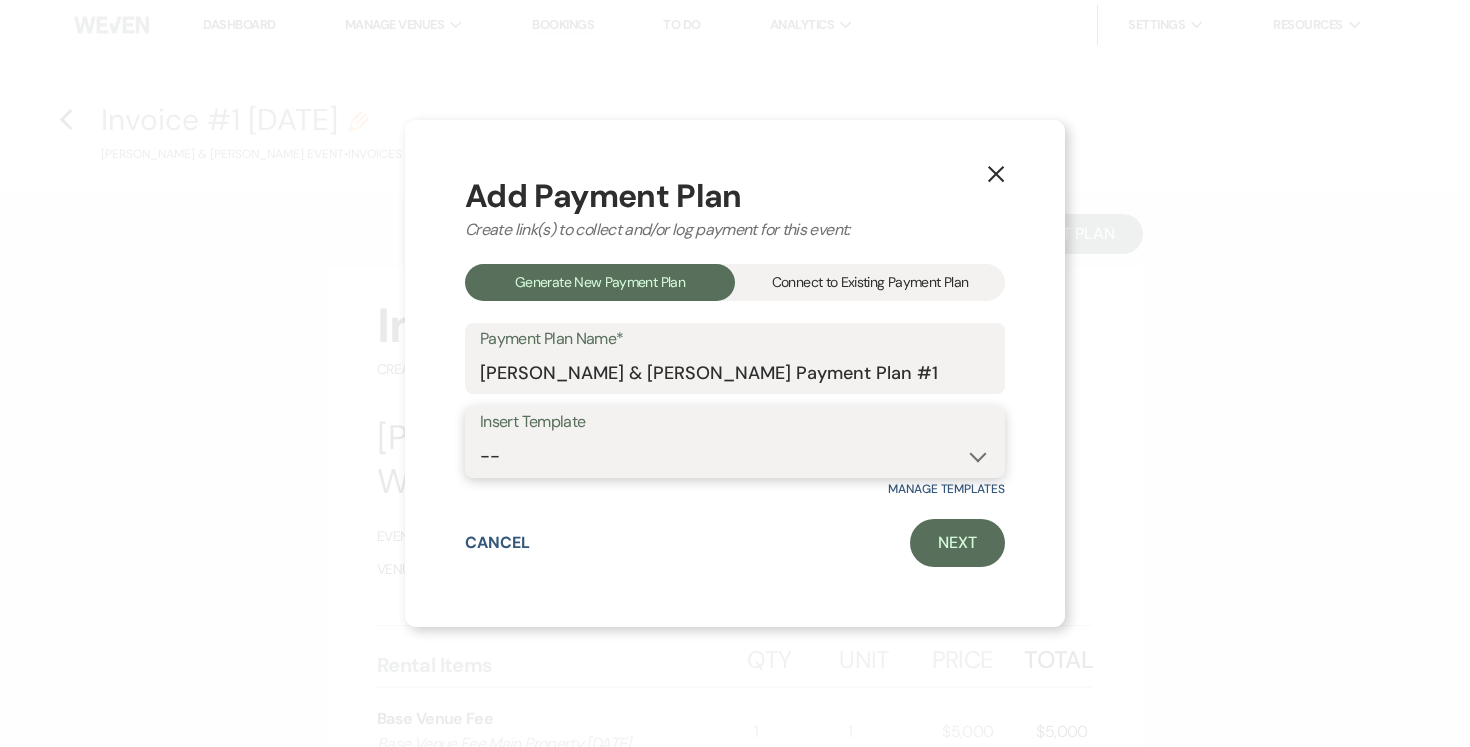 click on "-- Test Standard Payment Plan Balance Security Early Access Bridal Suite" at bounding box center [735, 456] 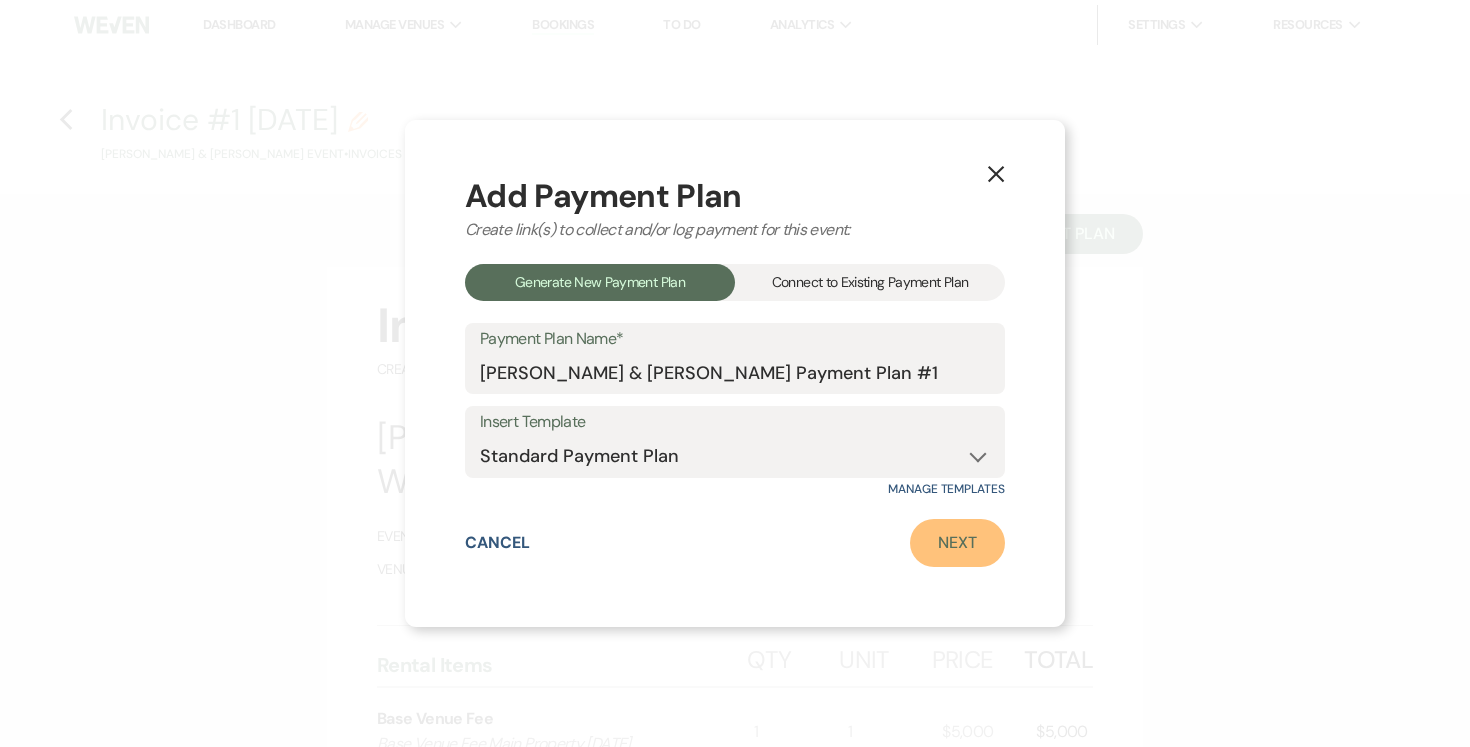 click on "Next" at bounding box center (957, 543) 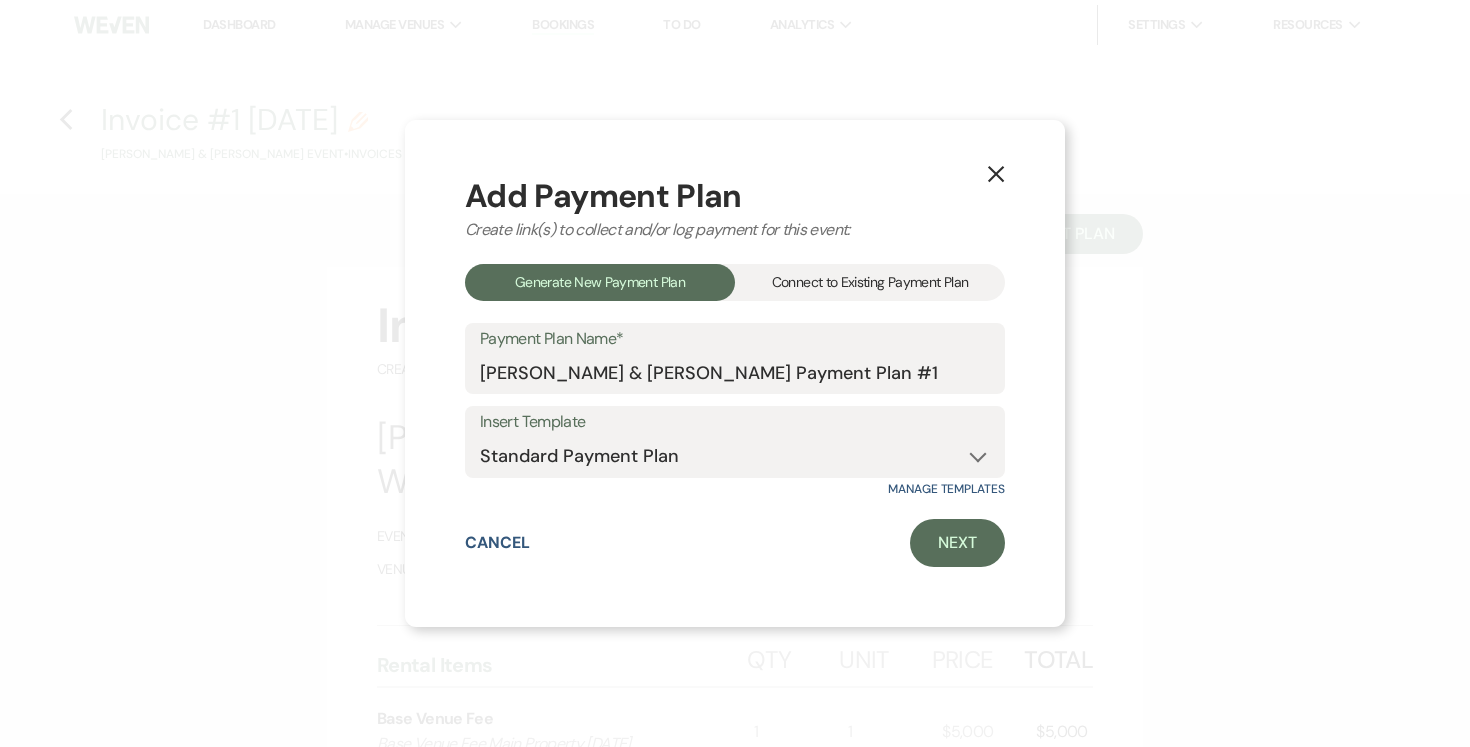 scroll, scrollTop: 0, scrollLeft: 0, axis: both 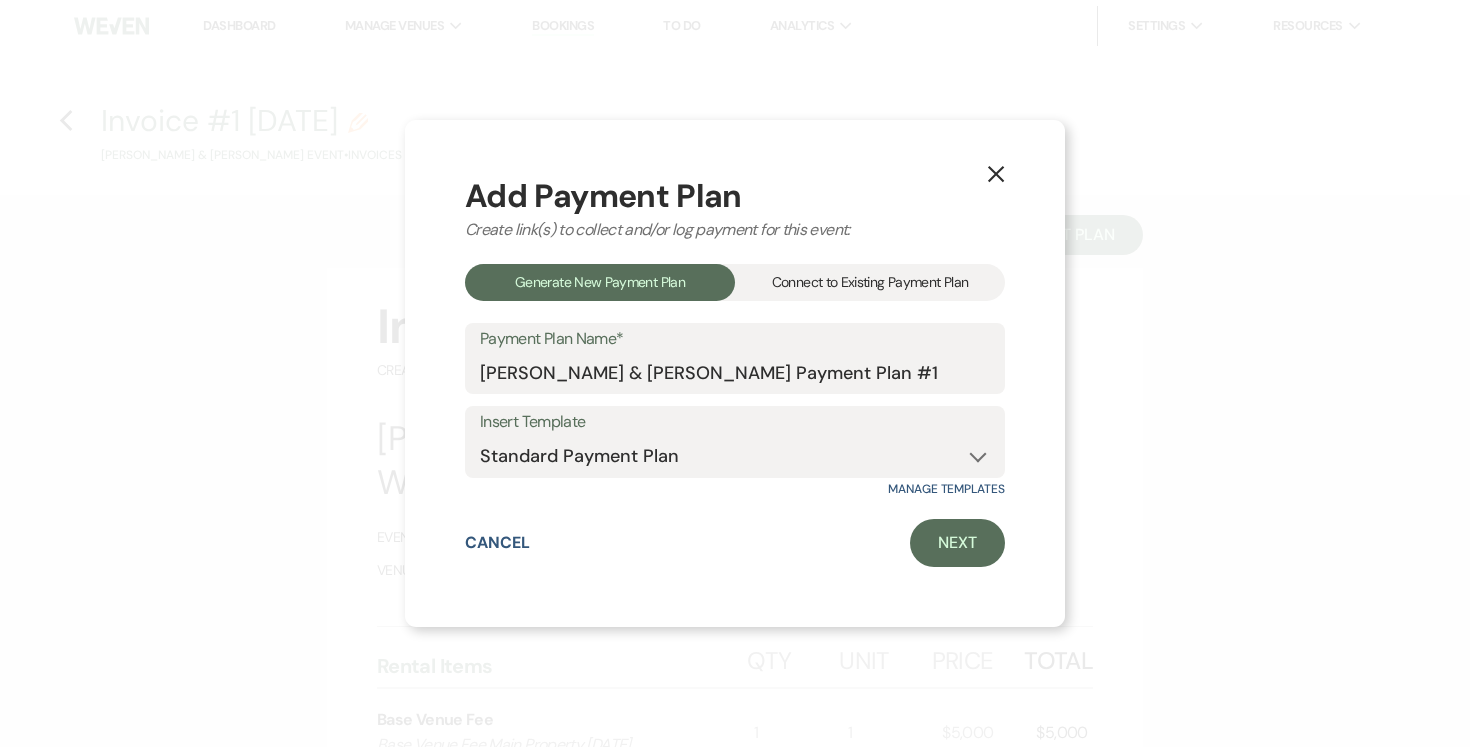 select on "26214" 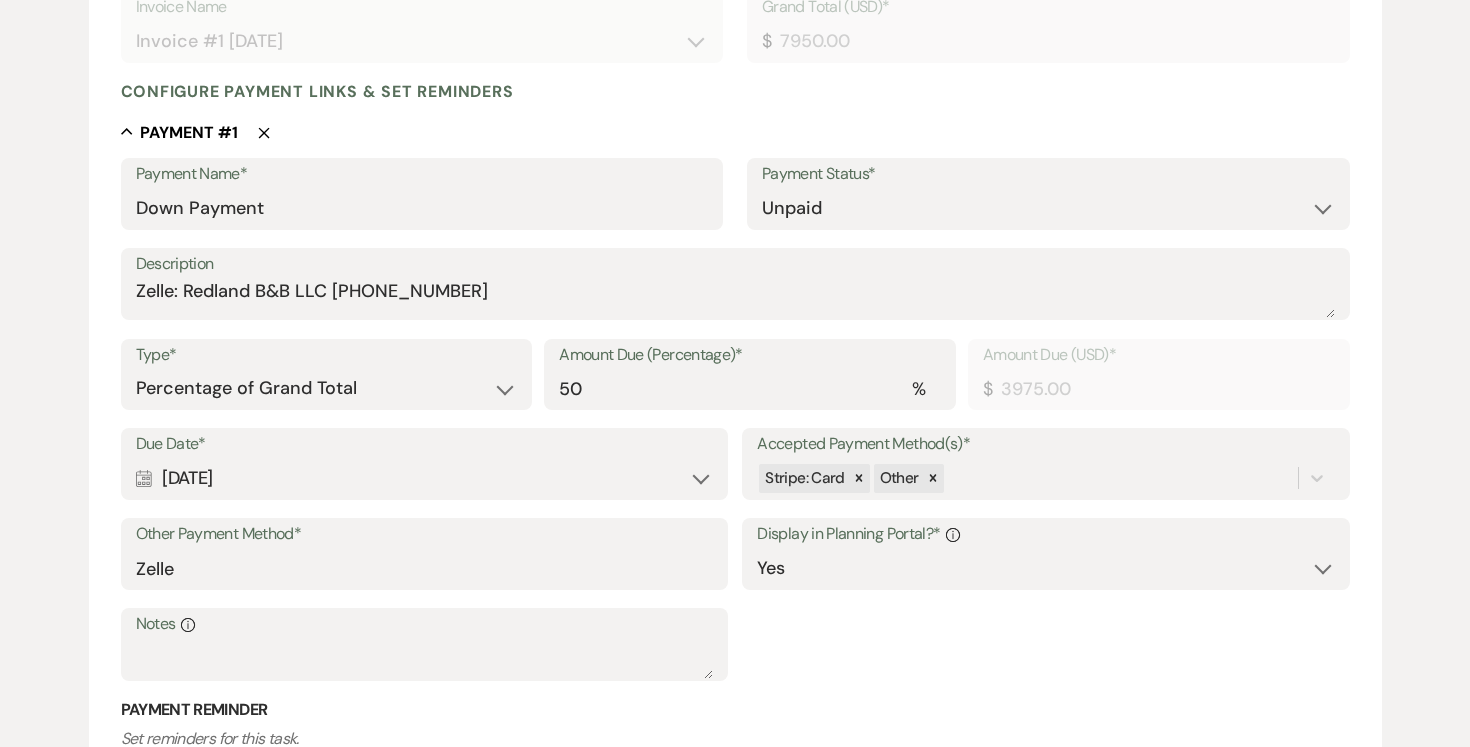 scroll, scrollTop: 454, scrollLeft: 0, axis: vertical 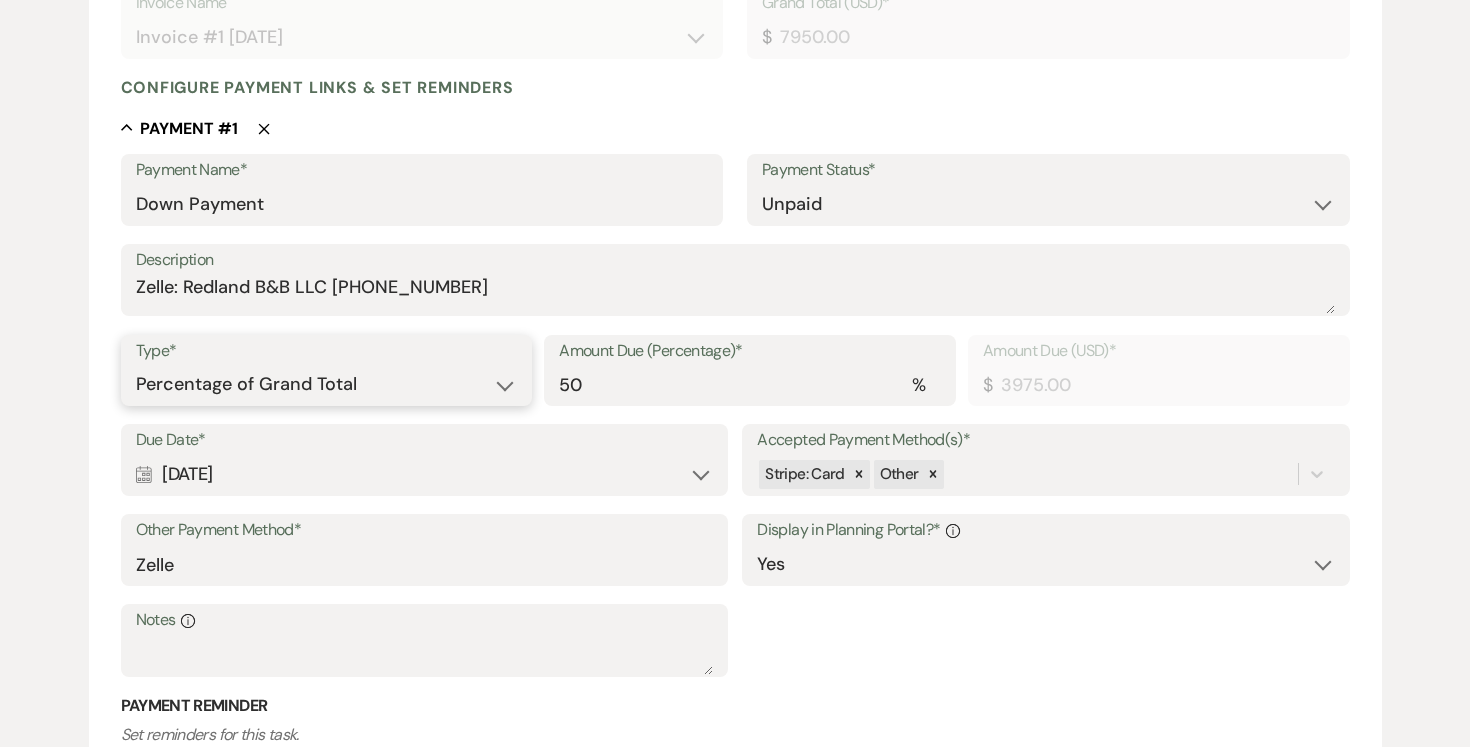 click on "Dollar Amount Percentage of Grand Total" at bounding box center [327, 384] 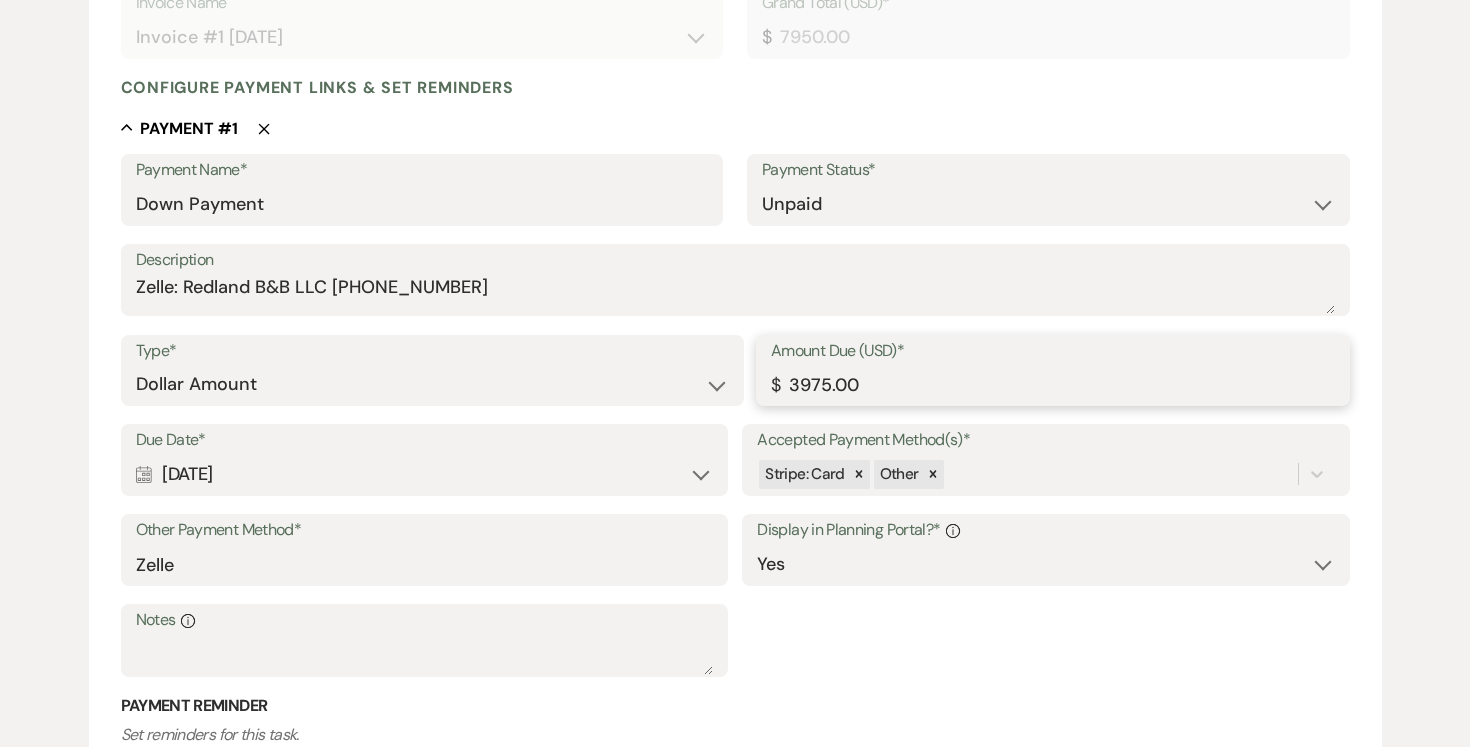 click on "3975.00" at bounding box center (1053, 384) 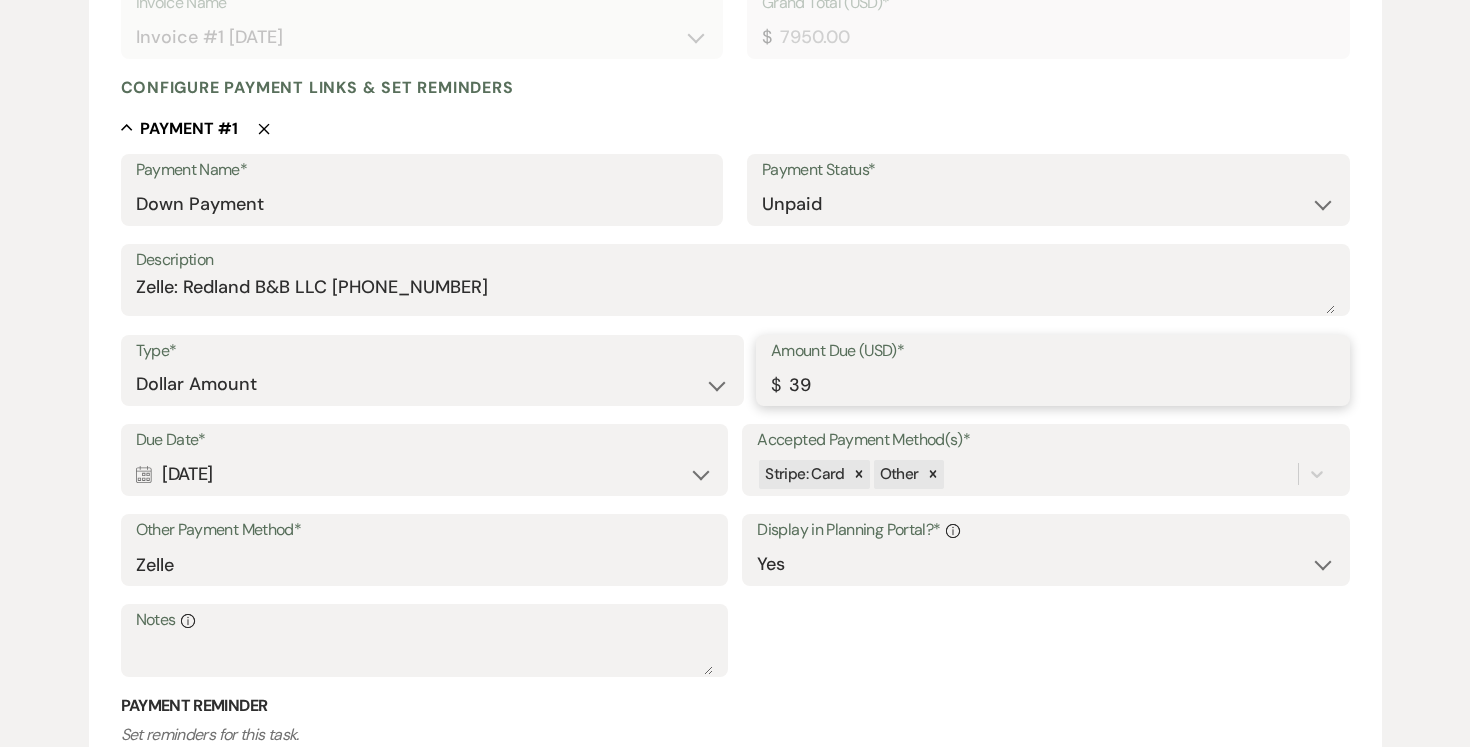 type on "3" 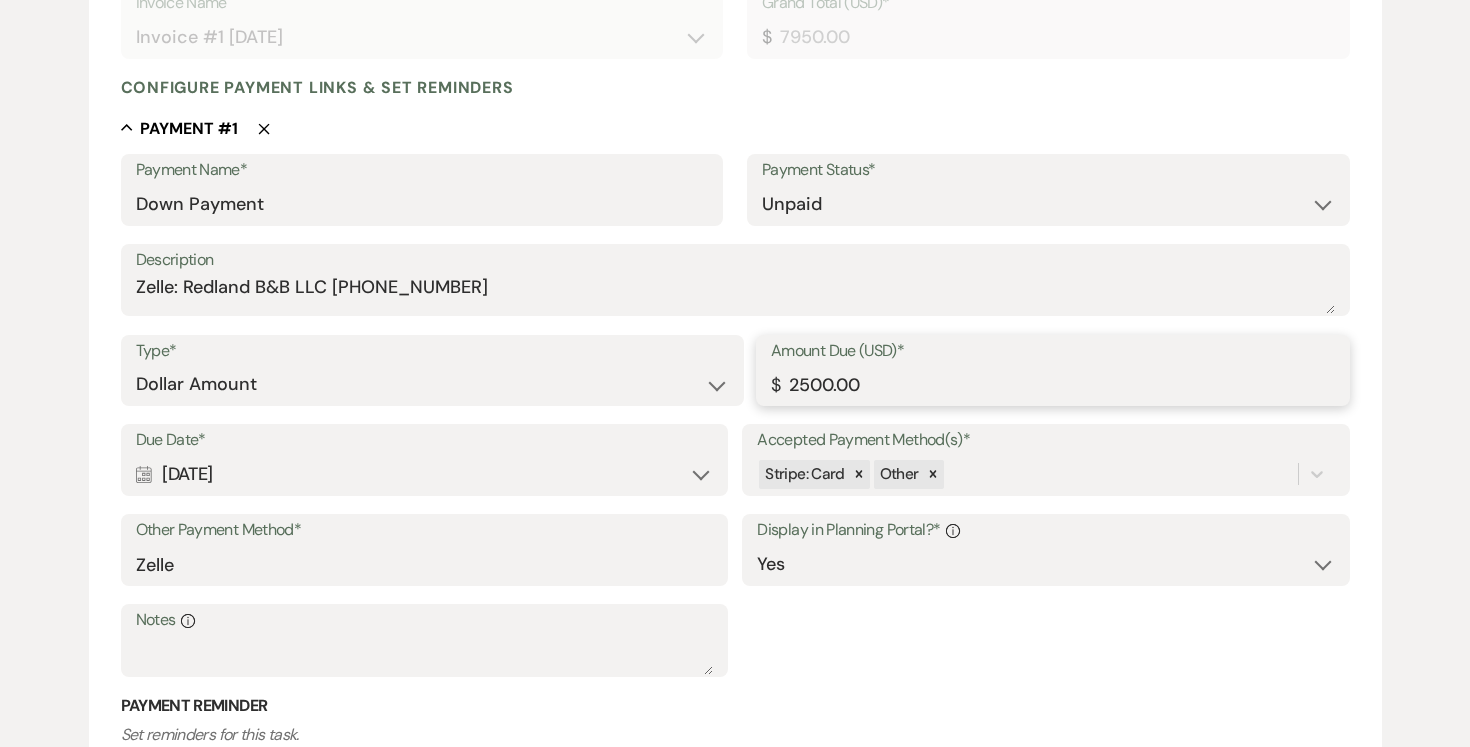 type on "2500.00" 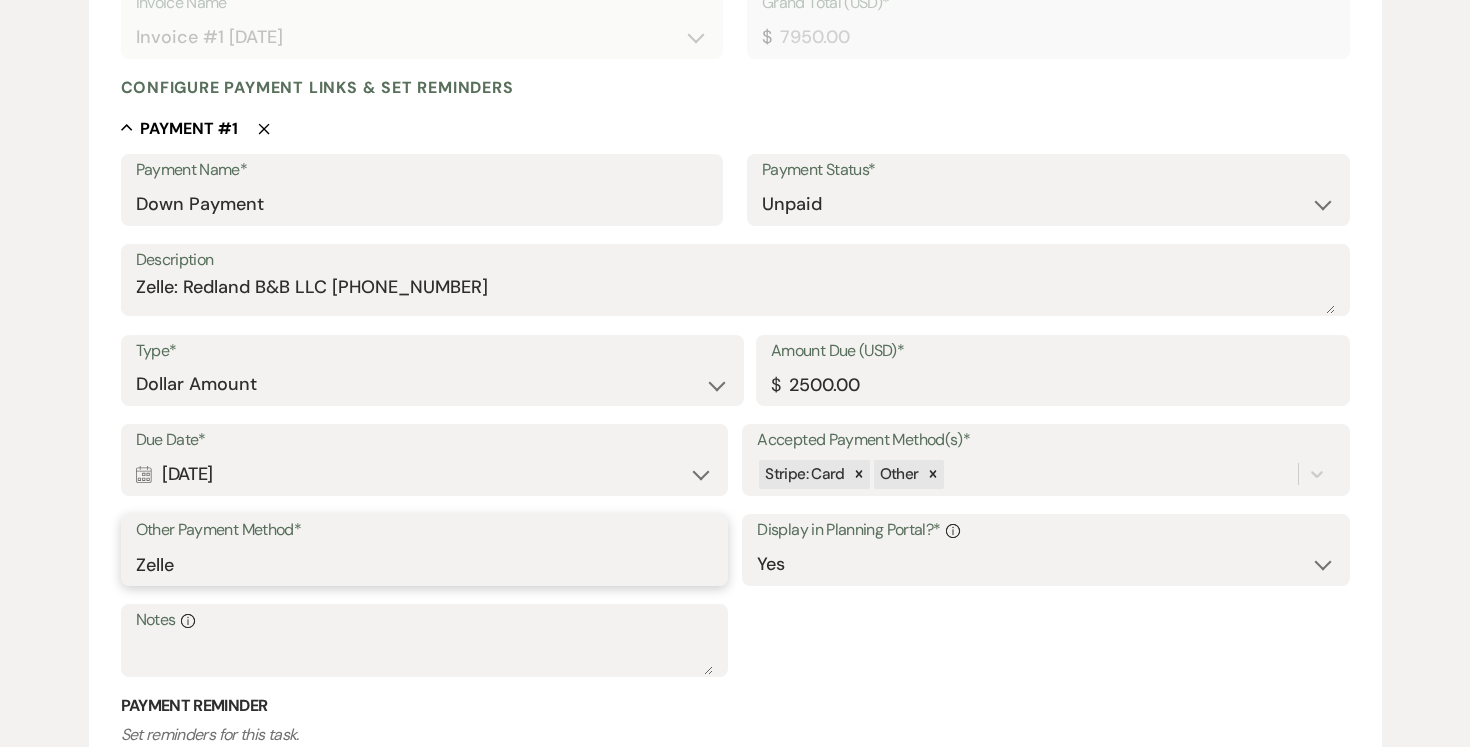 click on "Zelle" at bounding box center (424, 564) 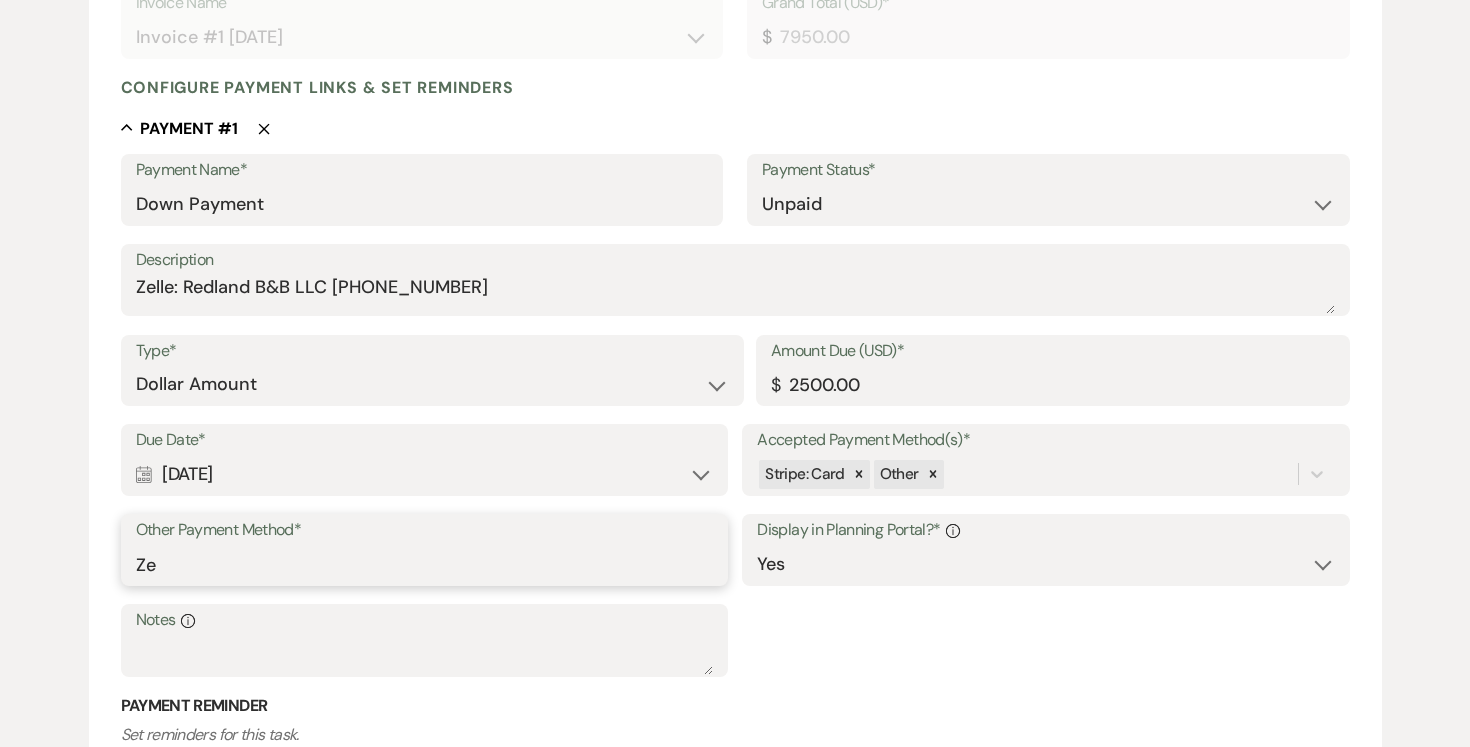 type on "Z" 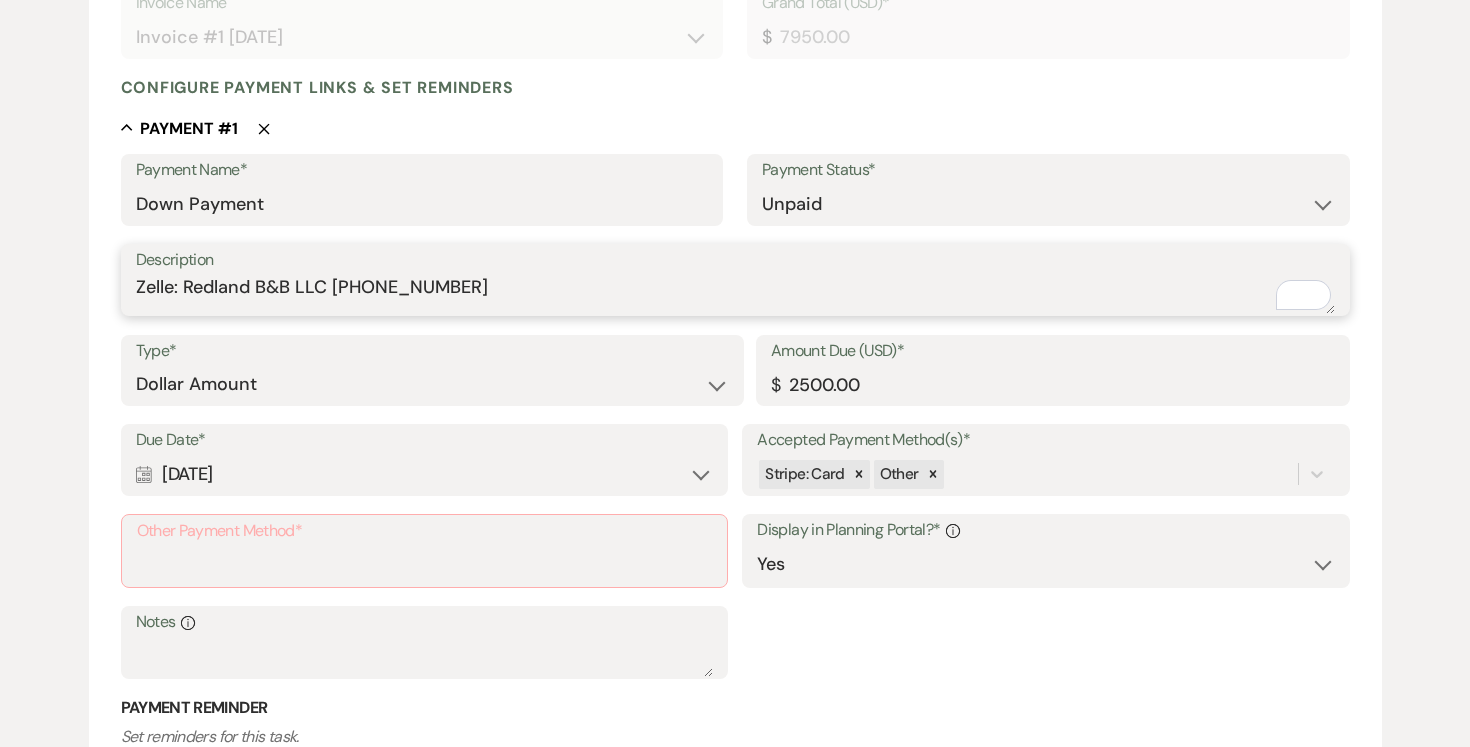 drag, startPoint x: 140, startPoint y: 285, endPoint x: 480, endPoint y: 293, distance: 340.09412 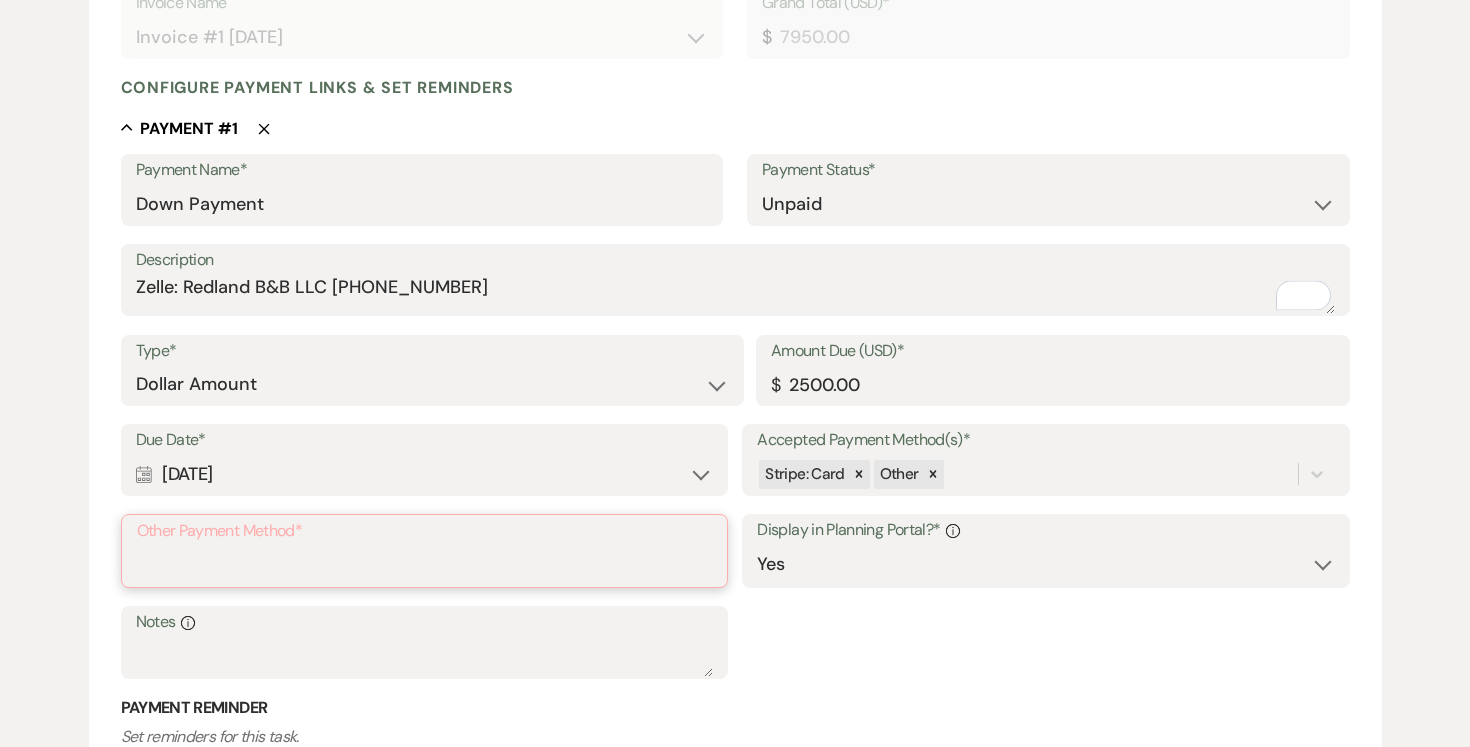 click on "Other Payment Method*" at bounding box center [424, 565] 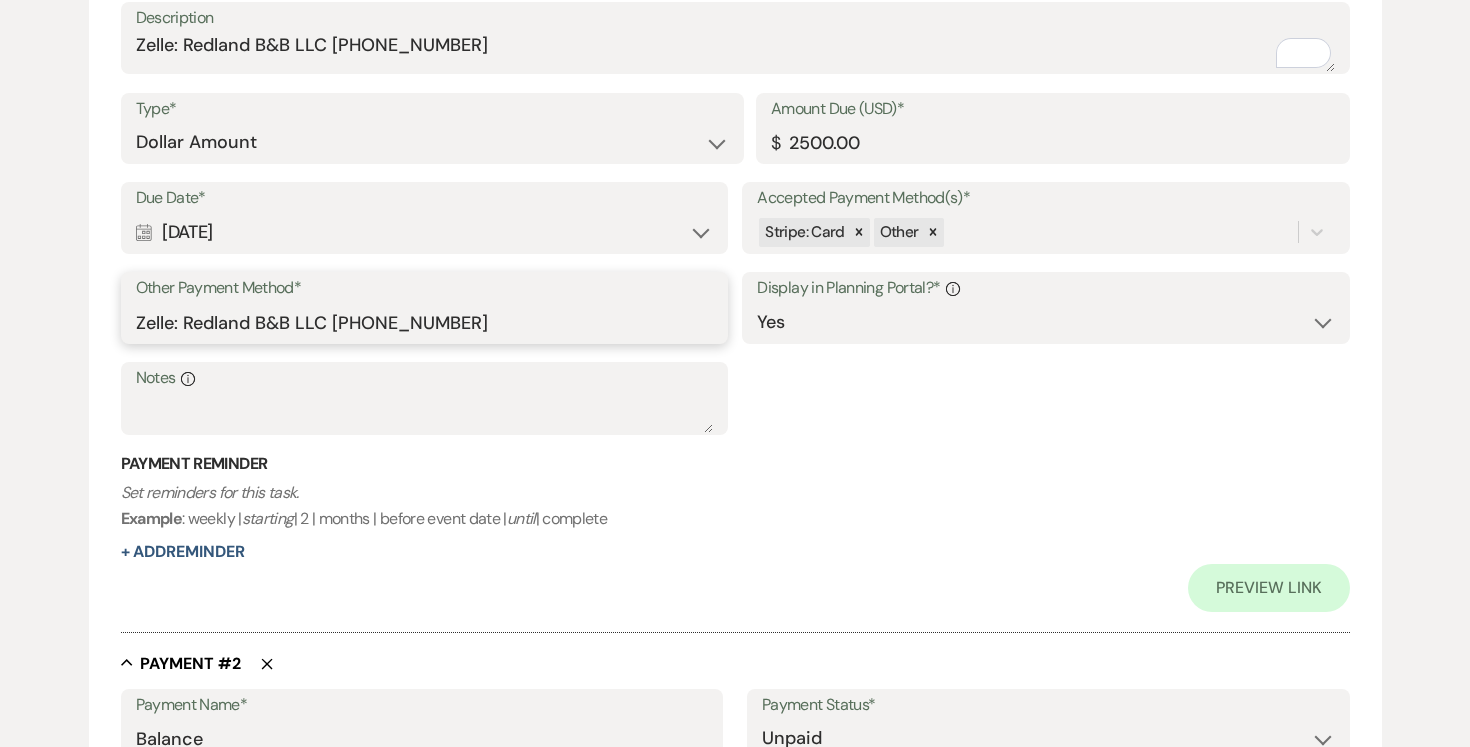 scroll, scrollTop: 782, scrollLeft: 0, axis: vertical 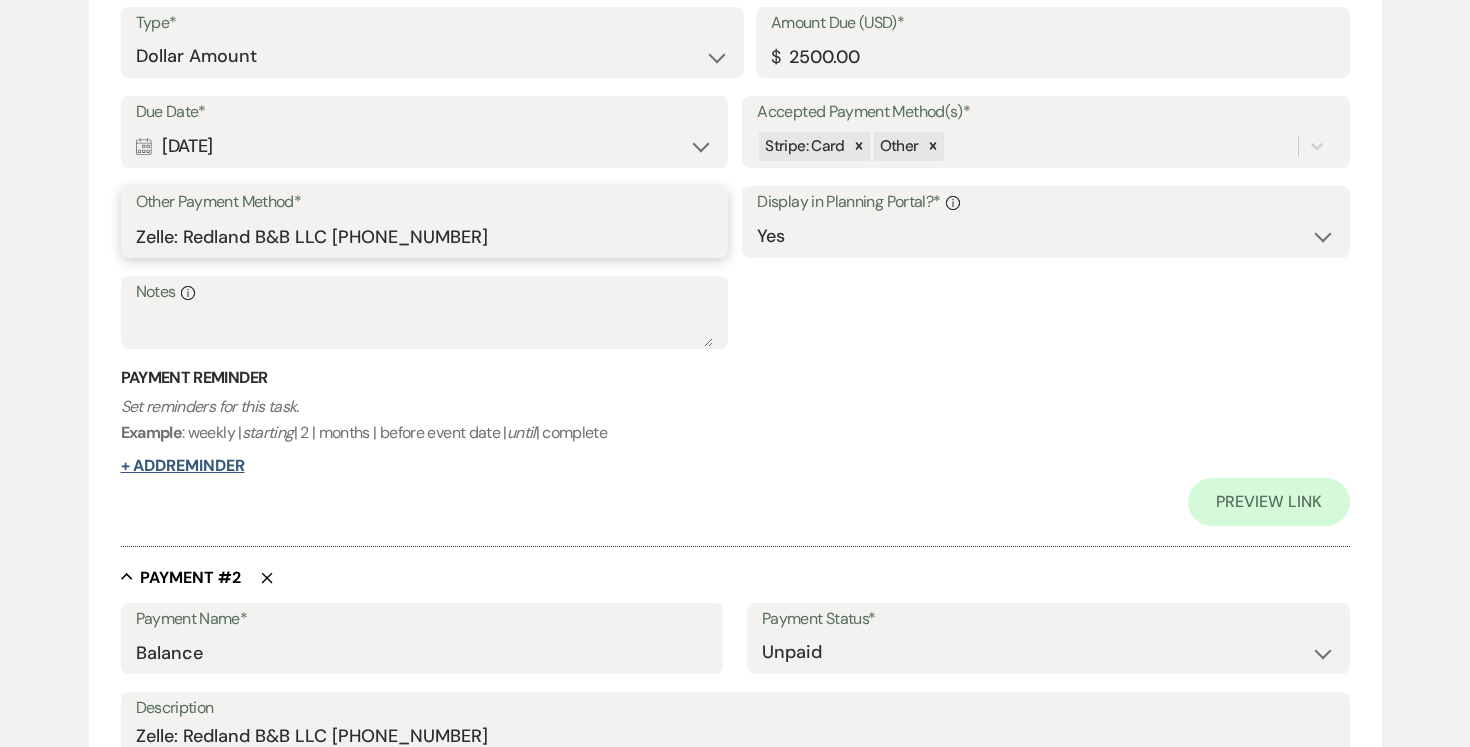 type on "Zelle: Redland B&B LLC (305)458-0415" 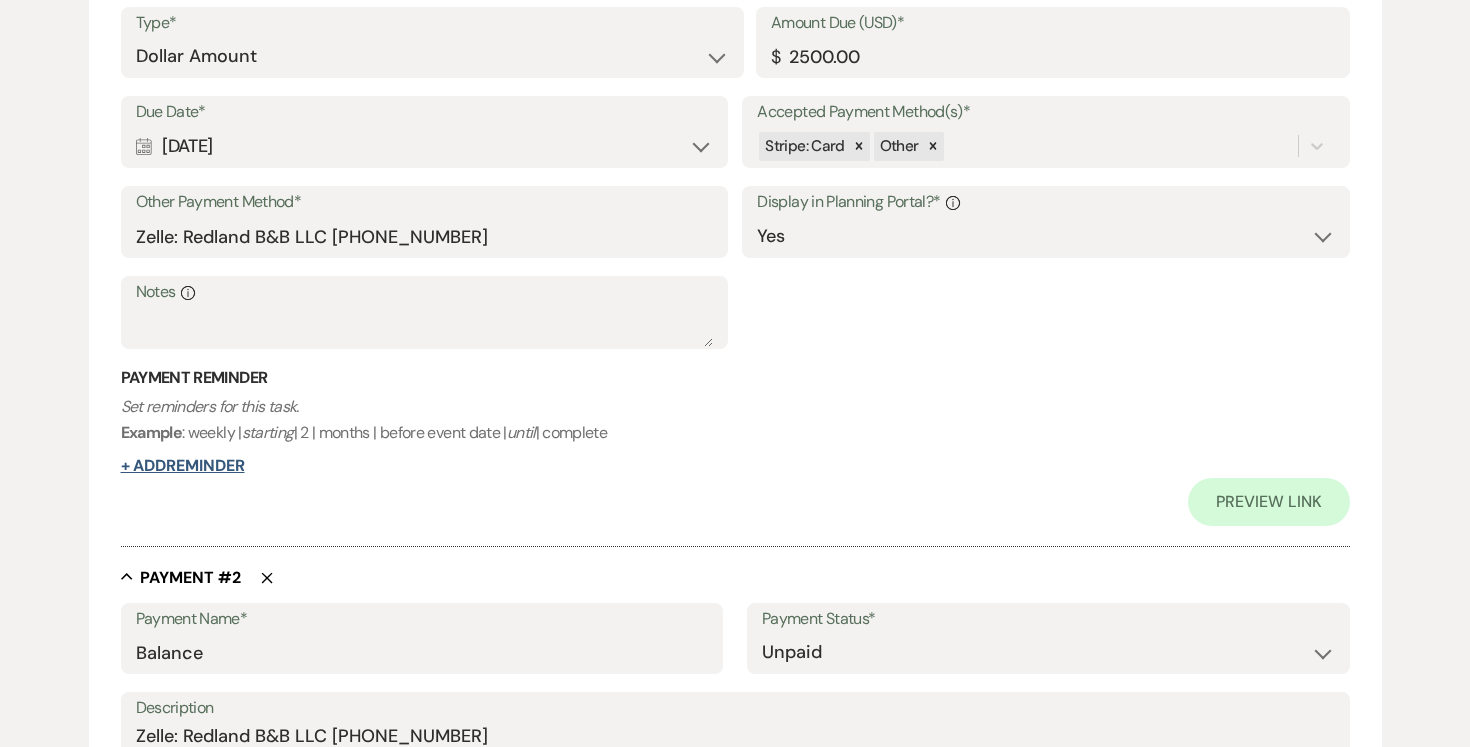 click on "+ Add  Reminder" at bounding box center (183, 466) 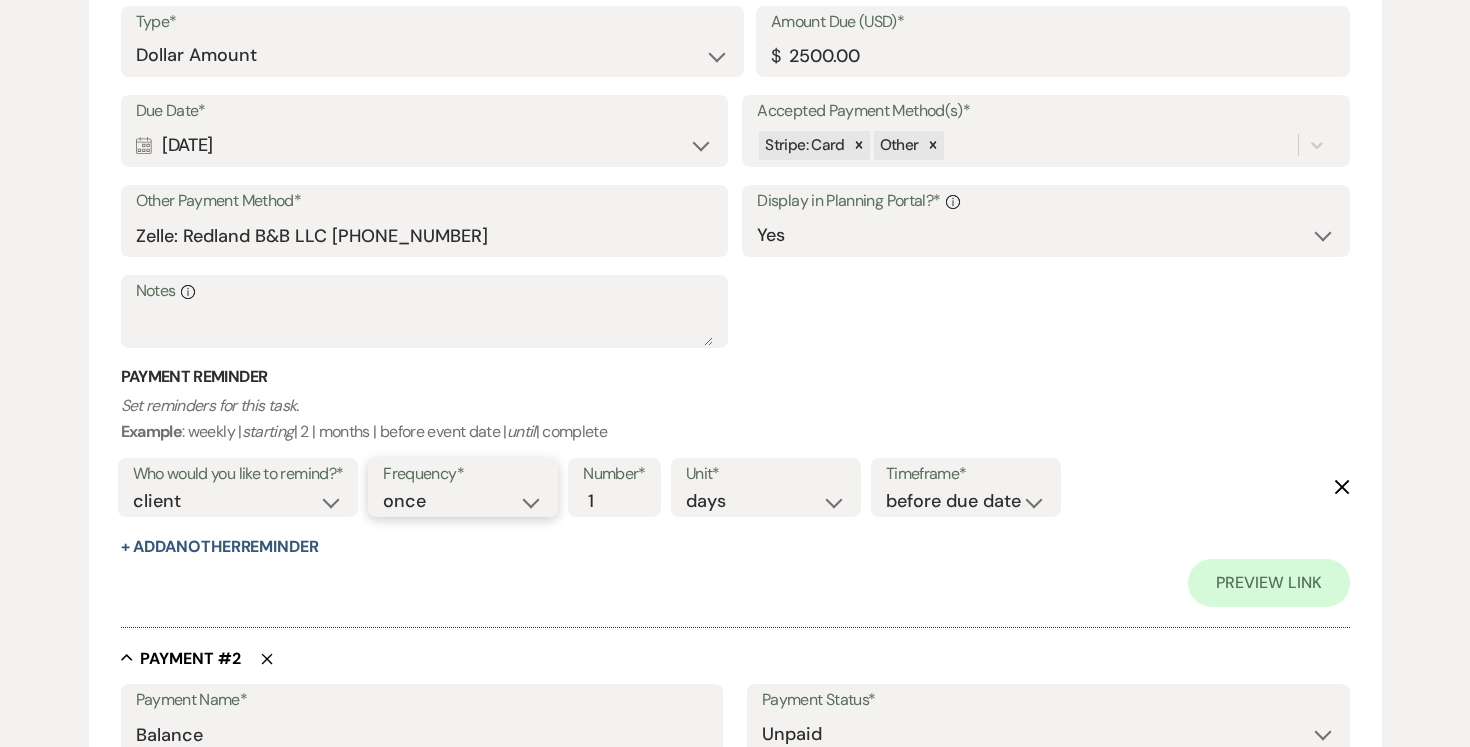 click on "once daily weekly monthly" at bounding box center [463, 501] 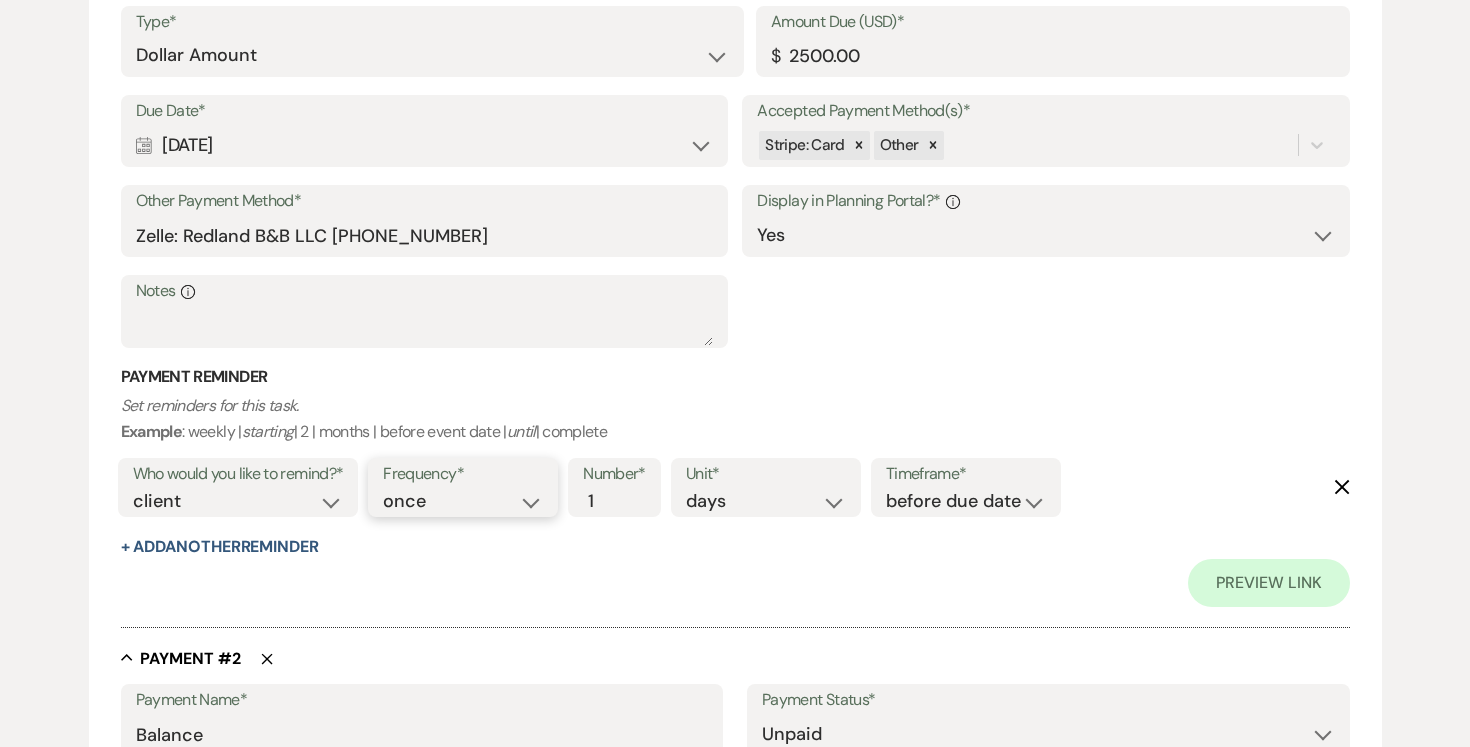 select on "daily" 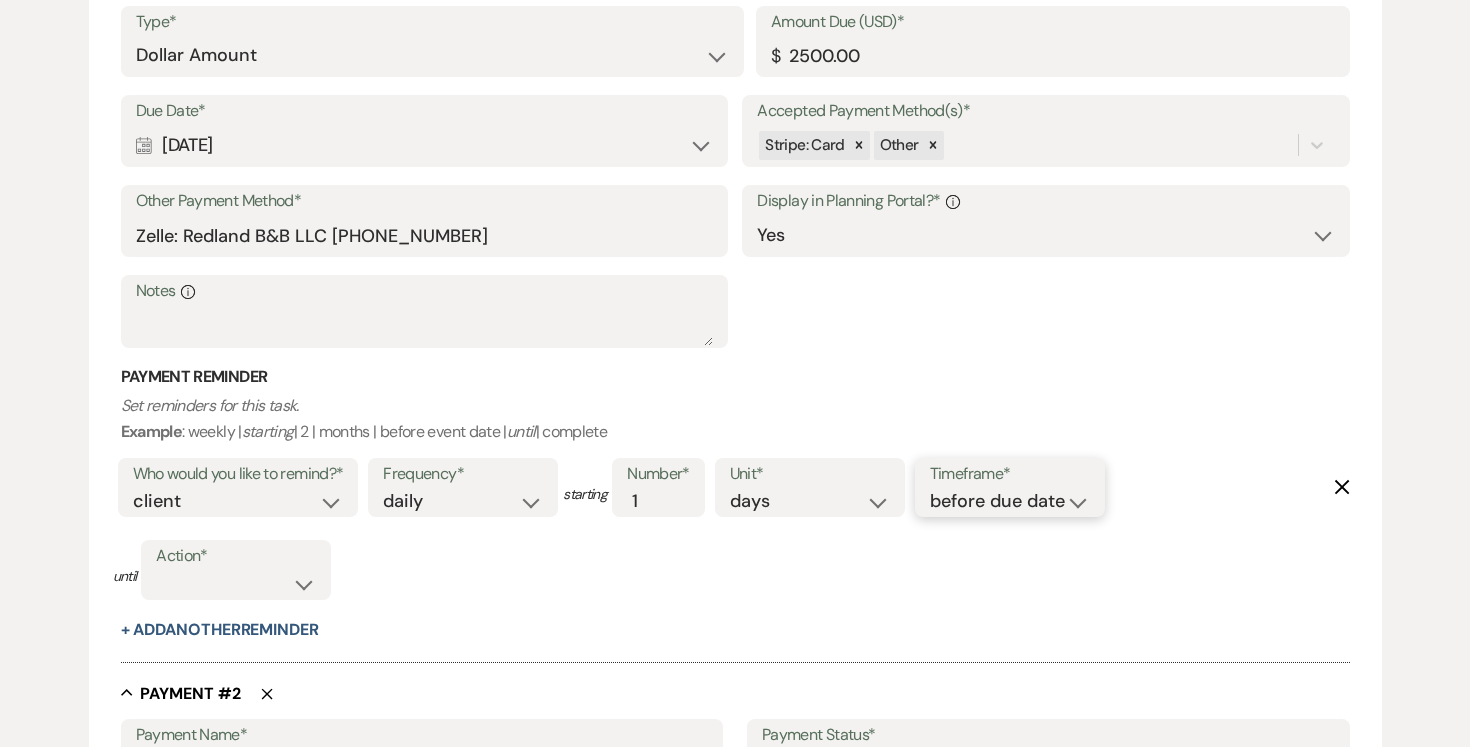 click on "before due date after due date on due date on custom date" at bounding box center [1010, 501] 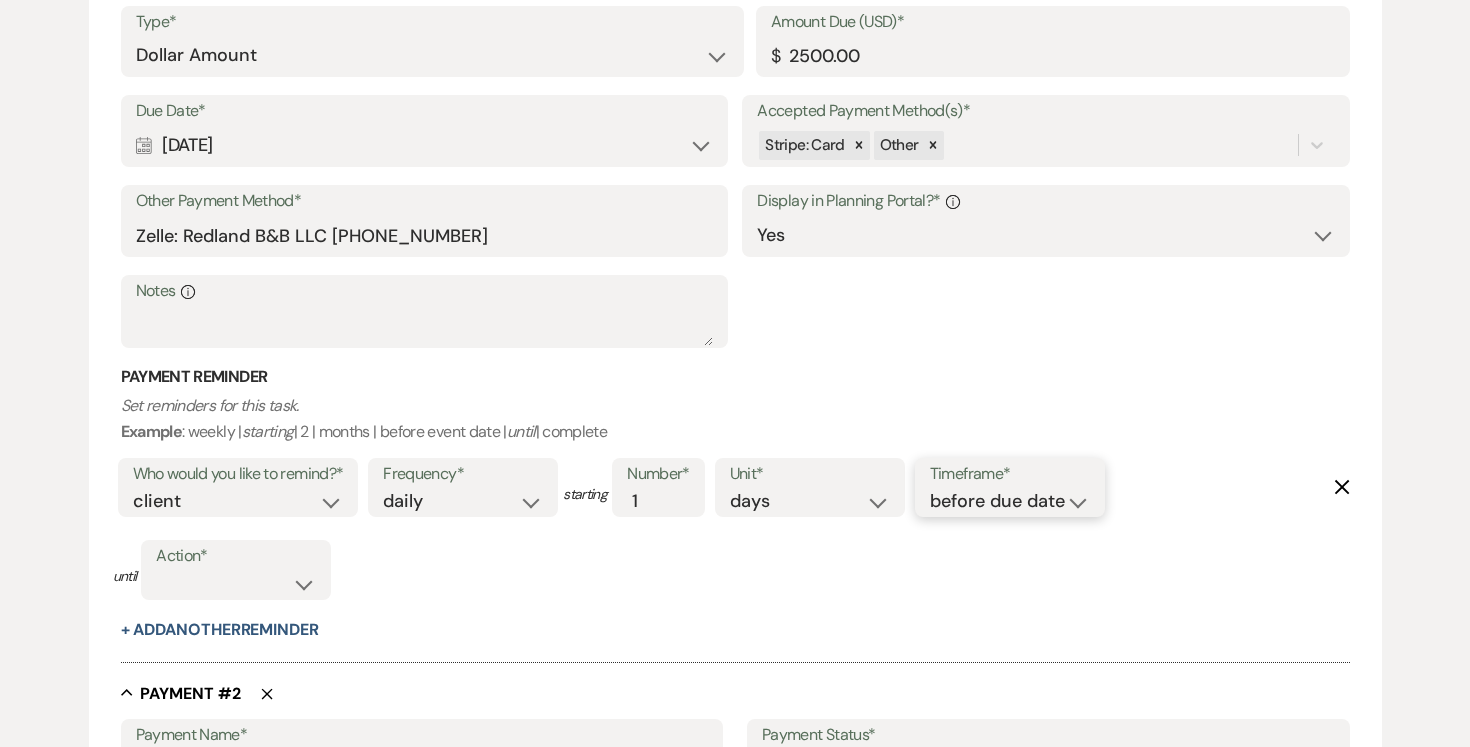 select on "afterDueDate" 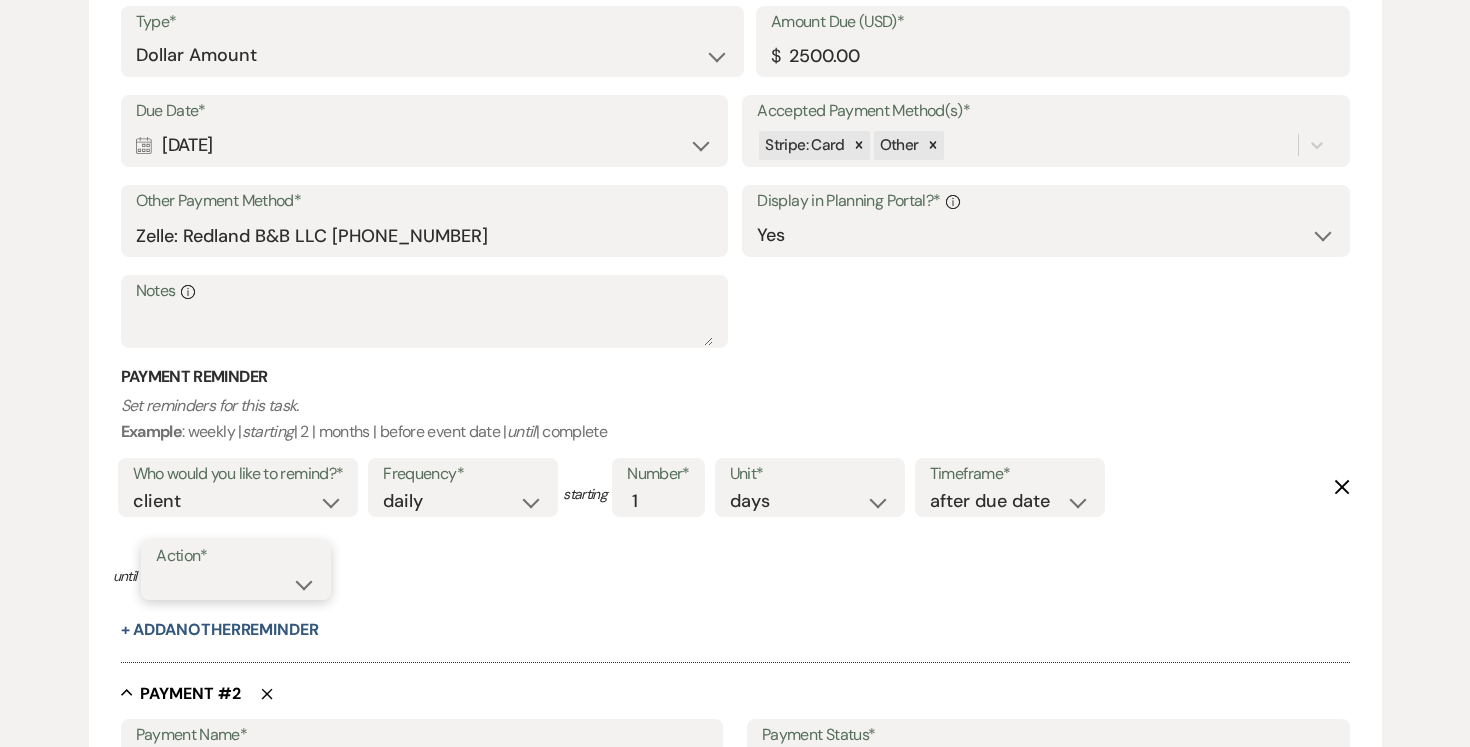 click on "complete due date custom date" at bounding box center (236, 584) 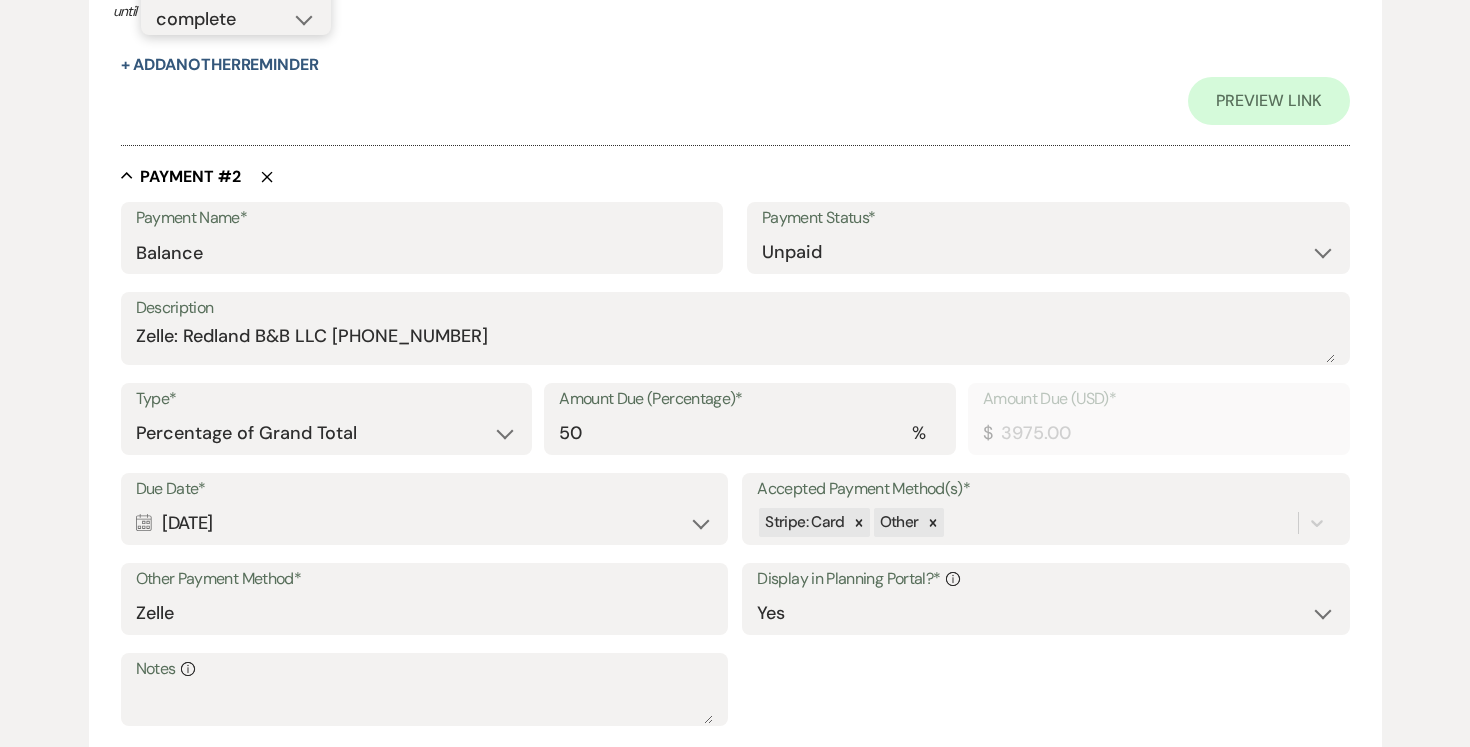 scroll, scrollTop: 1349, scrollLeft: 0, axis: vertical 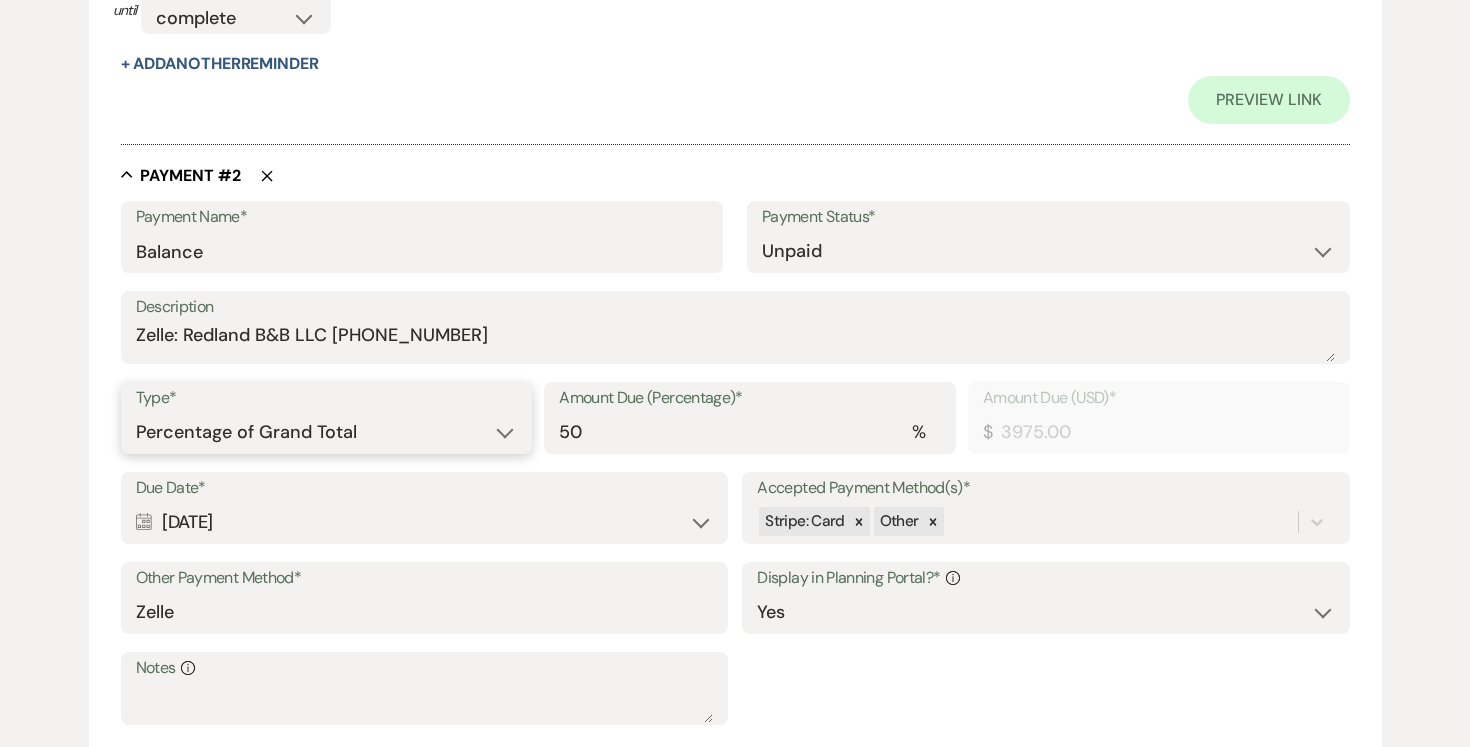 click on "Dollar Amount Percentage of Grand Total" at bounding box center (327, 432) 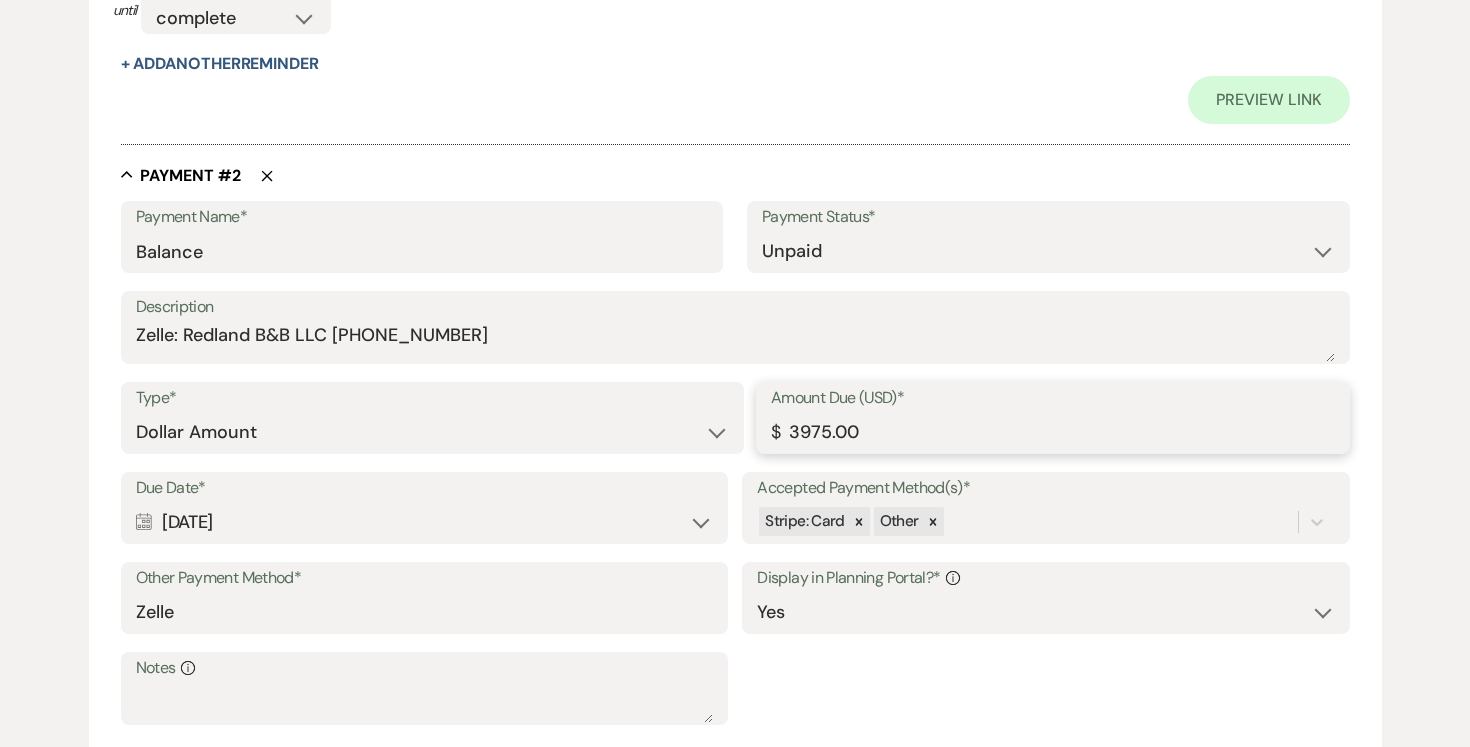 click on "3975.00" at bounding box center [1053, 432] 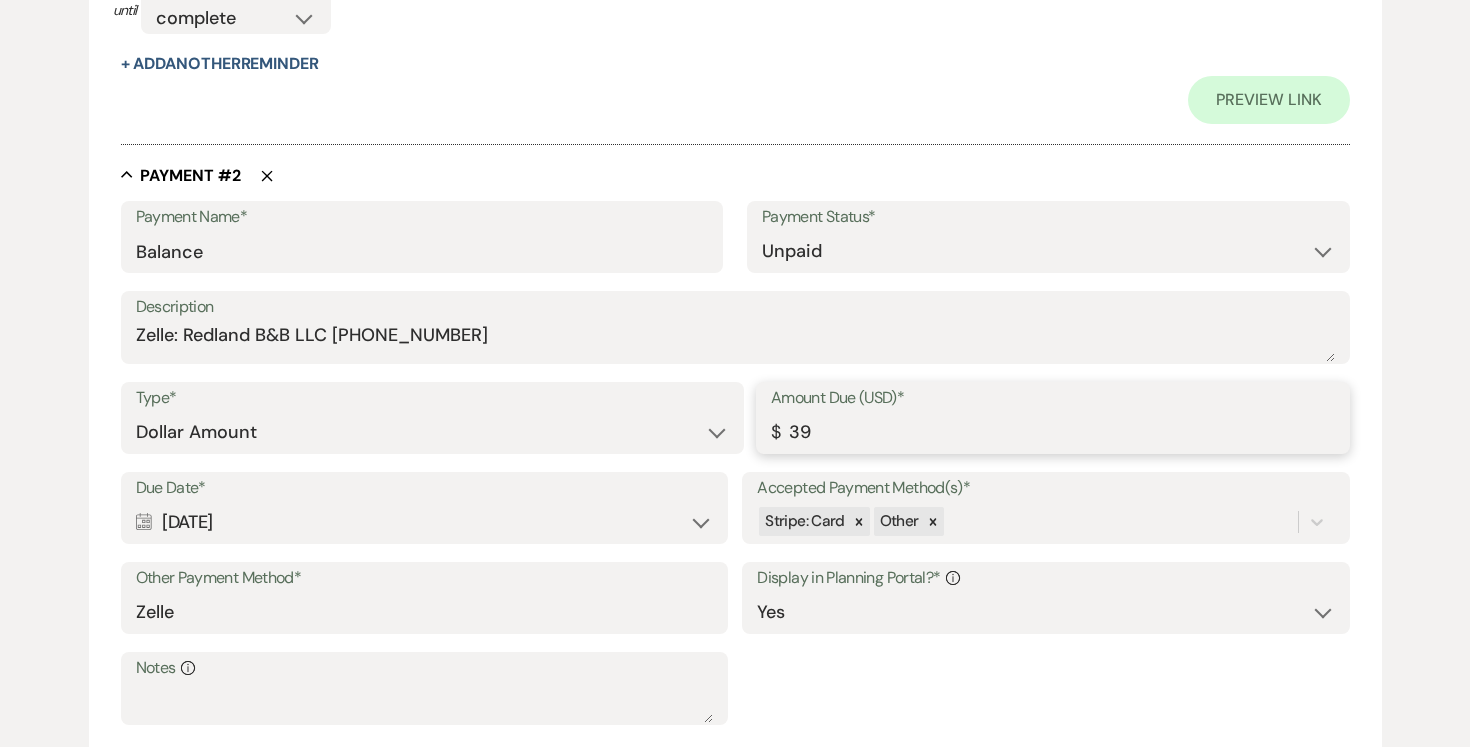 type on "3" 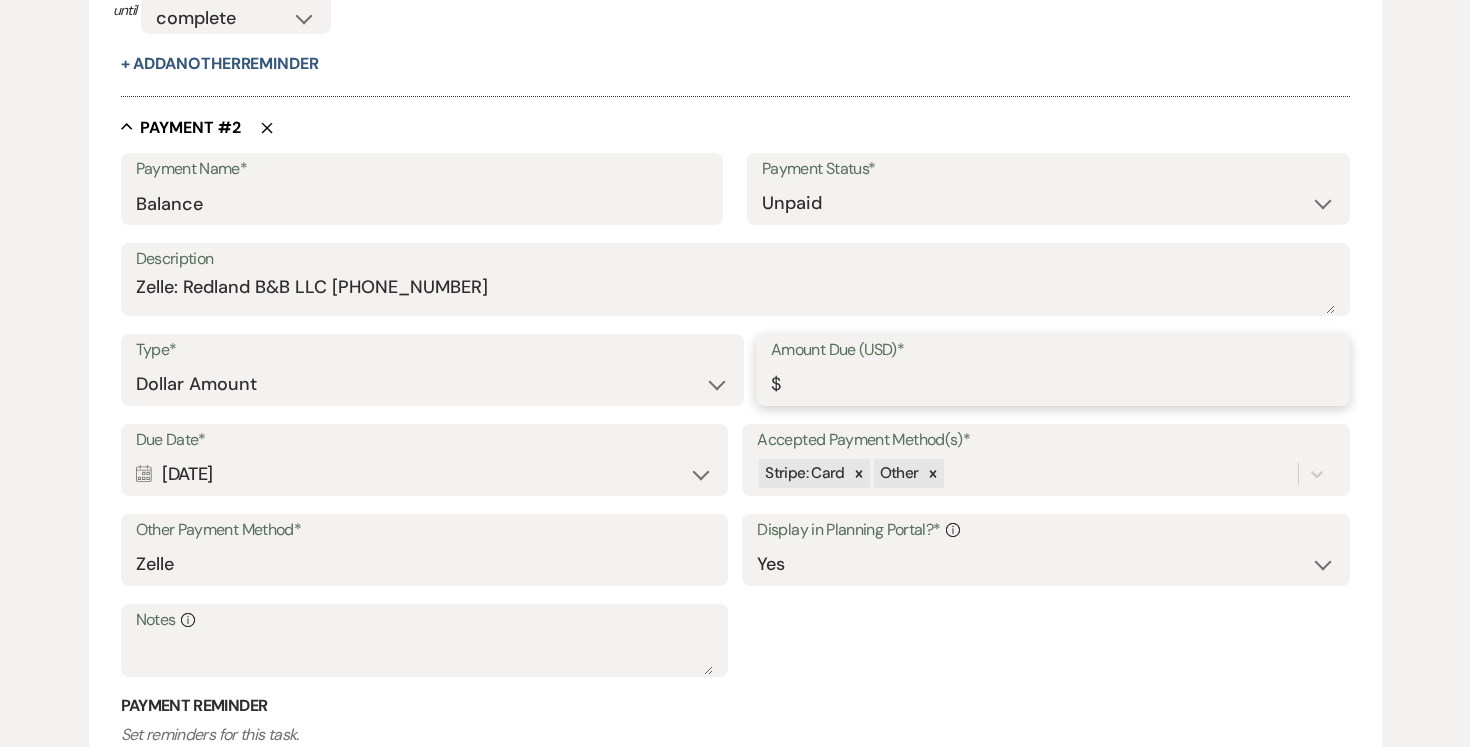 scroll, scrollTop: 1279, scrollLeft: 0, axis: vertical 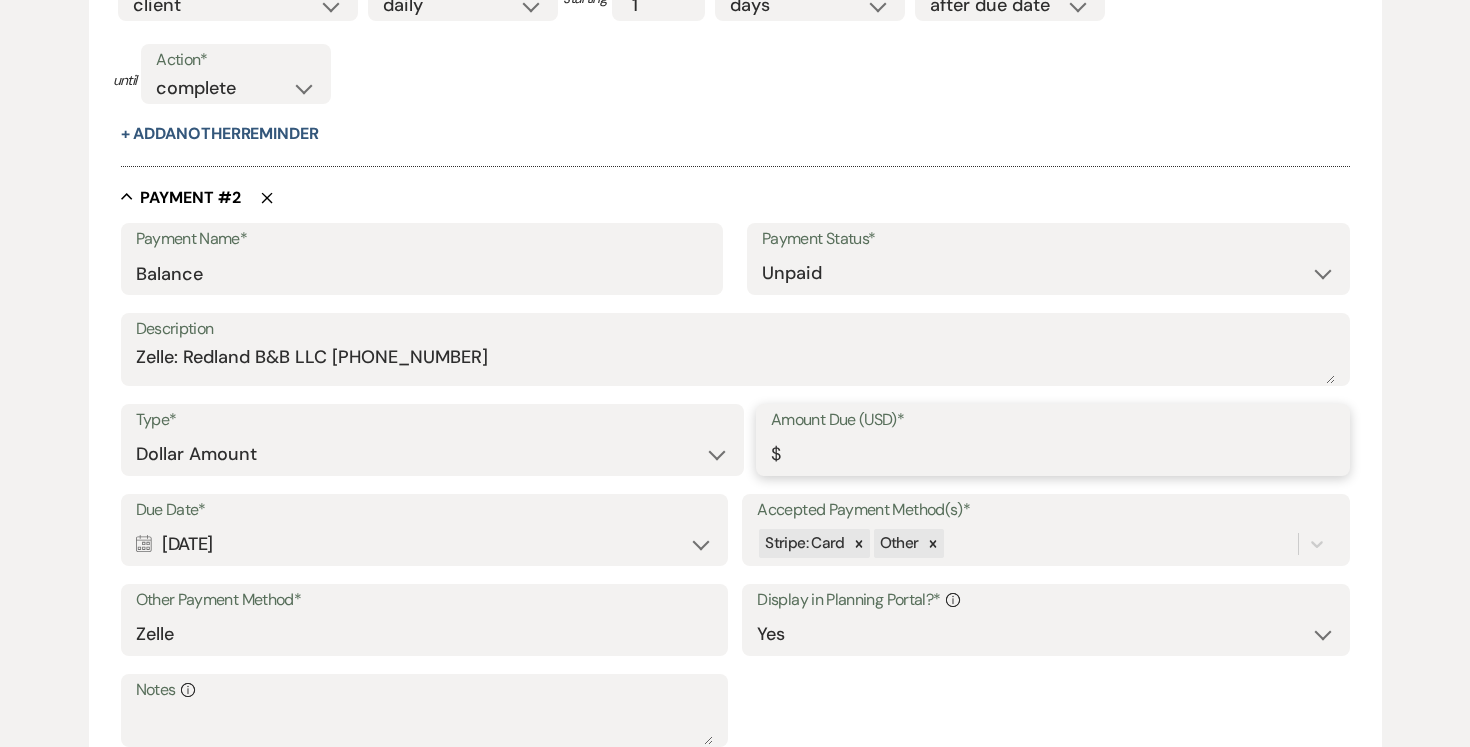 type 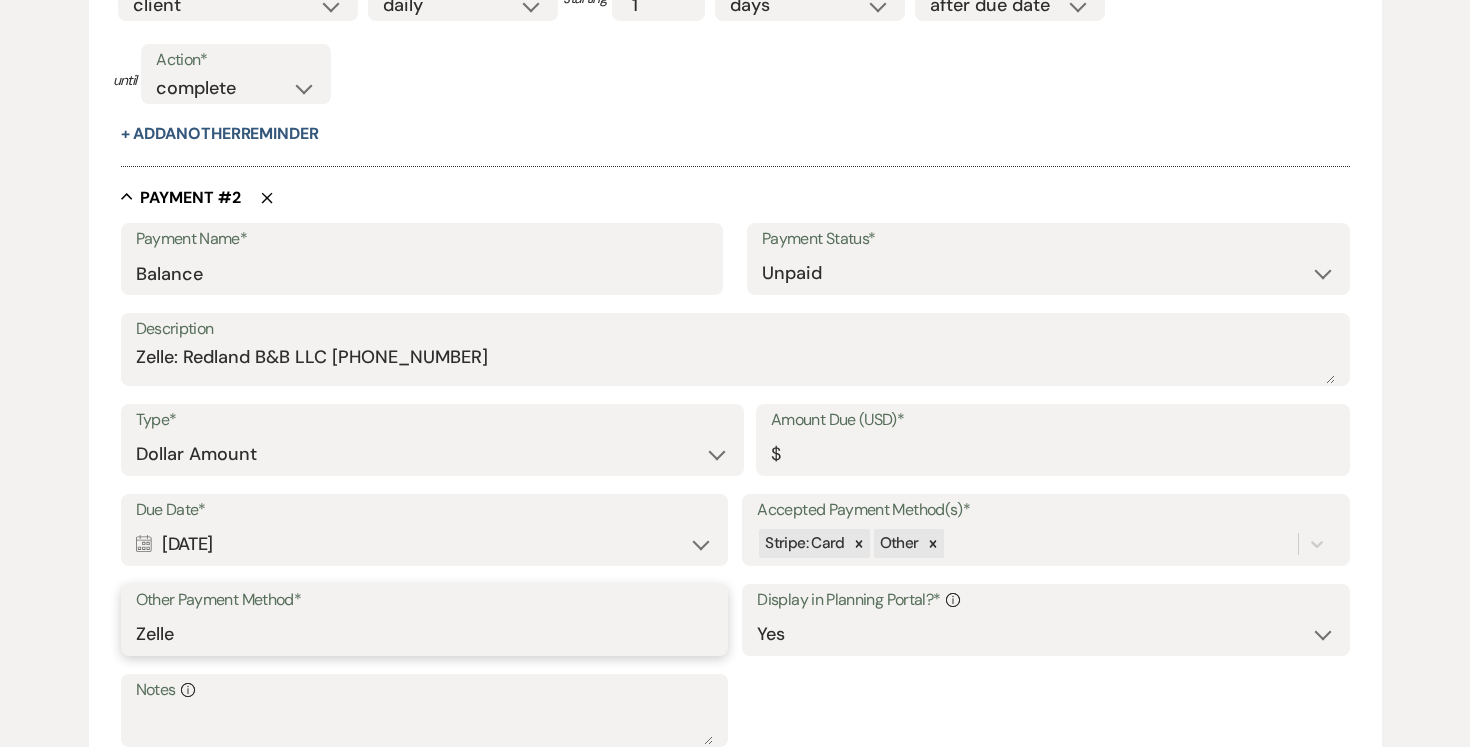 click on "Zelle" at bounding box center (424, 634) 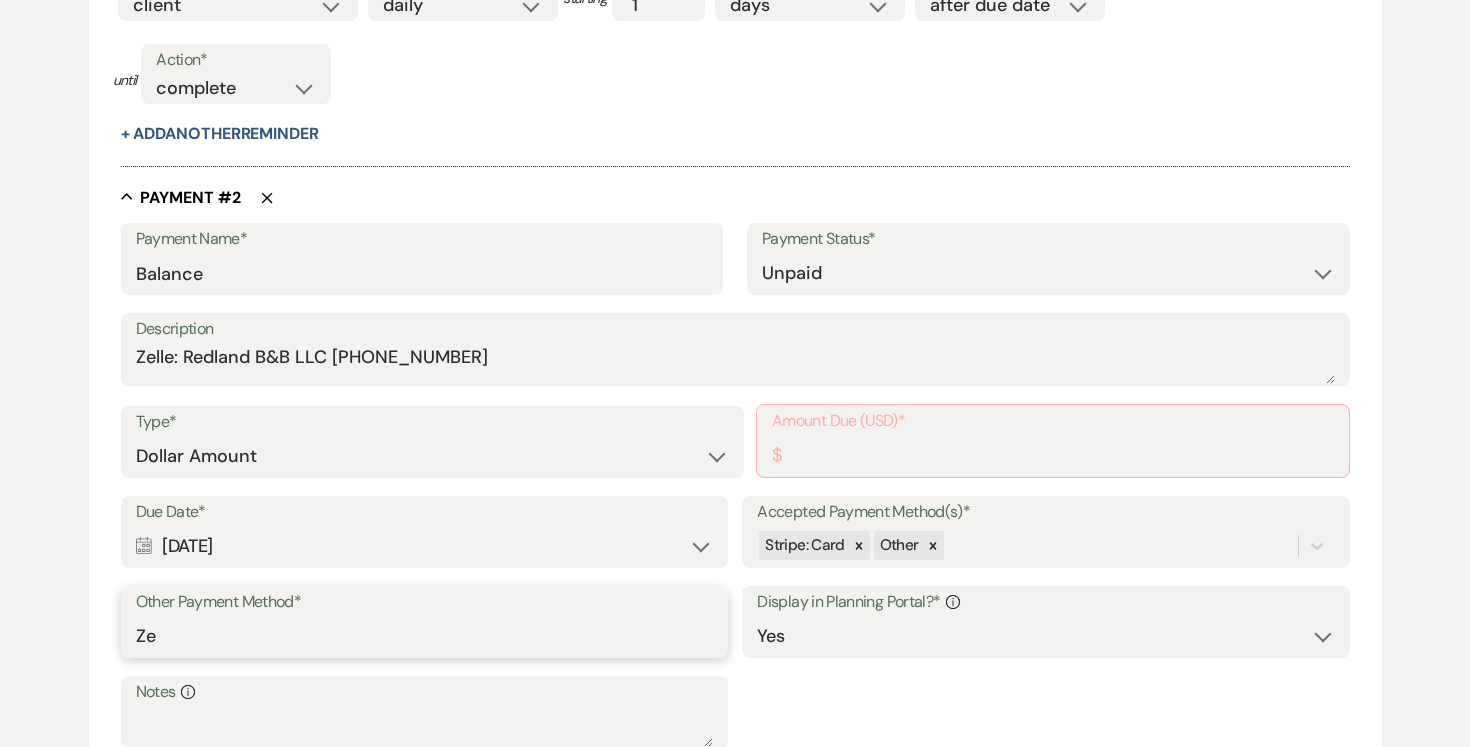 type on "Z" 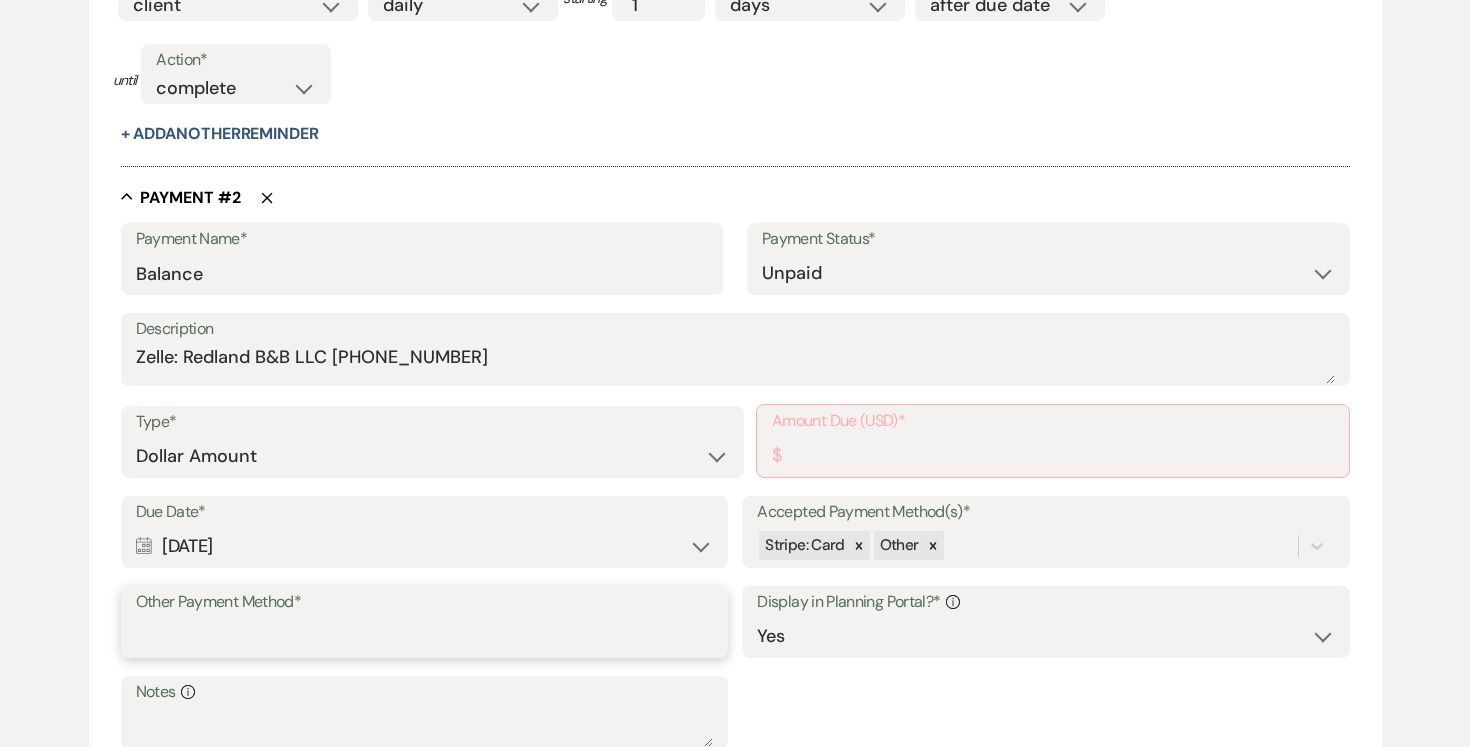 paste on "Zelle: Redland B&B LLC (305)458-0415" 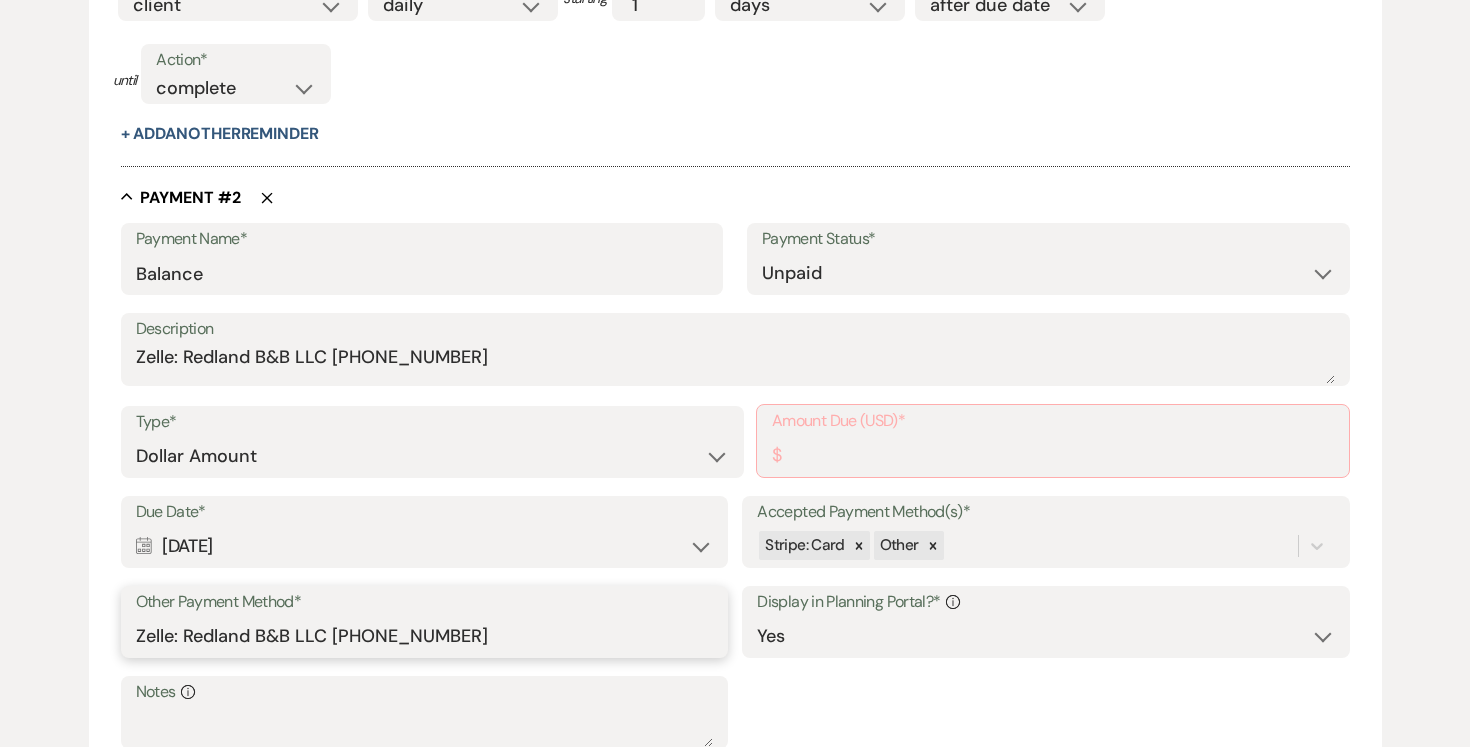 type on "Zelle: Redland B&B LLC (305)458-0415" 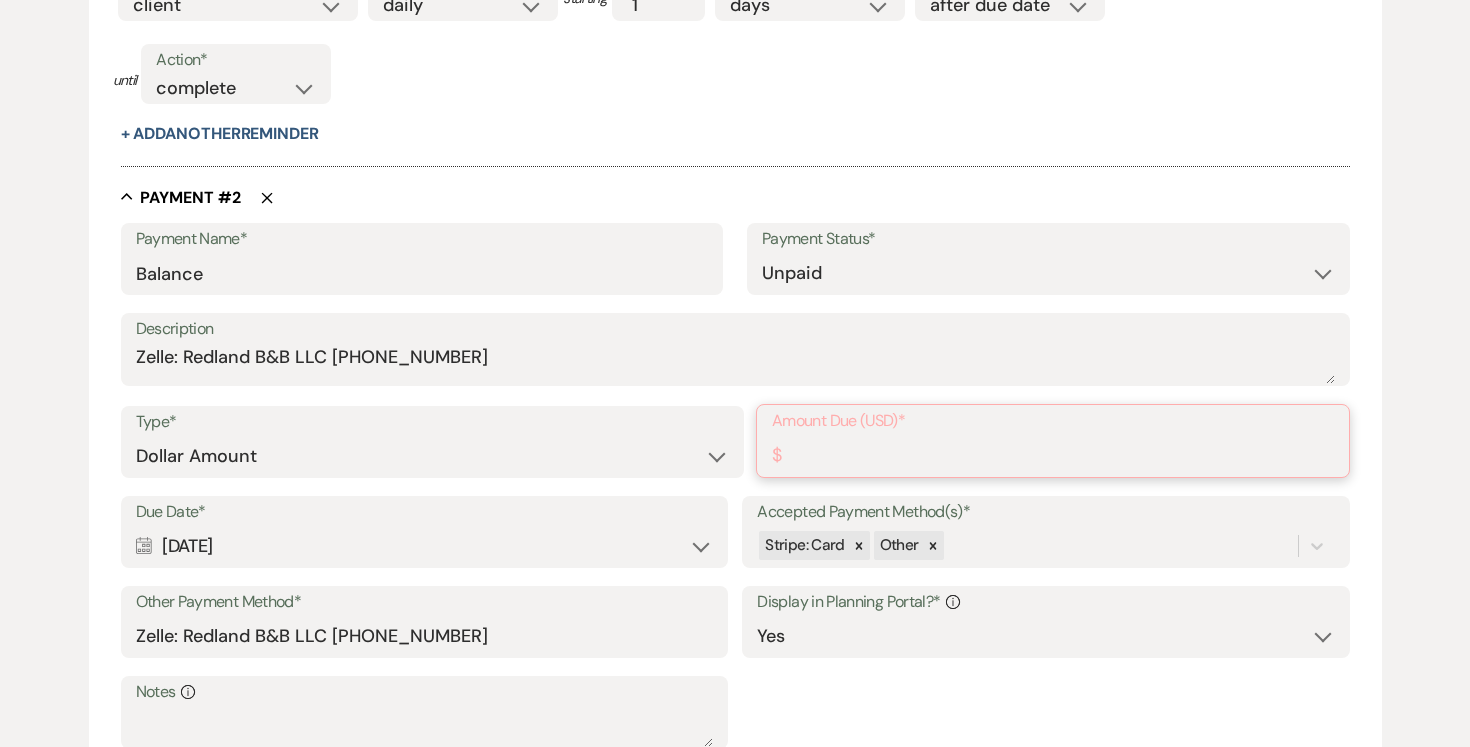 click on "Amount Due (USD)*" at bounding box center (1053, 455) 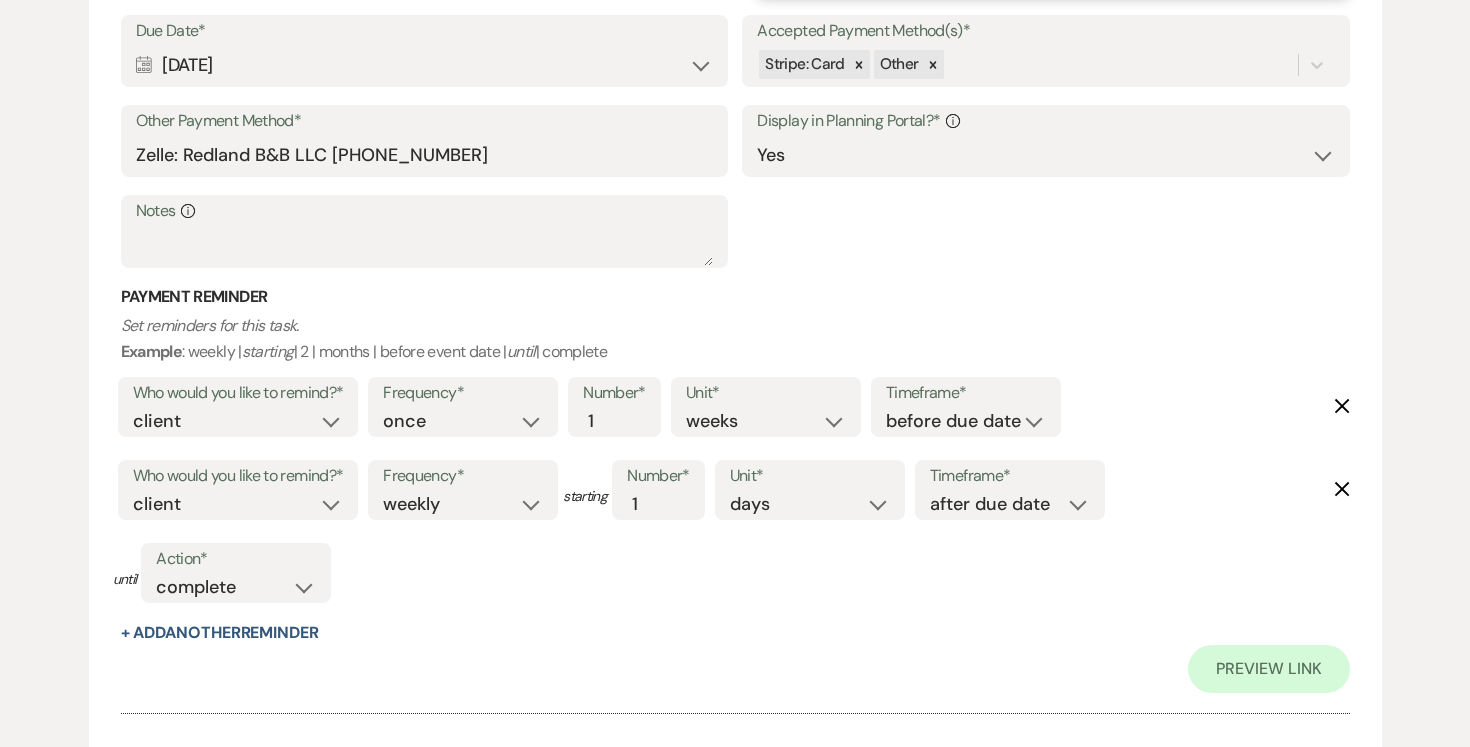 scroll, scrollTop: 1811, scrollLeft: 0, axis: vertical 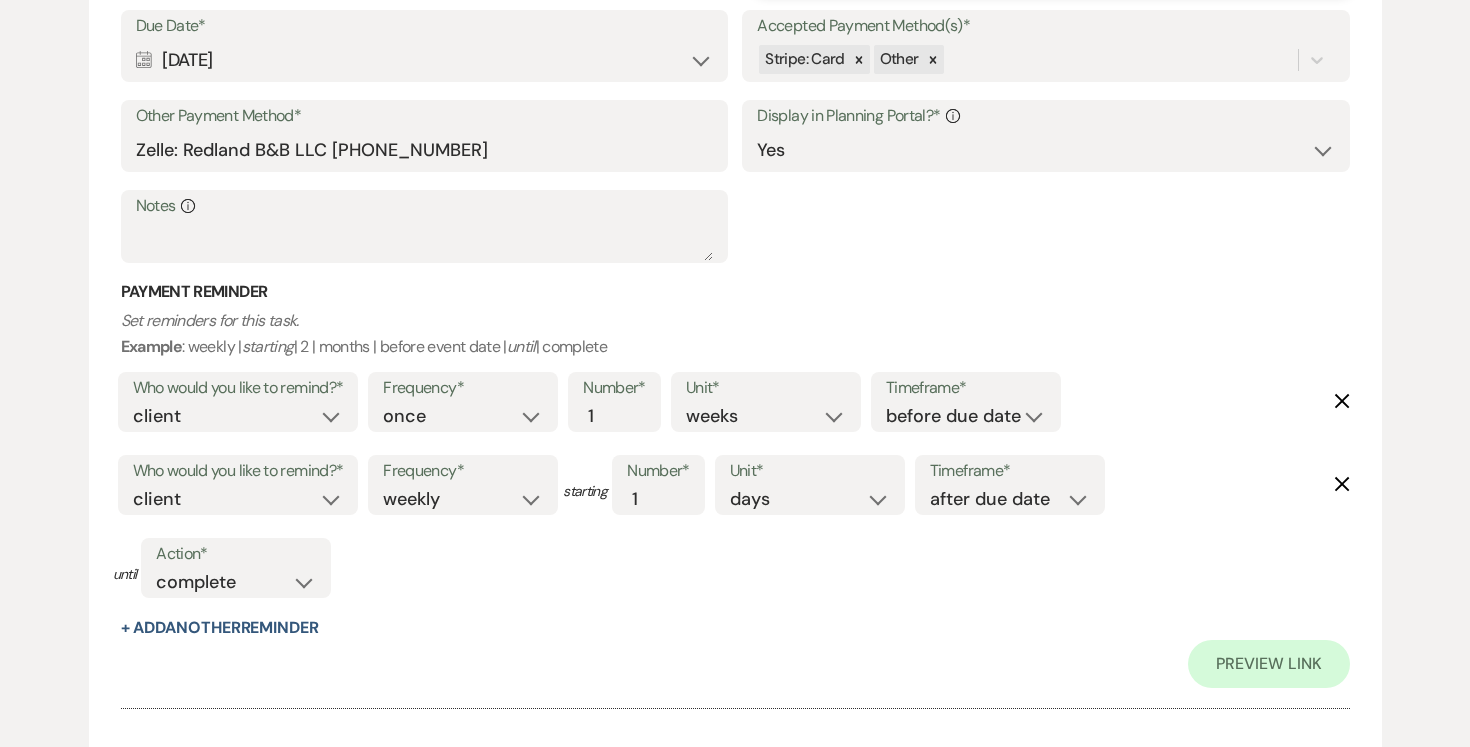 type on "5450.00" 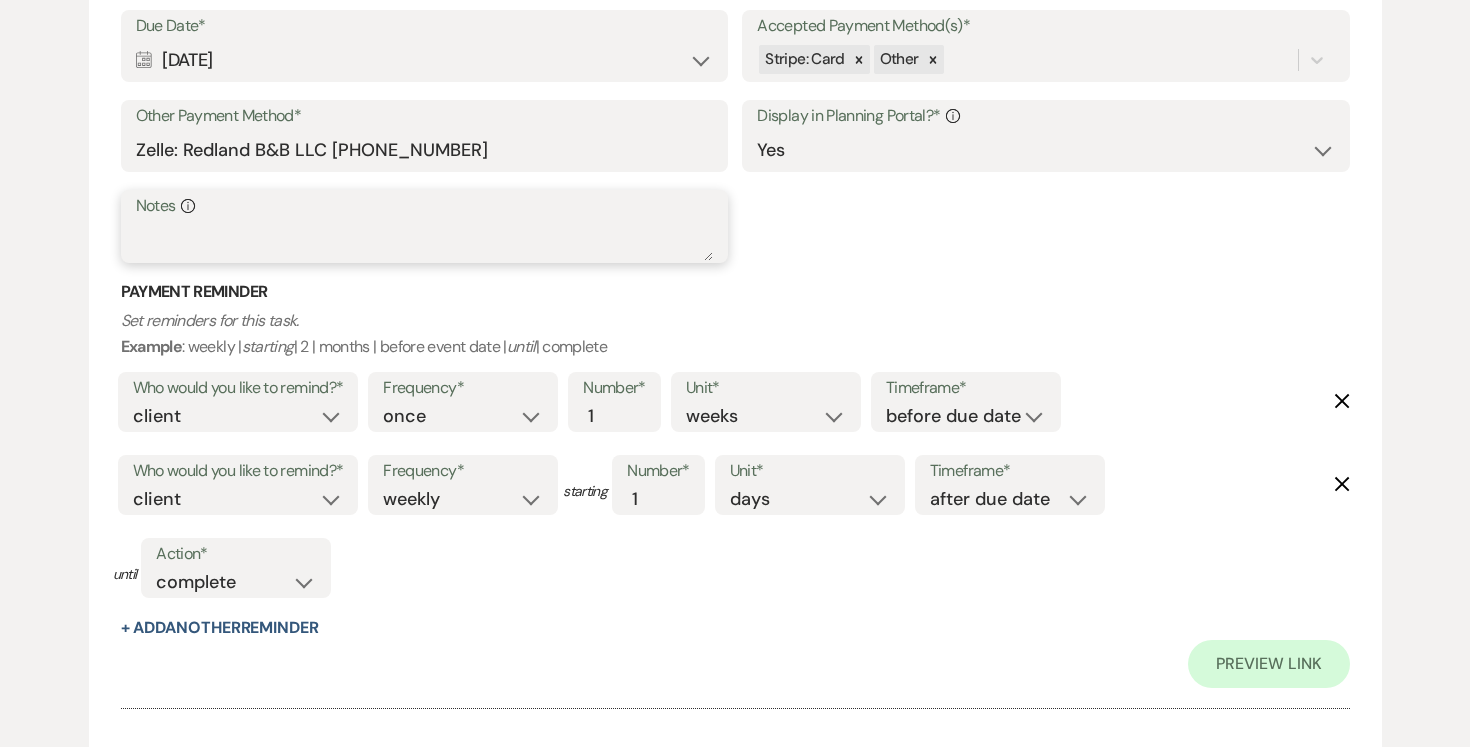 click on "Notes Info" at bounding box center (424, 241) 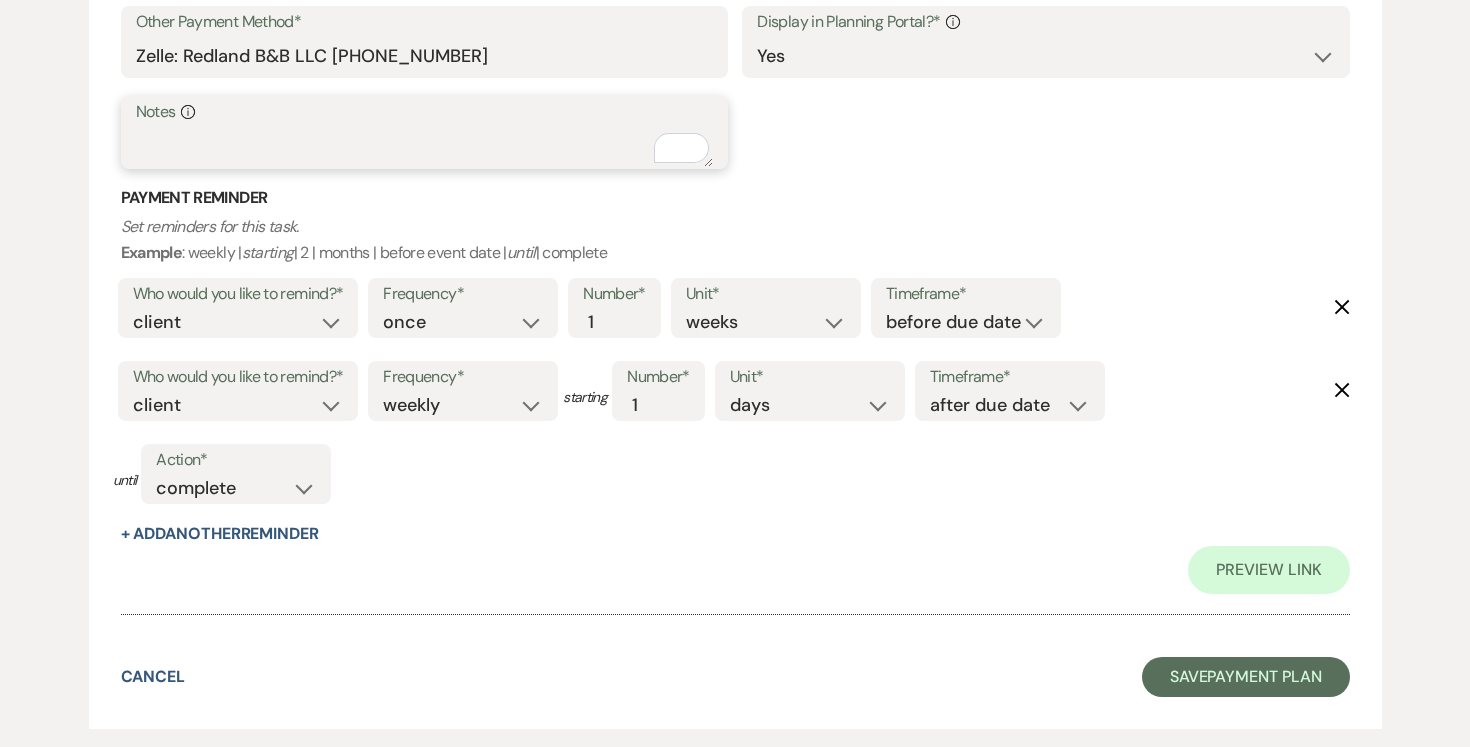 scroll, scrollTop: 2014, scrollLeft: 0, axis: vertical 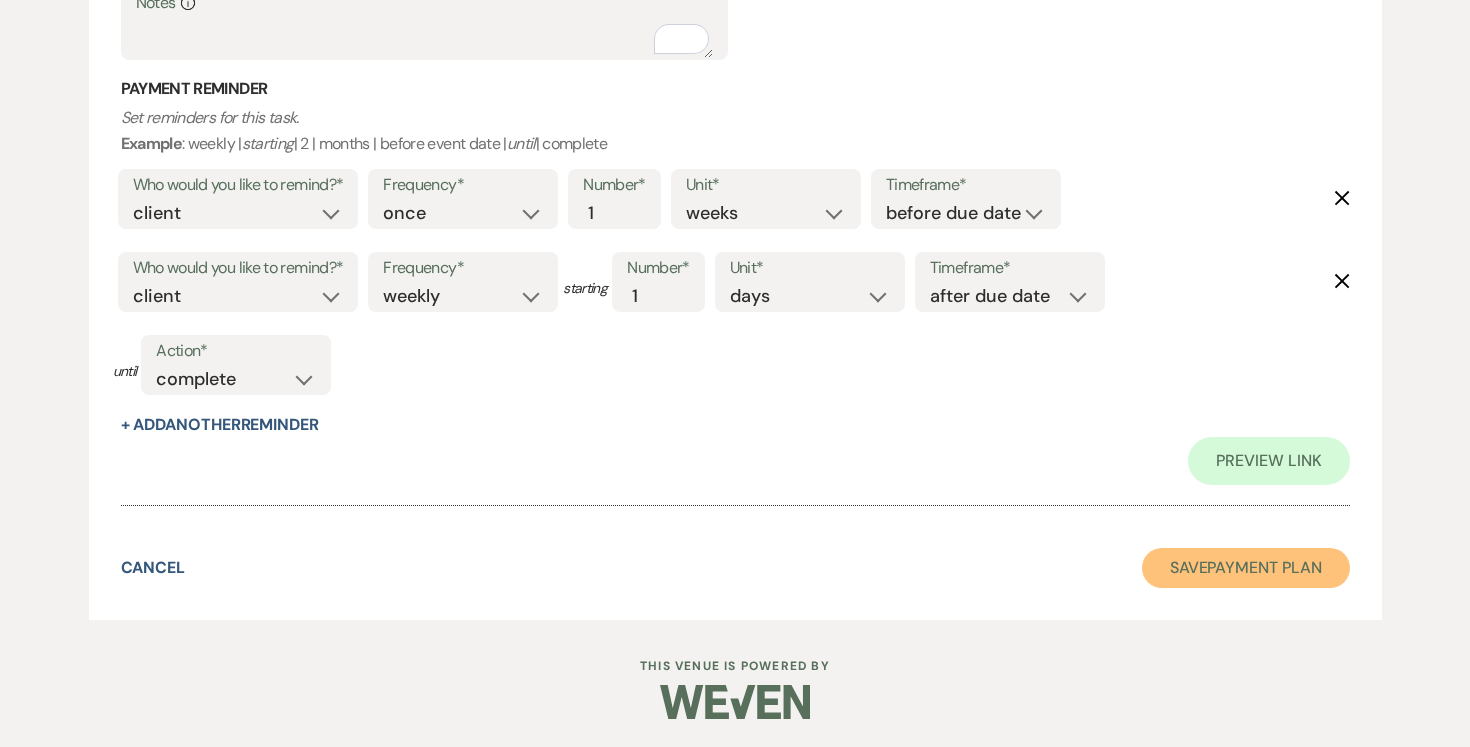 click on "Save  Payment Plan" at bounding box center (1246, 568) 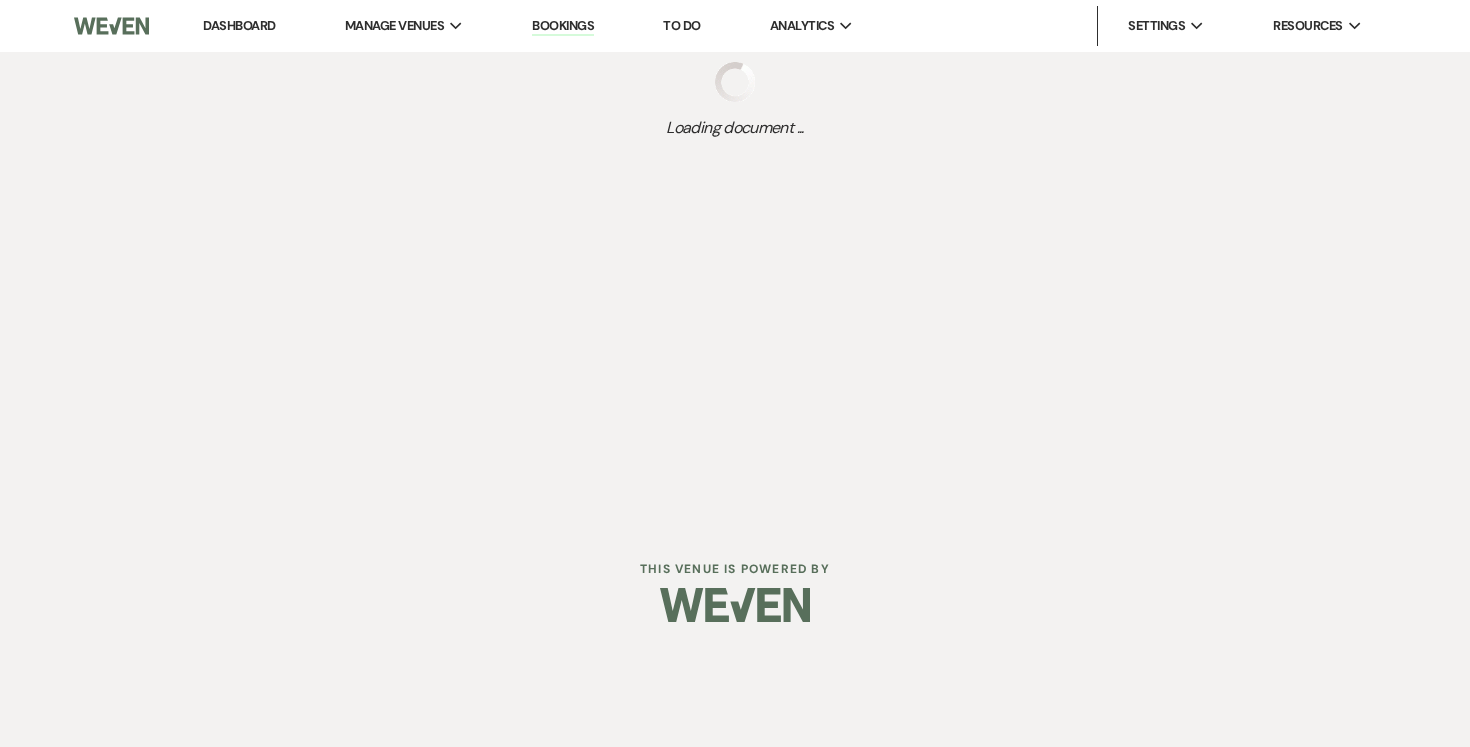 scroll, scrollTop: 0, scrollLeft: 0, axis: both 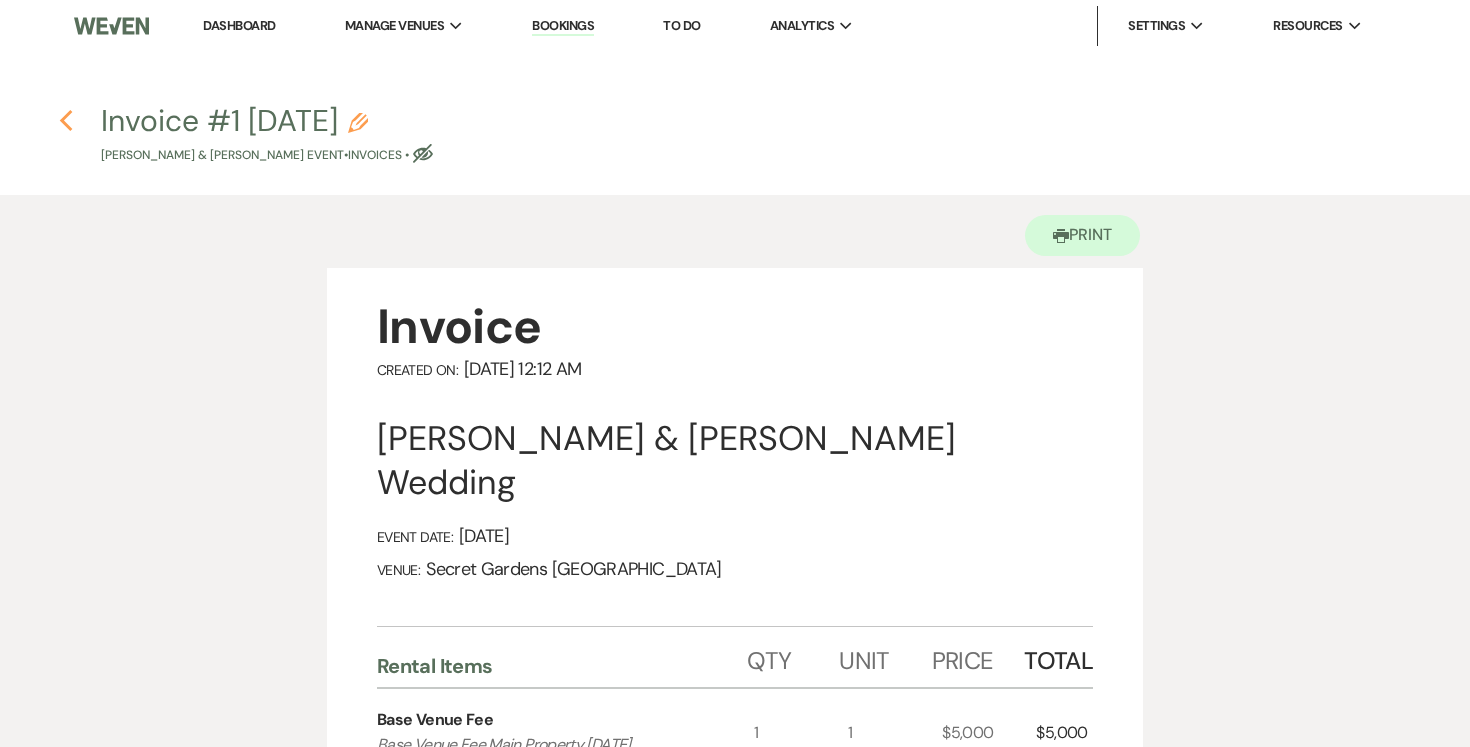 click on "Previous" 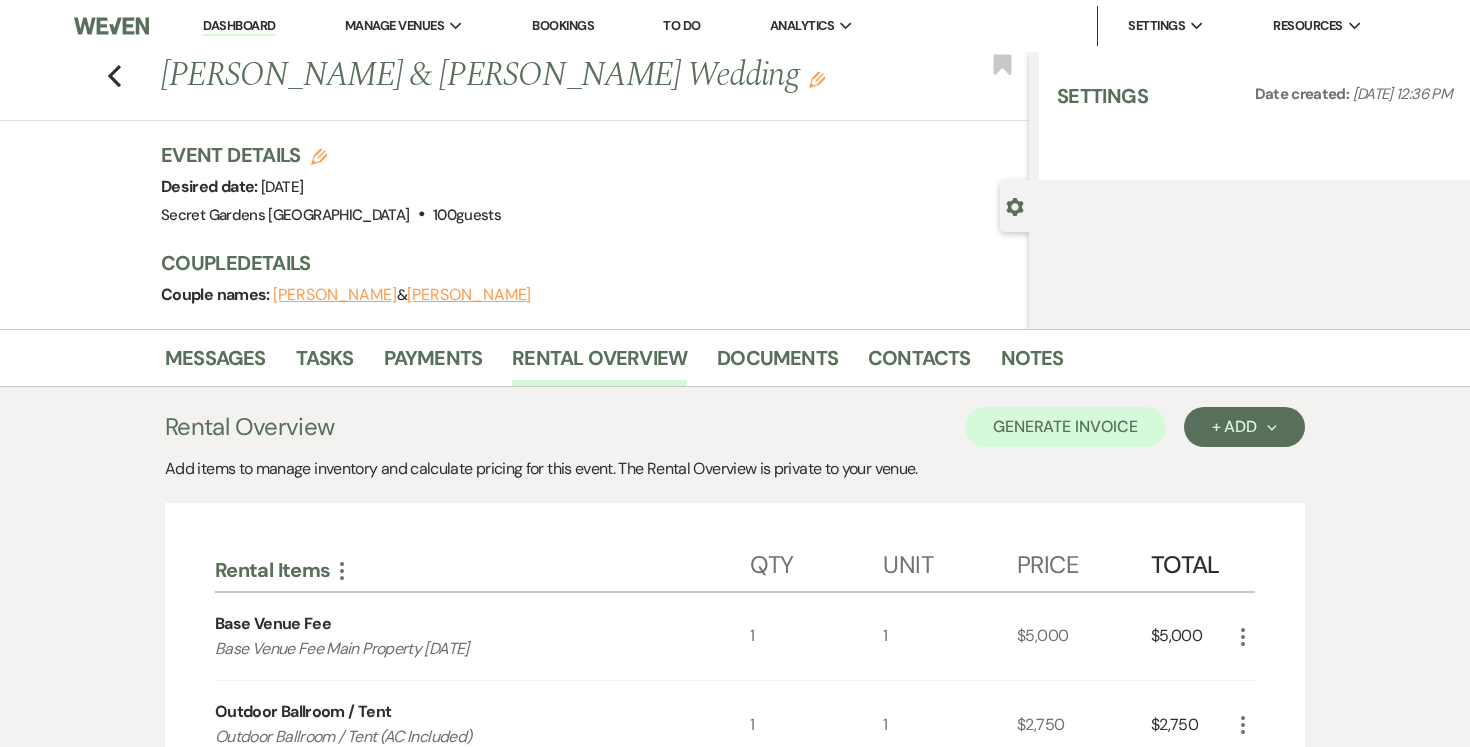 select on "6" 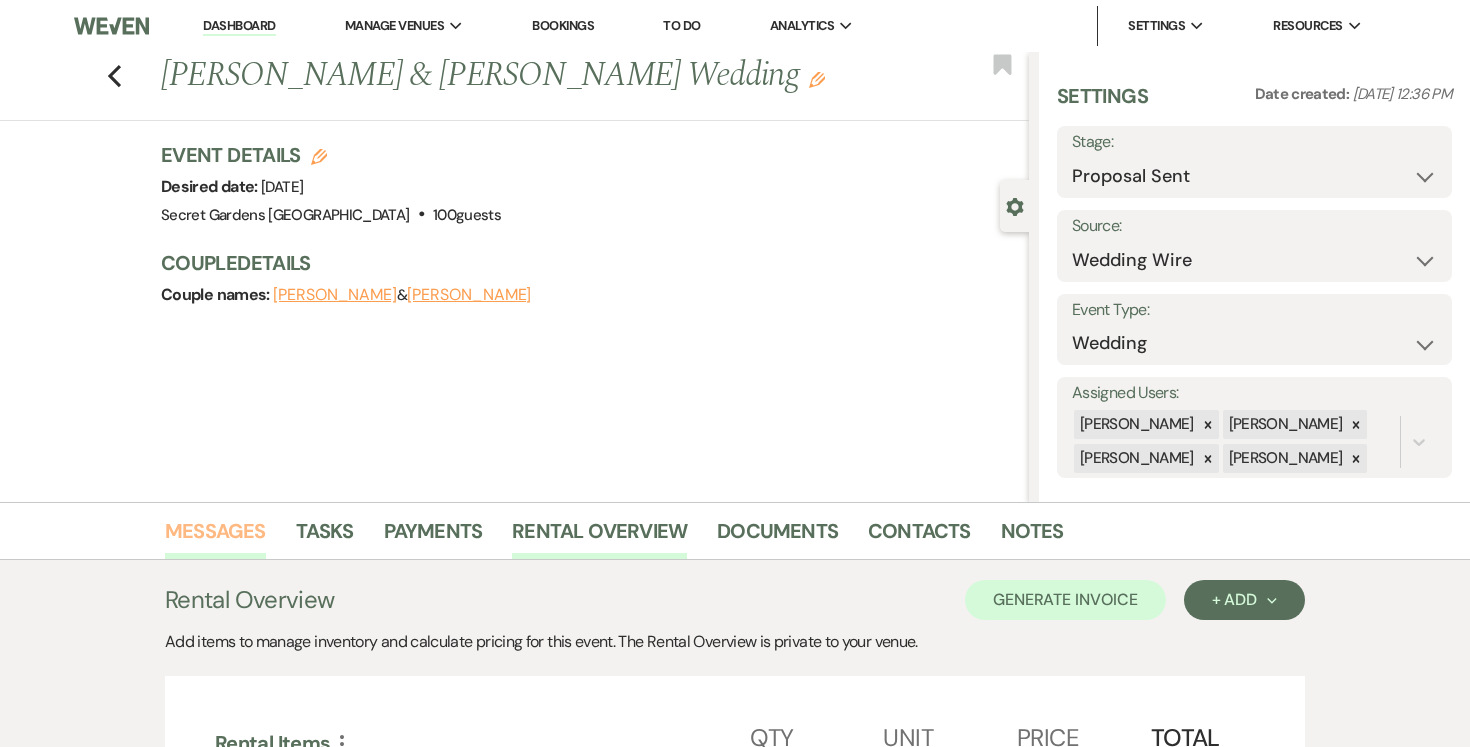 click on "Messages" at bounding box center (215, 537) 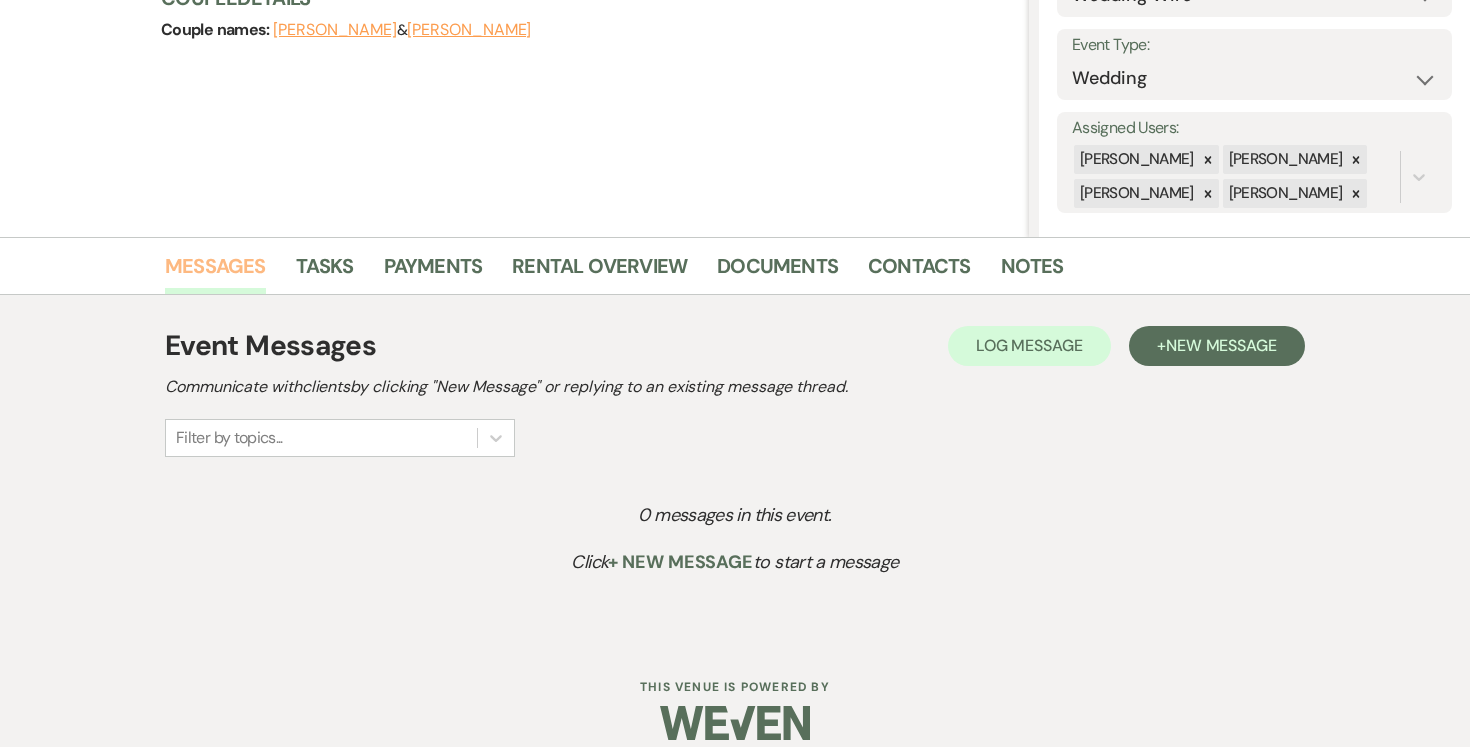 scroll, scrollTop: 288, scrollLeft: 0, axis: vertical 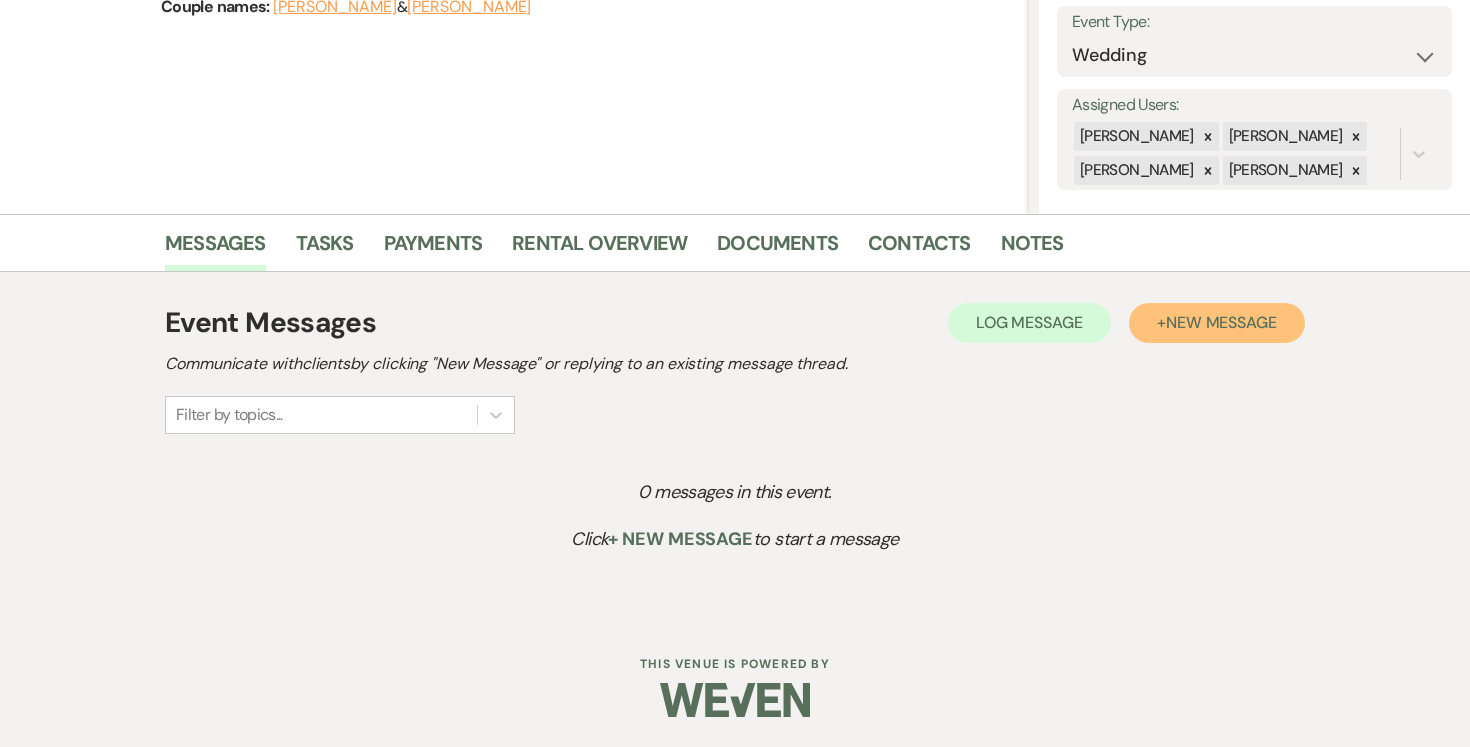 click on "New Message" at bounding box center [1221, 322] 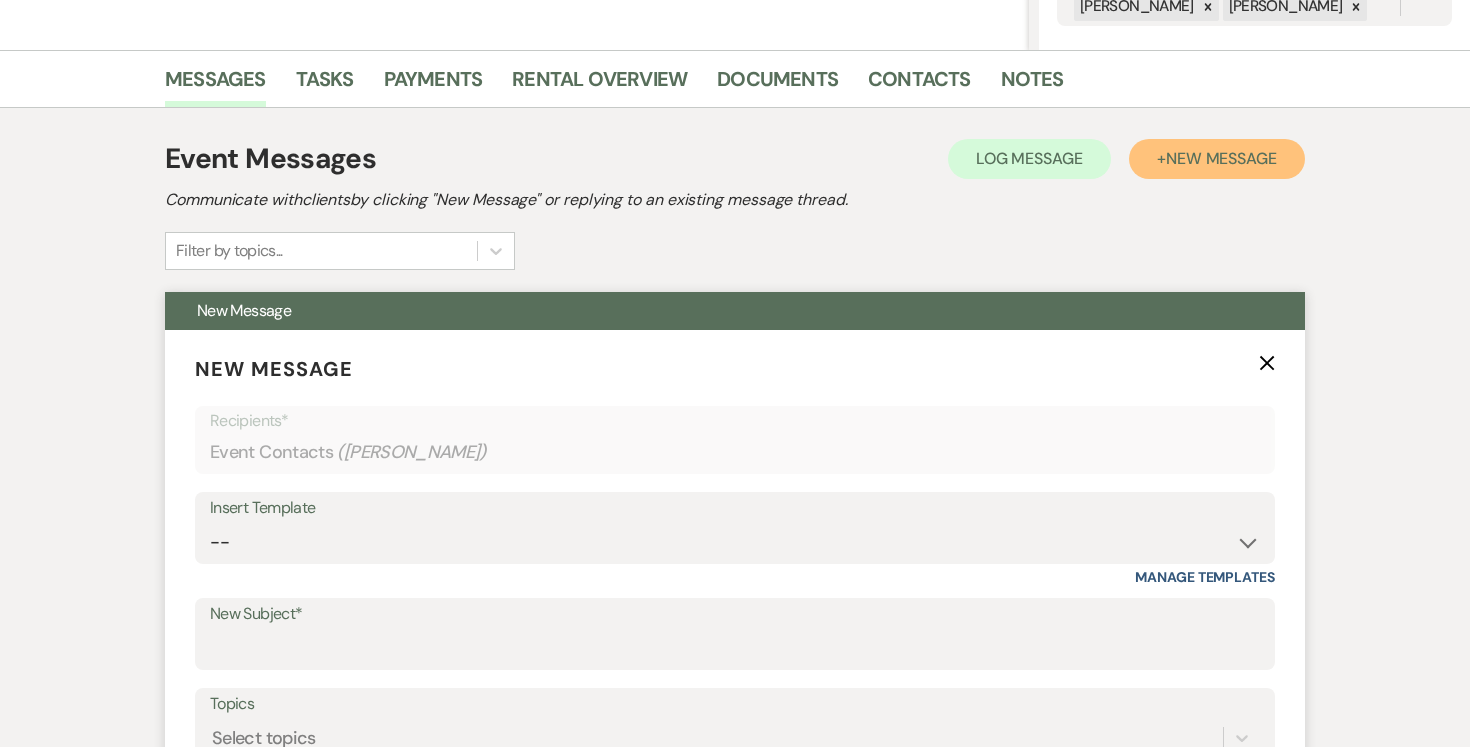 scroll, scrollTop: 517, scrollLeft: 0, axis: vertical 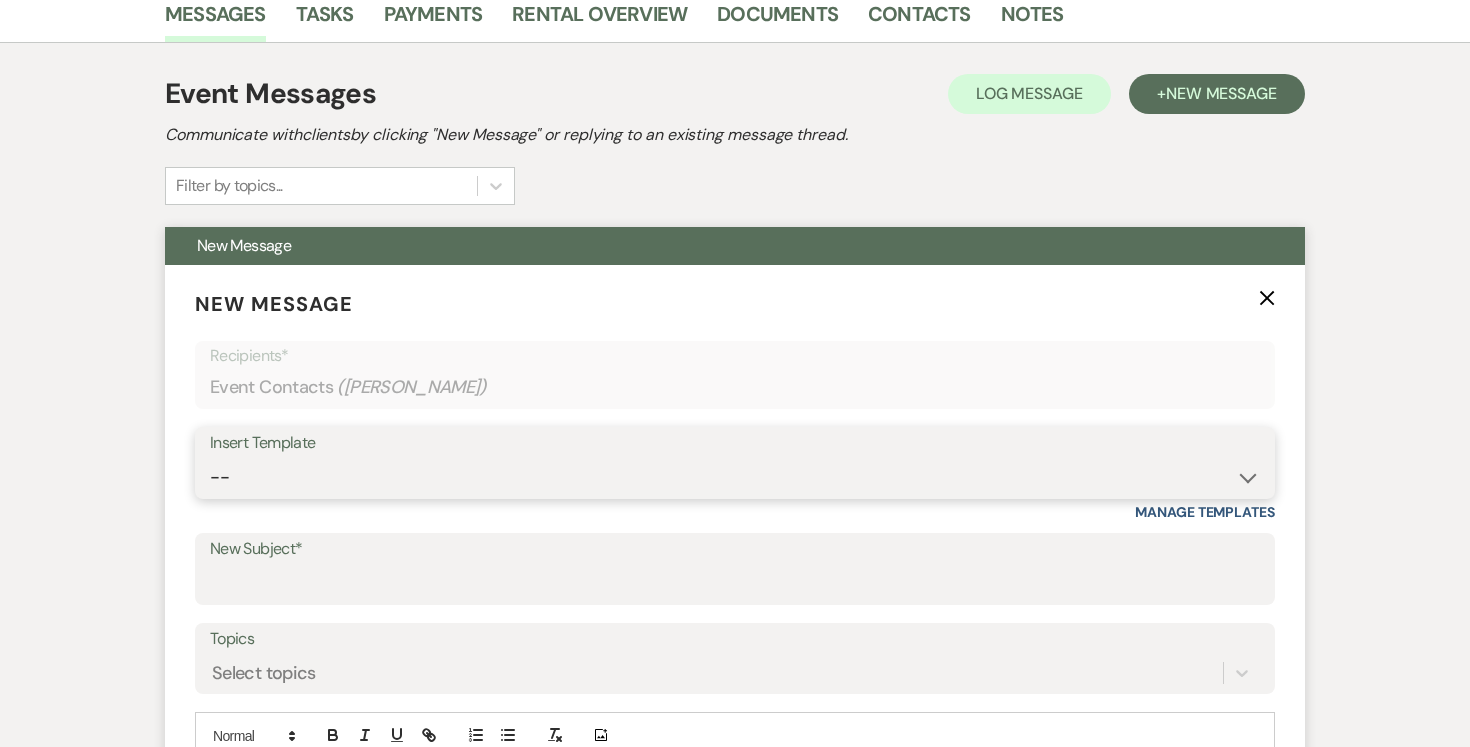 click on "-- Weven Planning Portal Introduction (Booked Events) Tour Request Response Follow Up Contract (Pre-Booked Leads) Expo Confirmation Inquiry Response Post-Event Photo Shoot Booked Preguntas Frecuentes Frequently Asked Questions Copy of Weven Planning Portal Introduction (Booked Events) [DATE] Weven Planning Portal Introduction (Booked Events) [DATE] ([PERSON_NAME]'s version) Client Sheet Information NON-WEDDING Weven Planning Portal Introduction (Booked Events) [DATE] ([PERSON_NAME]'s version) Tour Follow Up" at bounding box center [735, 477] 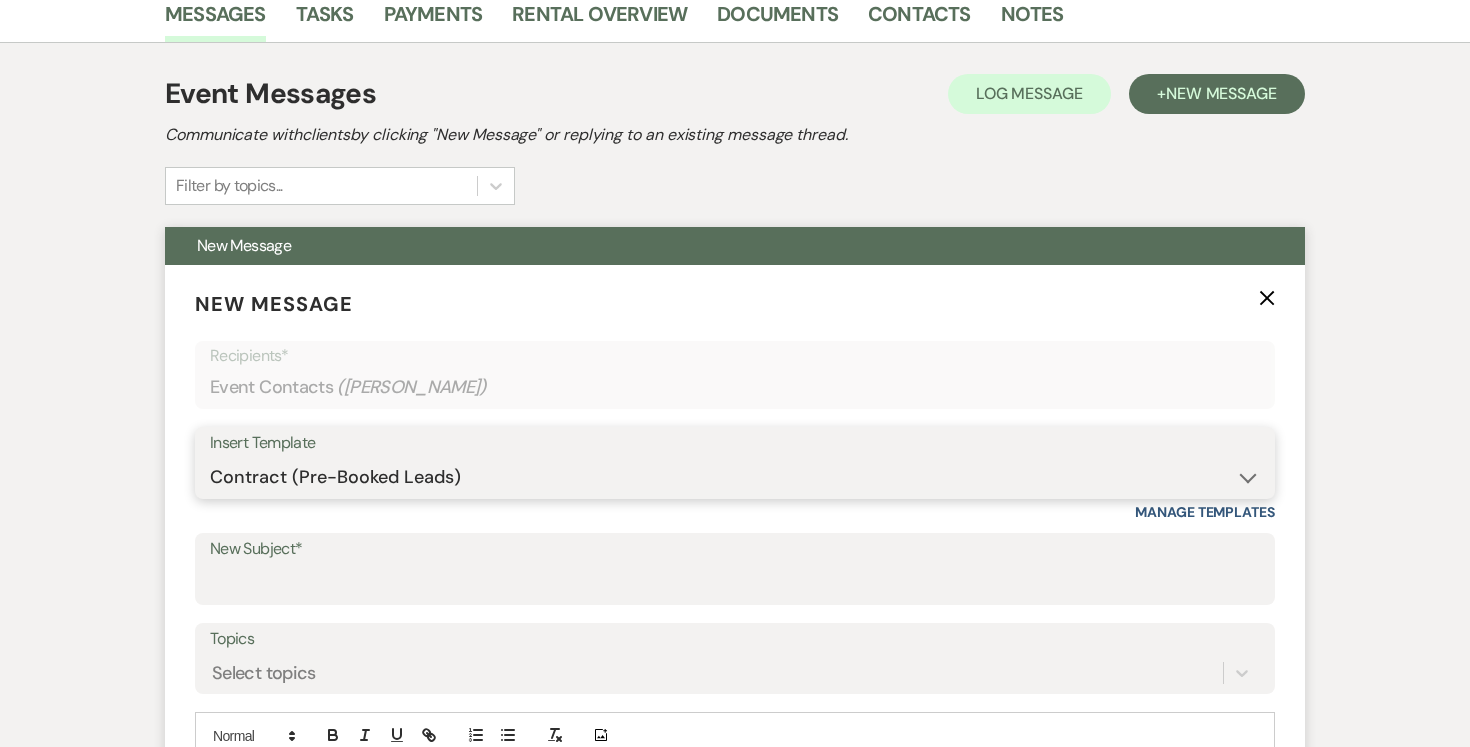 type on "Booking your event!" 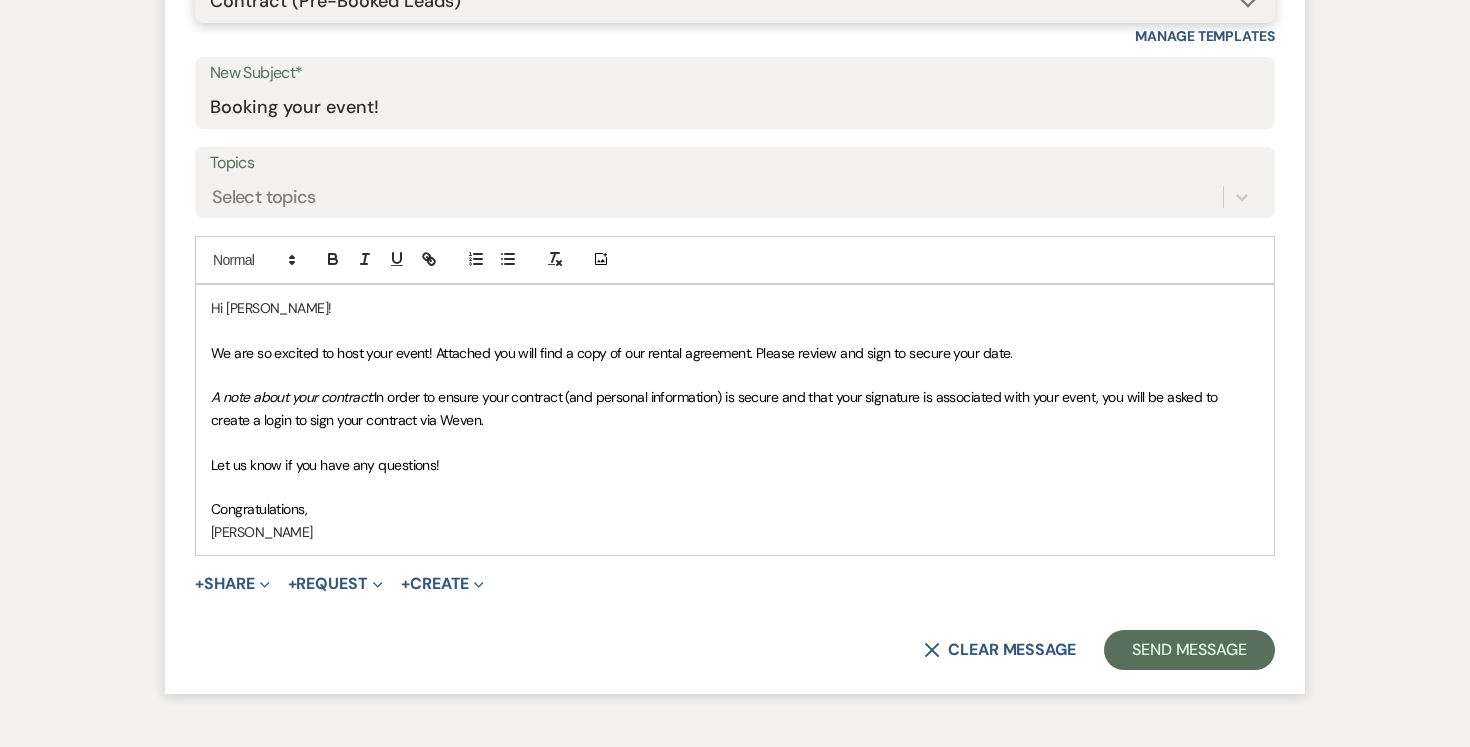 scroll, scrollTop: 1003, scrollLeft: 0, axis: vertical 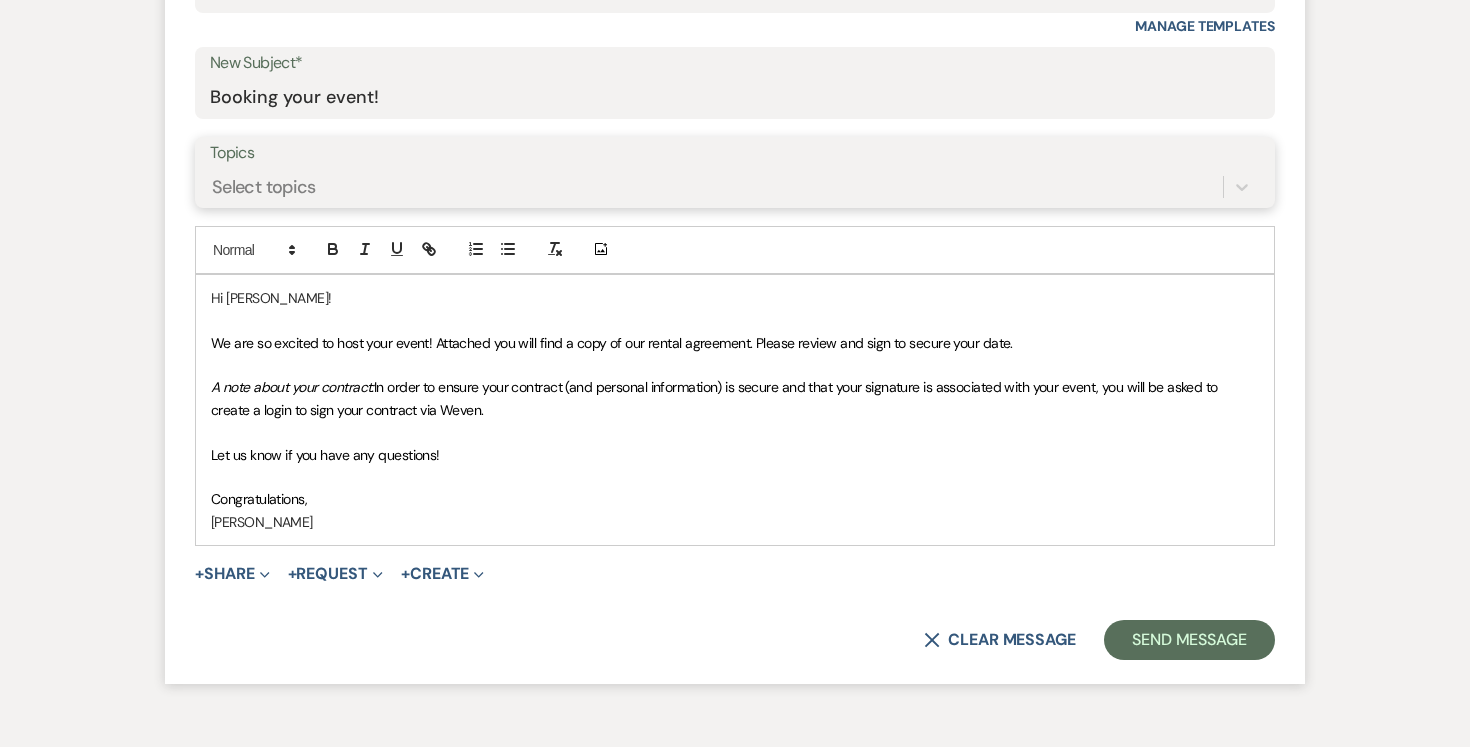 click on "Select topics" at bounding box center (716, 186) 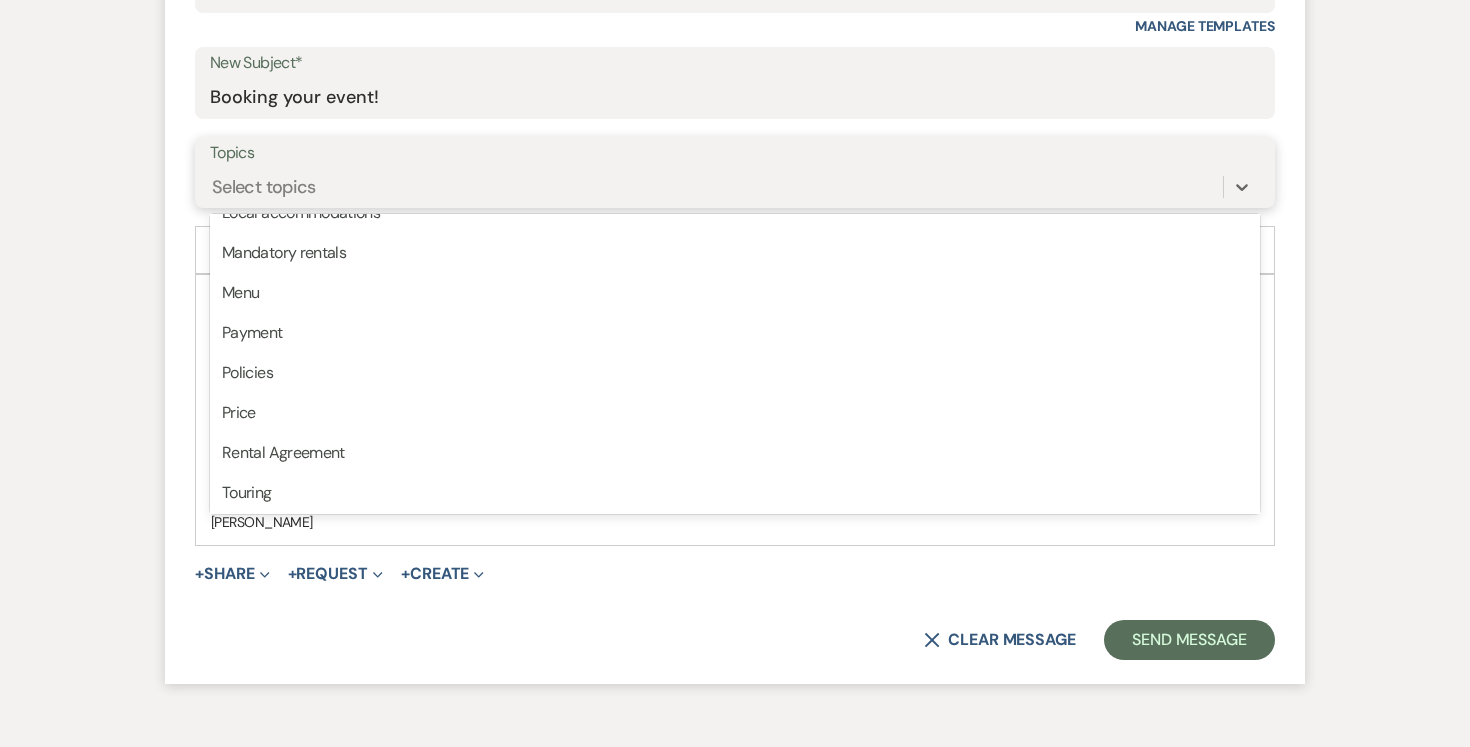 scroll, scrollTop: 436, scrollLeft: 0, axis: vertical 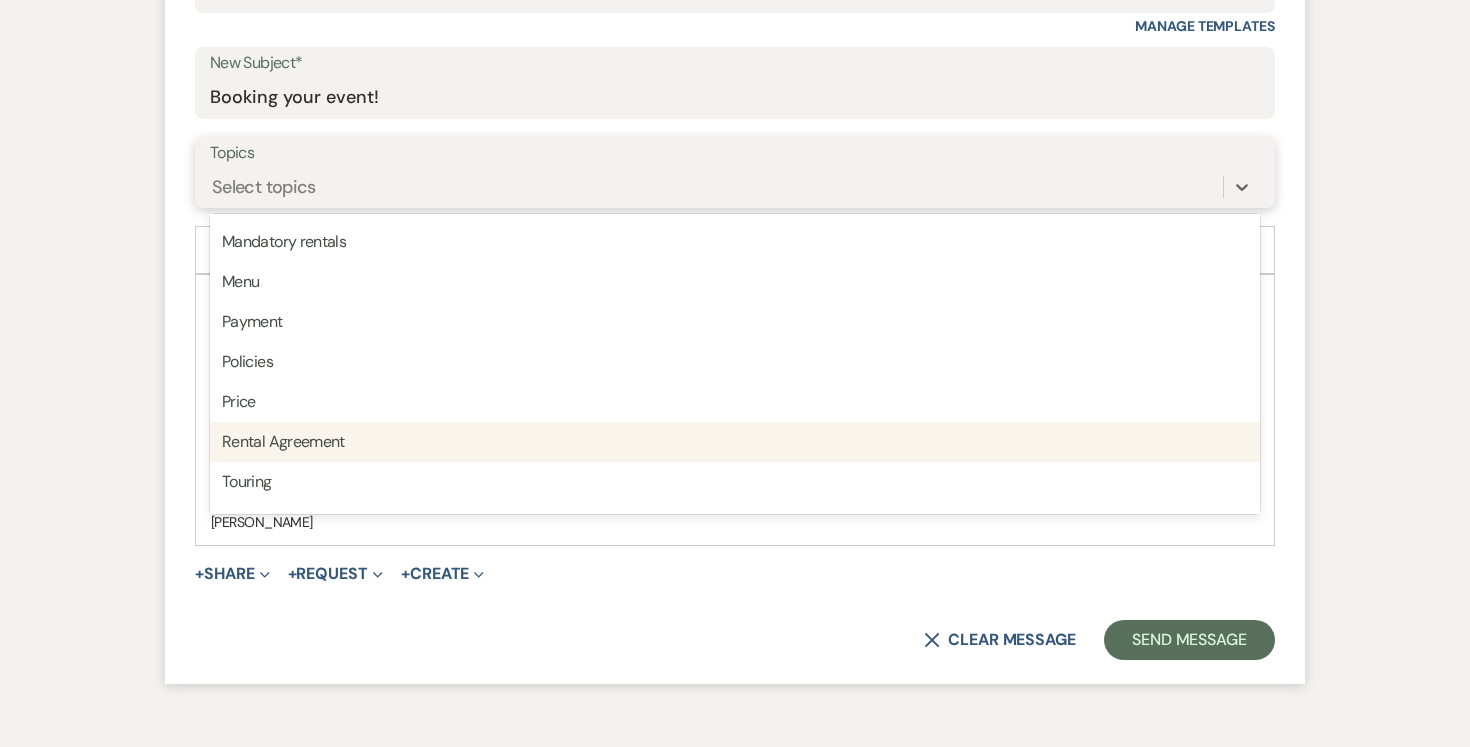 click on "Rental Agreement" at bounding box center [735, 442] 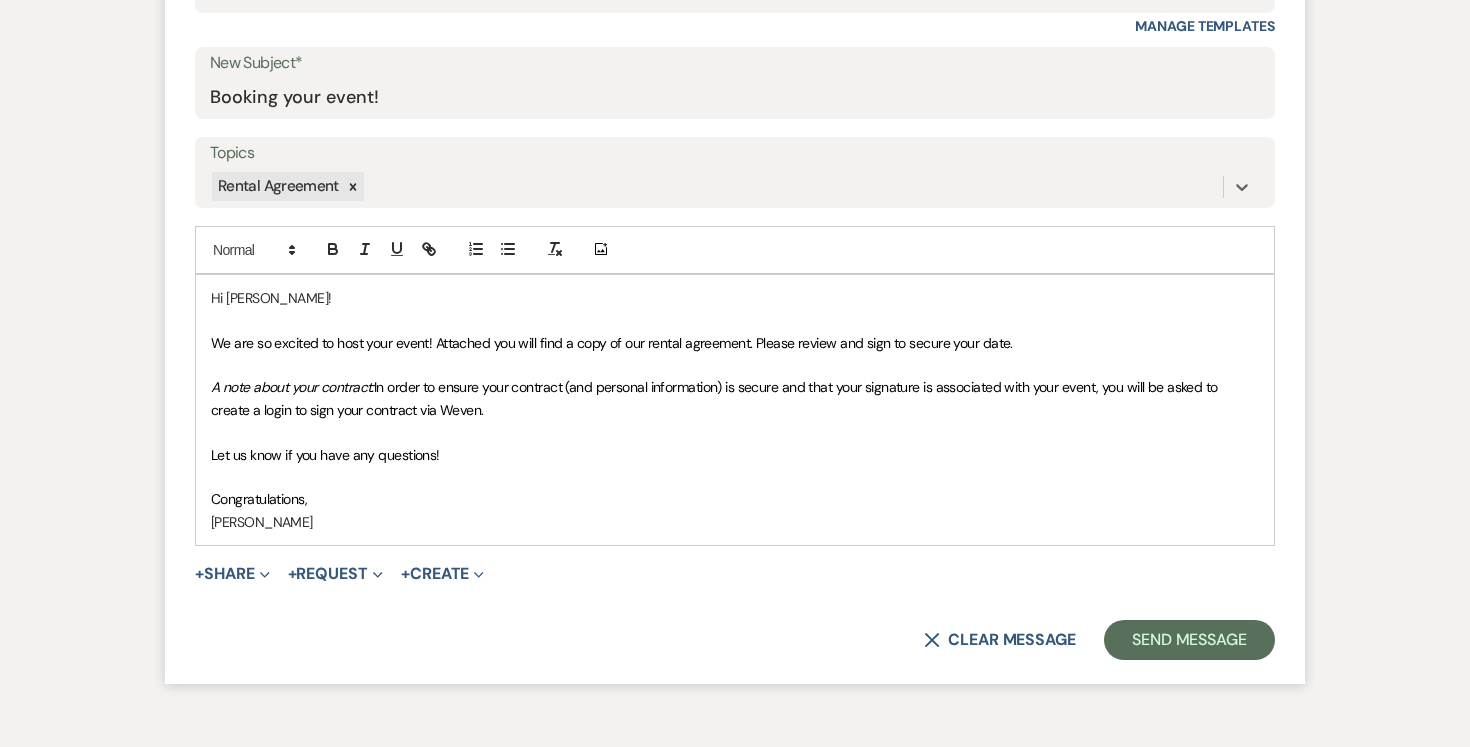click on "Congratulations," at bounding box center (735, 499) 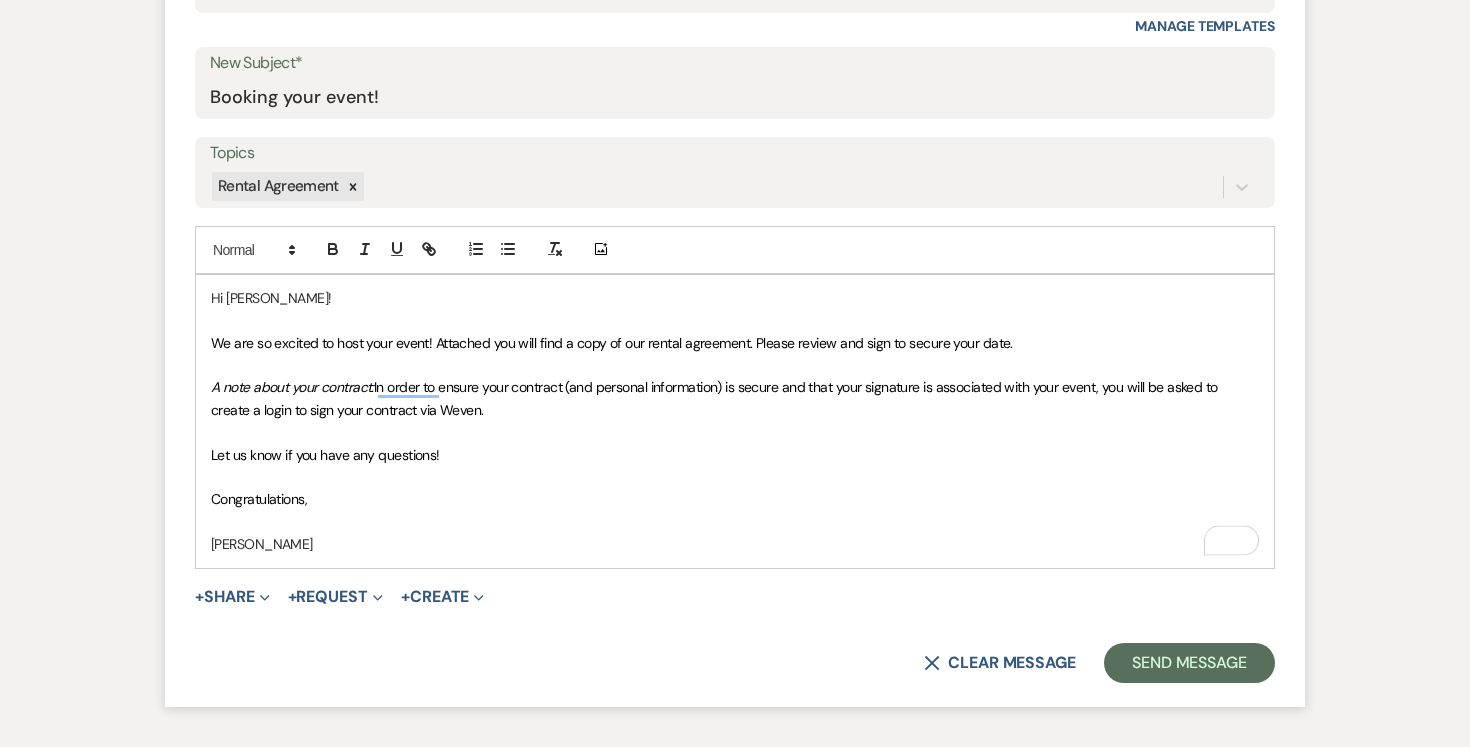 click on "[PERSON_NAME]" at bounding box center [735, 544] 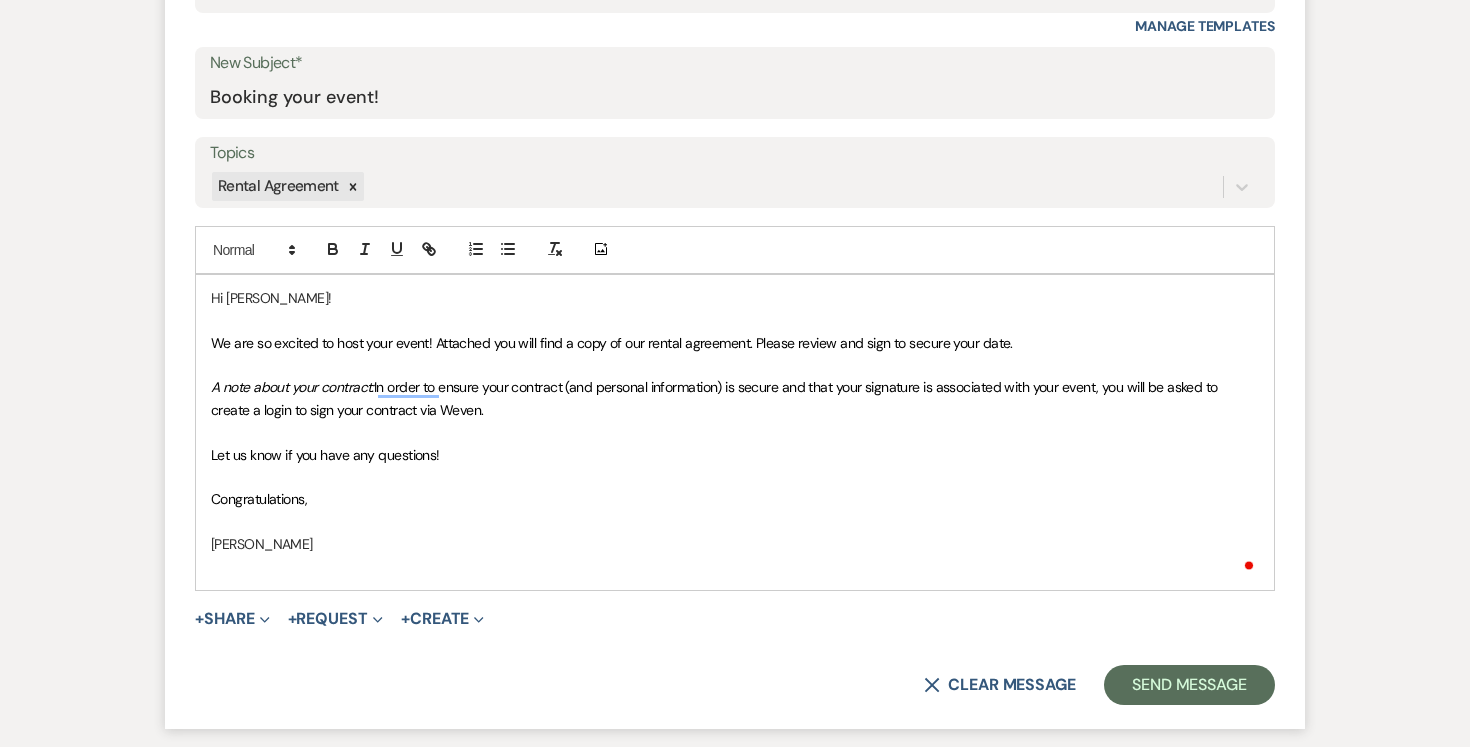 type 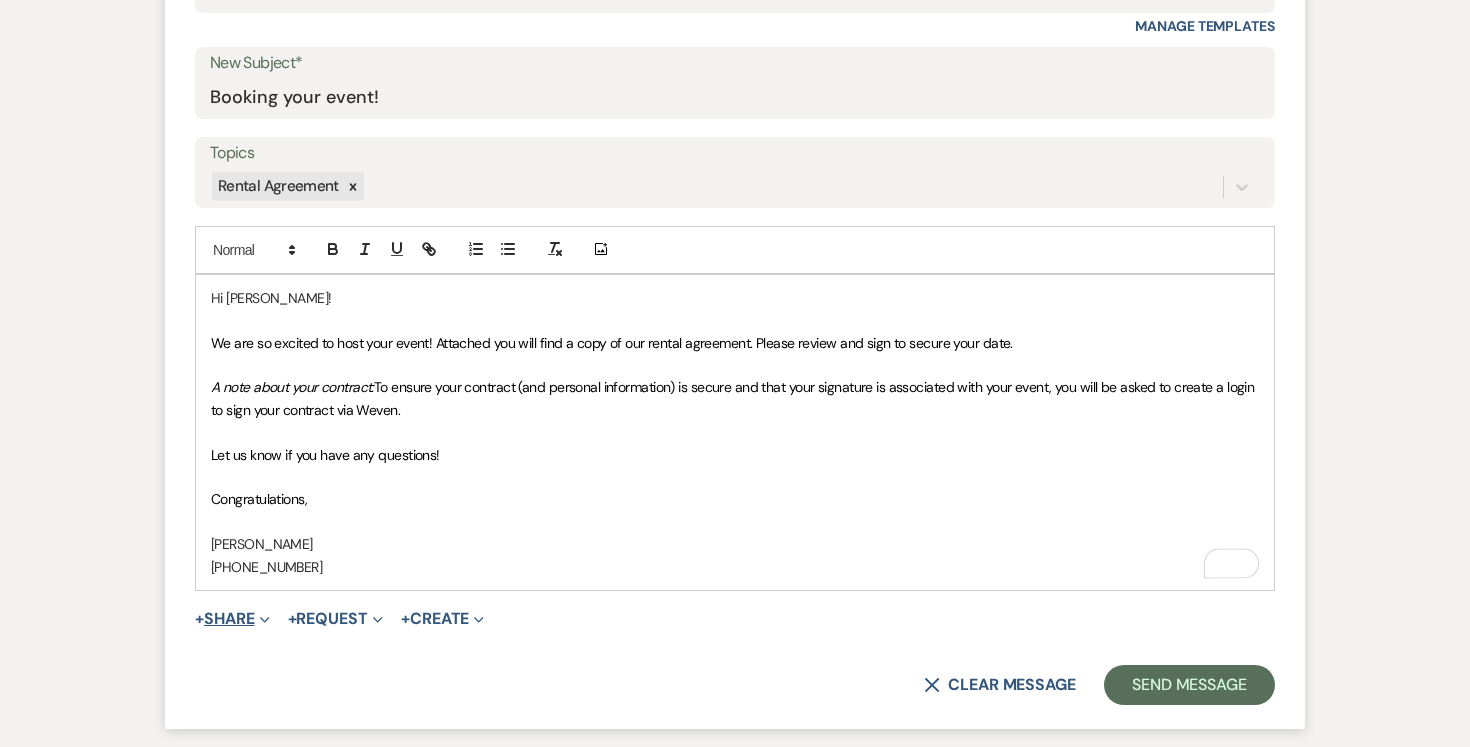 click on "+  Share Expand" at bounding box center [232, 619] 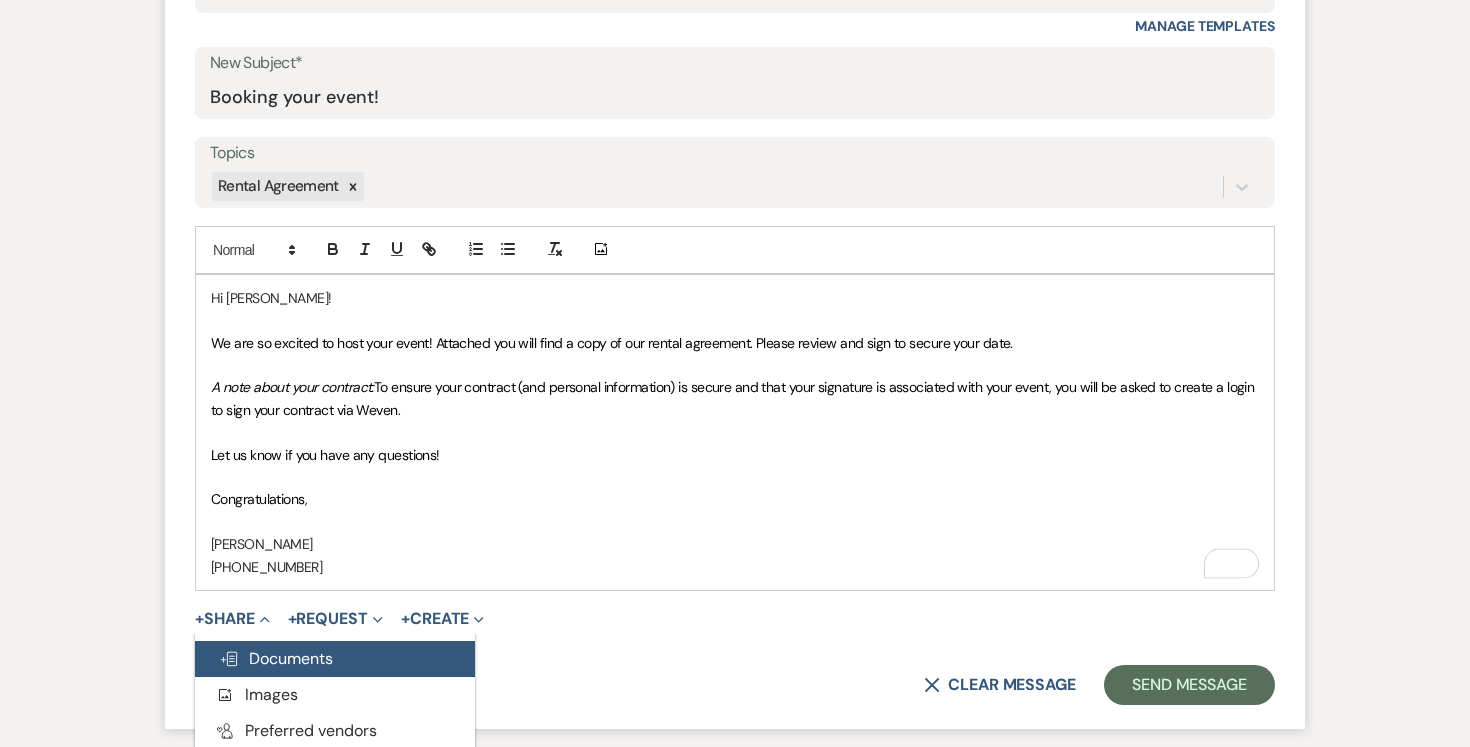 click on "Doc Upload Documents" at bounding box center (276, 658) 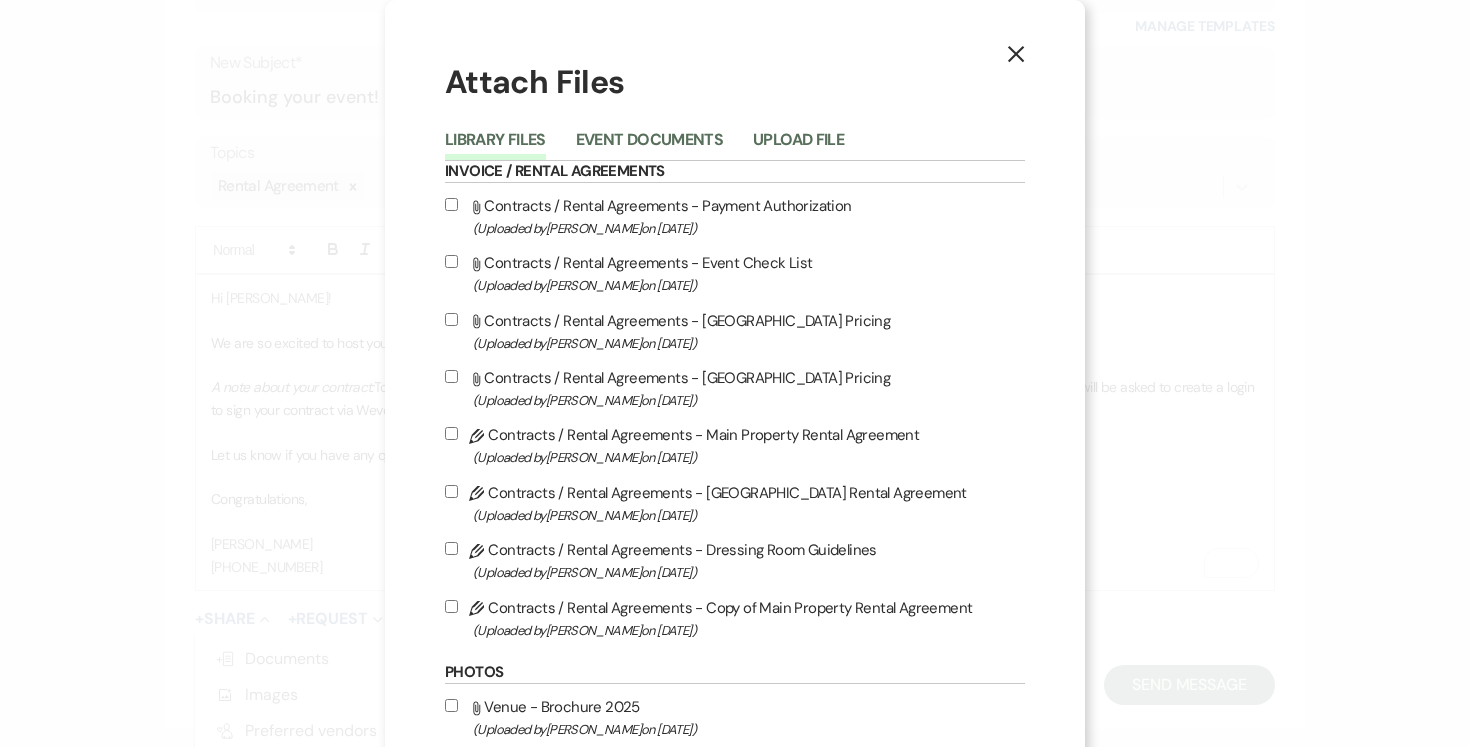 click on "Pencil Contracts / Rental Agreements - Copy of Main Property Rental Agreement (Uploaded by  [PERSON_NAME]  on   [DATE] )" at bounding box center [451, 606] 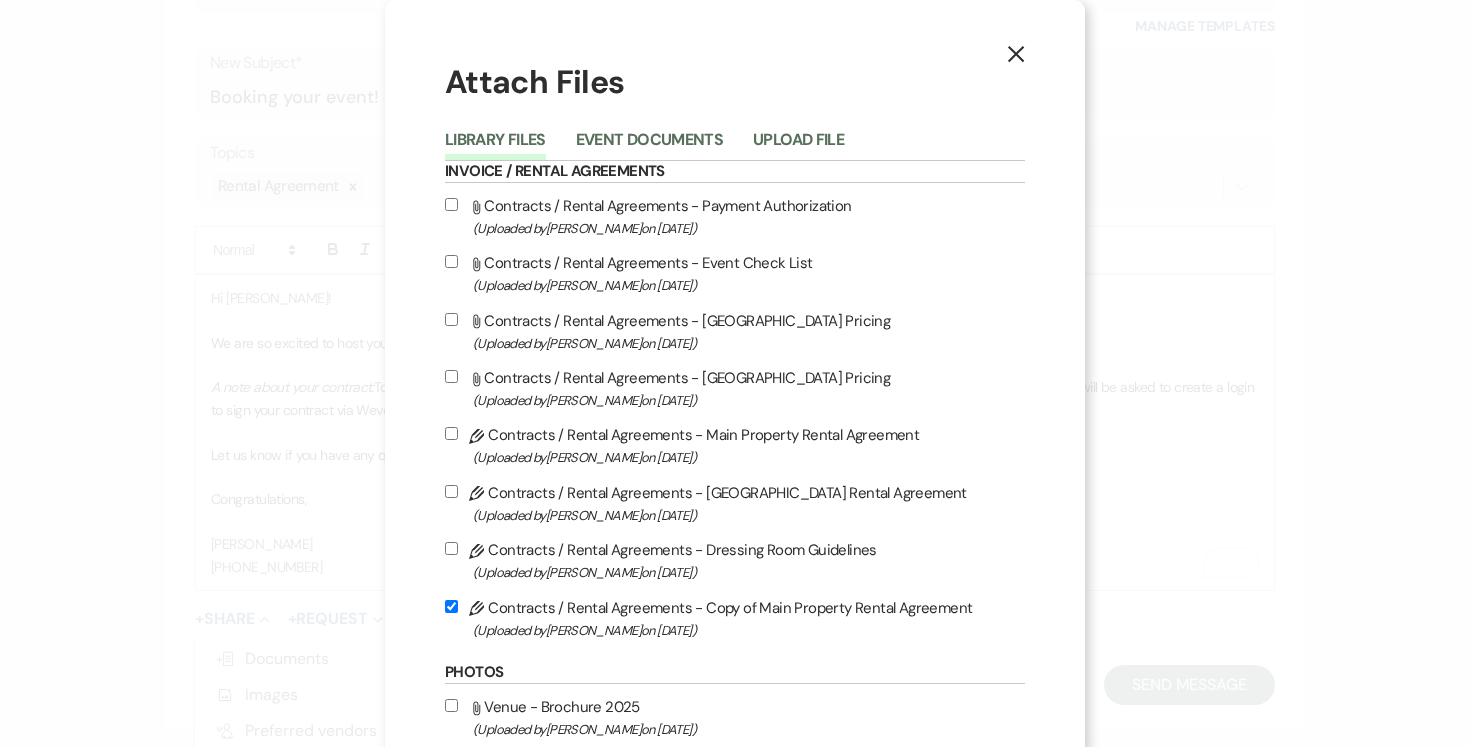 checkbox on "true" 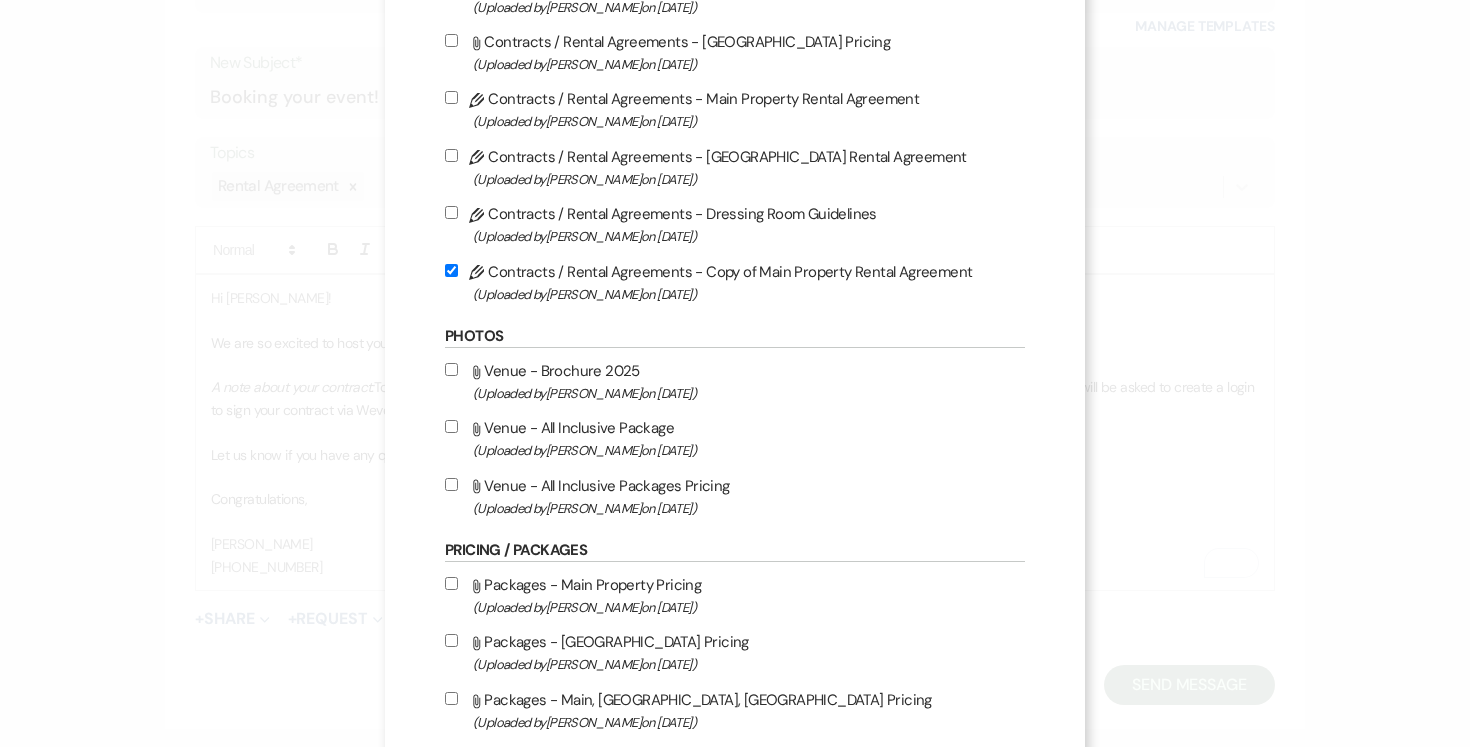 scroll, scrollTop: 339, scrollLeft: 0, axis: vertical 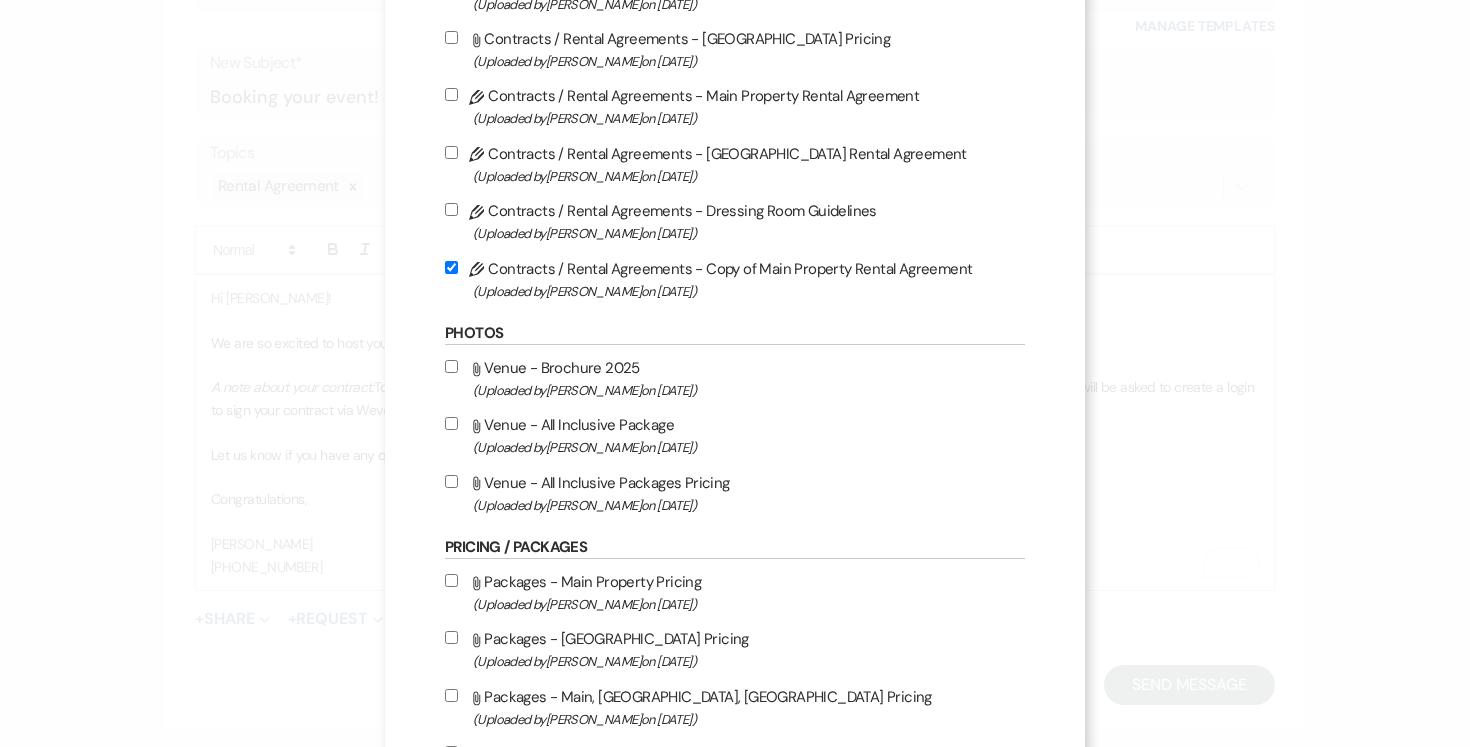 click on "Attach File Venue - [GEOGRAPHIC_DATA] 2025 (Uploaded by  [PERSON_NAME]  on   [DATE] )" at bounding box center [735, 378] 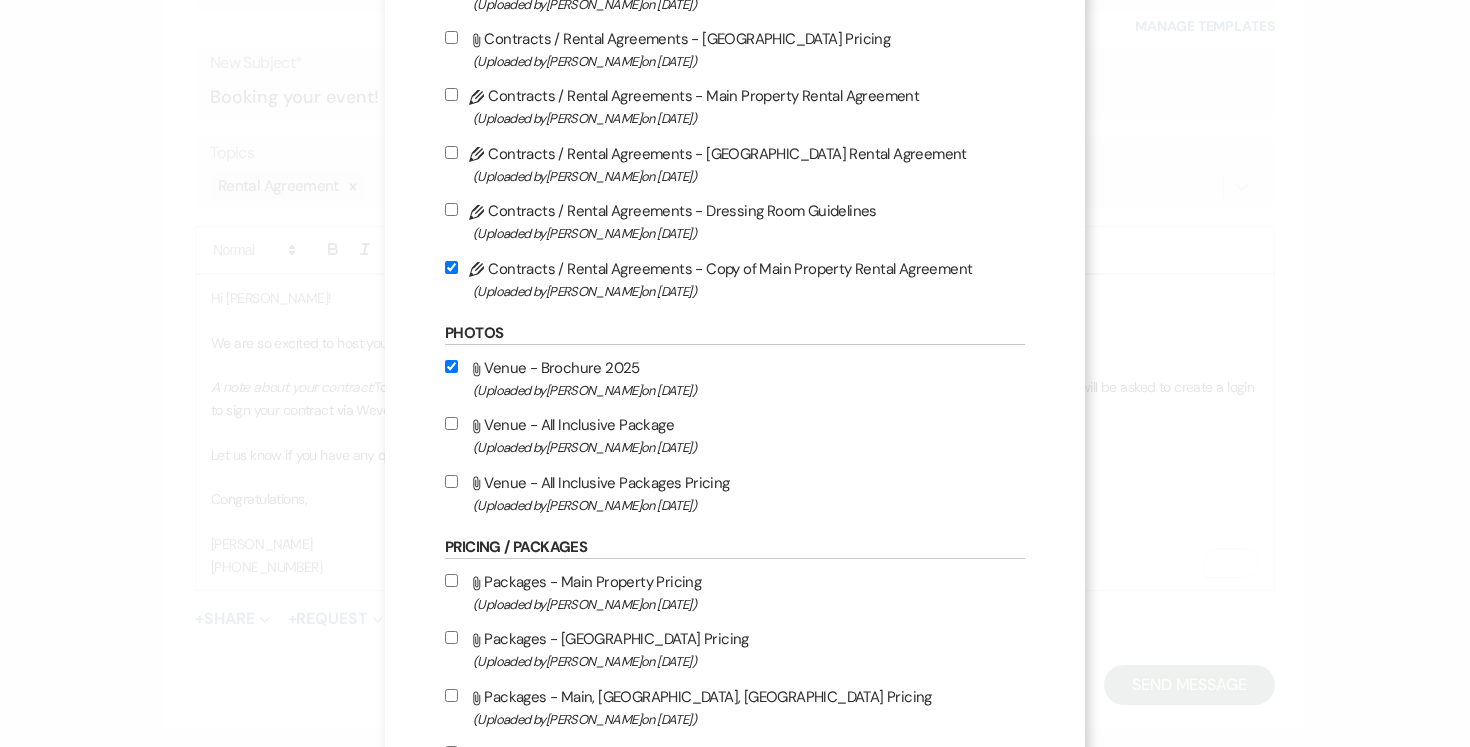 checkbox on "true" 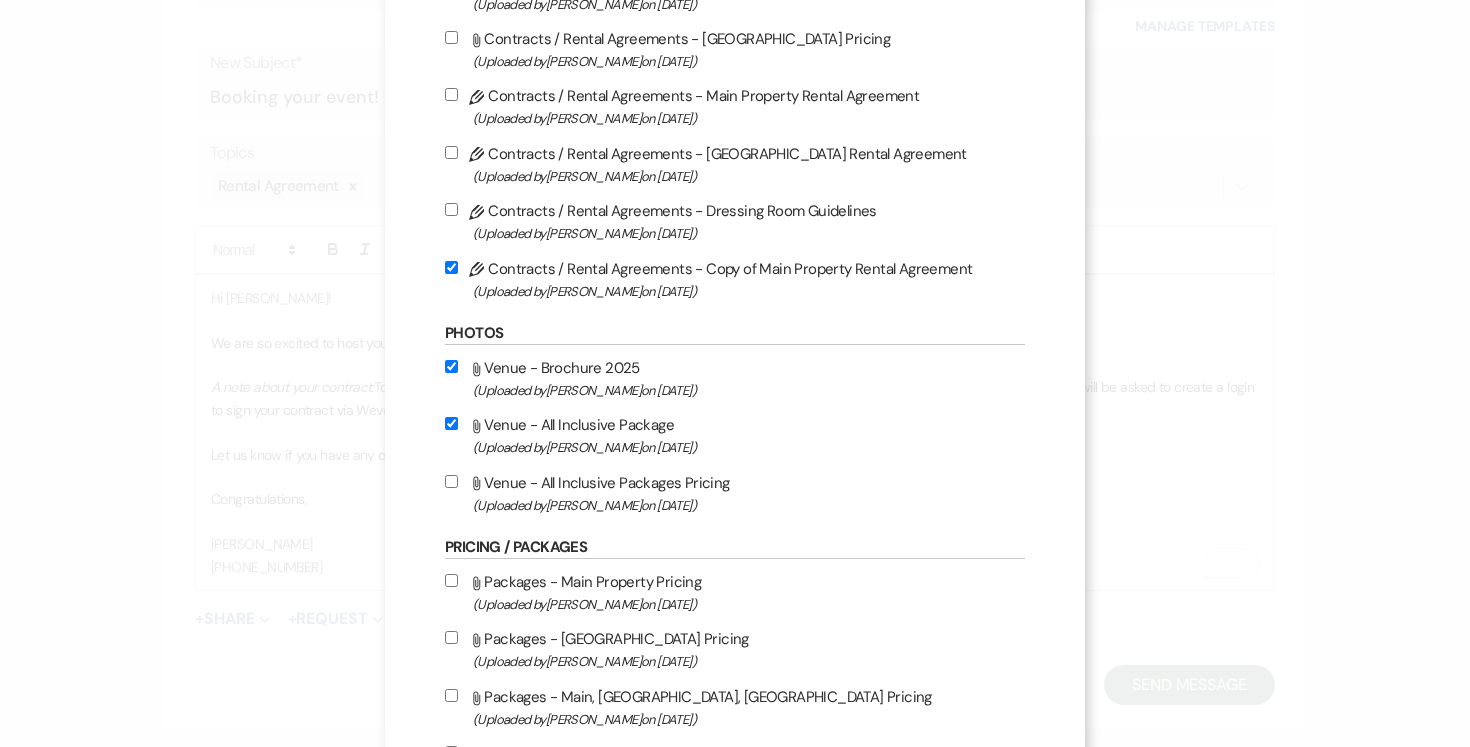 click on "Attach File Venue - All Inclusive Packages Pricing (Uploaded by  [PERSON_NAME]  on   [DATE] )" at bounding box center (735, 493) 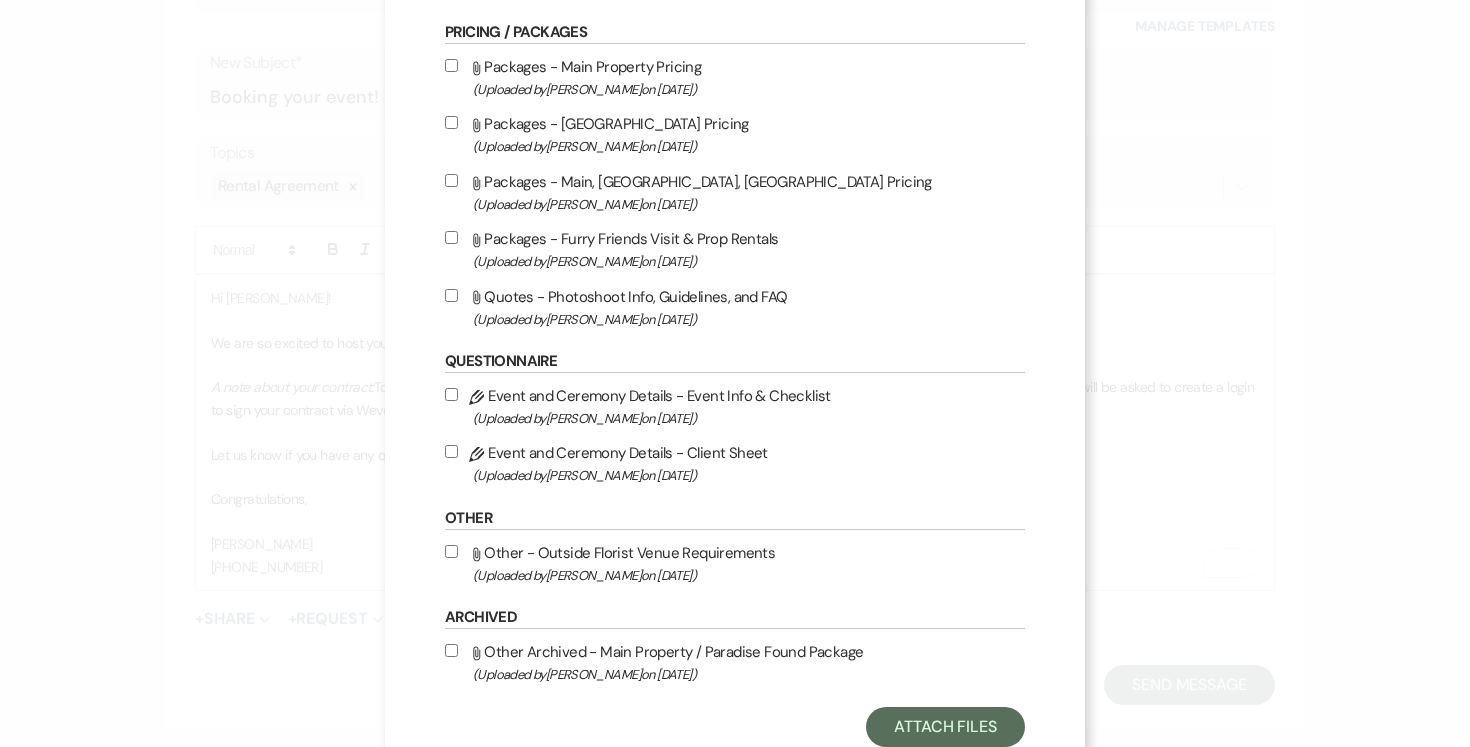 scroll, scrollTop: 923, scrollLeft: 0, axis: vertical 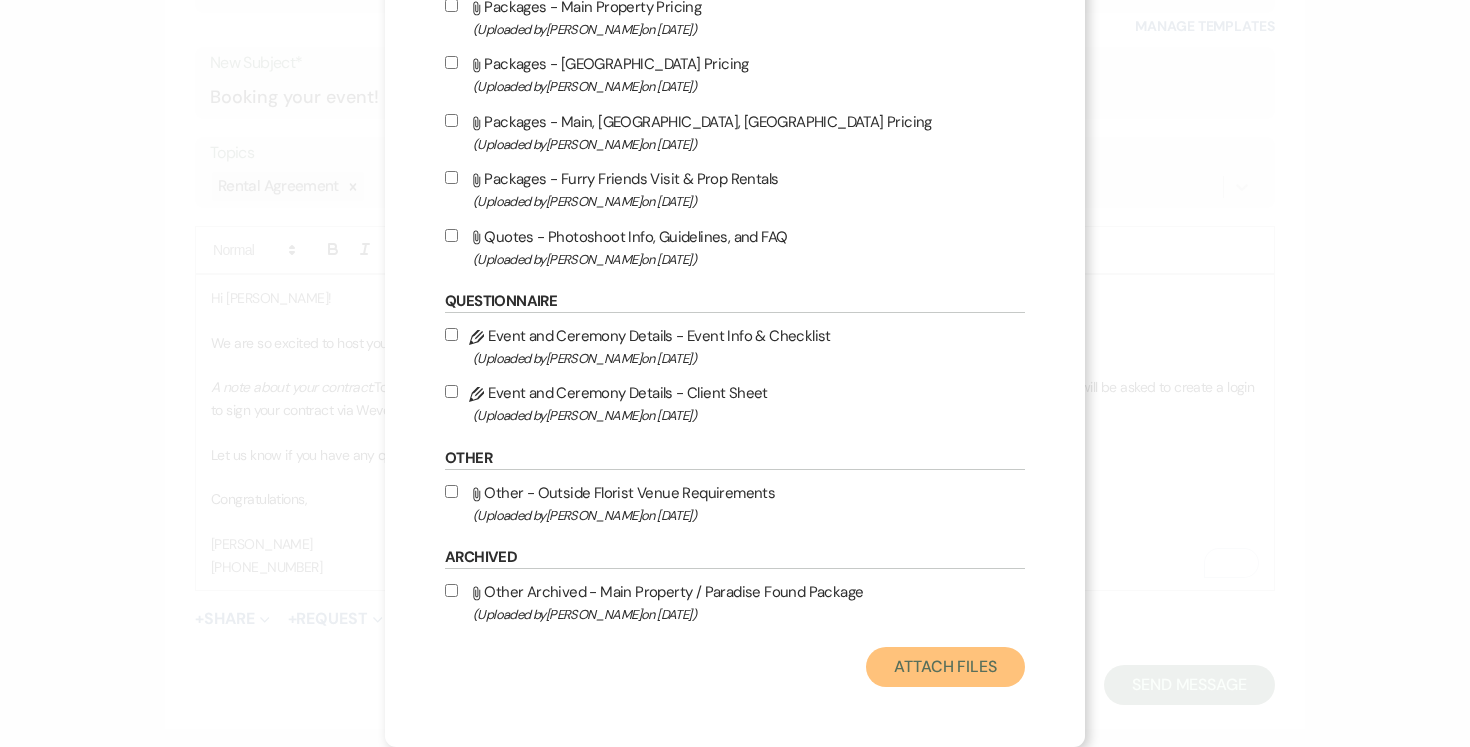 click on "Attach Files" at bounding box center (945, 667) 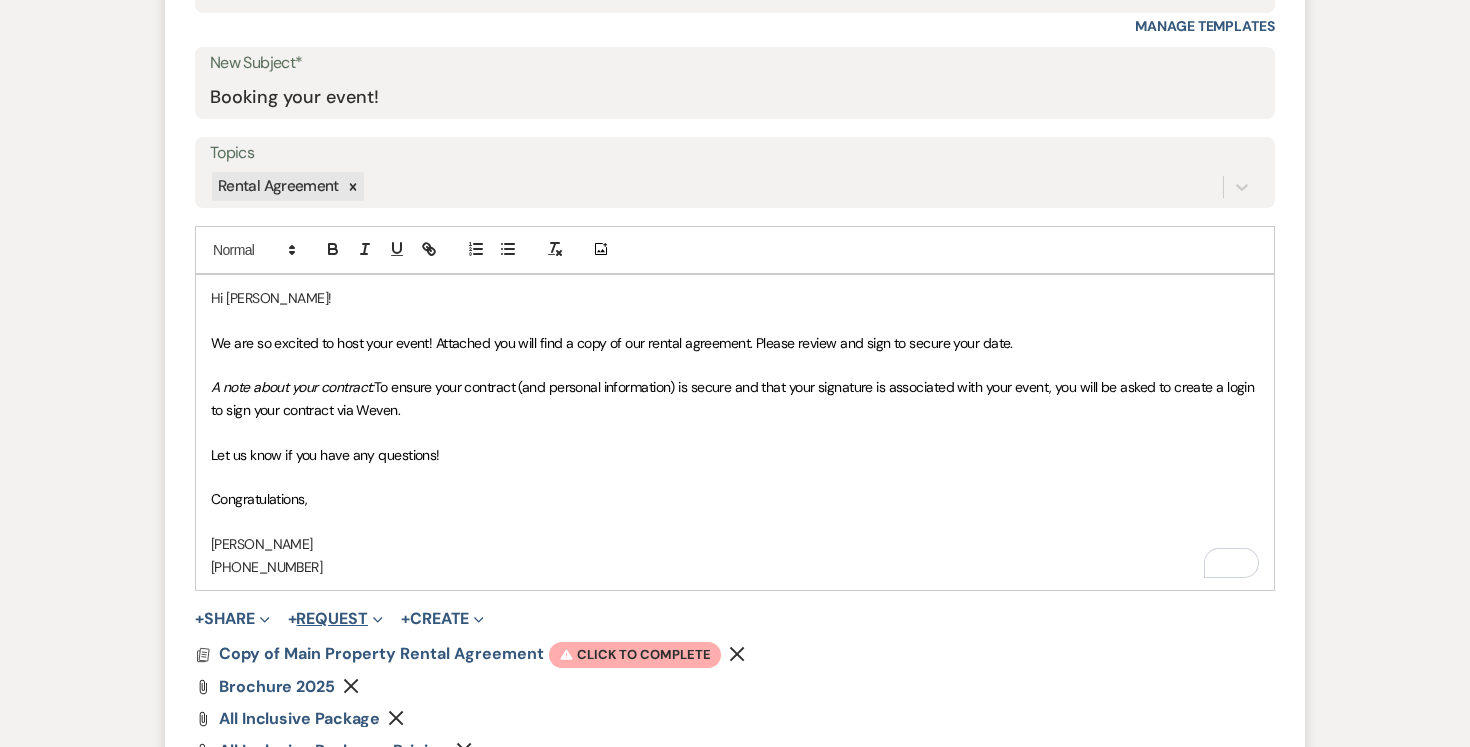 click on "+  Request Expand" at bounding box center (335, 619) 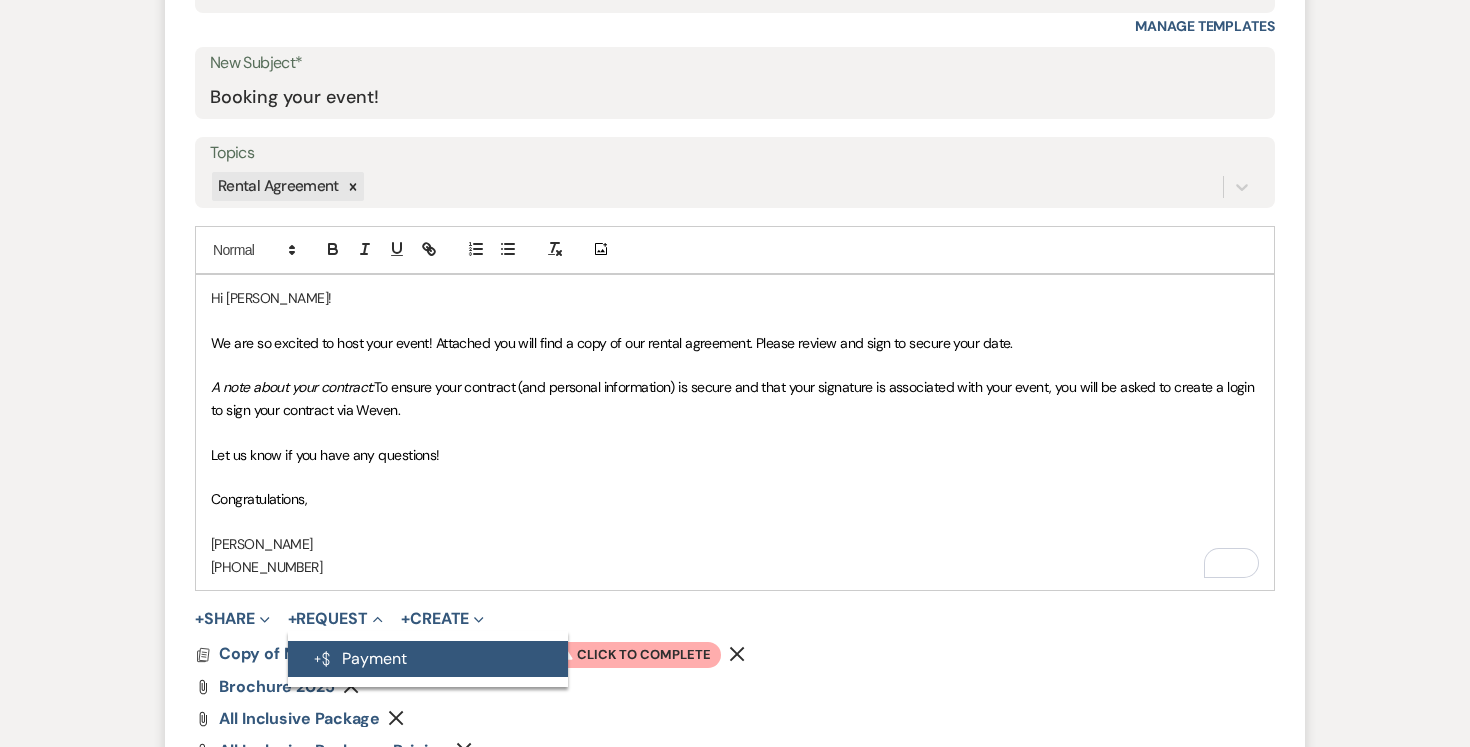 click on "Generate Payment Payment" at bounding box center (428, 659) 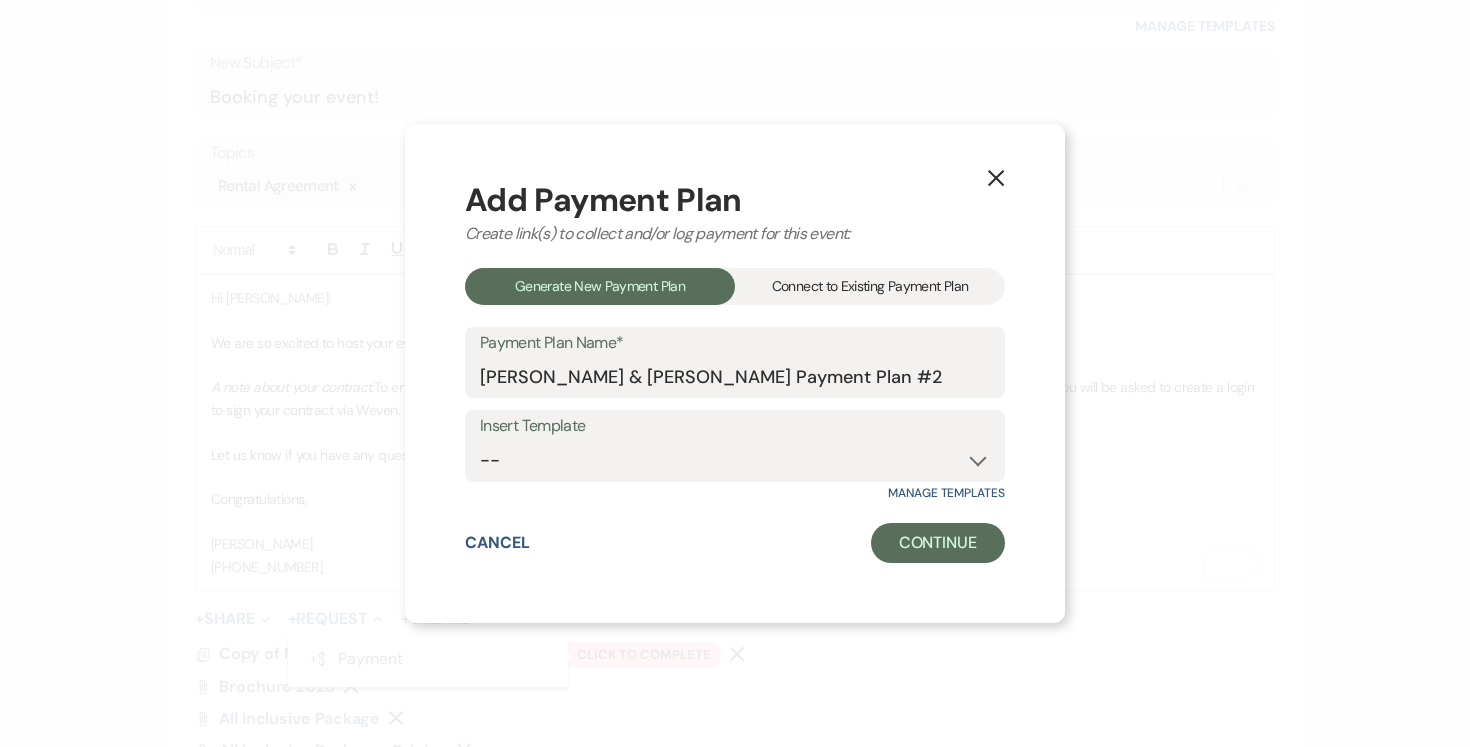 click on "Connect to Existing Payment Plan" at bounding box center [870, 286] 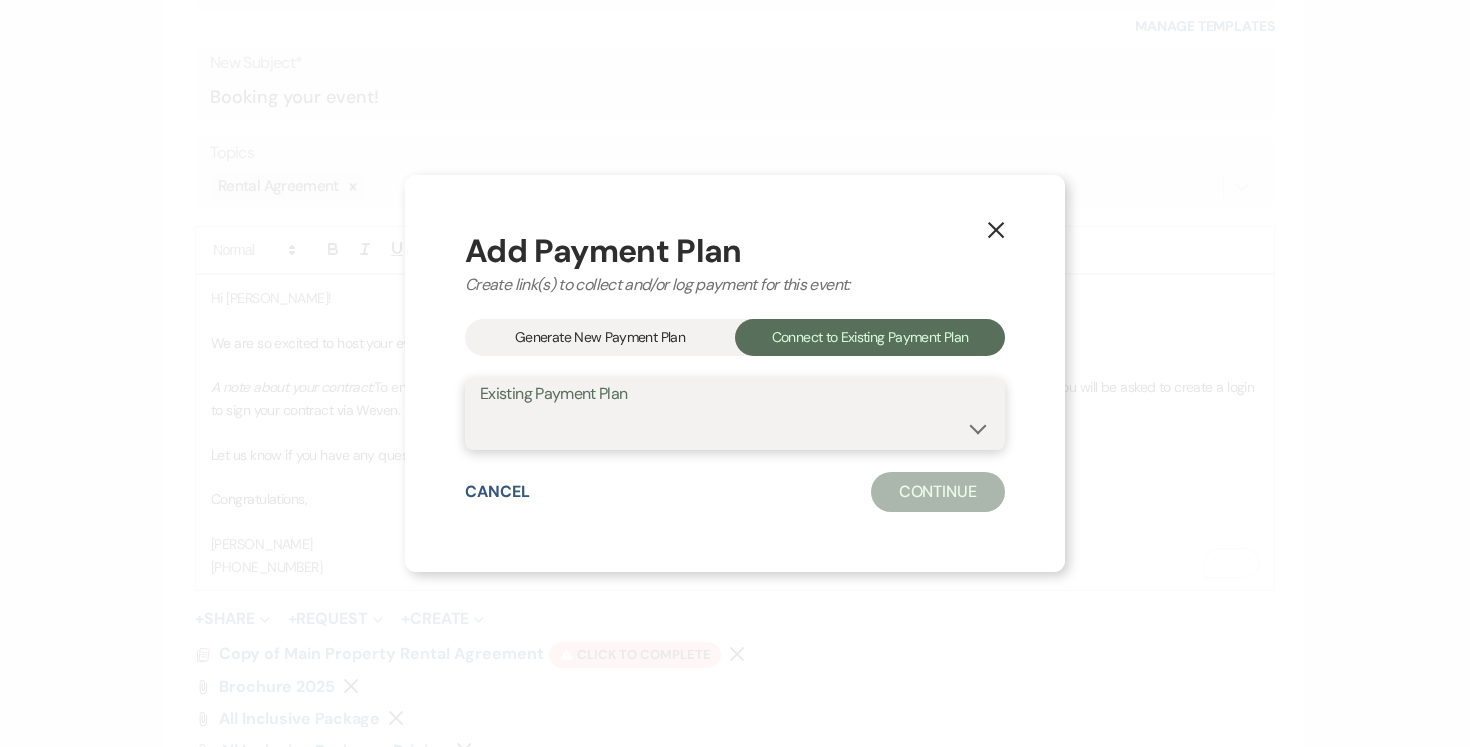 click on "[PERSON_NAME] & [PERSON_NAME] Payment Plan #1" at bounding box center [735, 428] 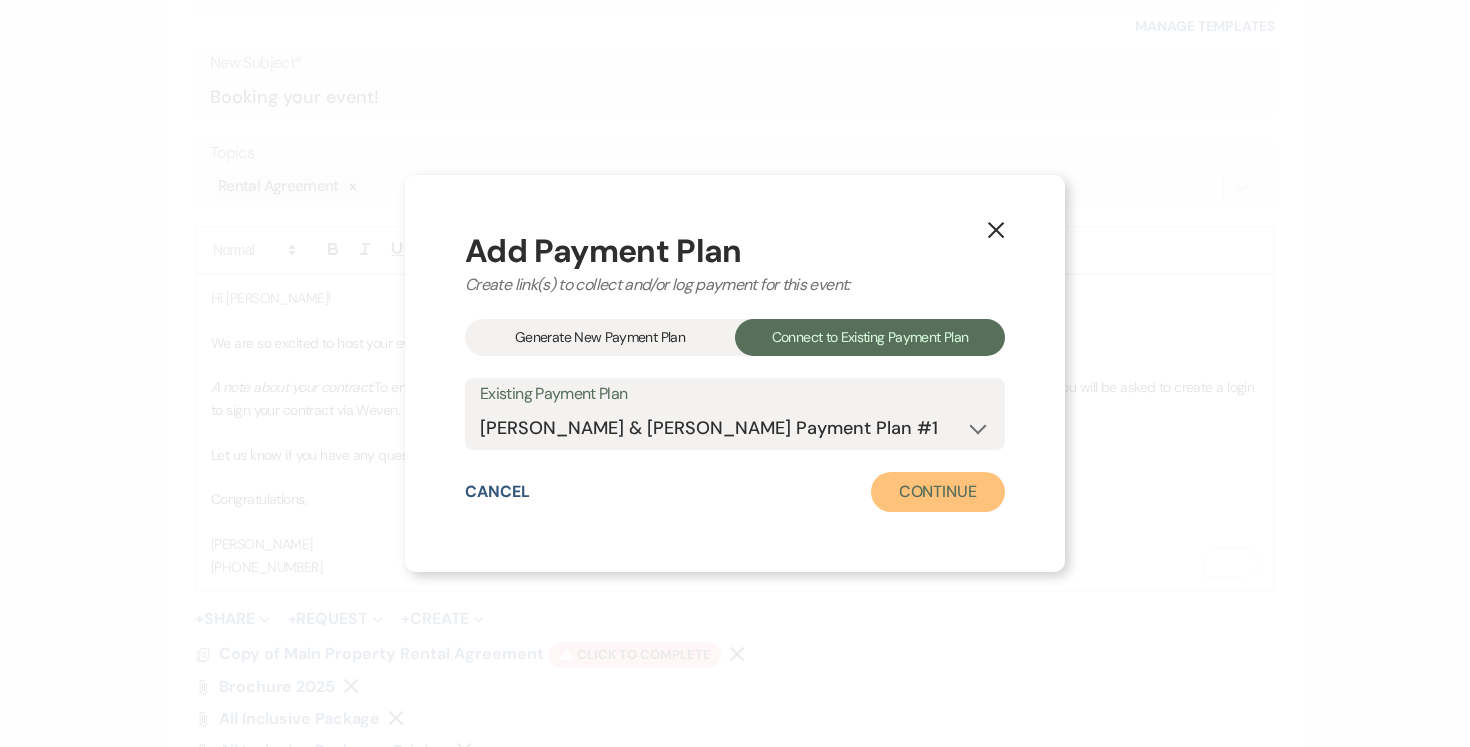 click on "Continue" at bounding box center (938, 492) 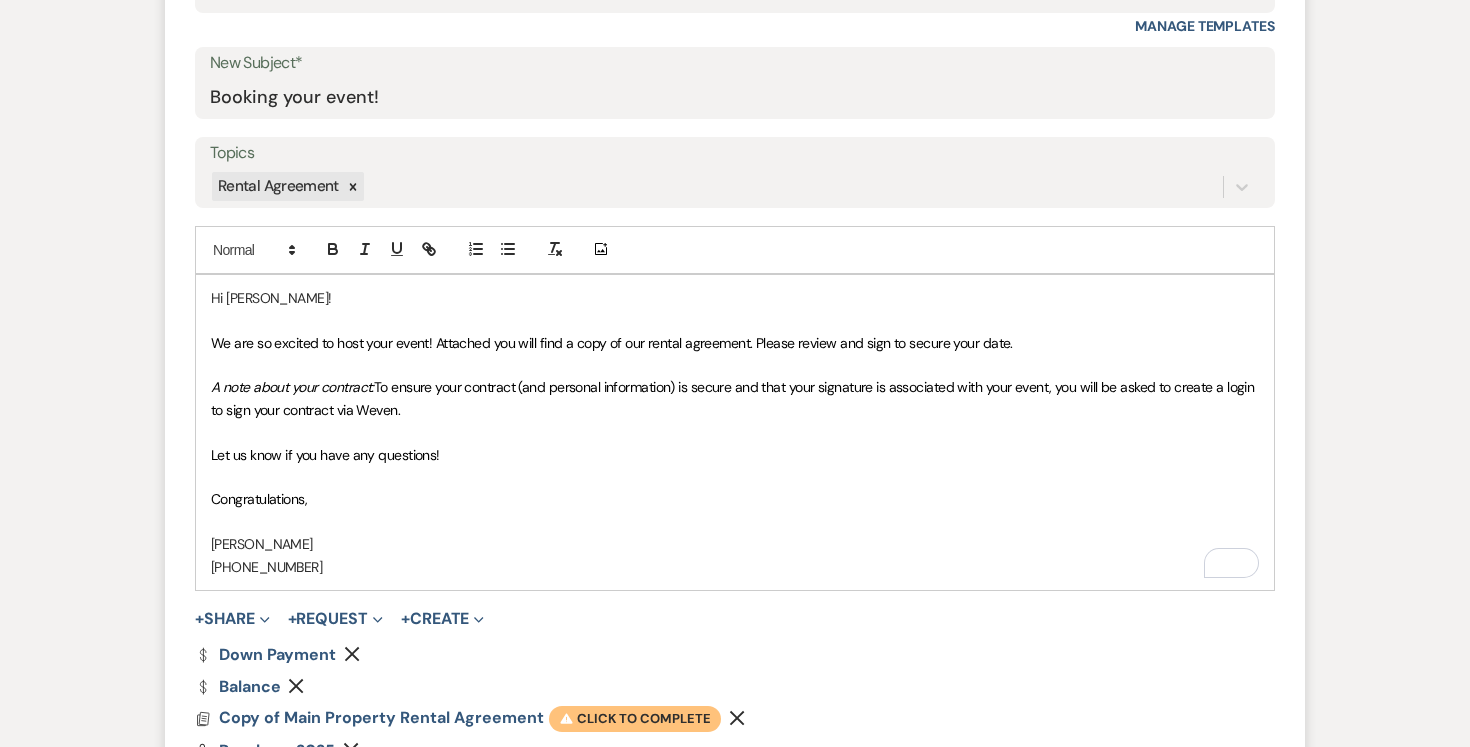 click on "Warning   Click to complete" at bounding box center [635, 719] 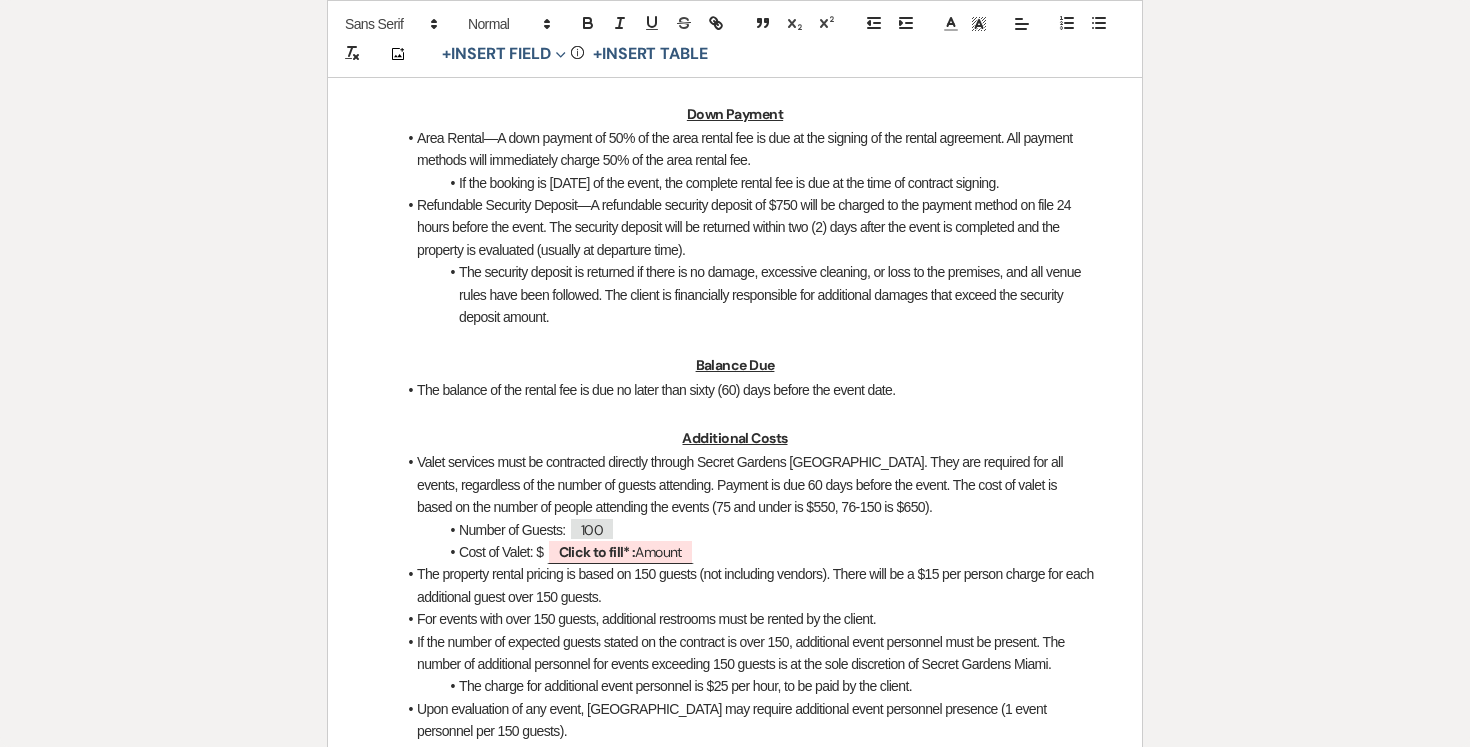 scroll, scrollTop: 1545, scrollLeft: 0, axis: vertical 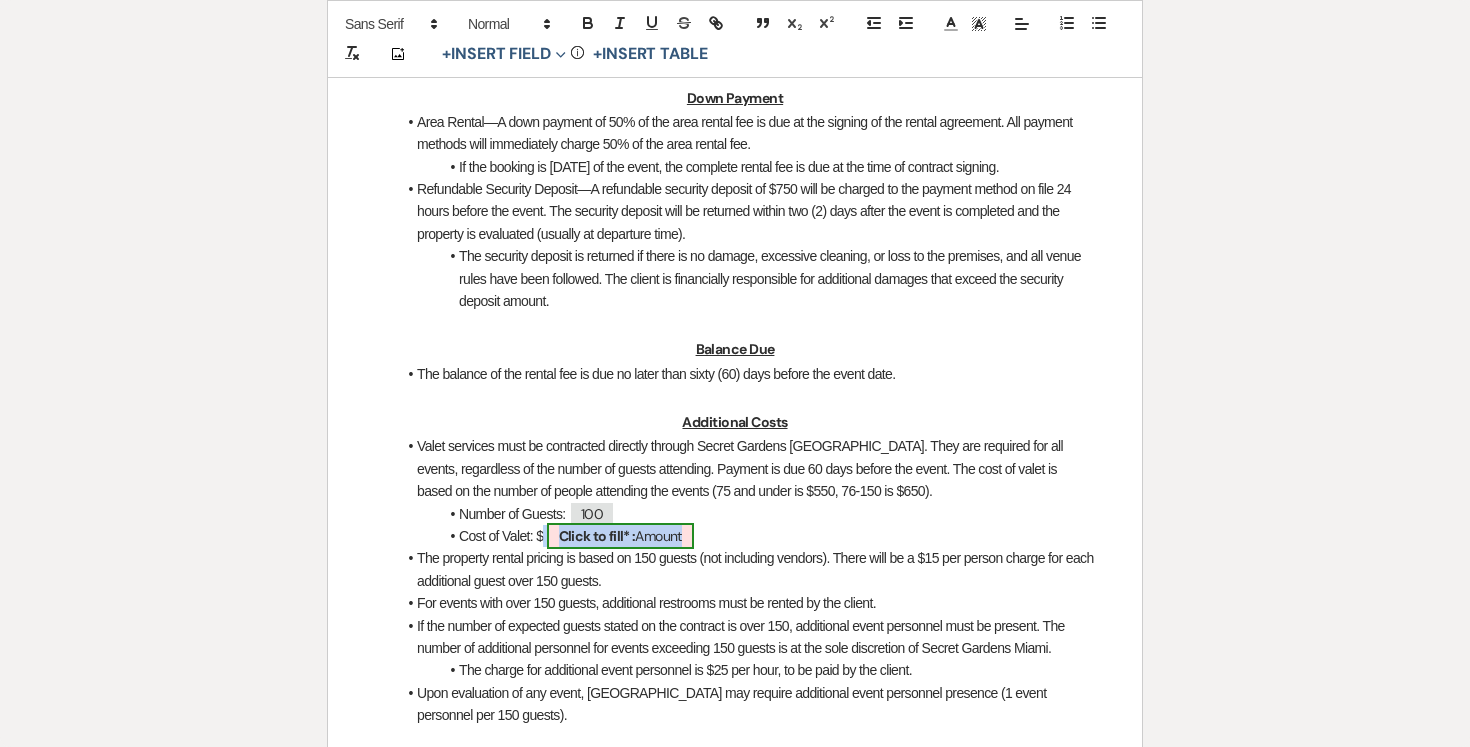click on "Click to fill* :" at bounding box center (597, 536) 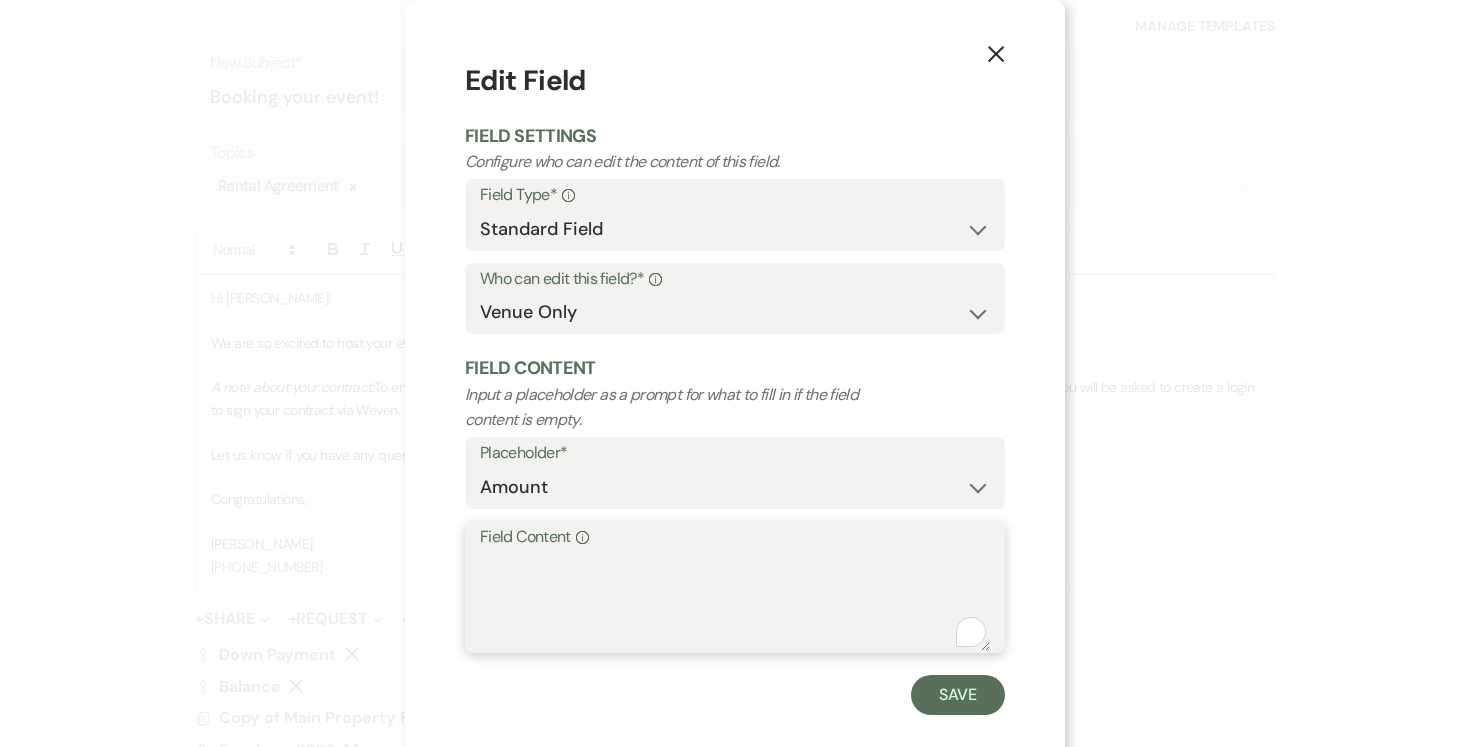 click on "Field Content Info" at bounding box center [735, 601] 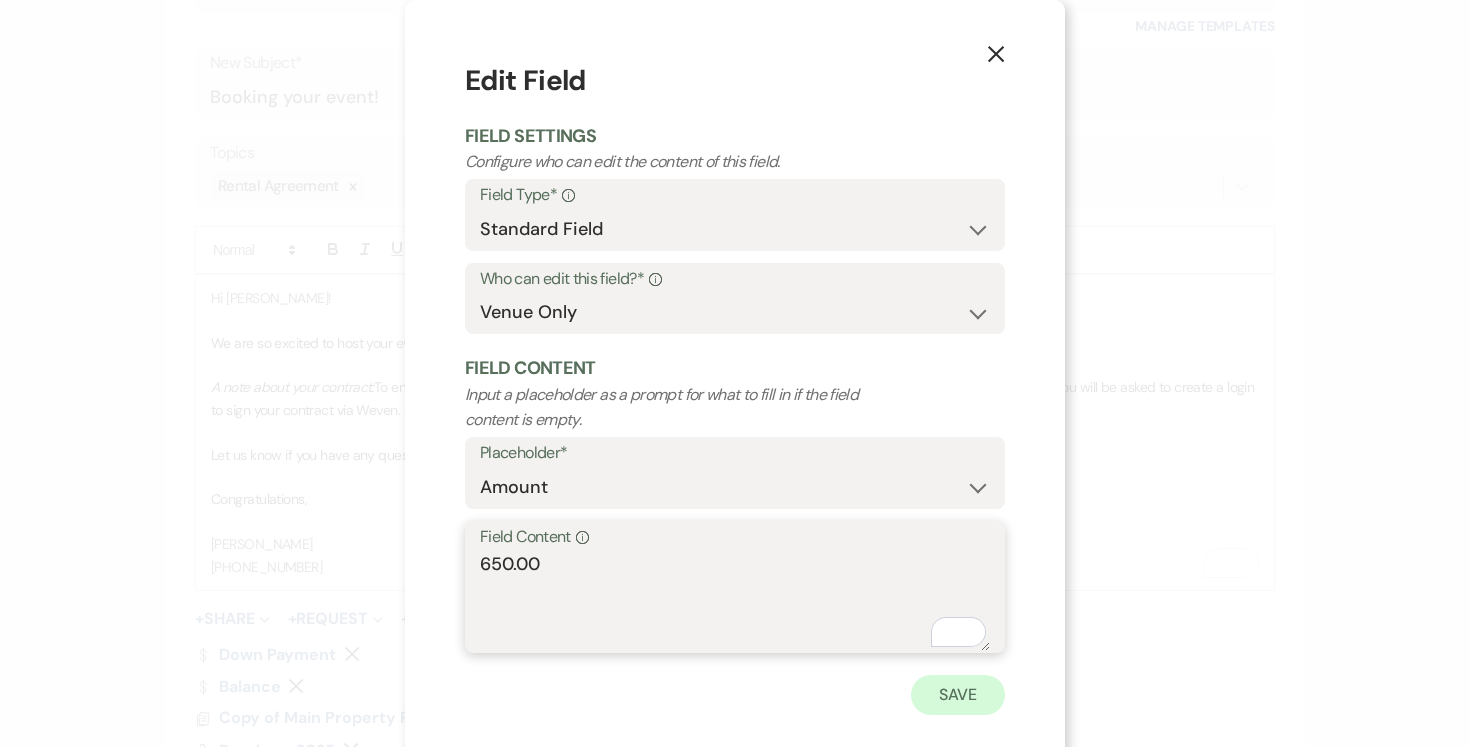 type on "650.00" 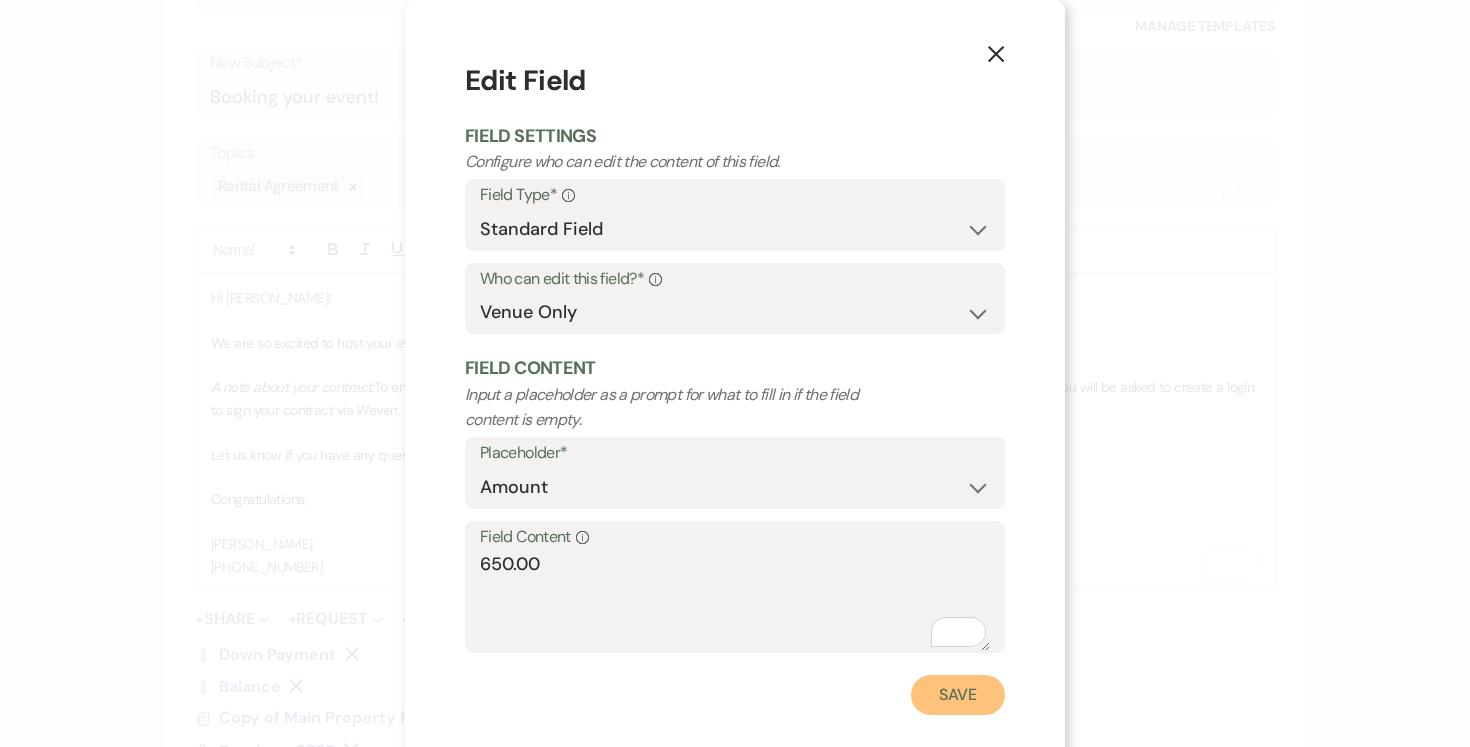 click on "Save" at bounding box center [958, 695] 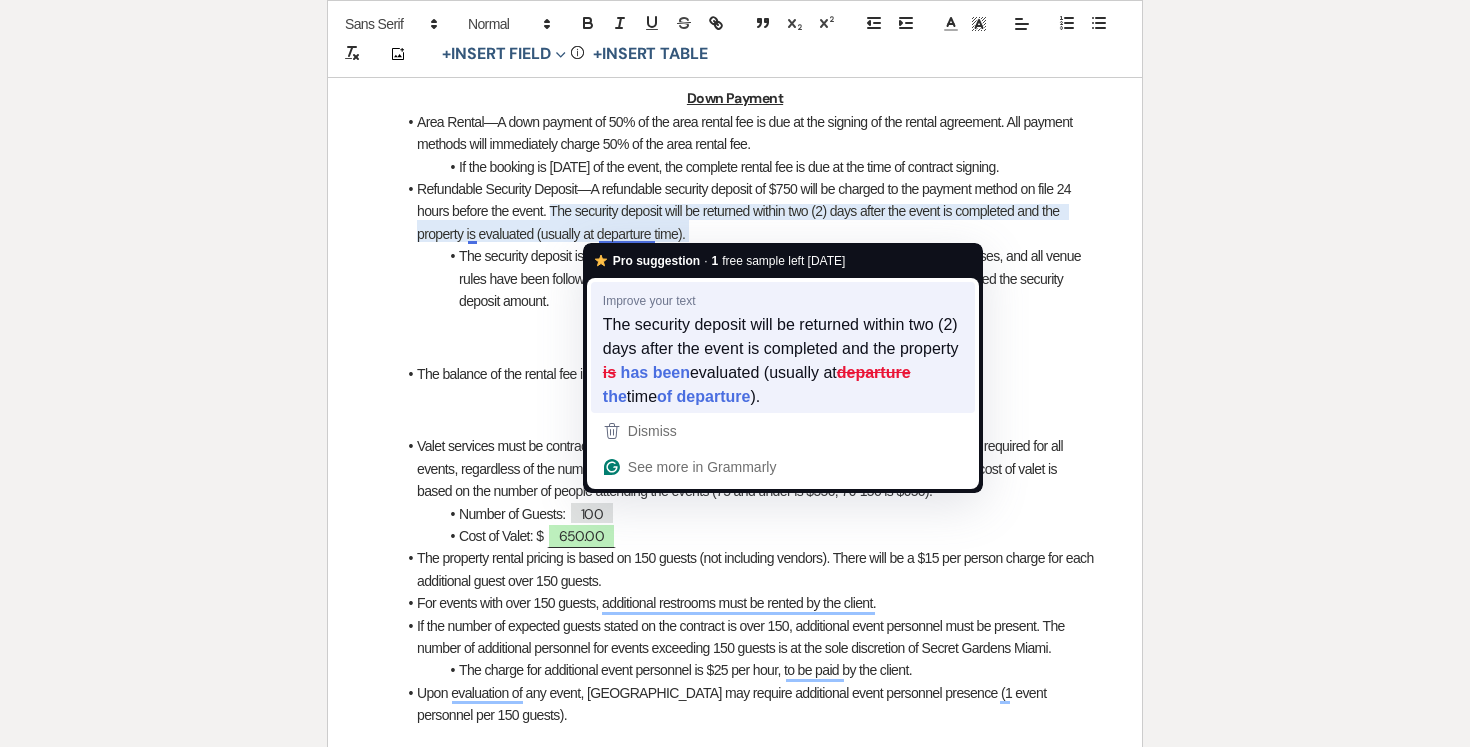 type 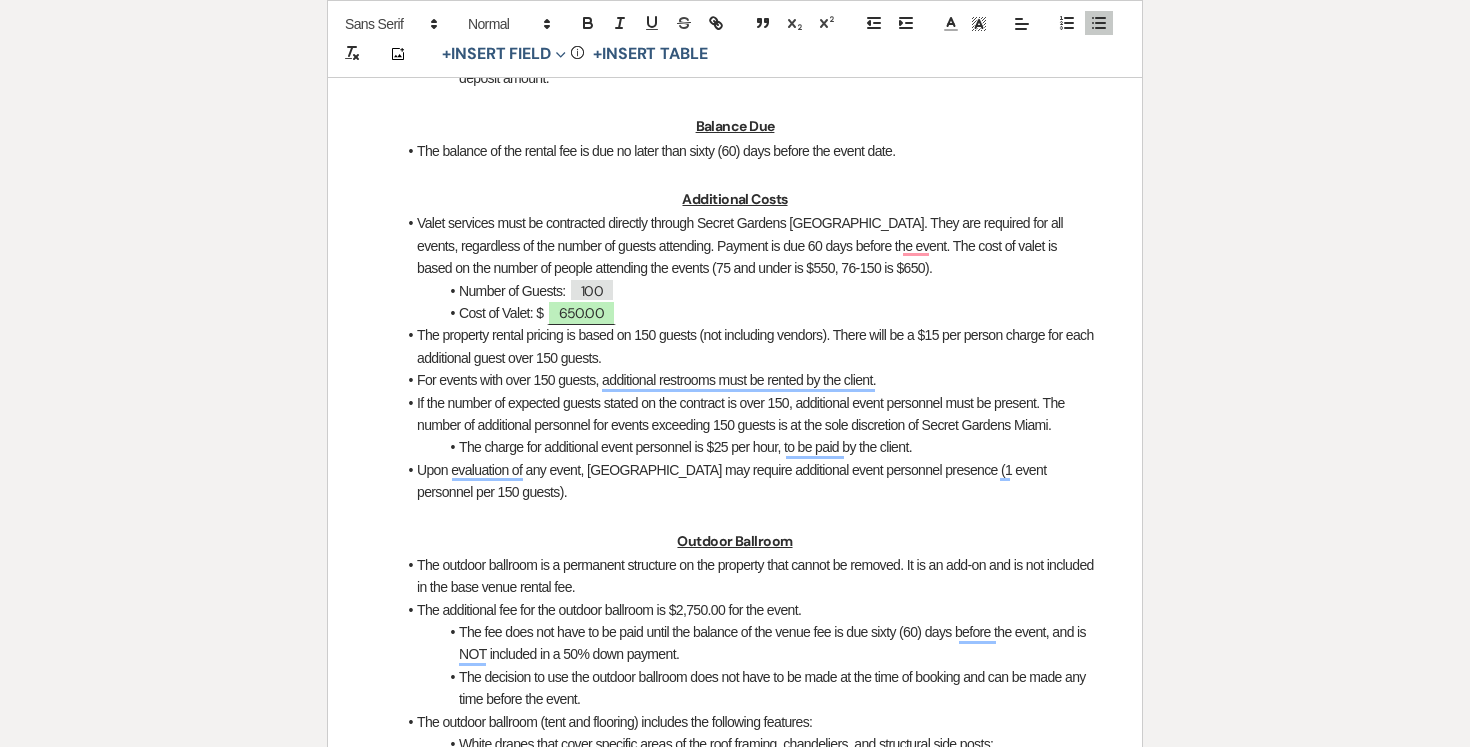 scroll, scrollTop: 1889, scrollLeft: 0, axis: vertical 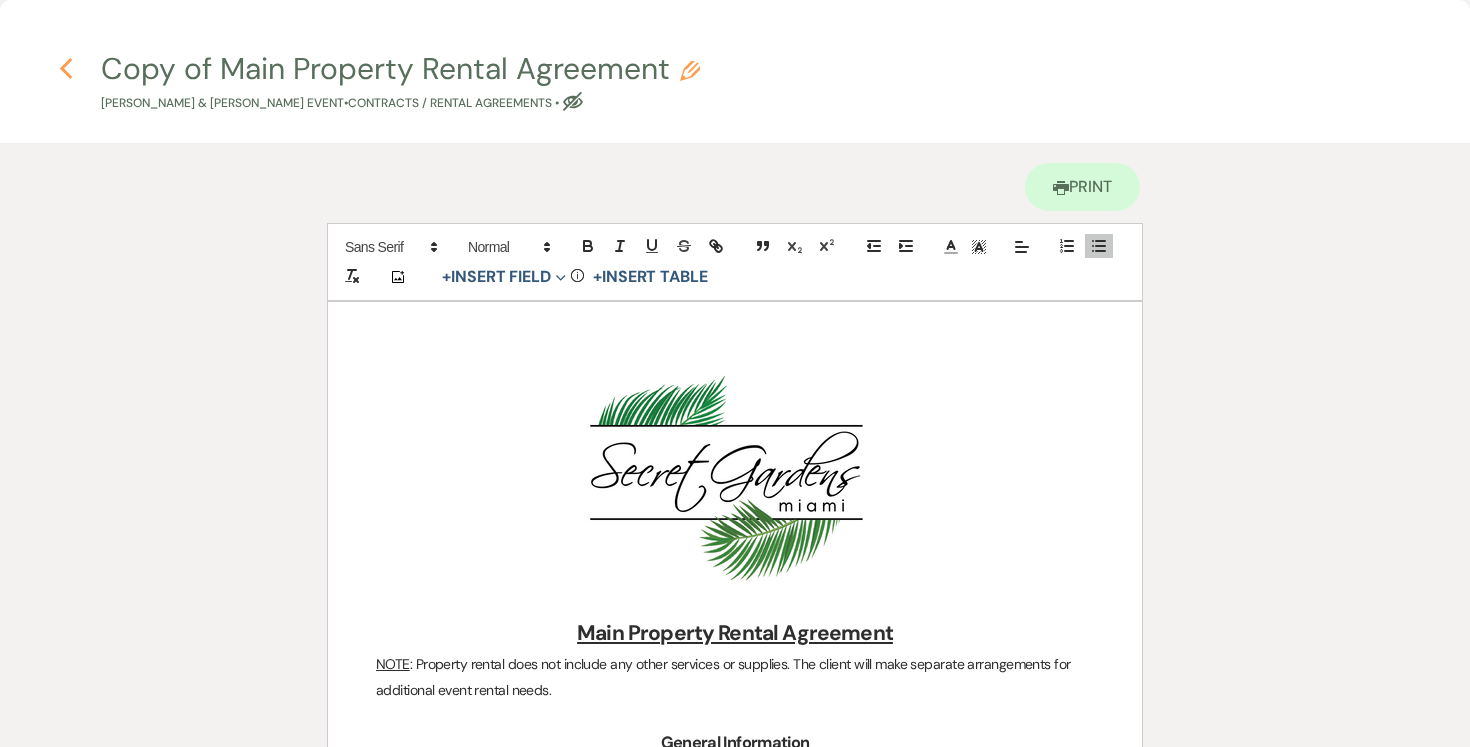 click 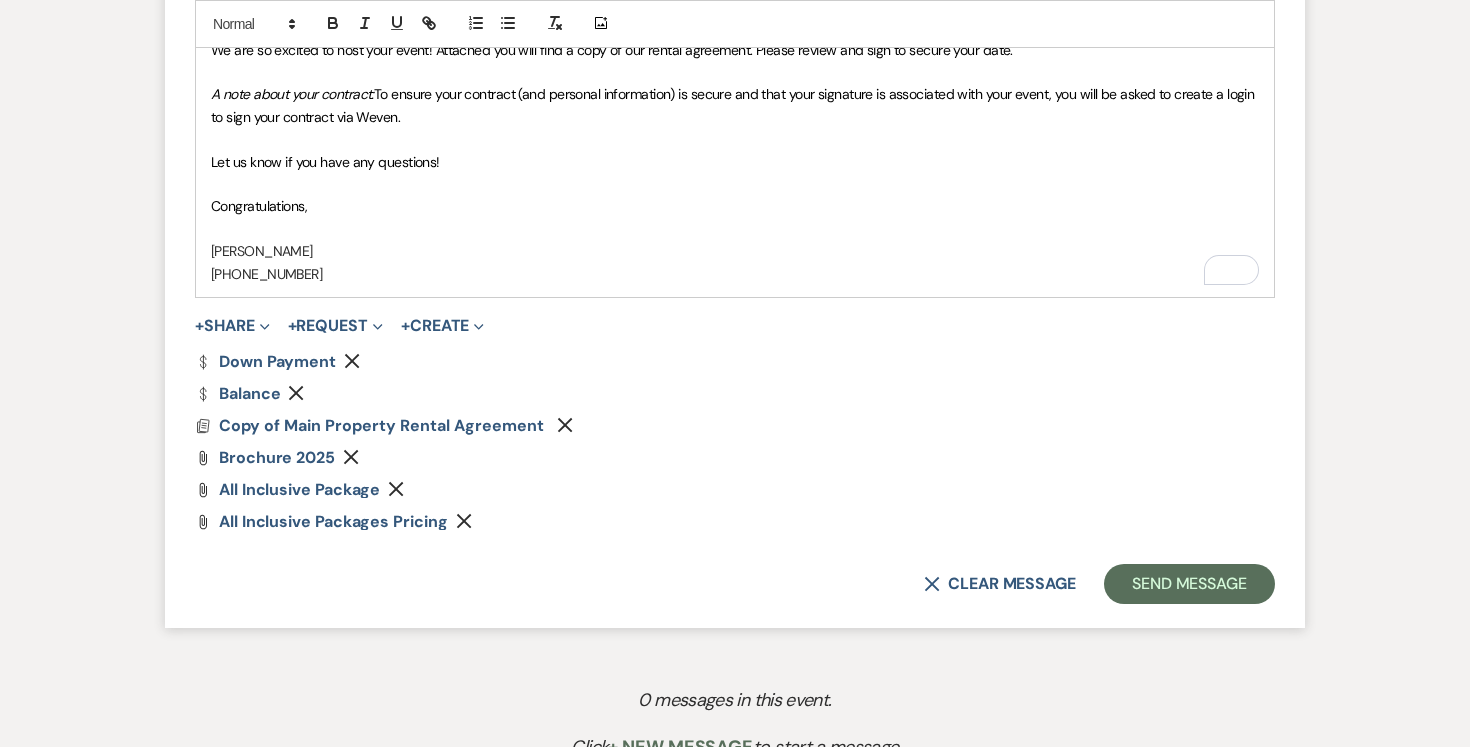 scroll, scrollTop: 1306, scrollLeft: 0, axis: vertical 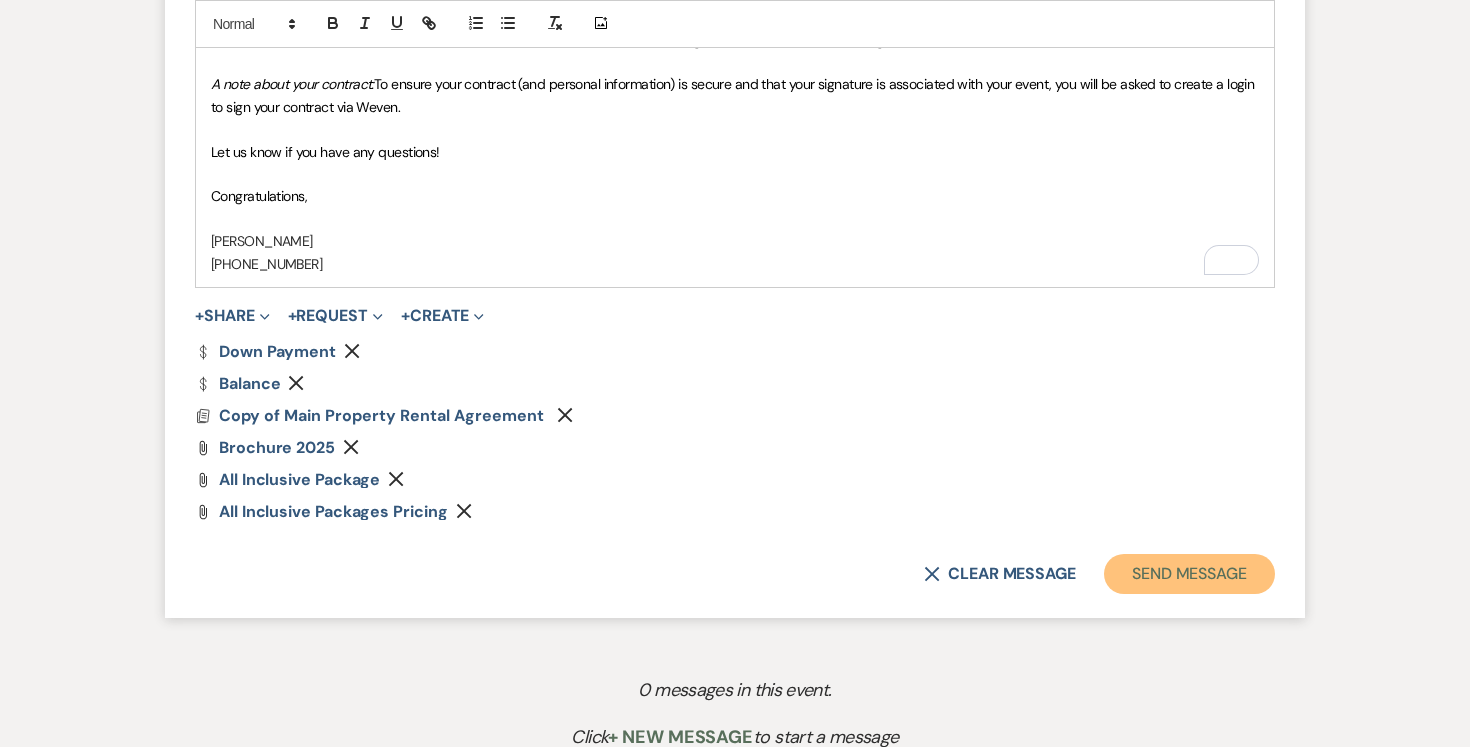 click on "Send Message" at bounding box center (1189, 574) 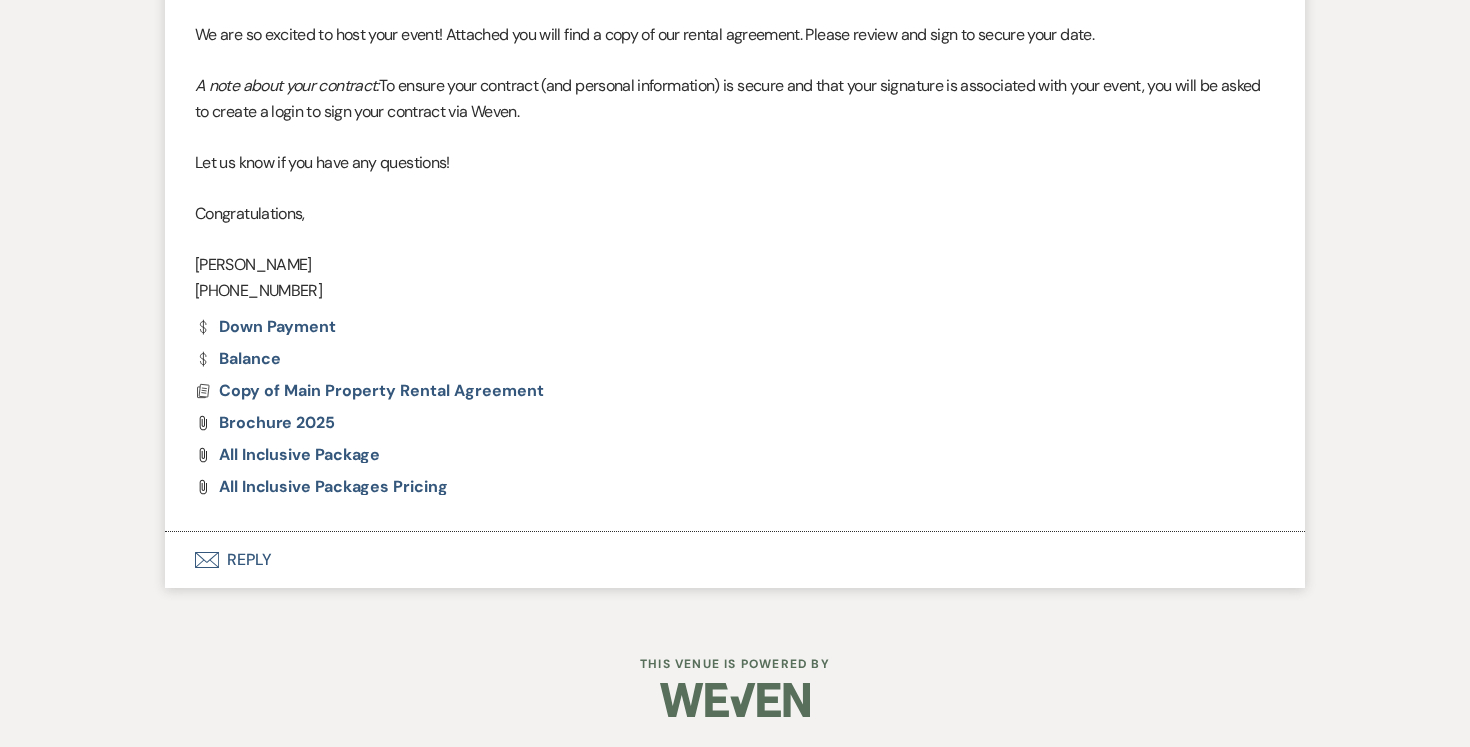 scroll, scrollTop: 0, scrollLeft: 0, axis: both 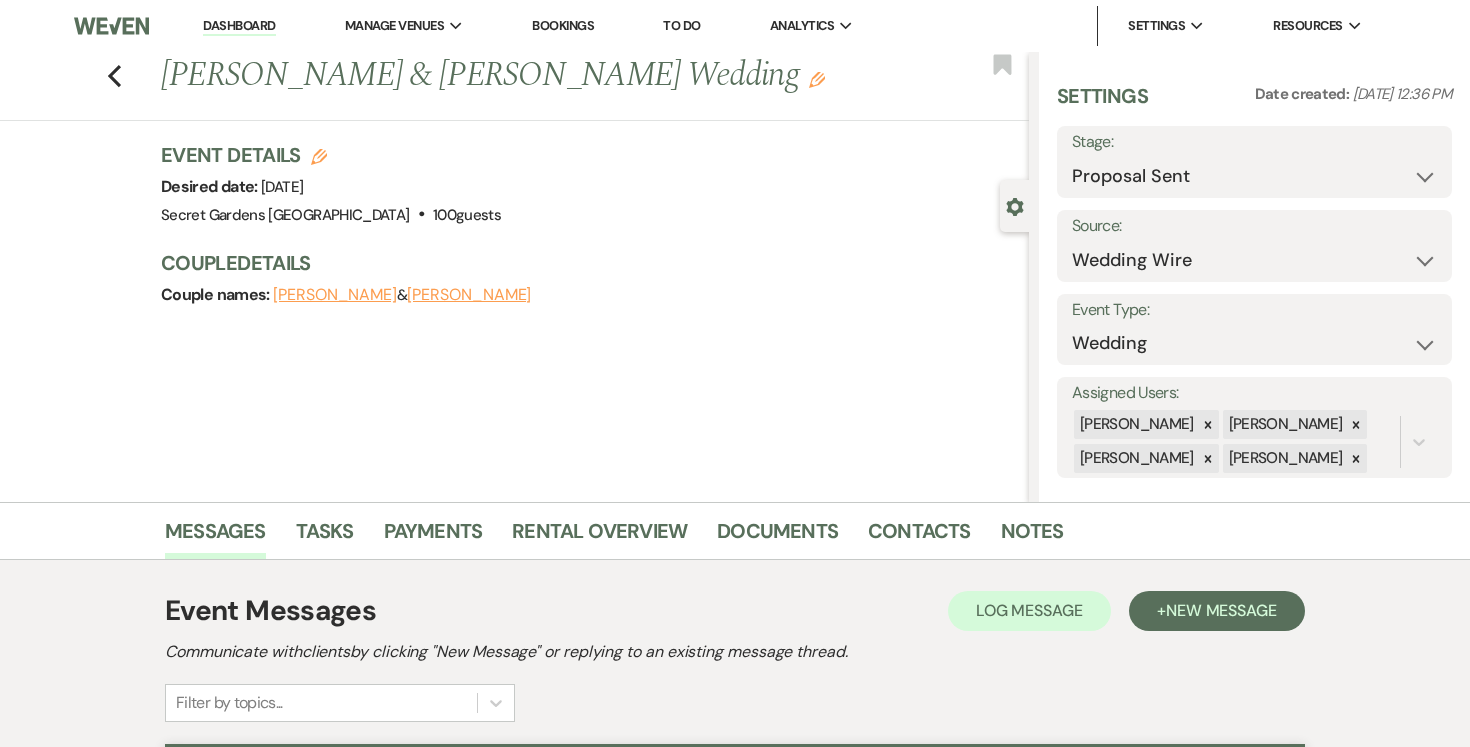 click on "Dashboard" at bounding box center [239, 26] 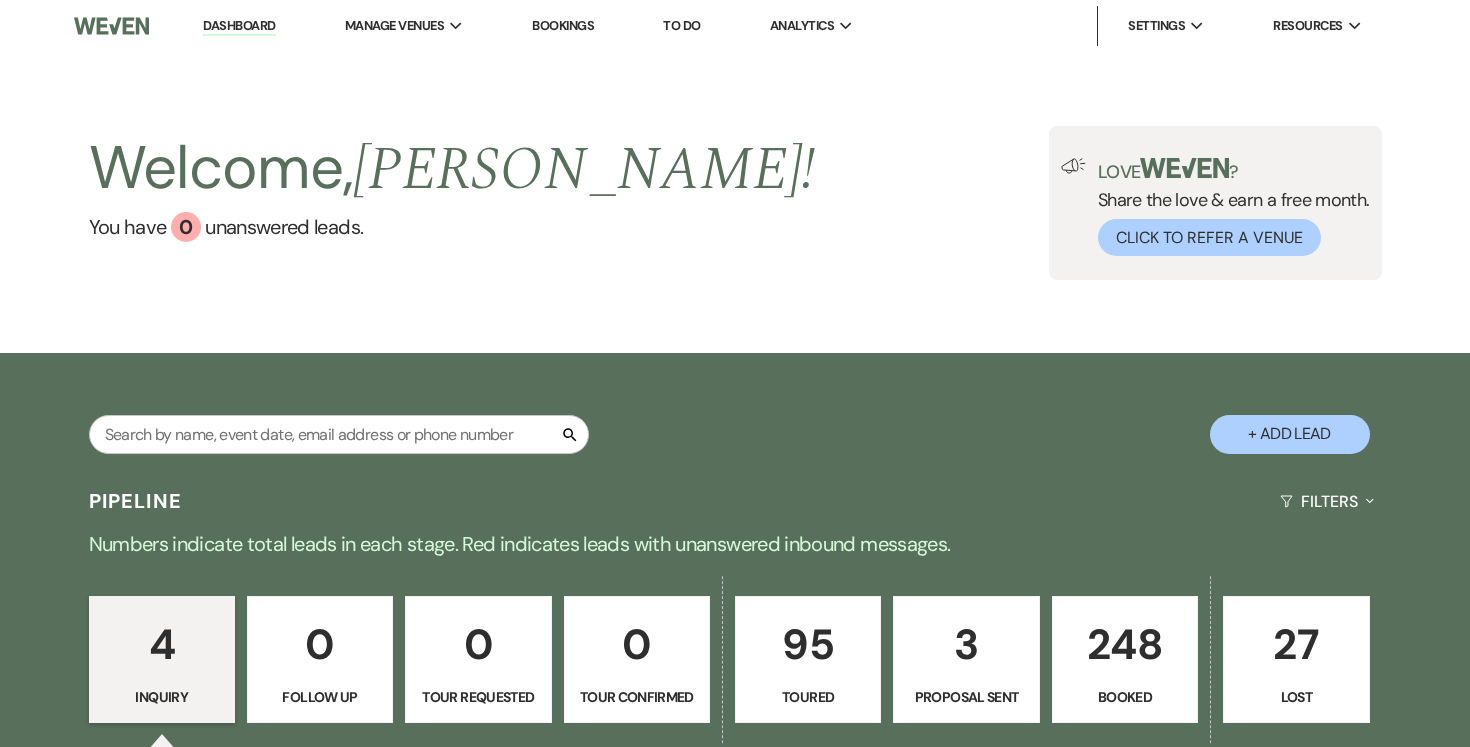 click on "+ Add Lead" at bounding box center (1290, 434) 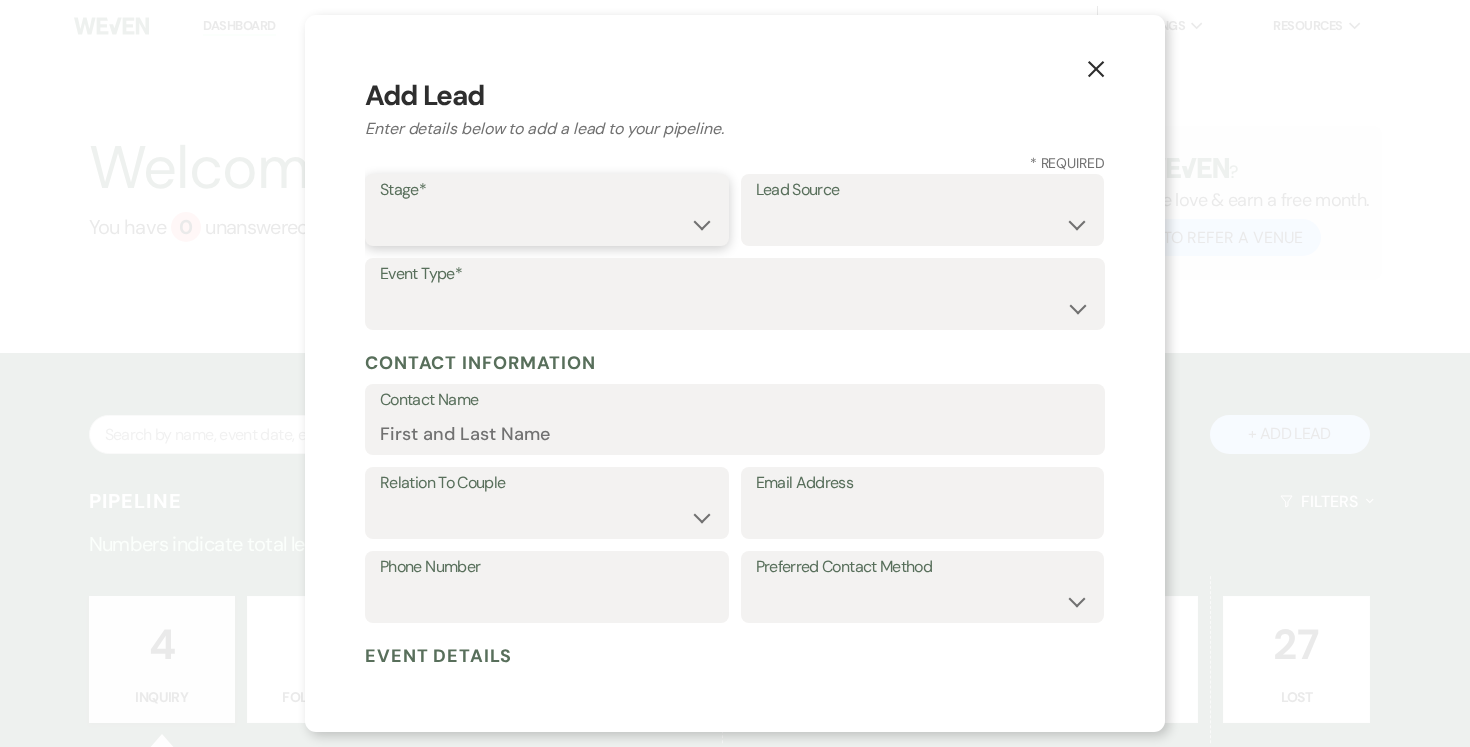 click on "Inquiry Follow Up Tour Requested Tour Confirmed Toured Proposal Sent Booked Lost" at bounding box center [547, 224] 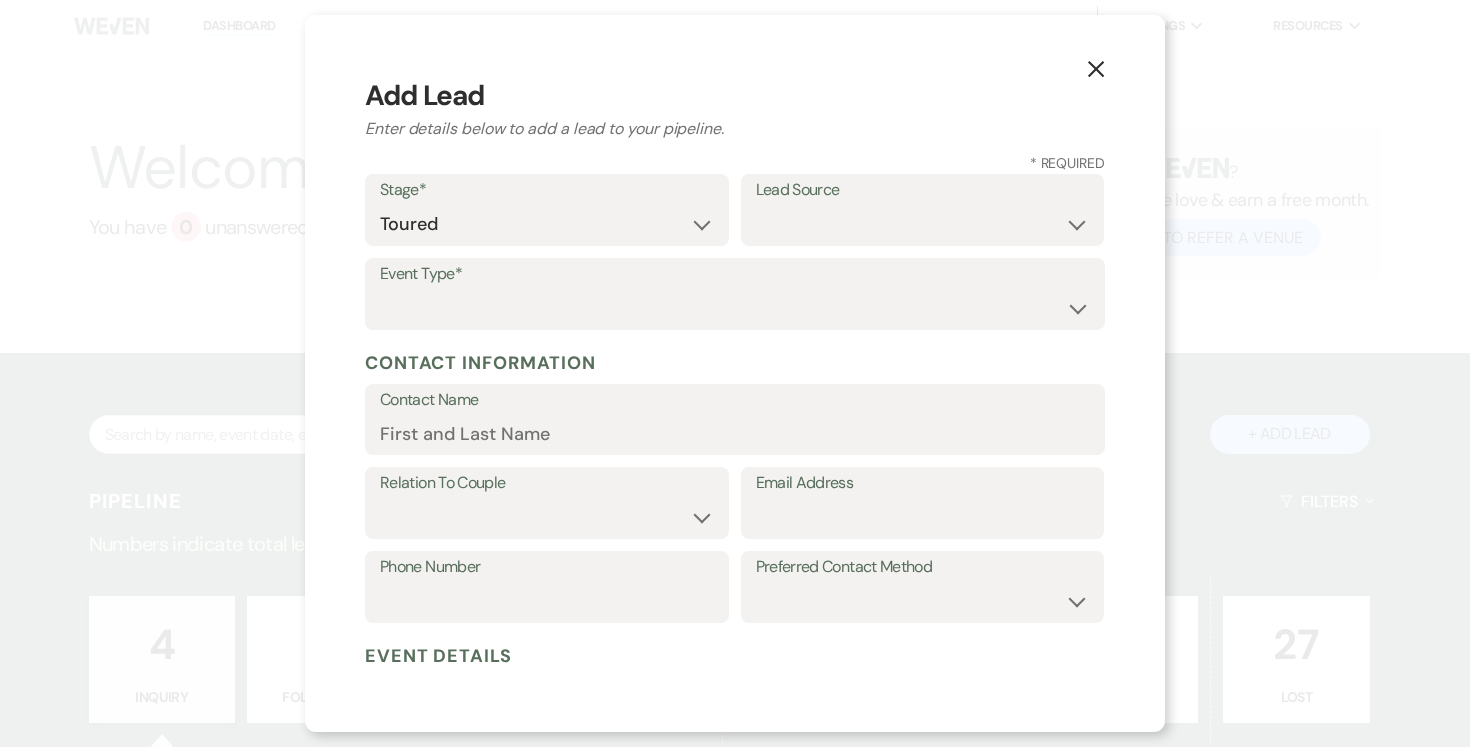 click on "Lead Source Weven Venue Website Instagram Facebook Pinterest Google The Knot Wedding Wire Here Comes the Guide Wedding Spot Eventective [PERSON_NAME] The Venue Report PartySlate VRBO / Homeaway Airbnb Wedding Show TikTok X / Twitter Phone Call Walk-in Vendor Referral Advertising Personal Referral Local Referral Other" at bounding box center (923, 210) 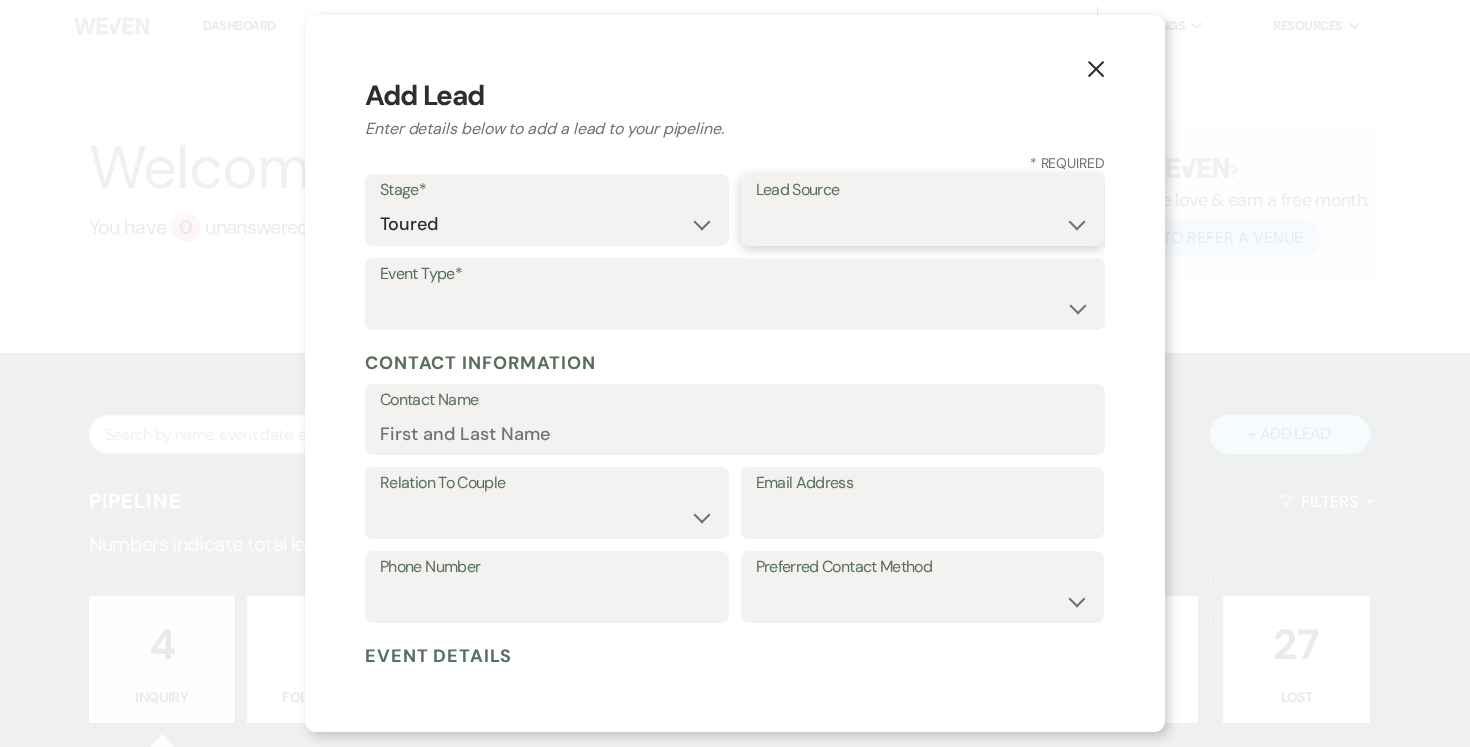 click on "Weven Venue Website Instagram Facebook Pinterest Google The Knot Wedding Wire Here Comes the Guide Wedding Spot Eventective [PERSON_NAME] The Venue Report PartySlate VRBO / Homeaway Airbnb Wedding Show TikTok X / Twitter Phone Call Walk-in Vendor Referral Advertising Personal Referral Local Referral Other" at bounding box center [923, 224] 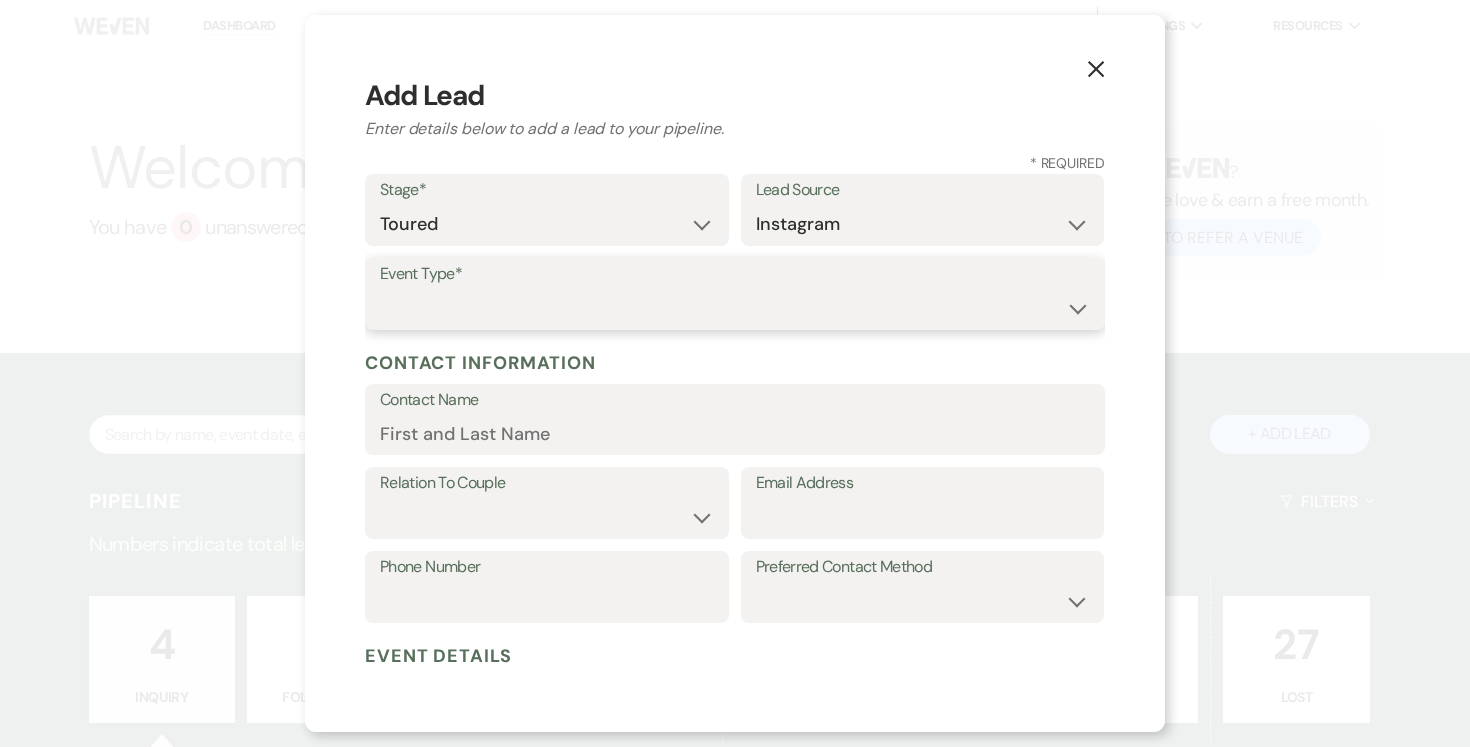click on "Wedding Anniversary Party Baby Shower Bachelorette / Bachelor Party Birthday Party Bridal Shower Brunch Community Event Concert Corporate Event Elopement End of Life Celebration Engagement Party Fundraiser Graduation Party Micro Wedding Prom Quinceañera Rehearsal Dinner Religious Event Retreat Other" at bounding box center [735, 308] 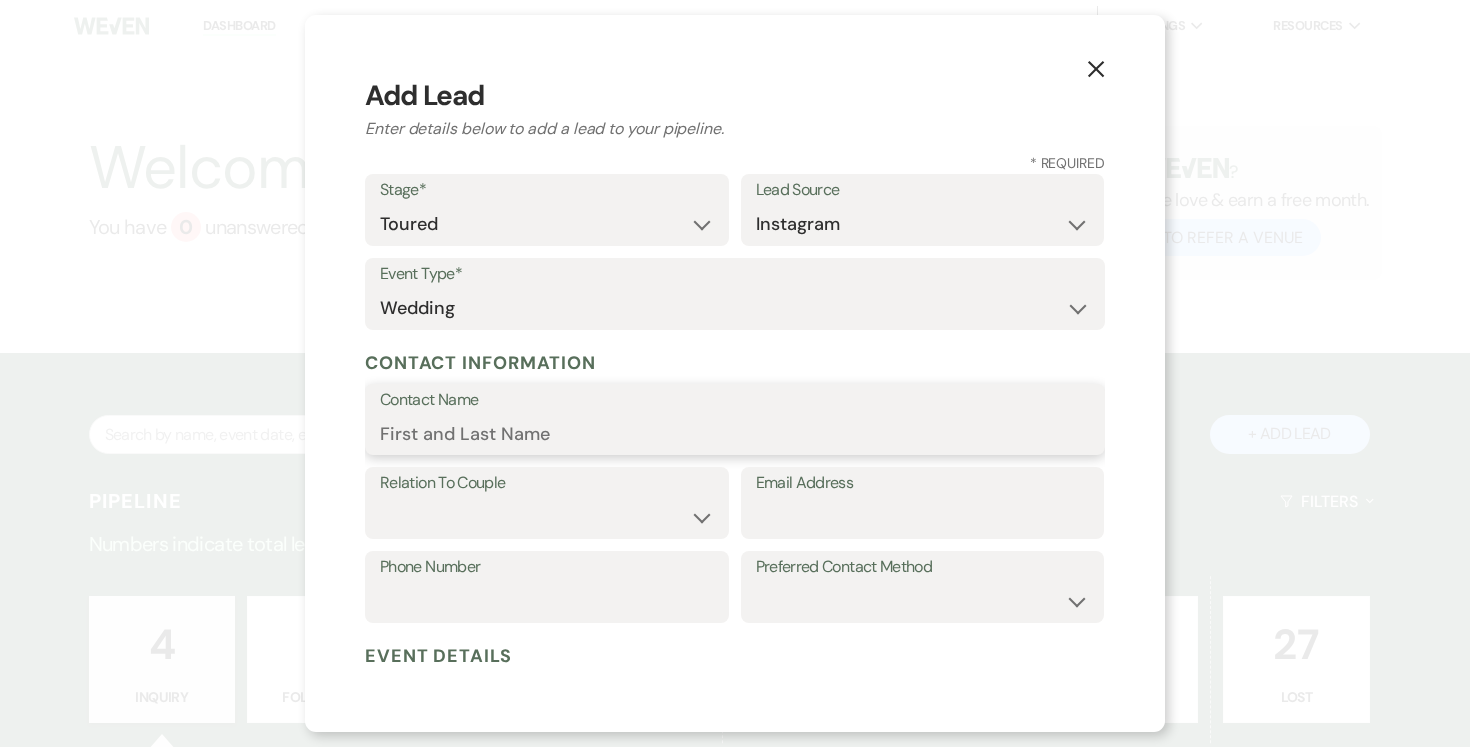click on "Contact Name" at bounding box center (735, 433) 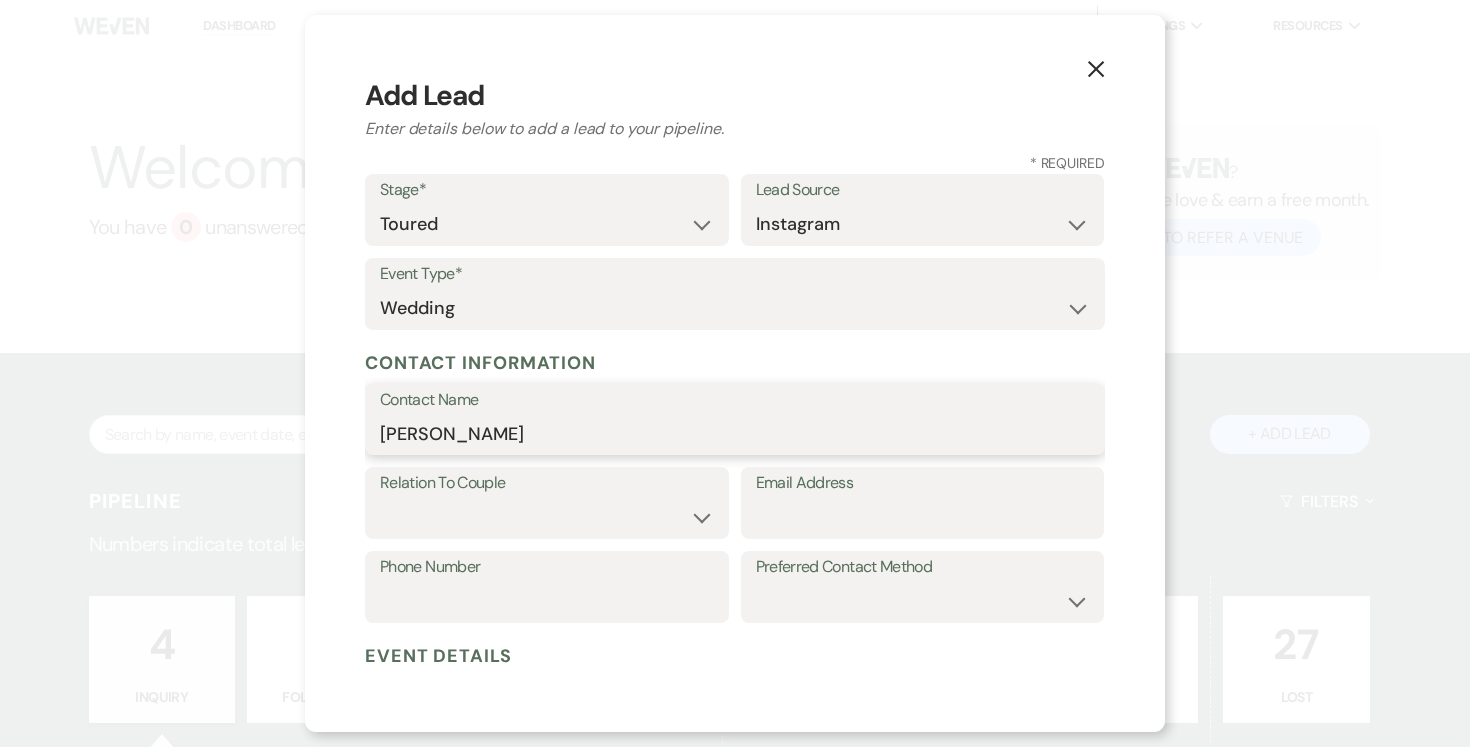 type on "[PERSON_NAME]" 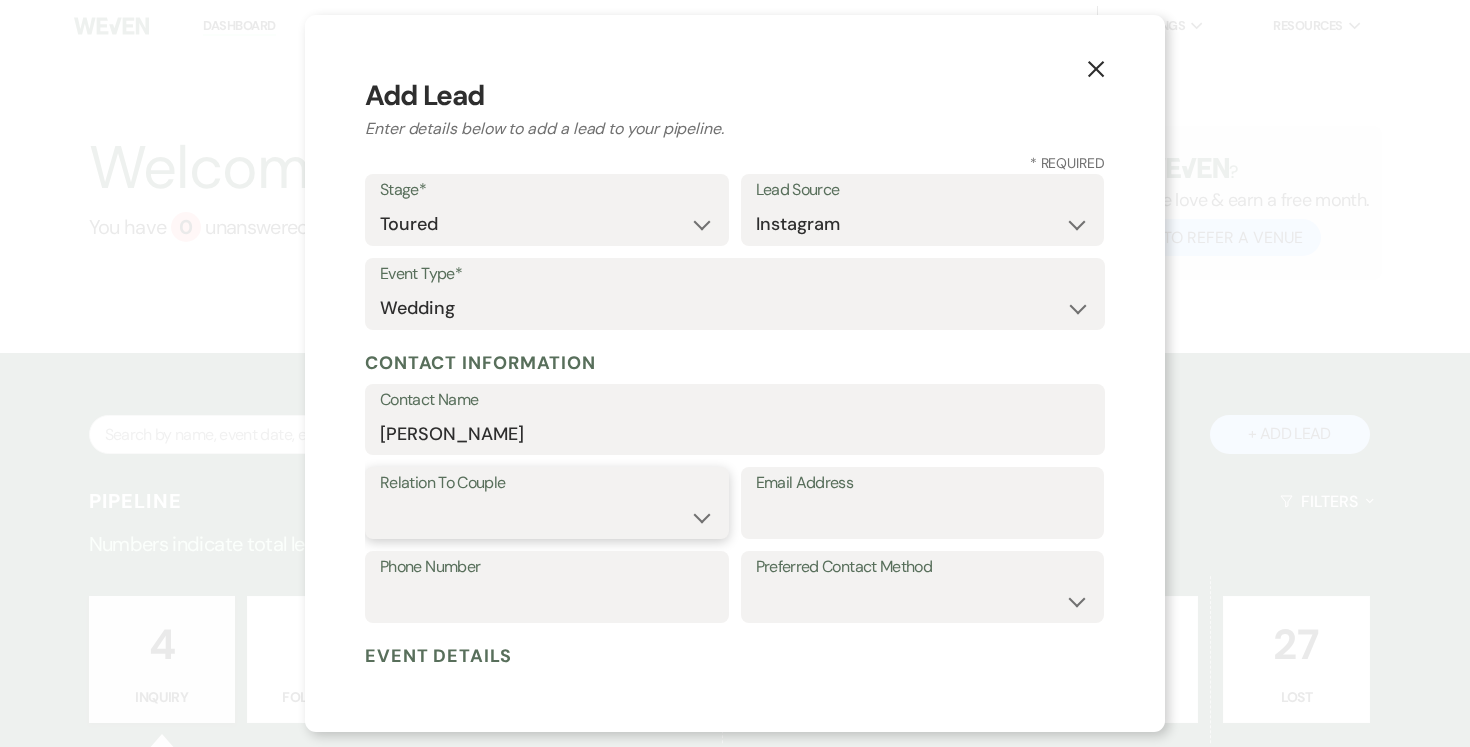 click on "Couple Planner Parent of Couple Family Member Friend Other" at bounding box center (547, 517) 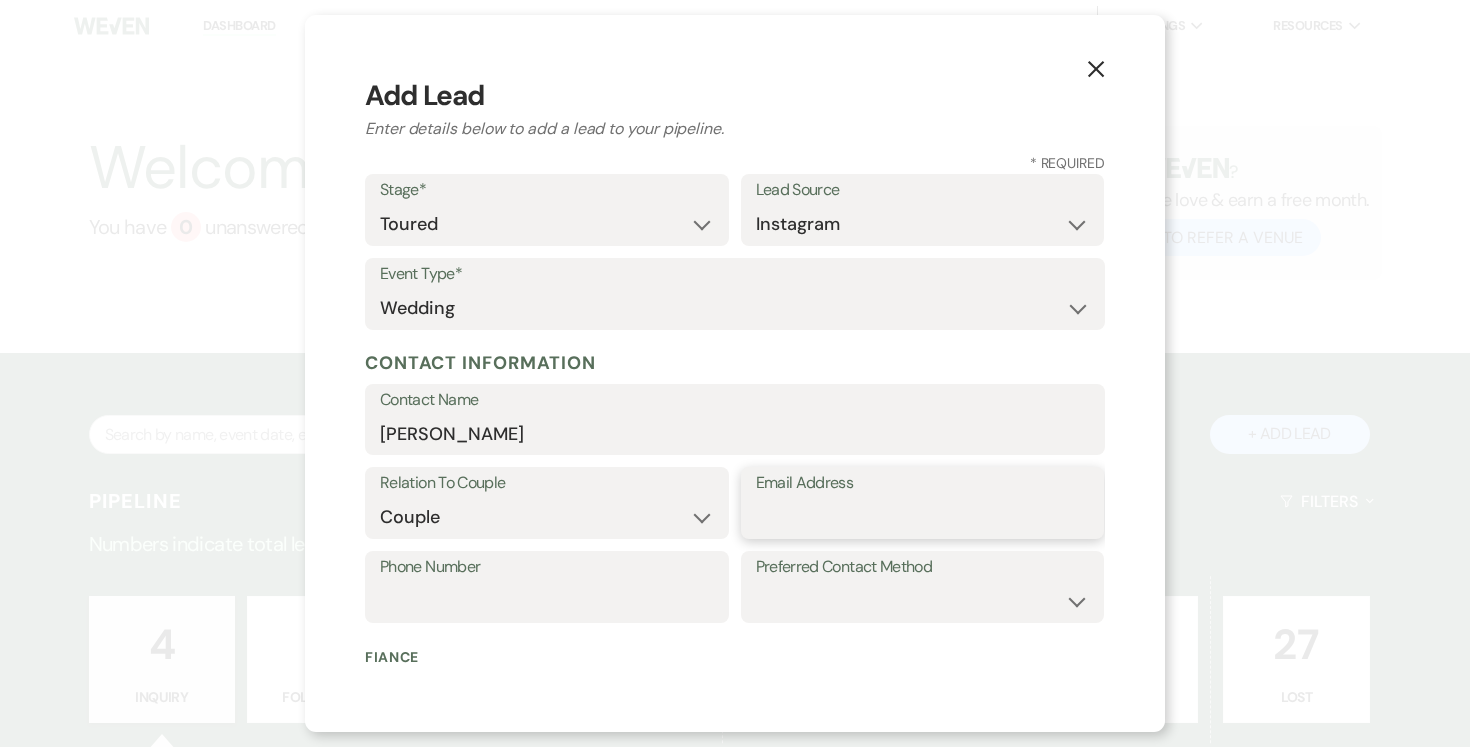 click on "Email Address" at bounding box center [923, 517] 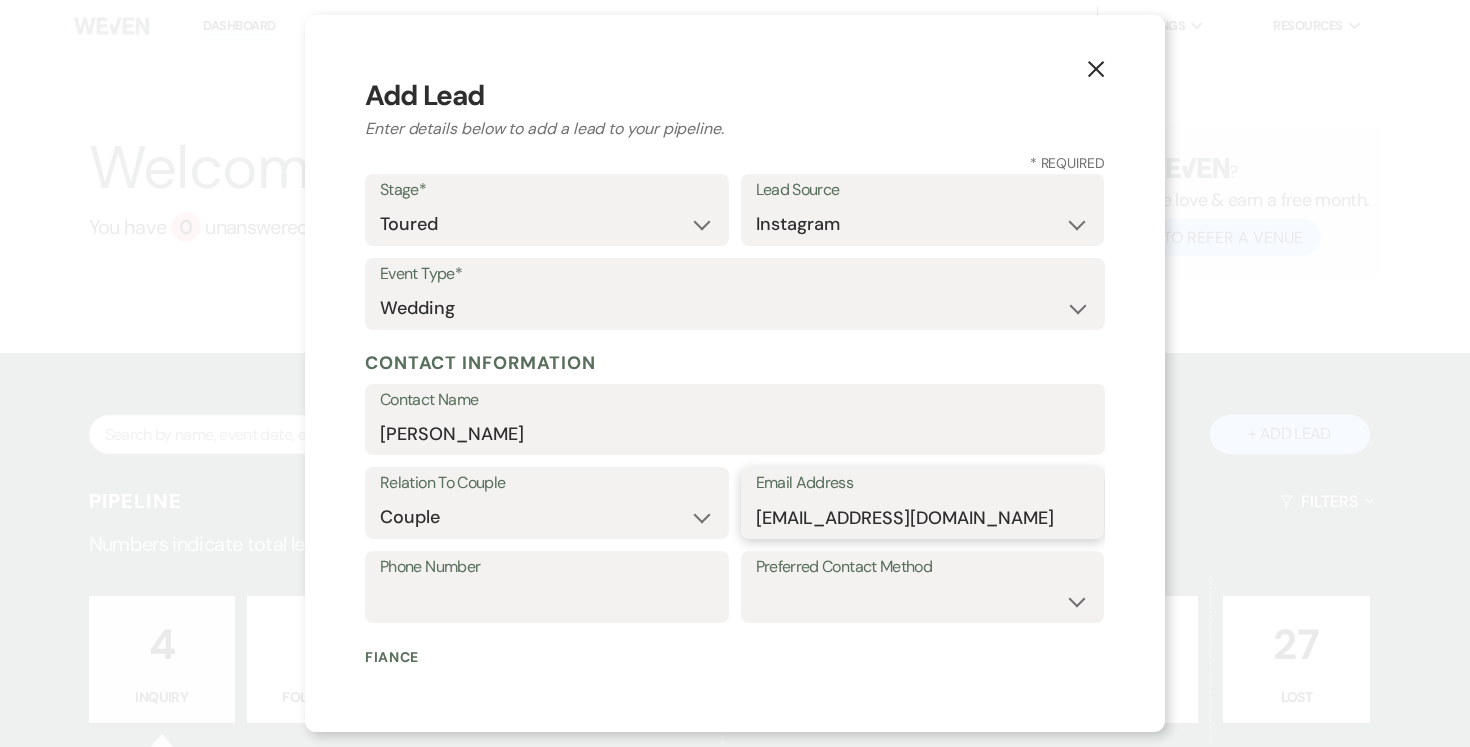 type on "[EMAIL_ADDRESS][DOMAIN_NAME]" 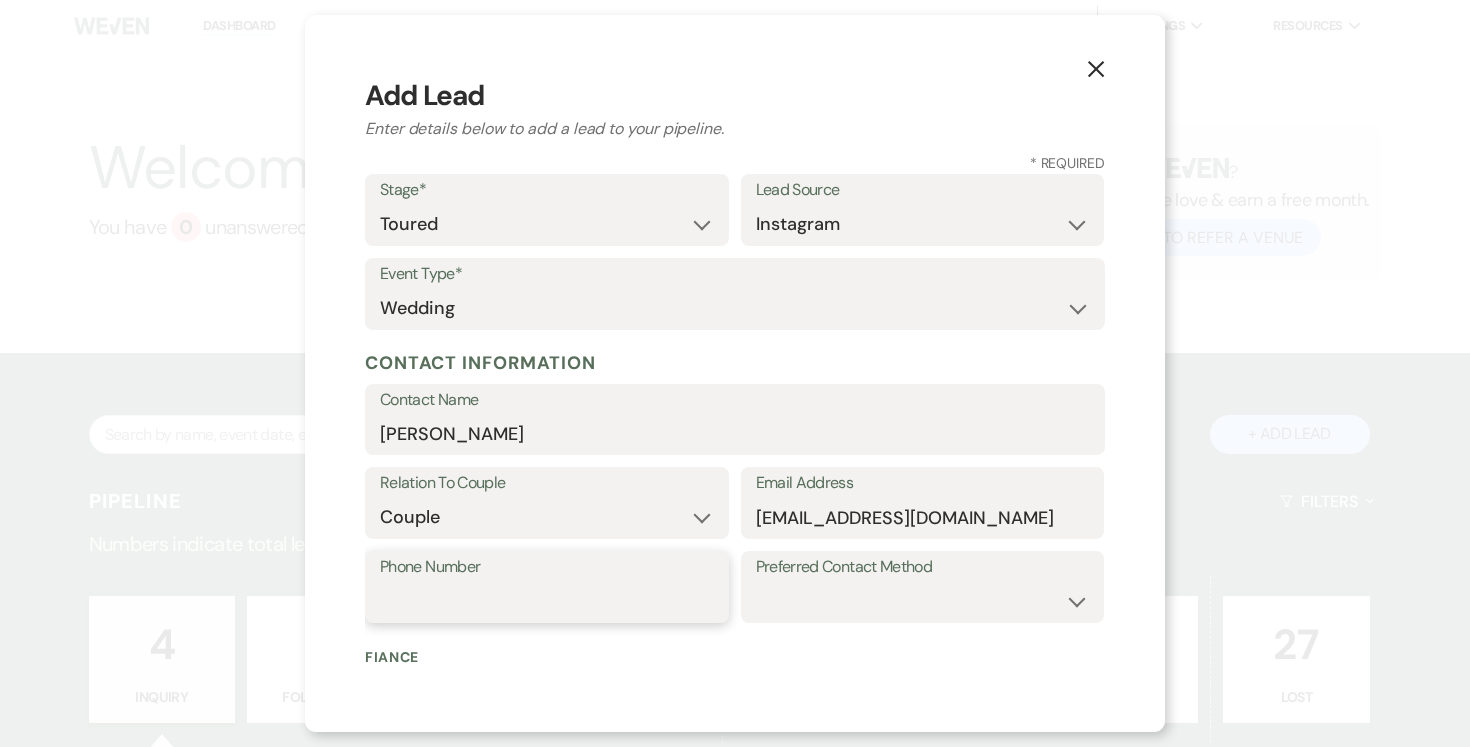 click on "Phone Number" at bounding box center [547, 601] 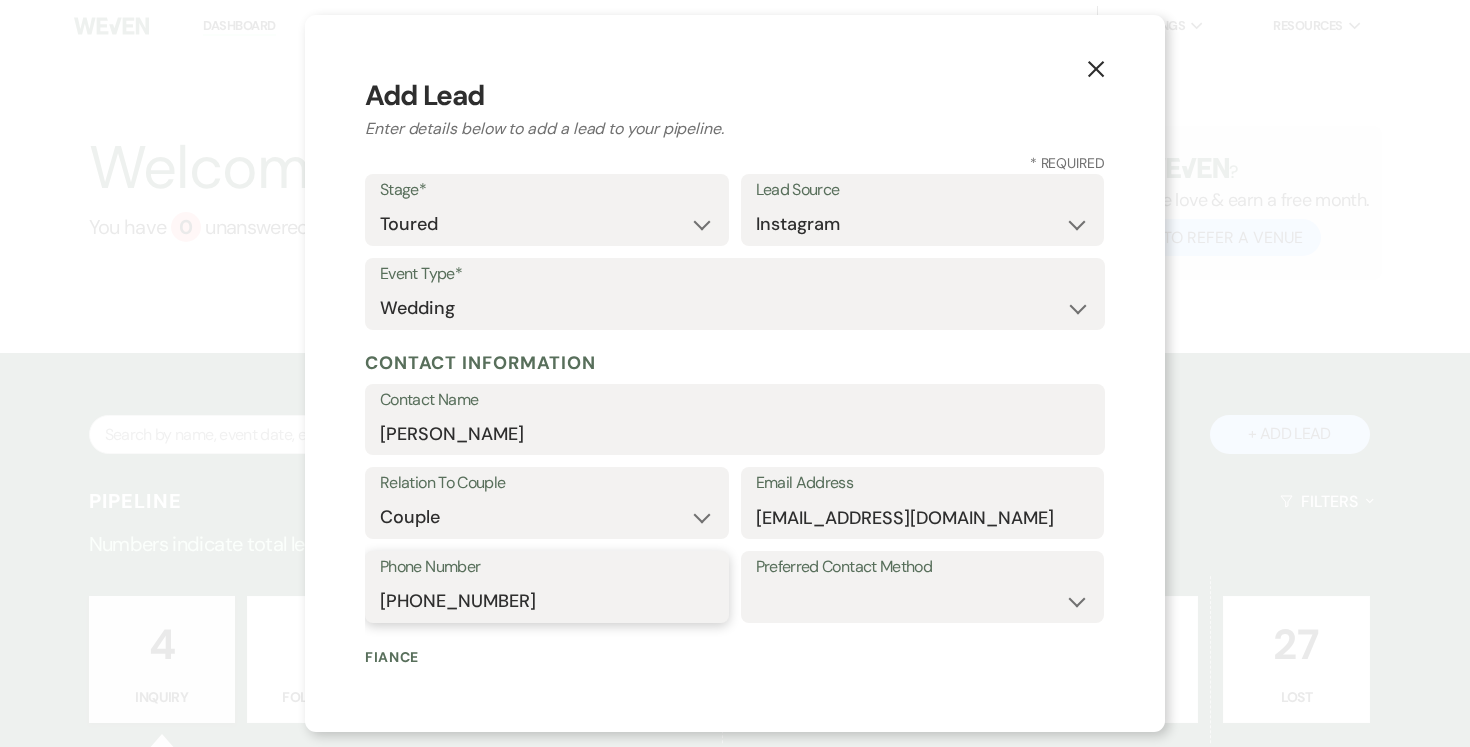 type on "[PHONE_NUMBER]" 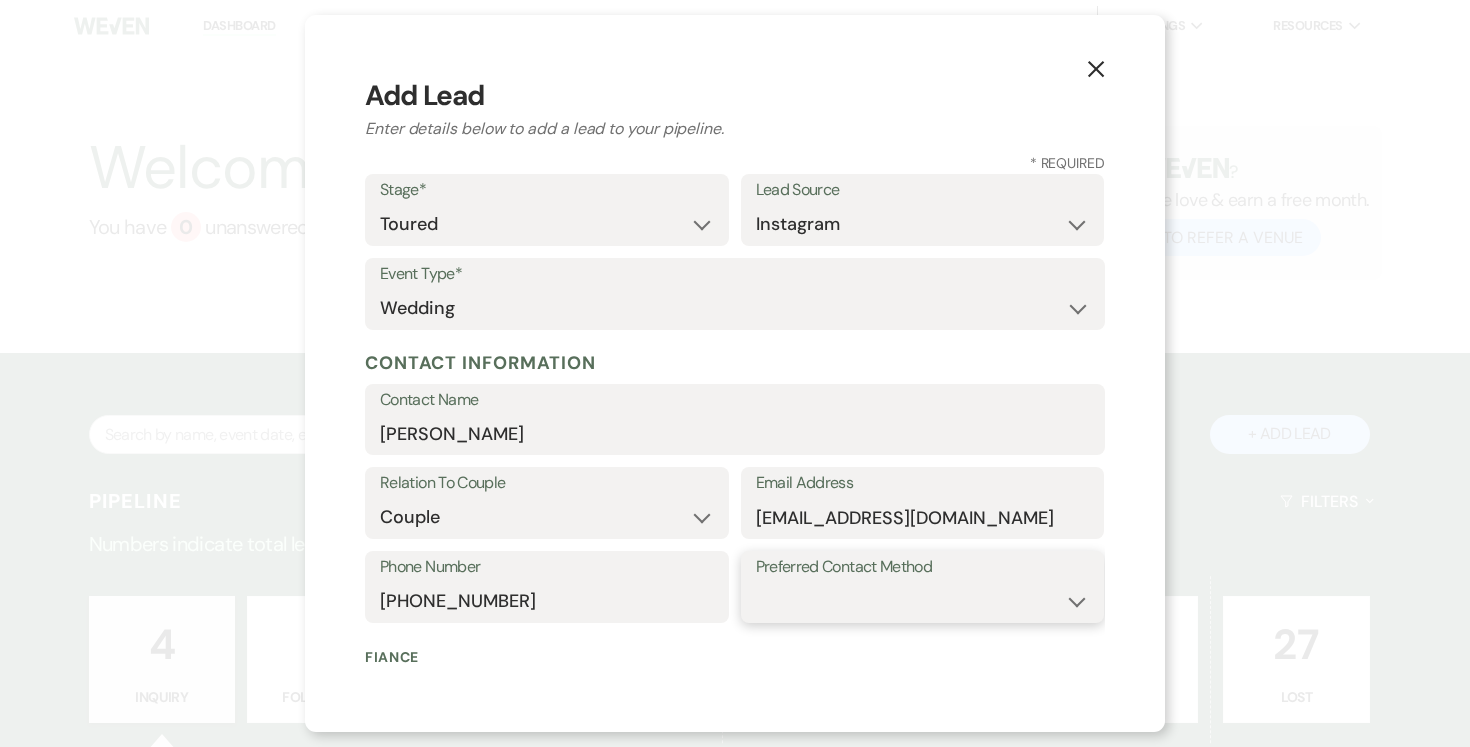 click on "Email Phone Text" at bounding box center (923, 601) 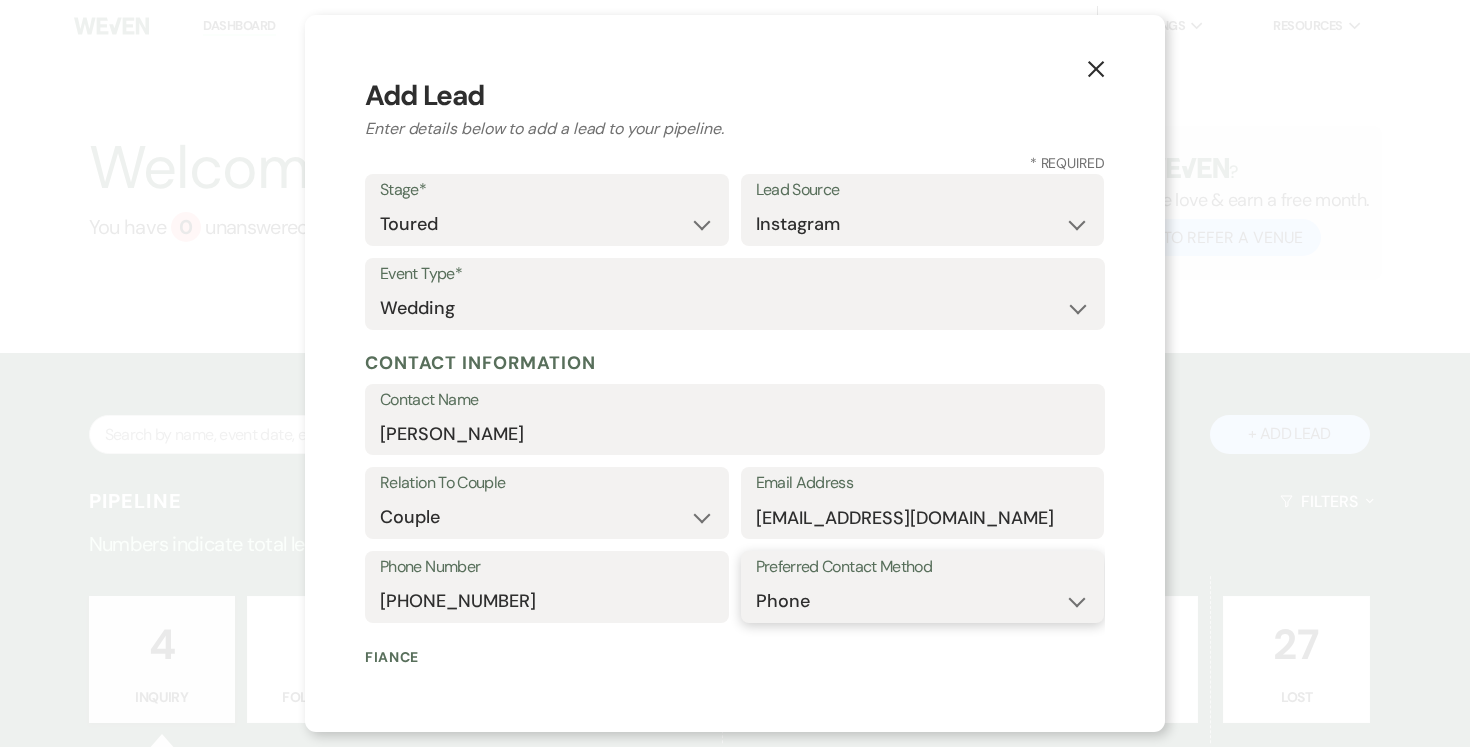 click on "Email Phone Text" at bounding box center [923, 601] 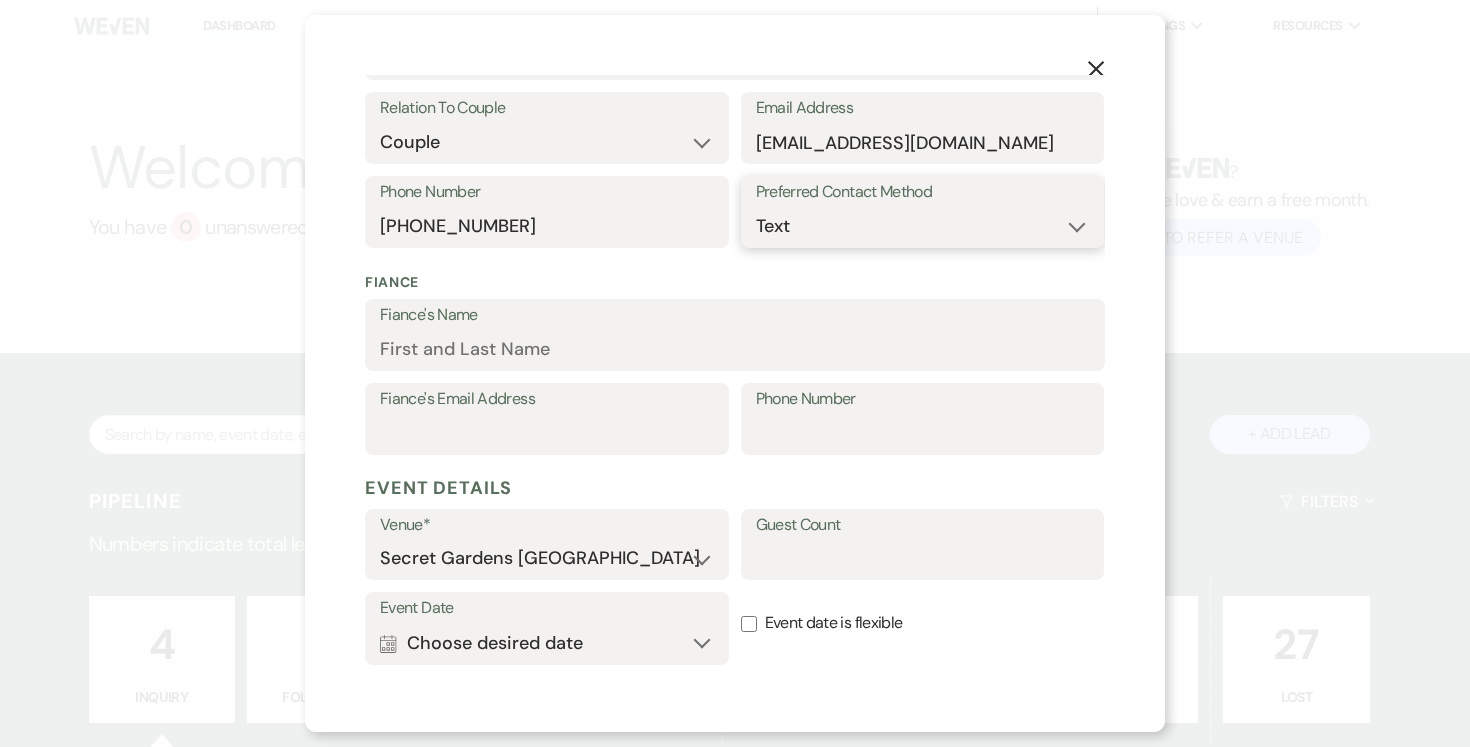 scroll, scrollTop: 395, scrollLeft: 0, axis: vertical 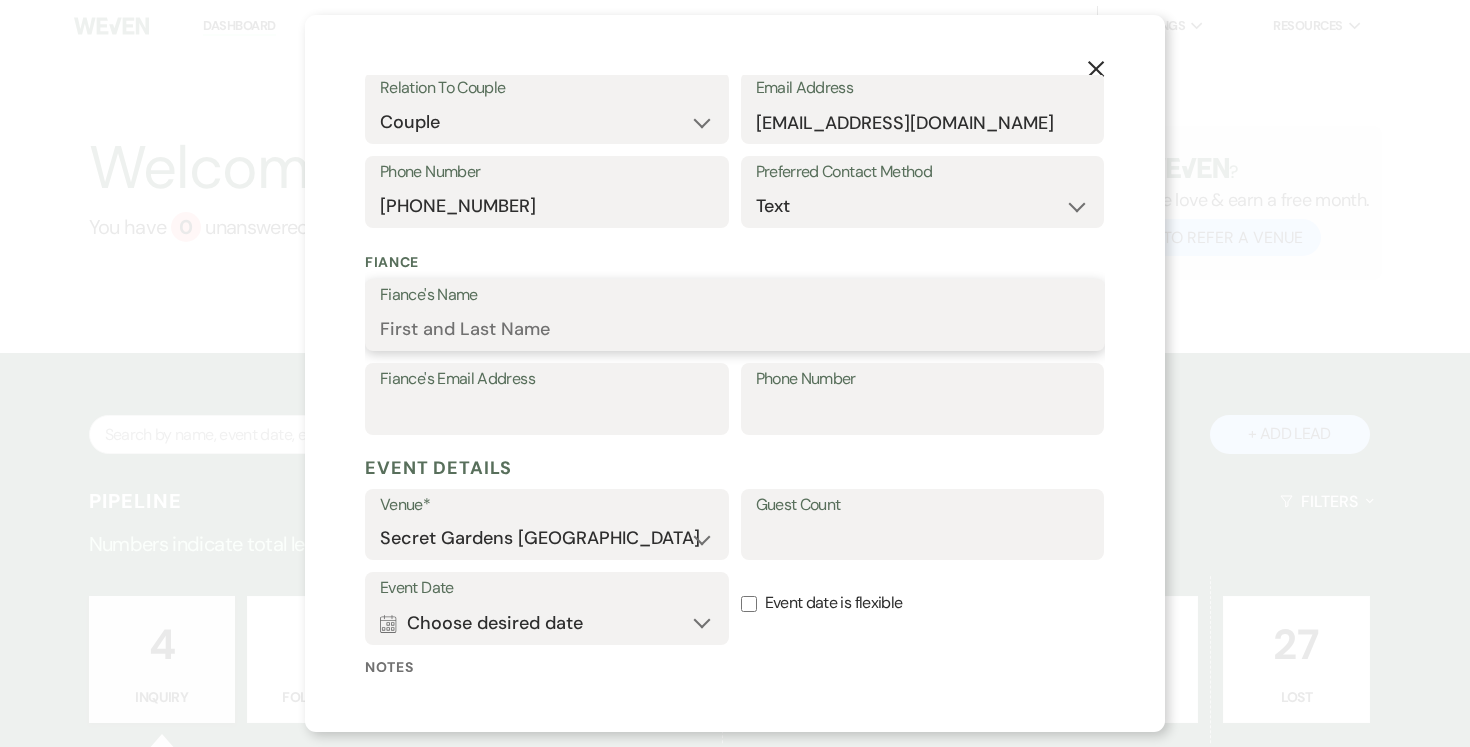 click on "Fiance's Name" at bounding box center [735, 329] 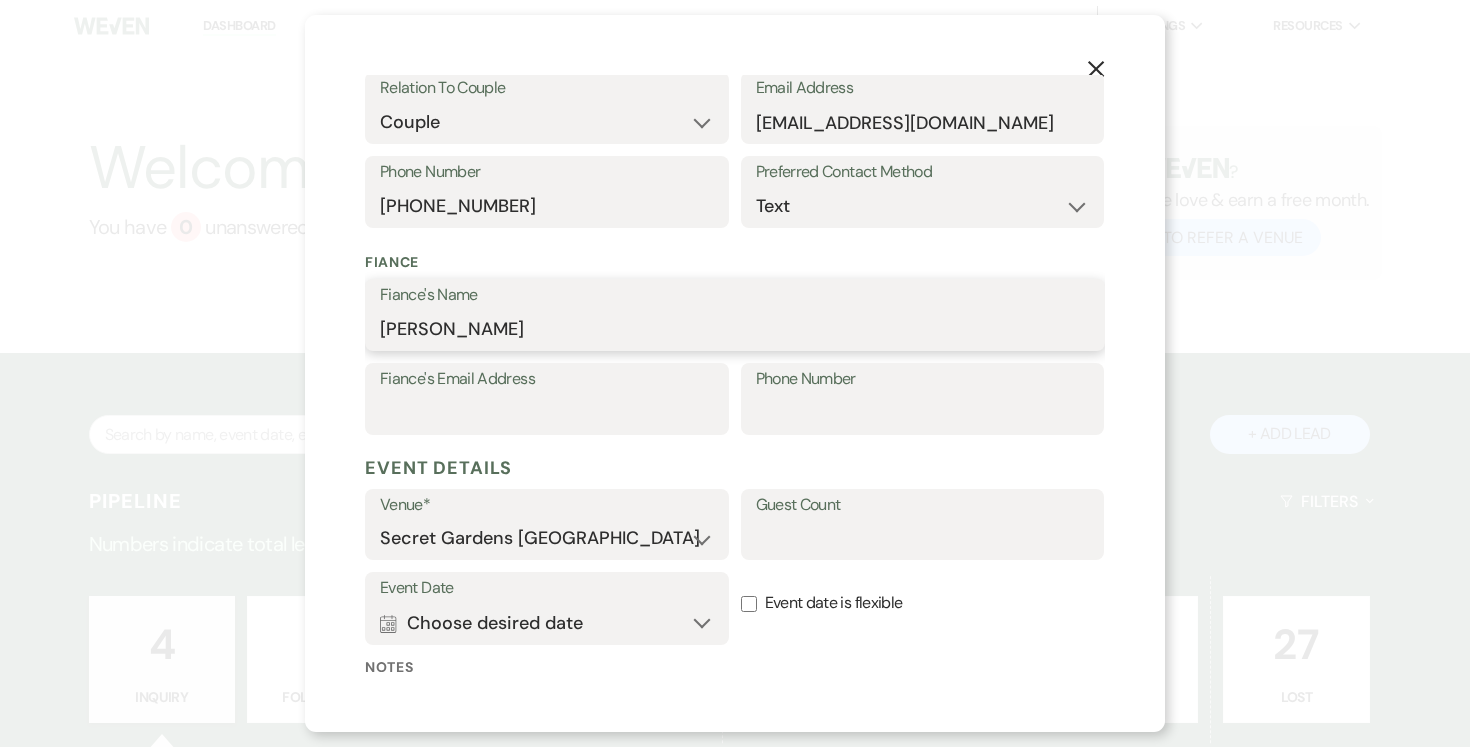 type on "[PERSON_NAME]" 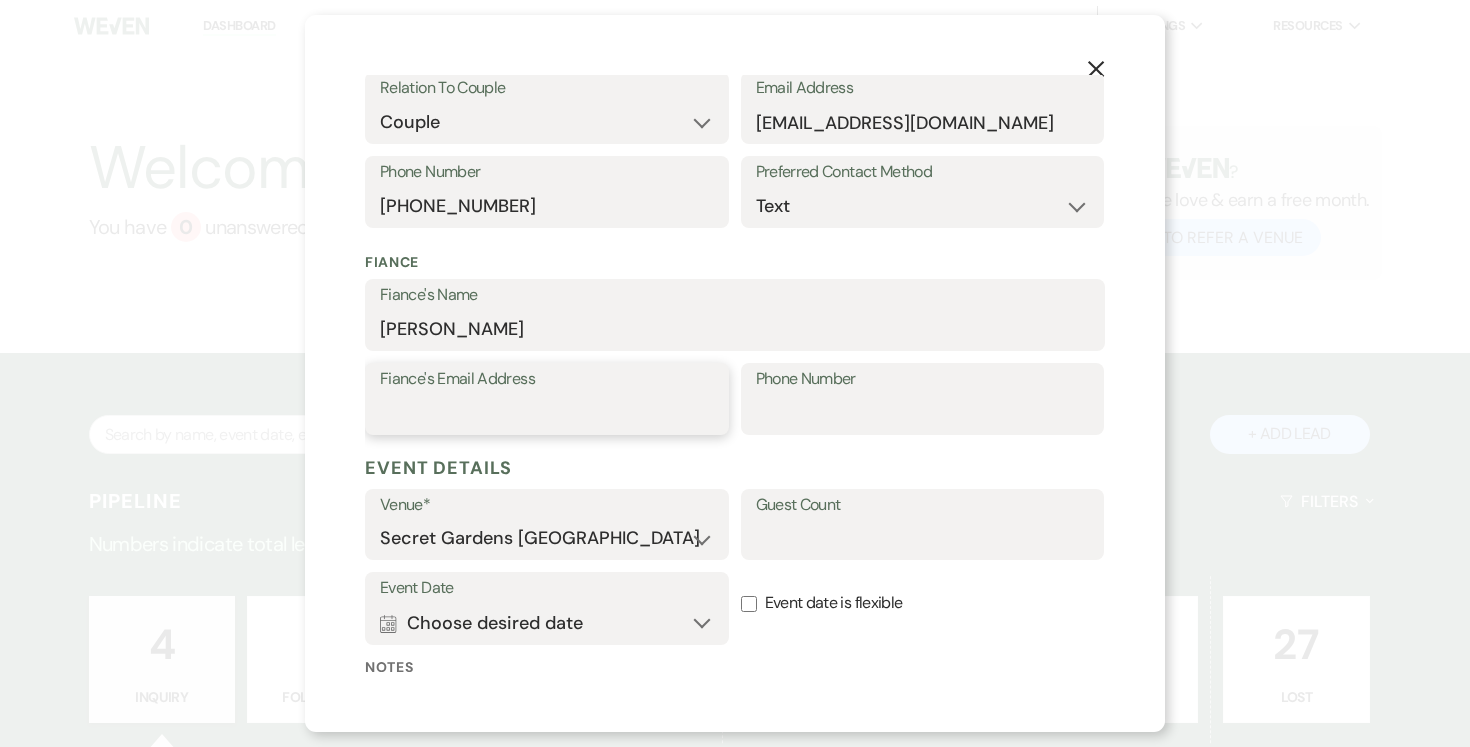 click on "Fiance's Email Address" at bounding box center [547, 413] 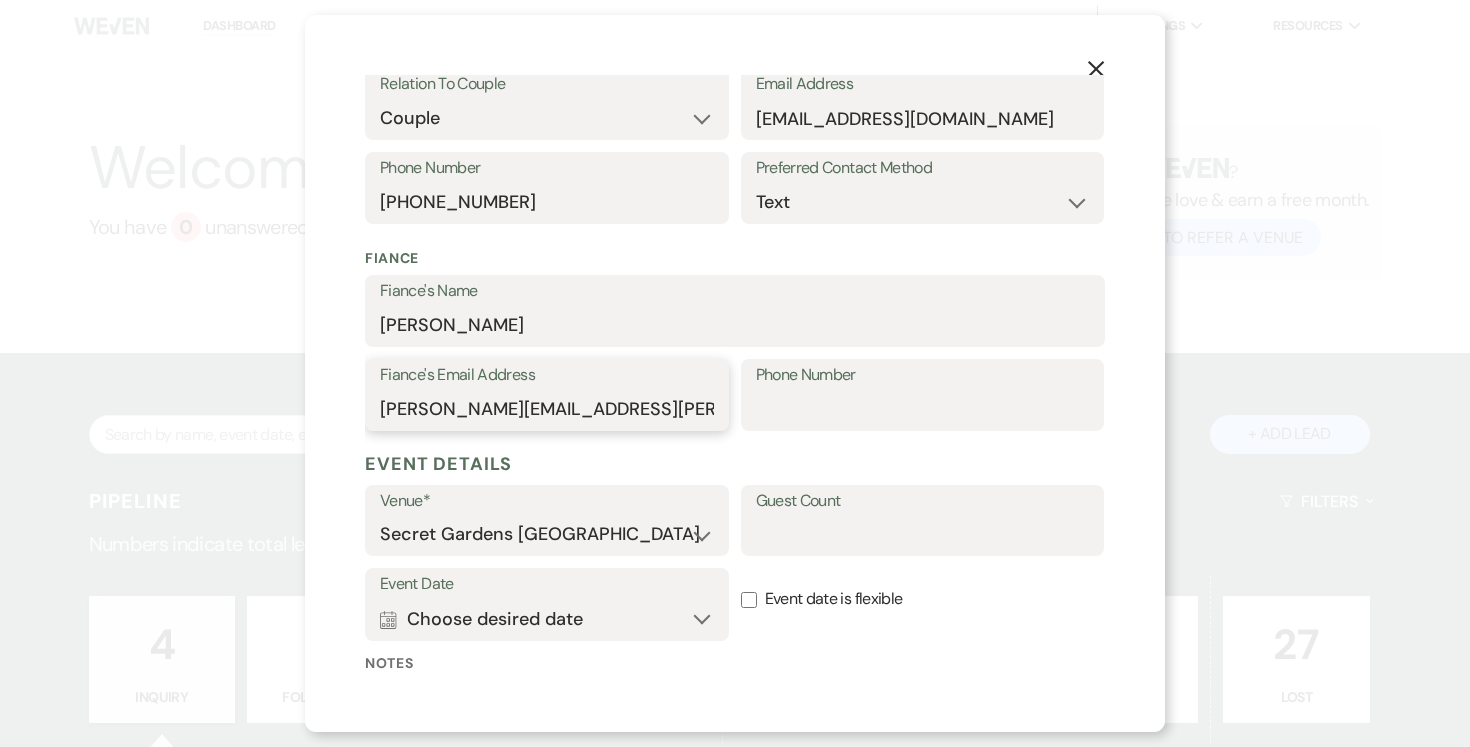 type on "[PERSON_NAME][EMAIL_ADDRESS][PERSON_NAME][DOMAIN_NAME]" 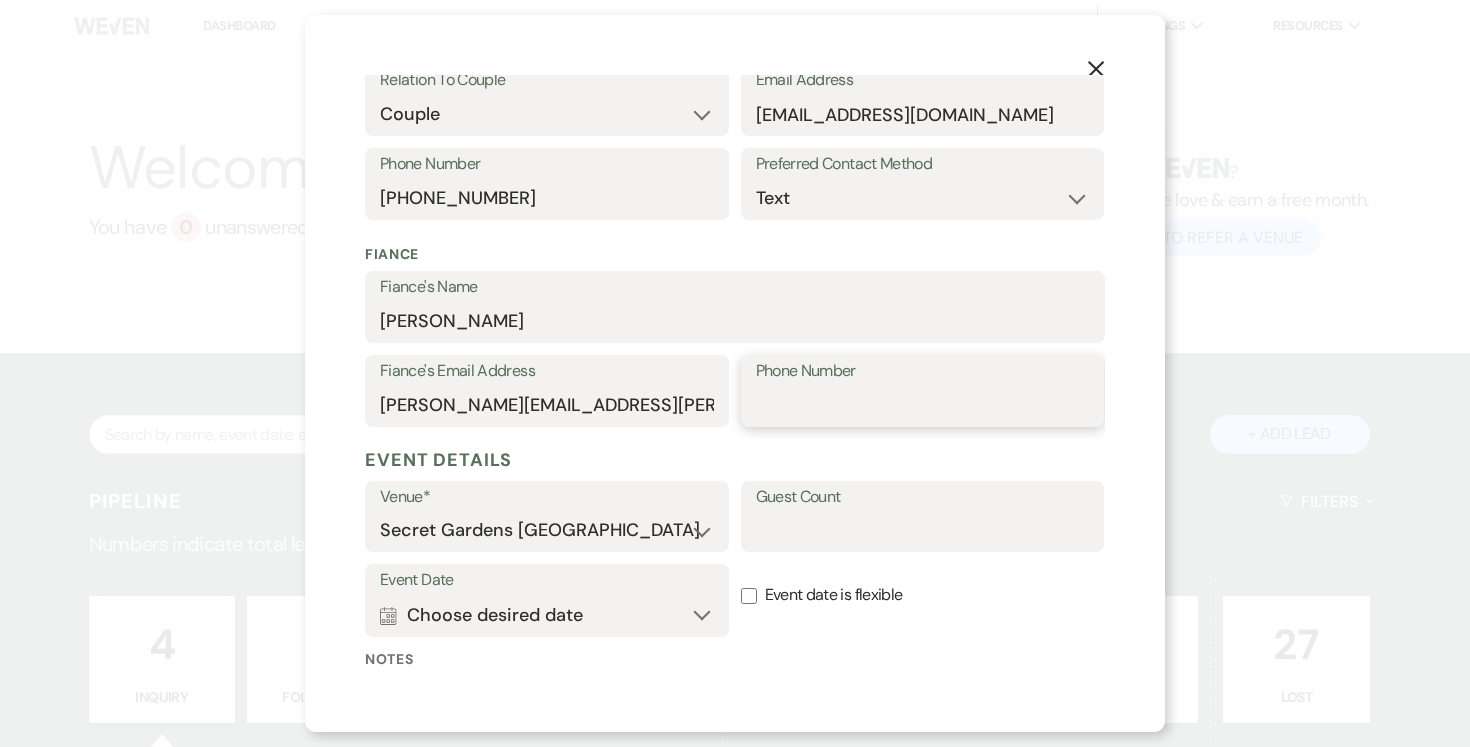click on "Phone Number" at bounding box center (923, 405) 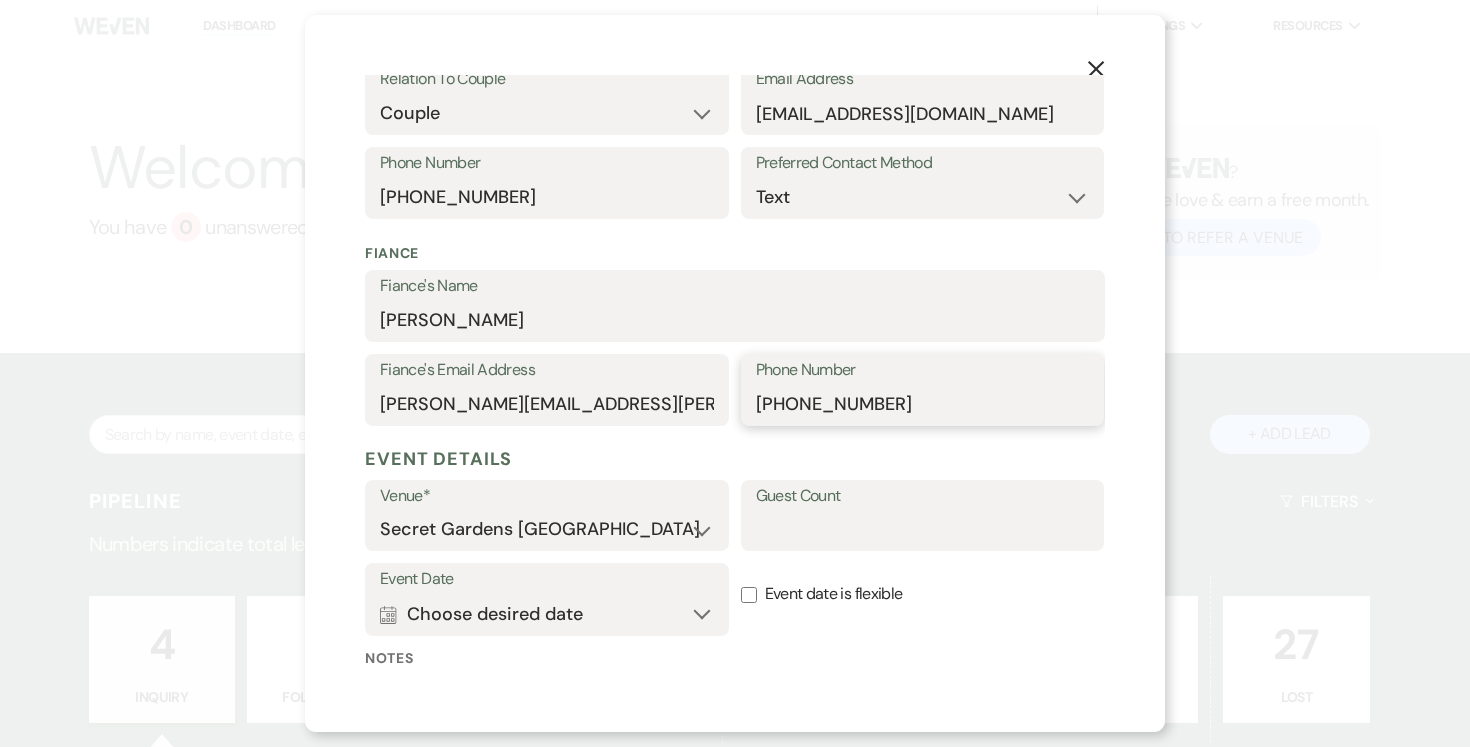 type on "[PHONE_NUMBER]" 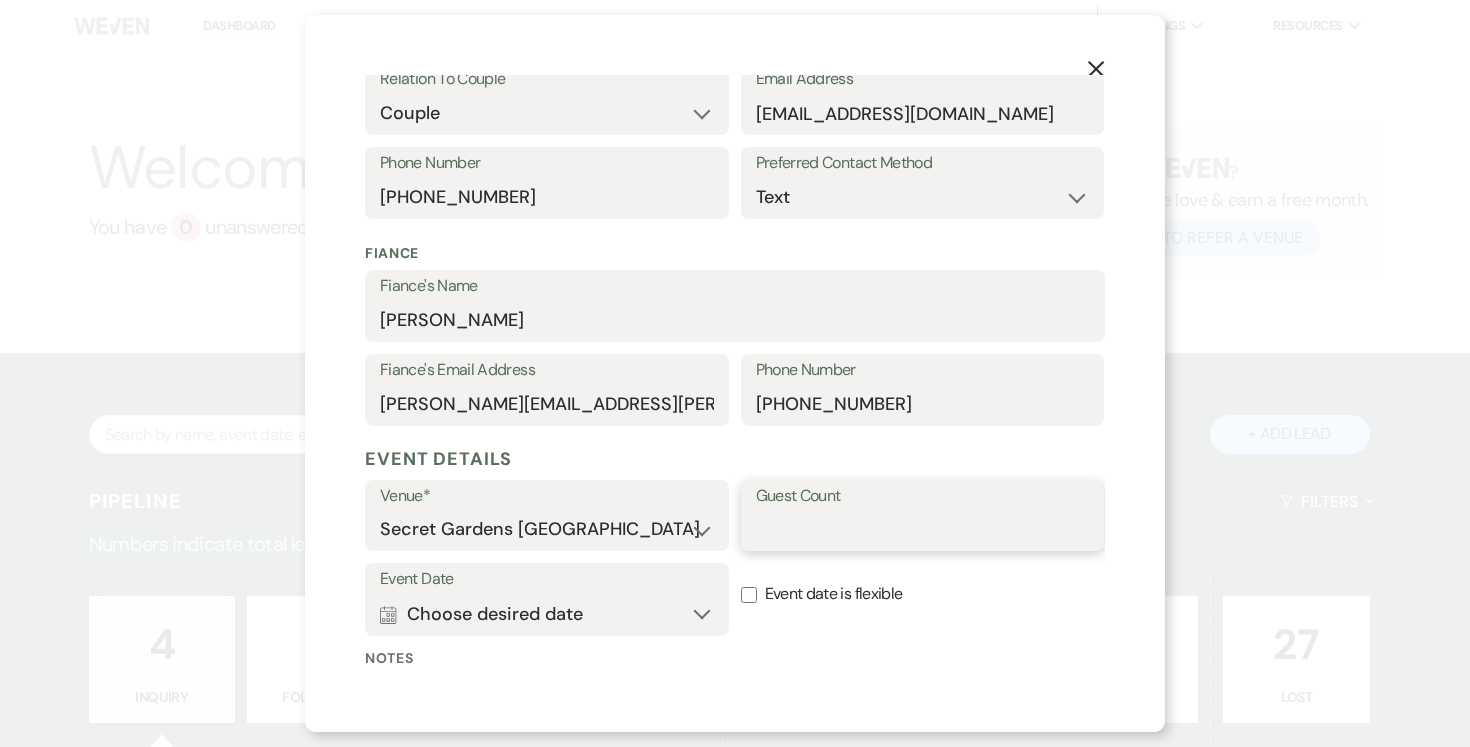 click on "Guest Count" at bounding box center (923, 529) 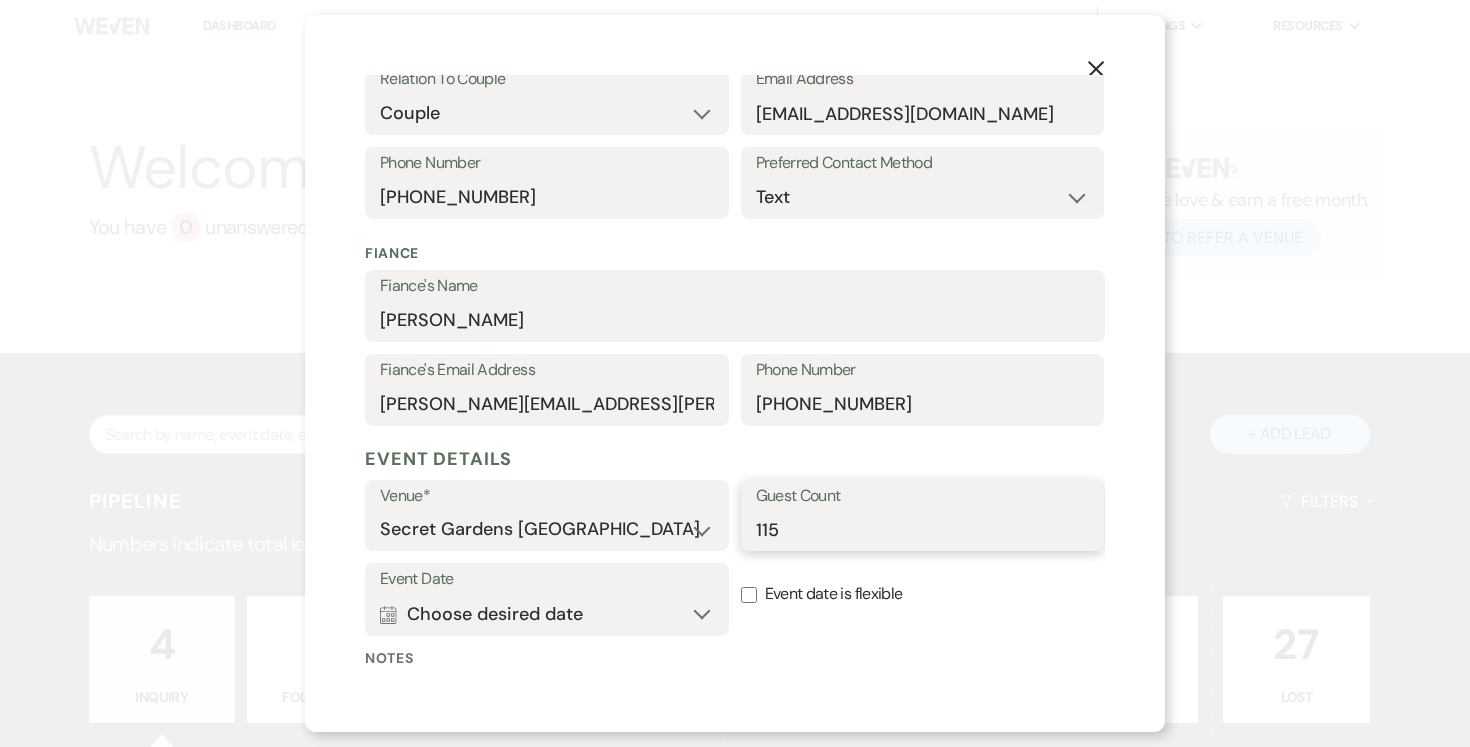 type on "115" 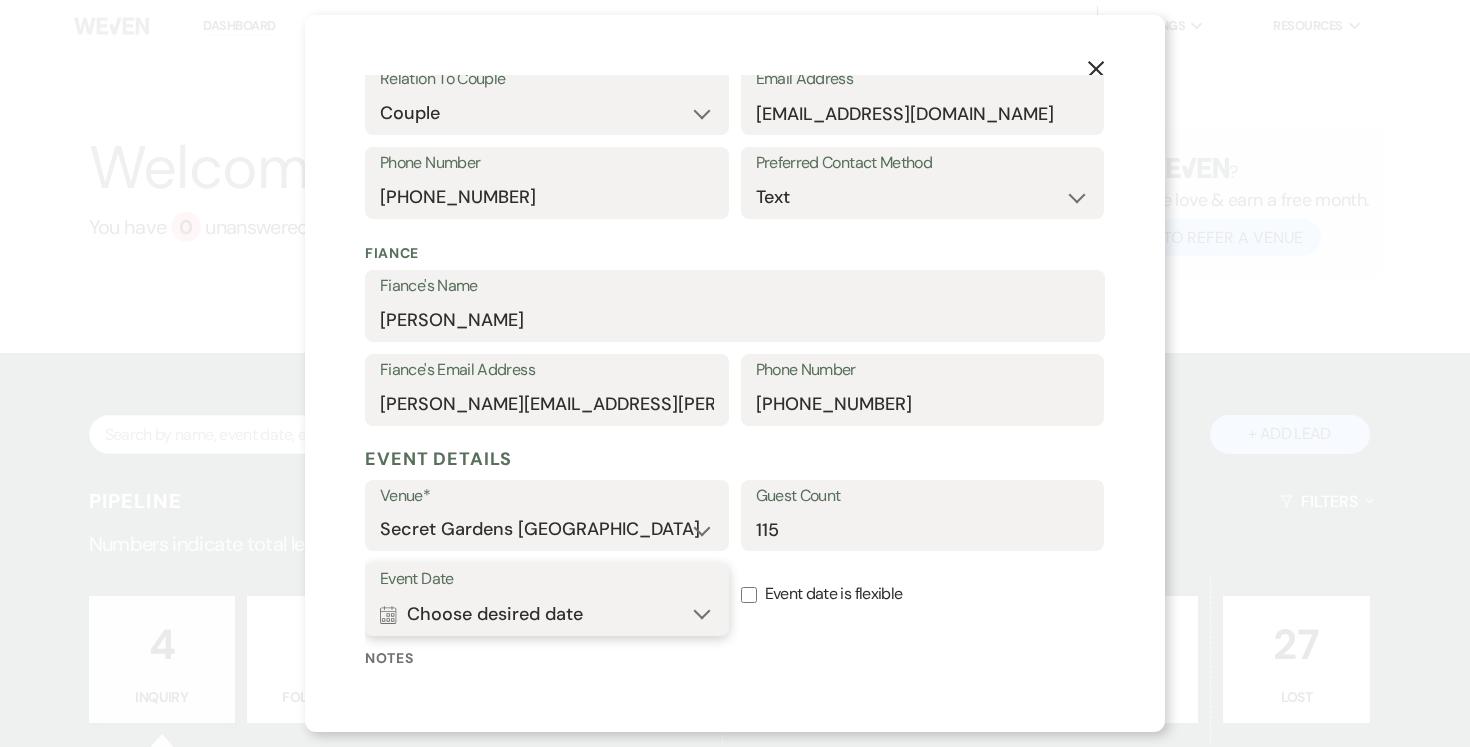 click on "Calendar Choose desired date Expand" at bounding box center [547, 614] 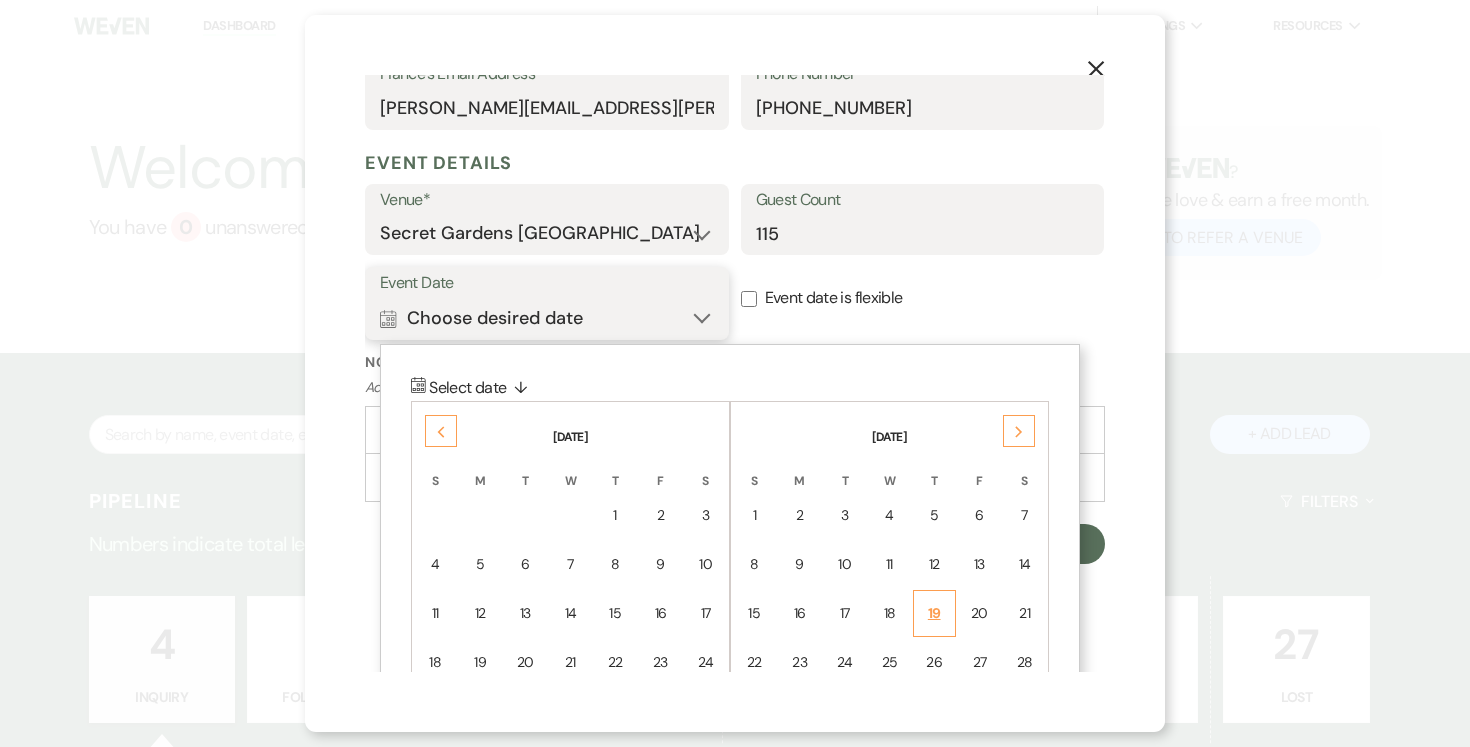 scroll, scrollTop: 710, scrollLeft: 0, axis: vertical 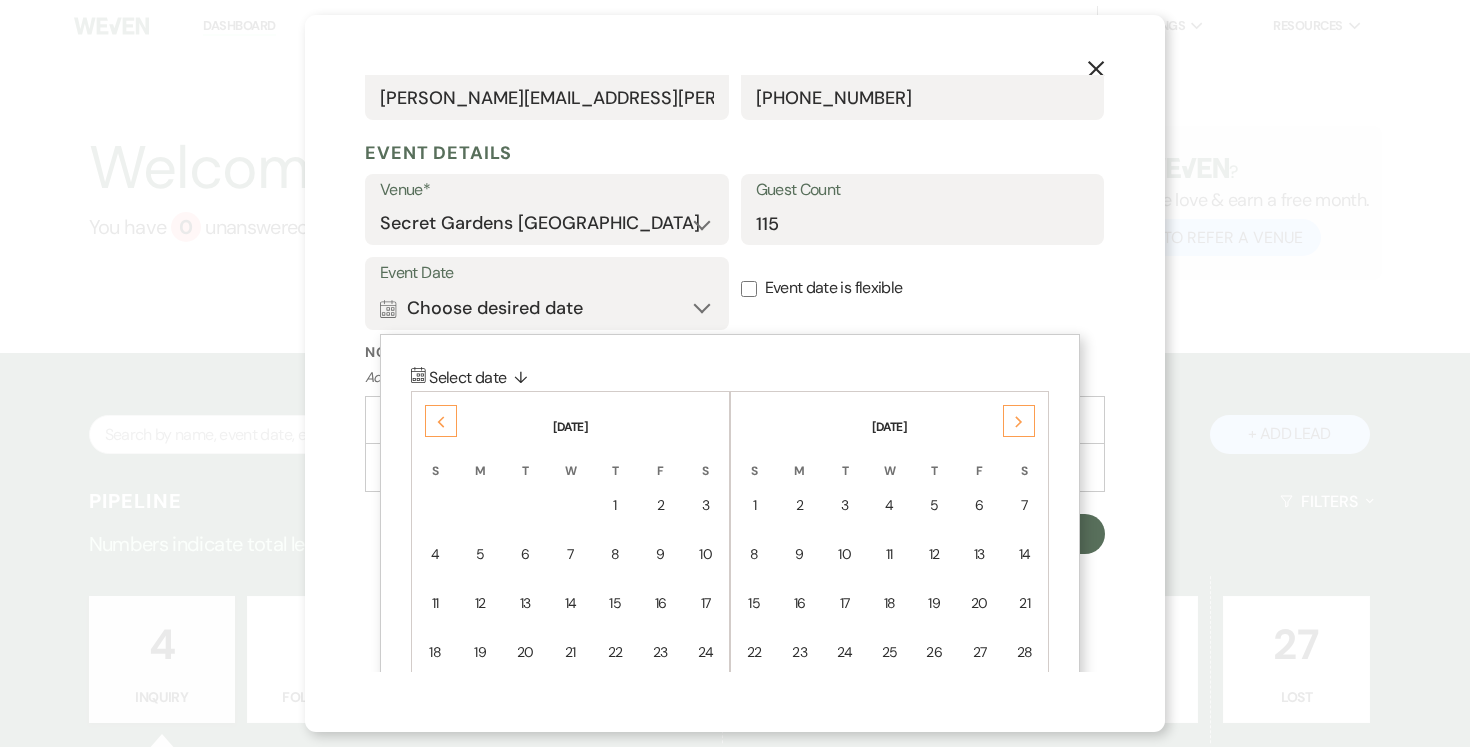 click on "22" at bounding box center (754, 652) 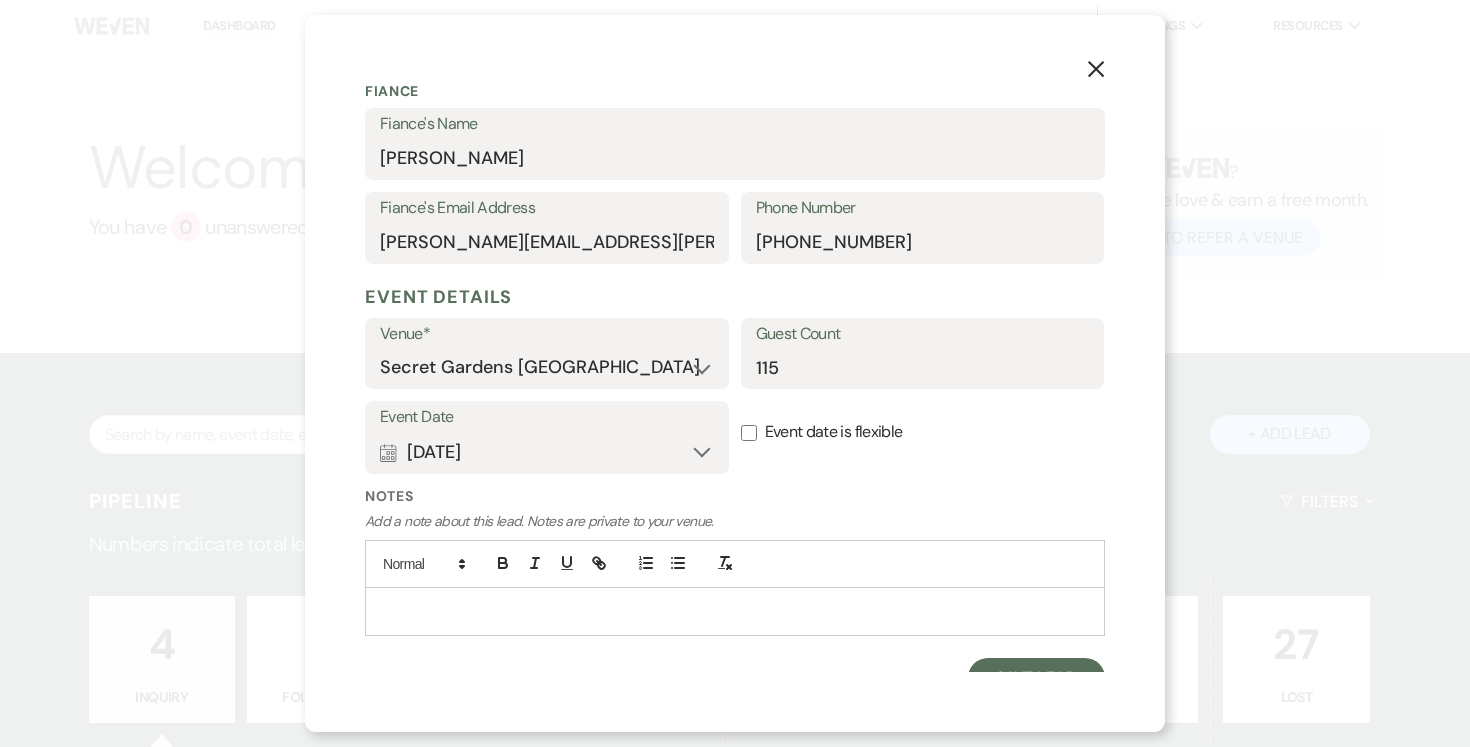 scroll, scrollTop: 590, scrollLeft: 0, axis: vertical 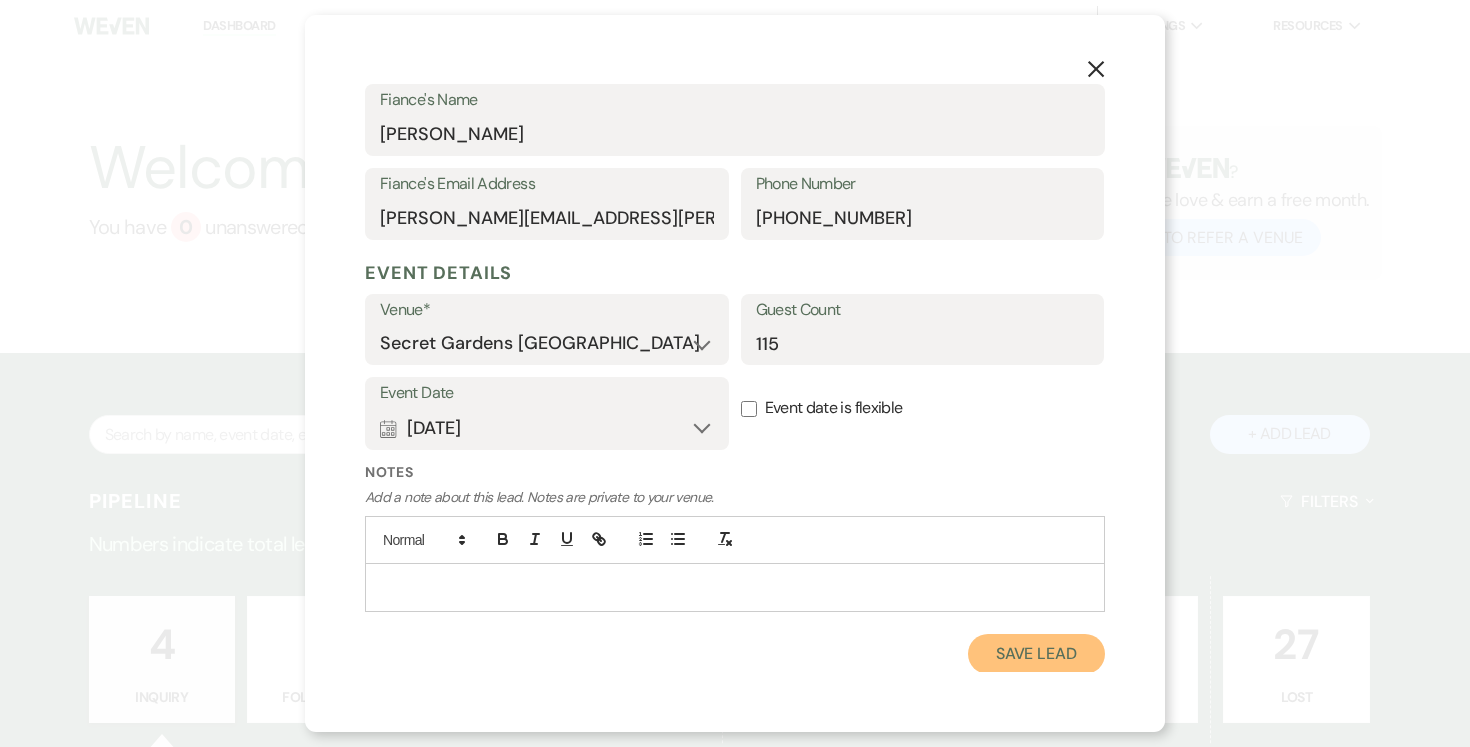 click on "Save Lead" at bounding box center [1036, 654] 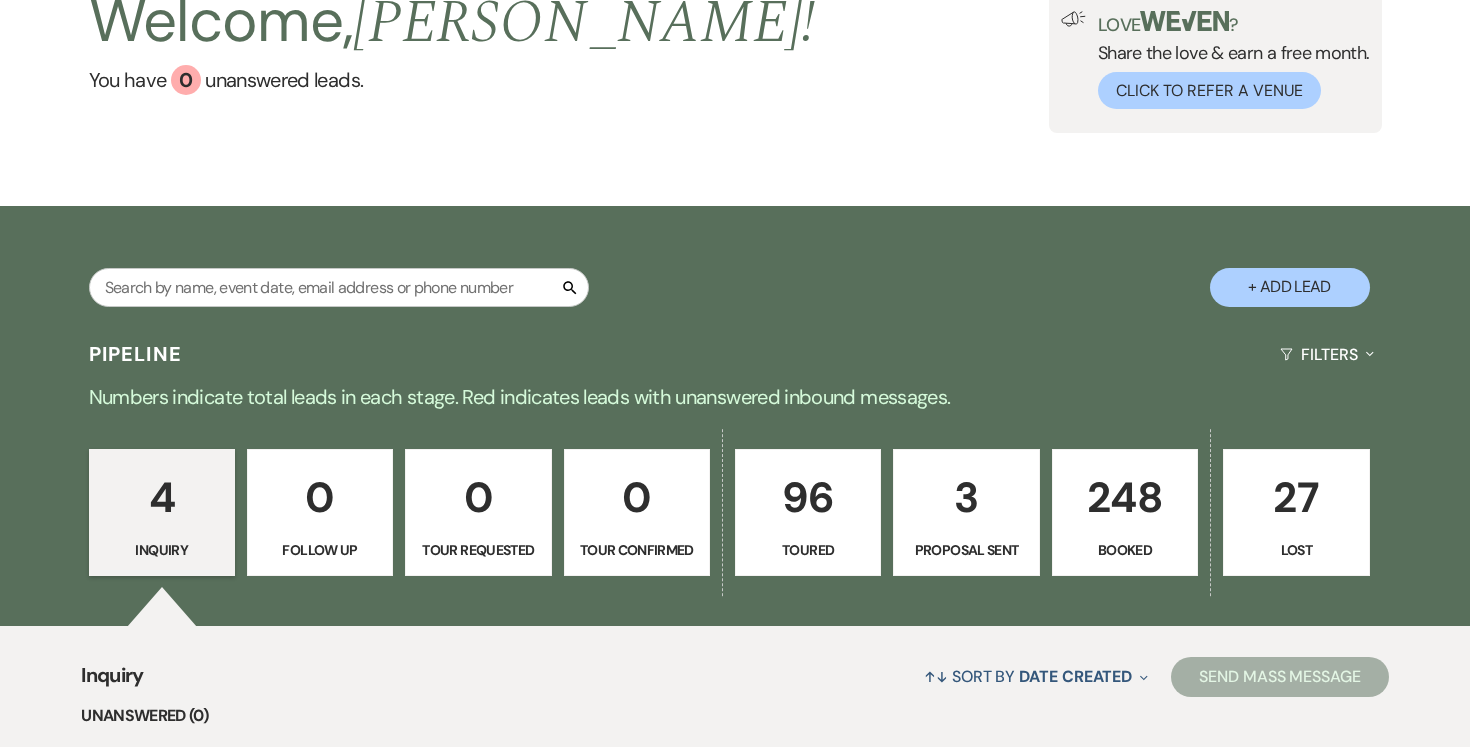 scroll, scrollTop: 148, scrollLeft: 0, axis: vertical 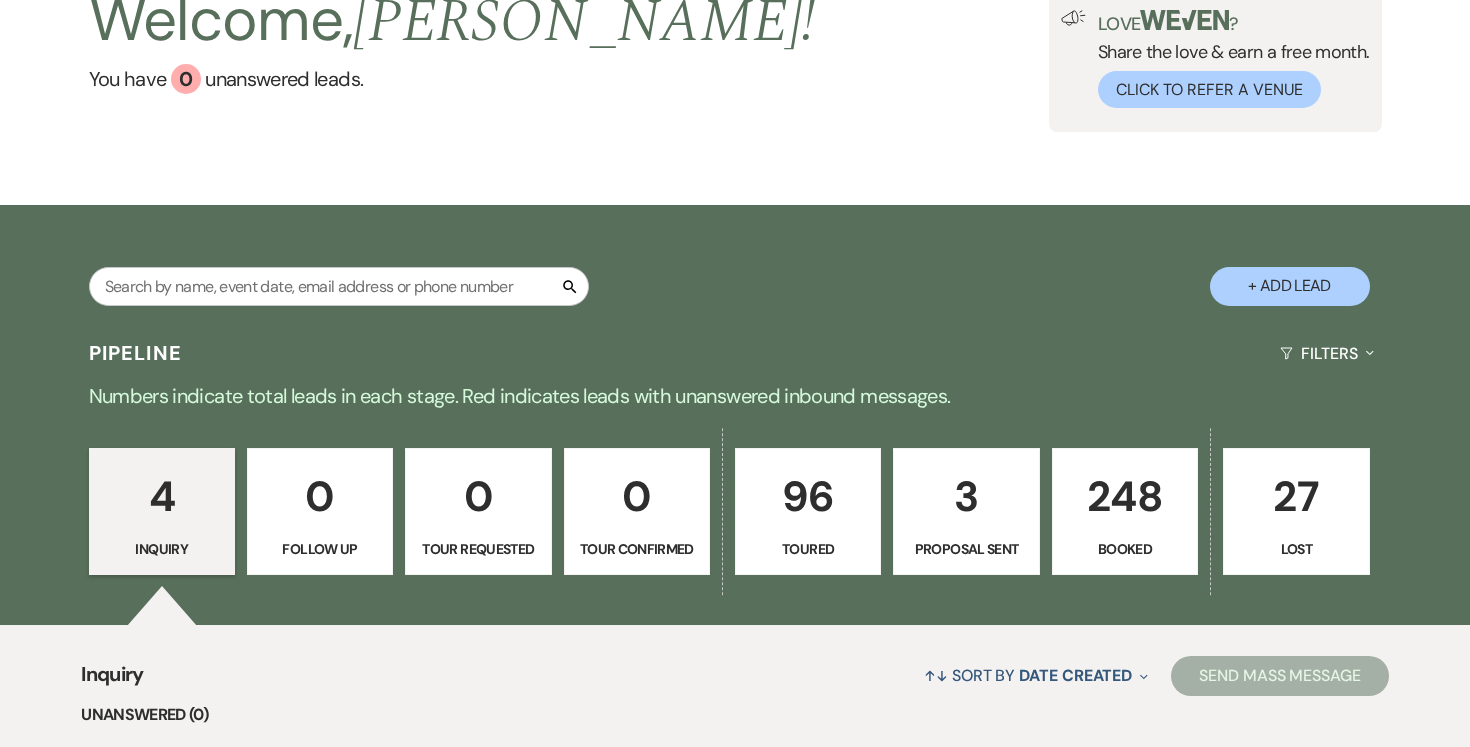 click on "3" at bounding box center (966, 496) 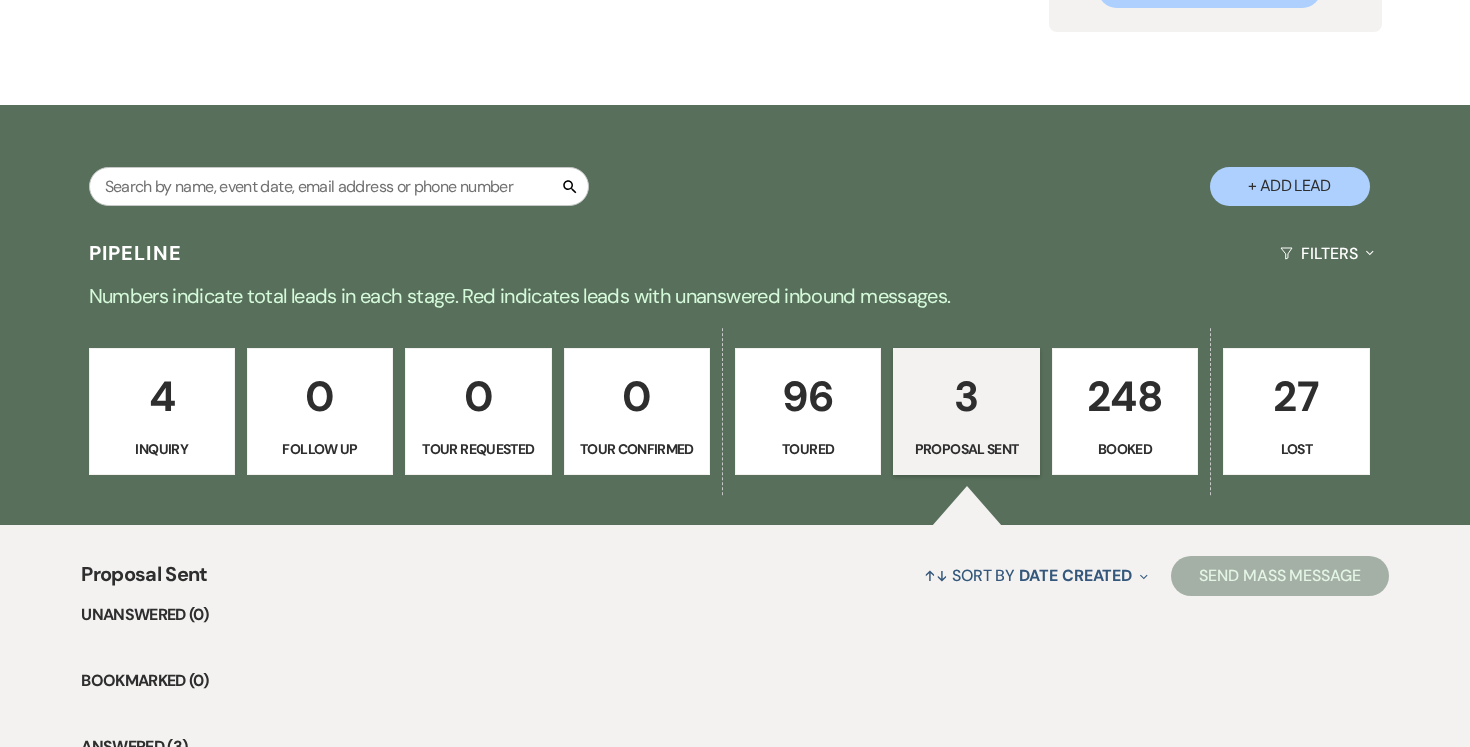 scroll, scrollTop: 264, scrollLeft: 0, axis: vertical 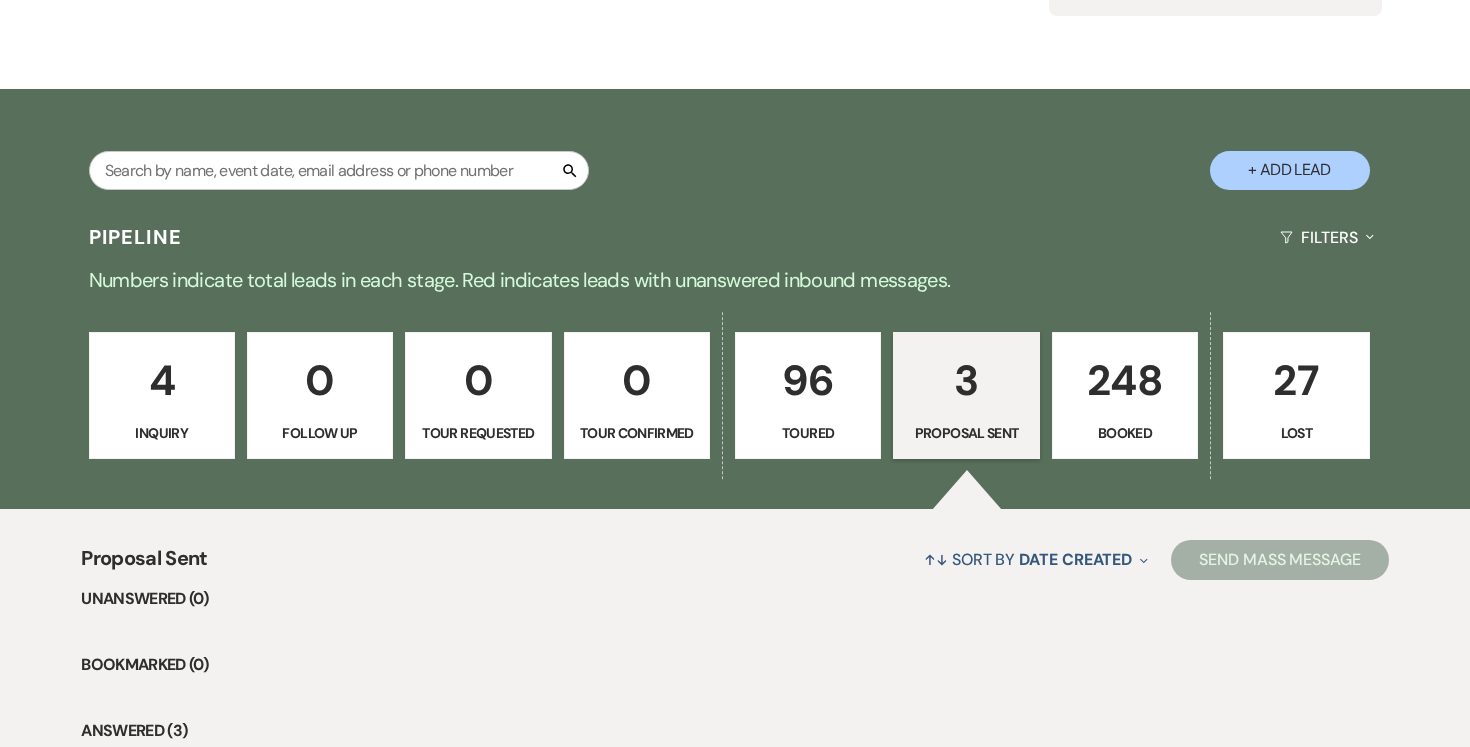 click on "96 Toured" at bounding box center (808, 396) 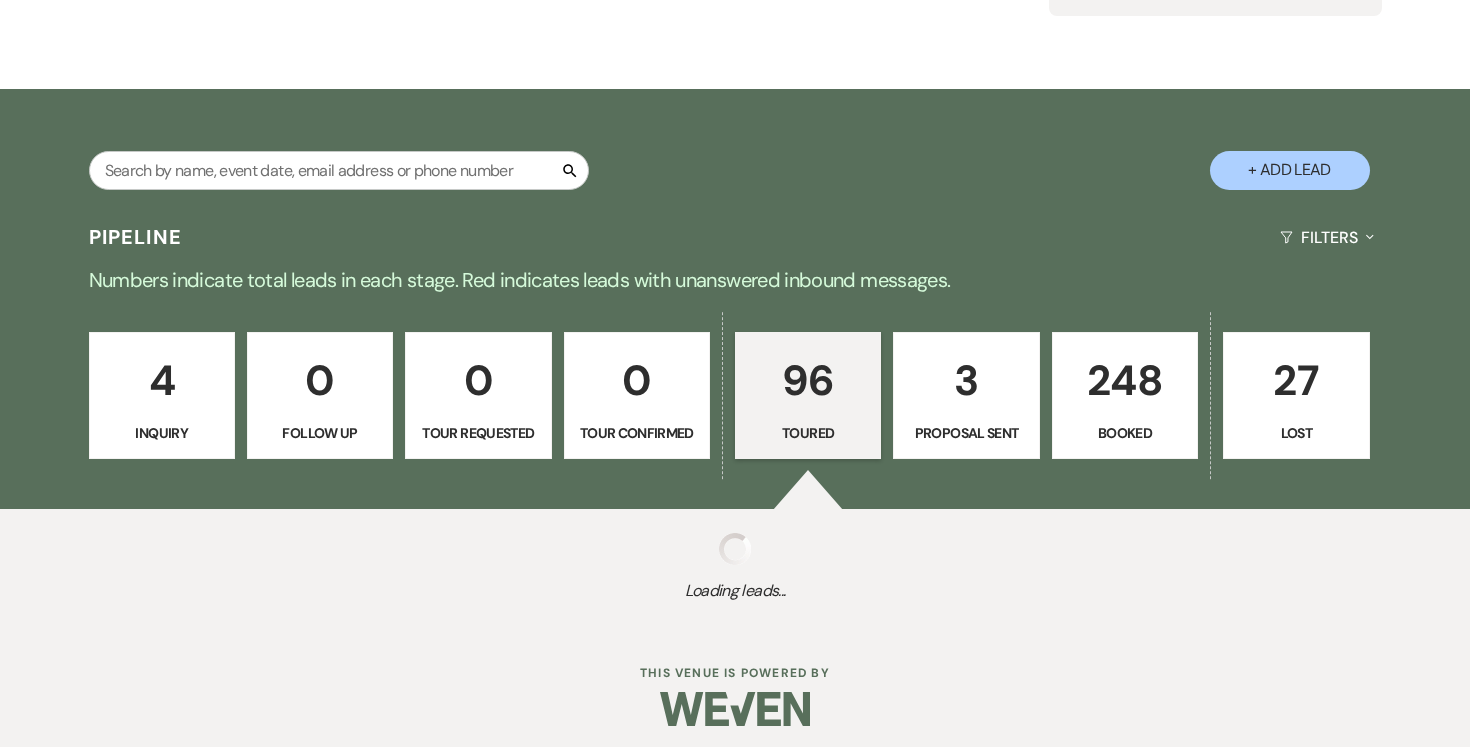 select on "5" 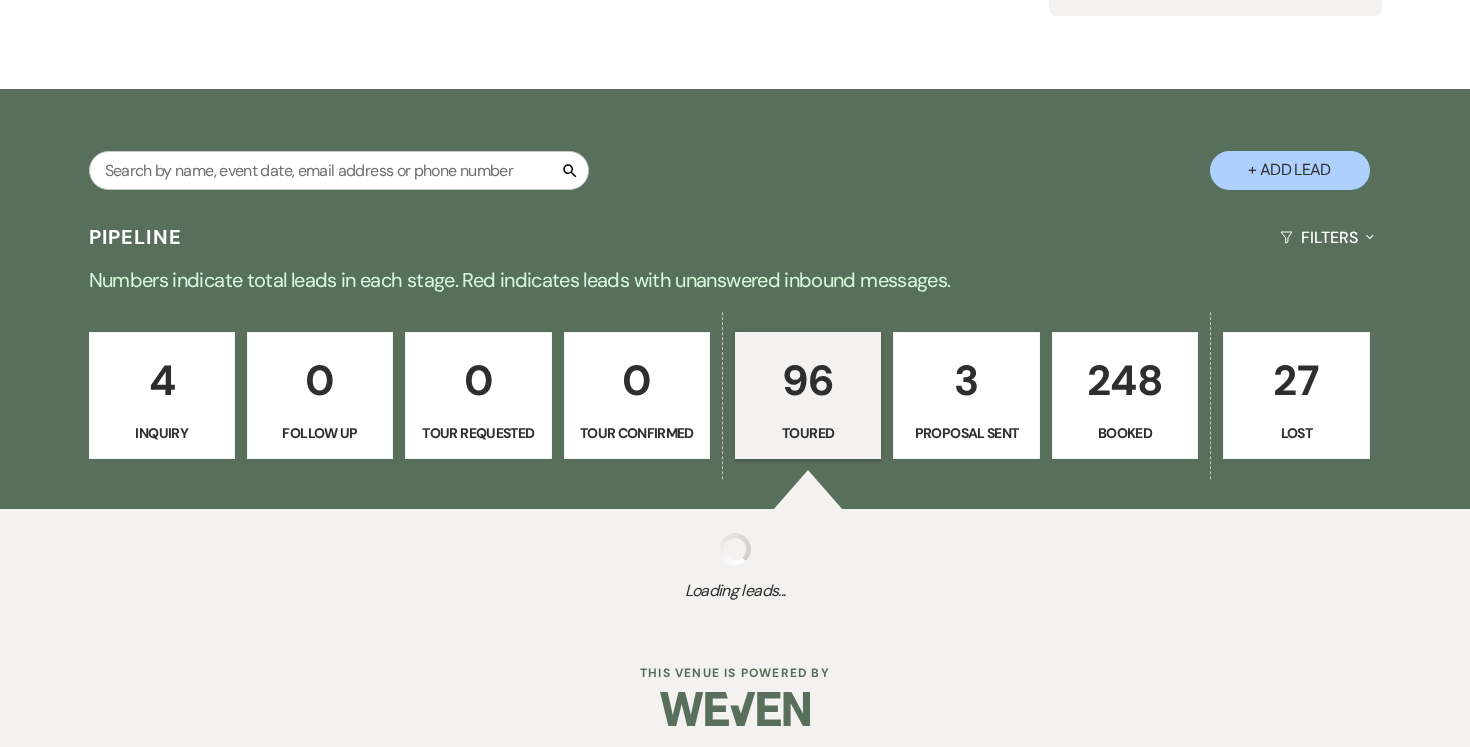 select on "5" 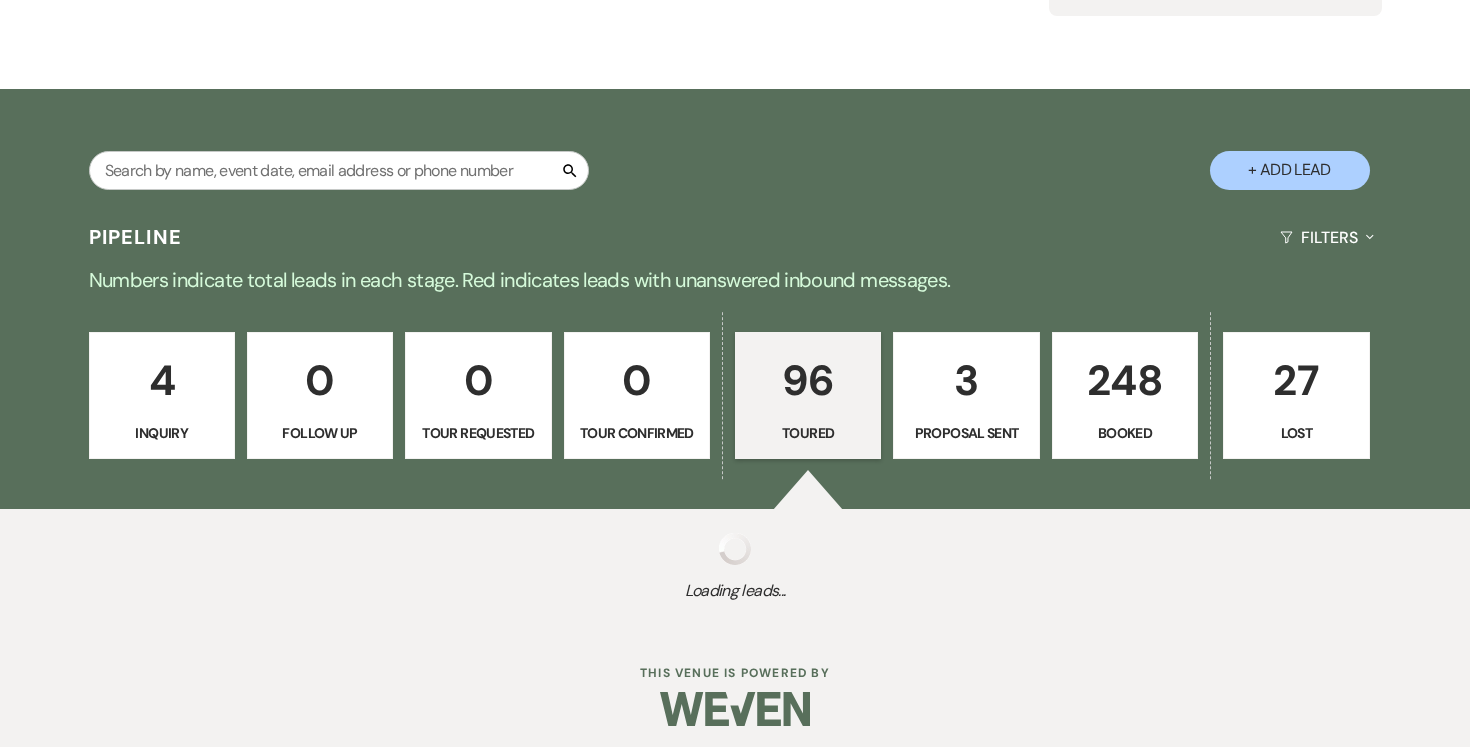 select on "5" 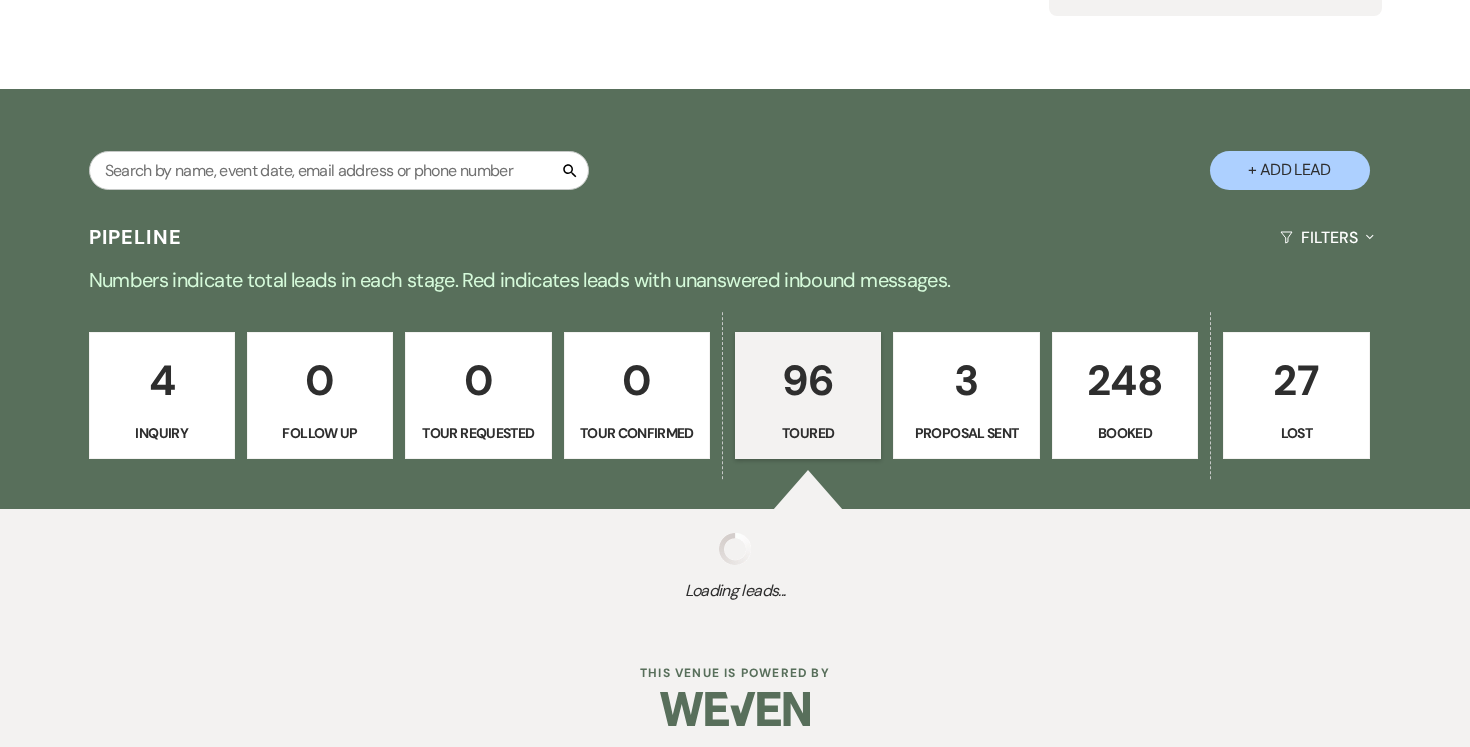 select on "5" 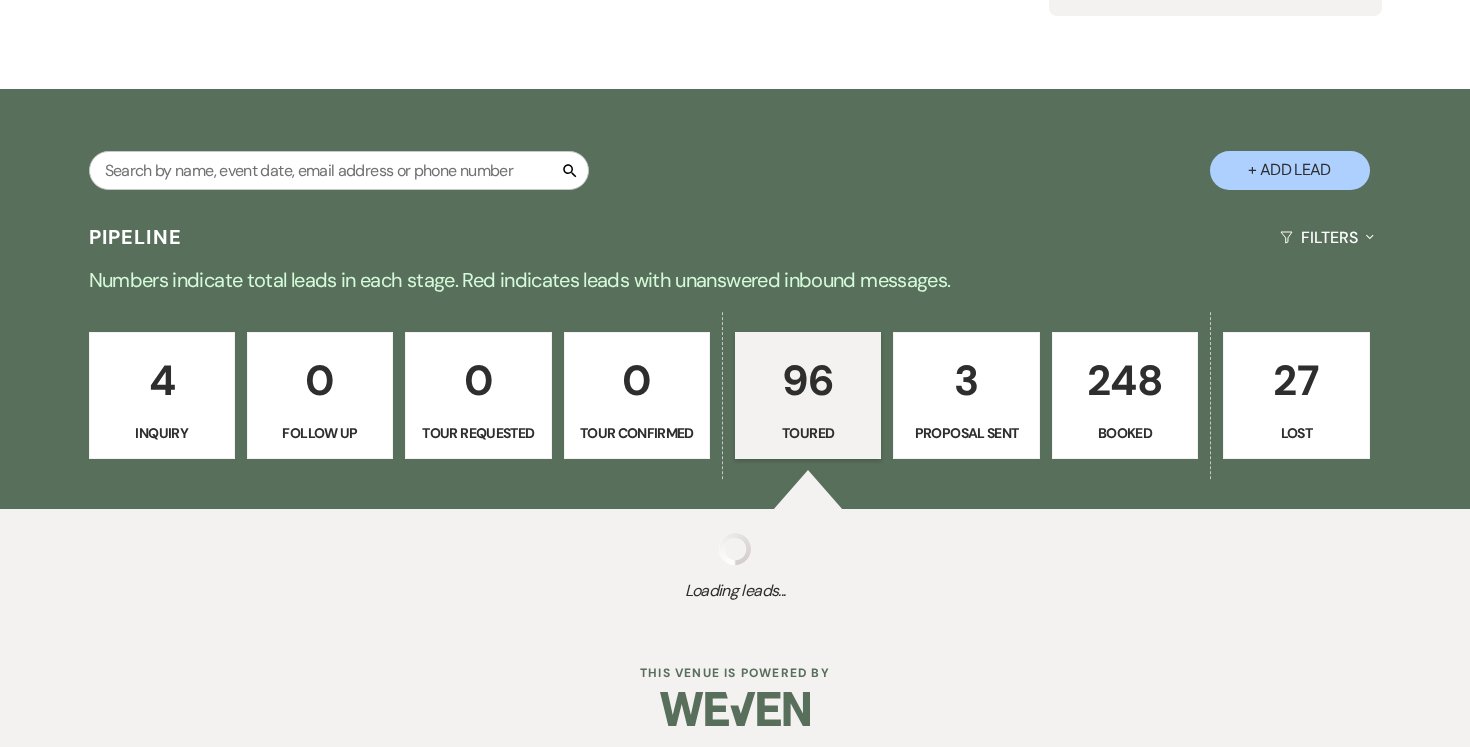 select on "5" 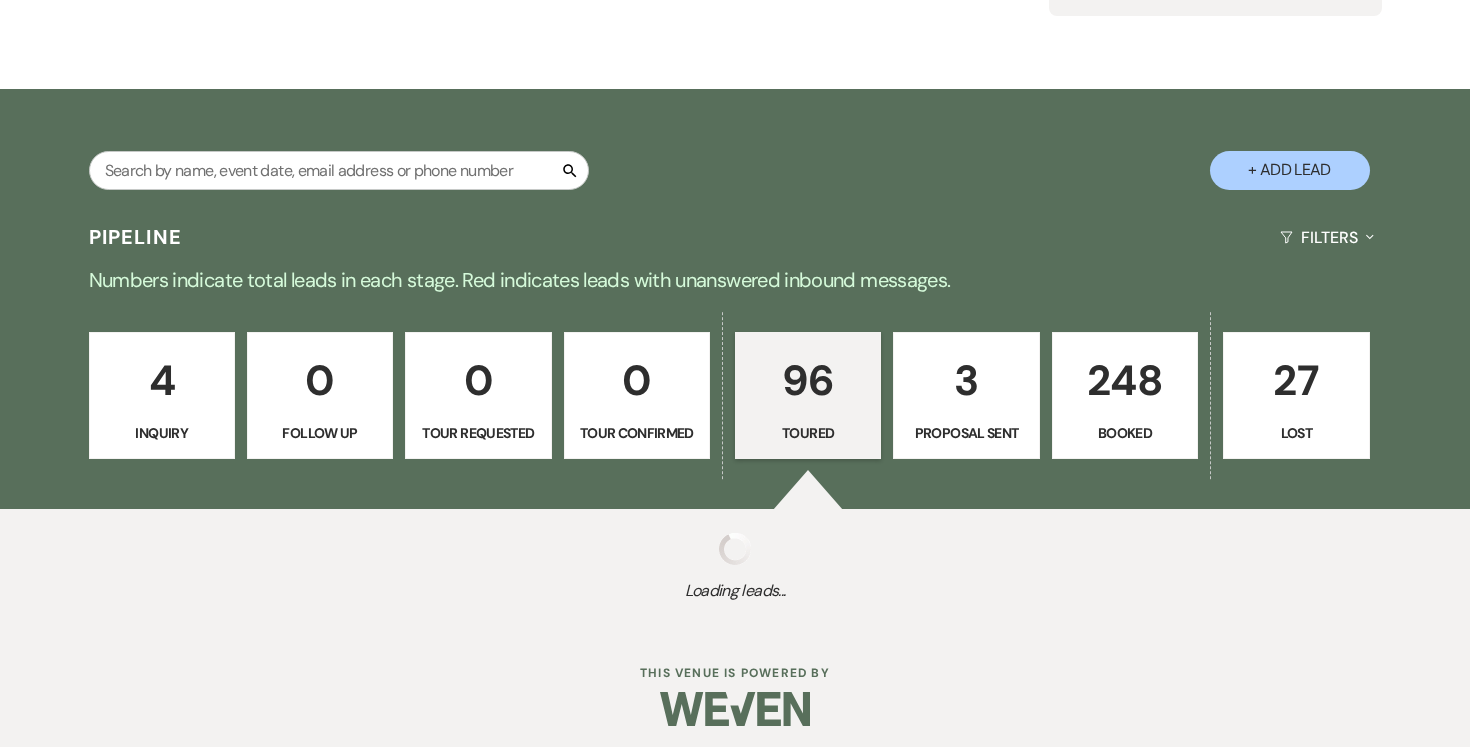 select on "5" 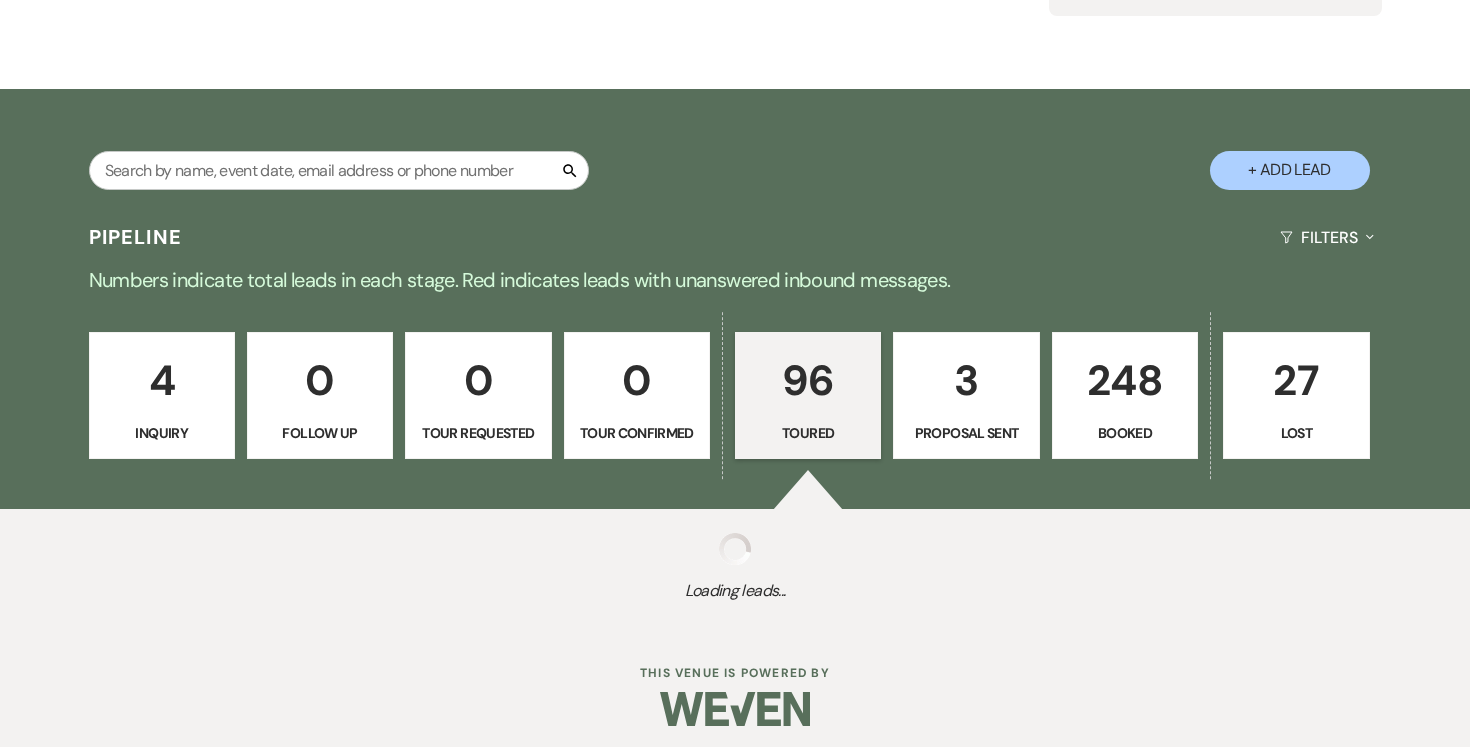 select on "5" 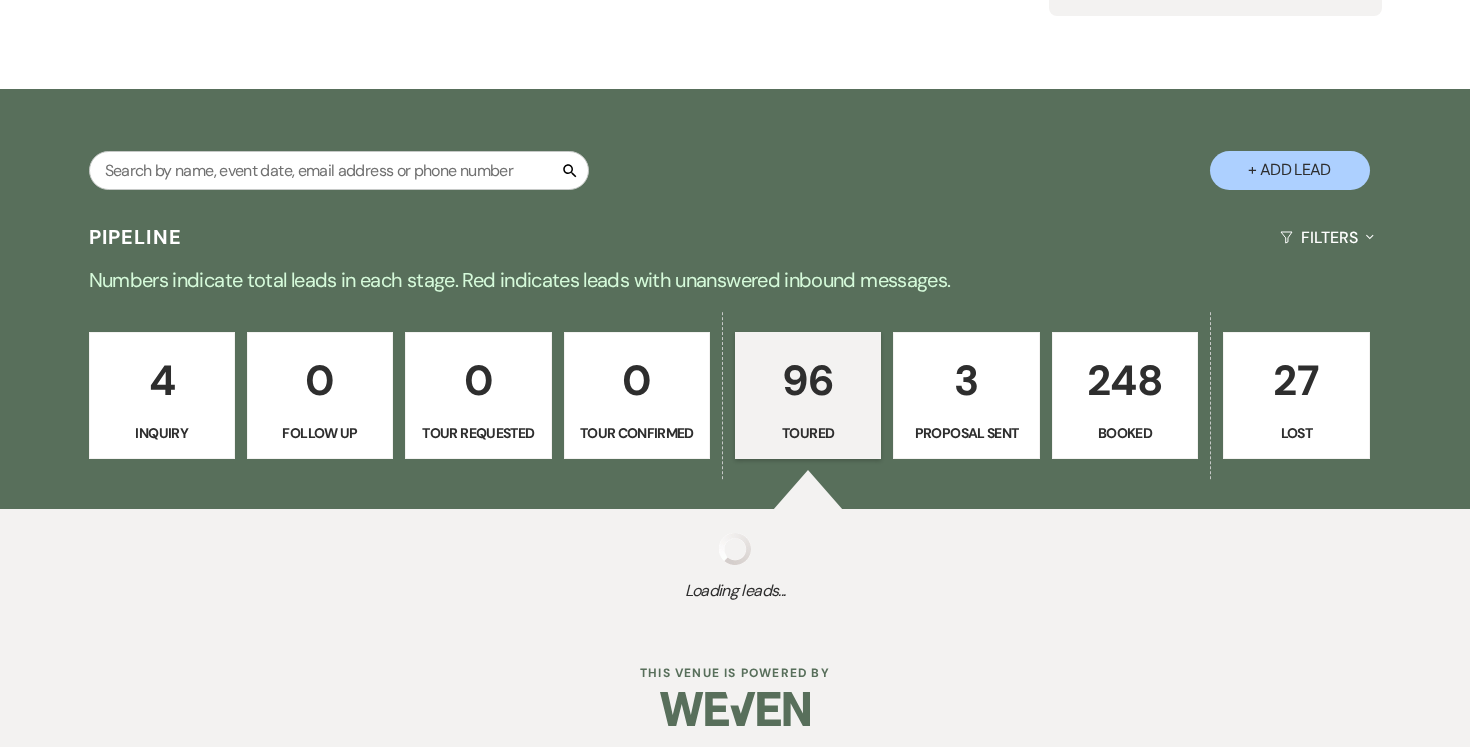 select on "5" 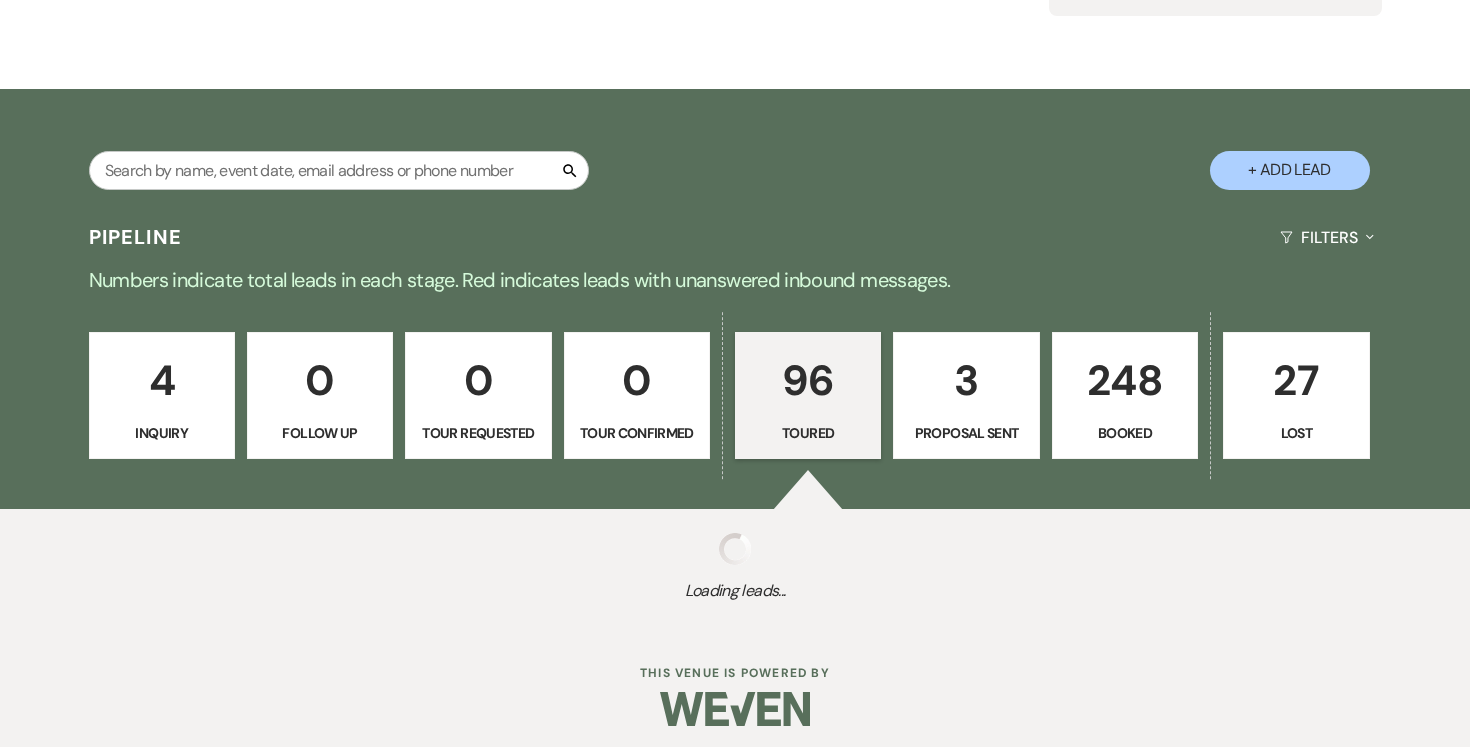 select on "5" 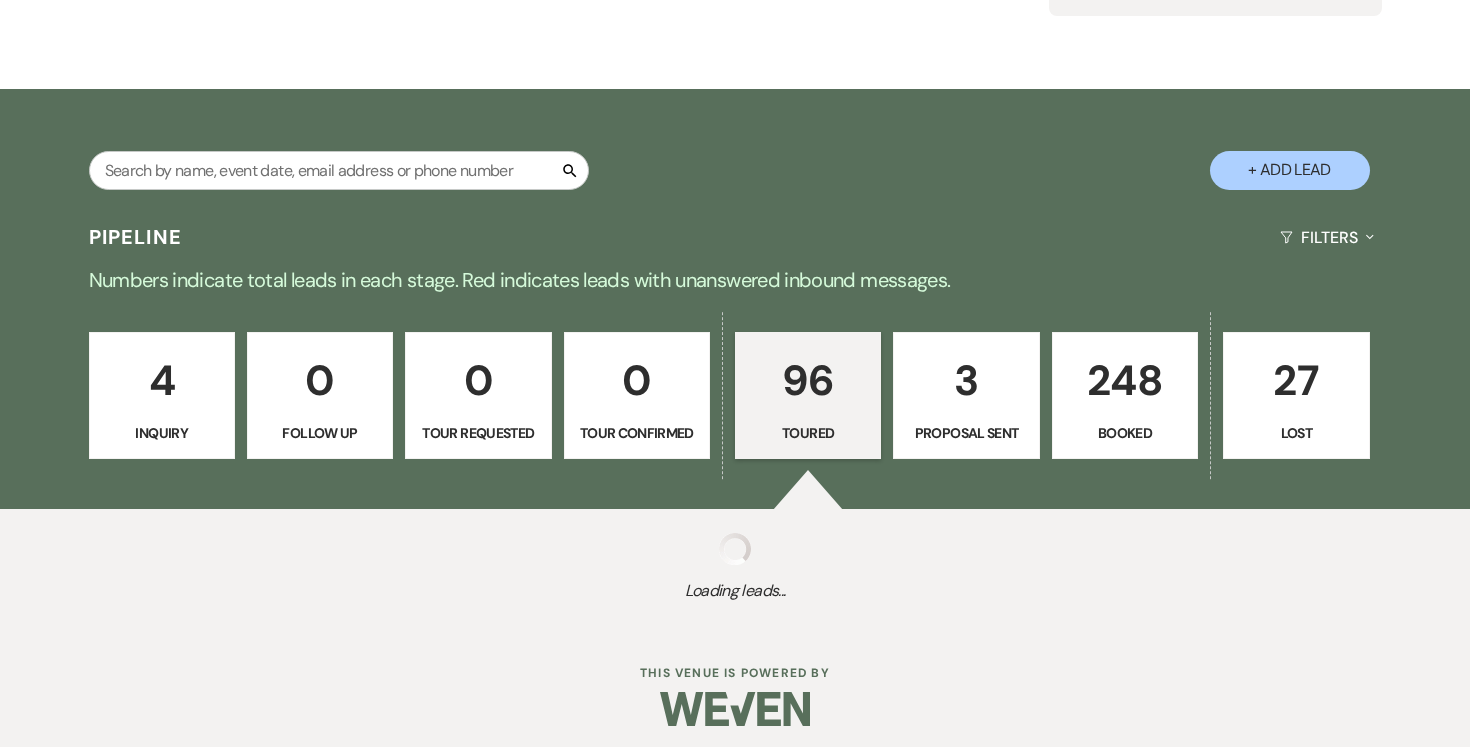 select on "5" 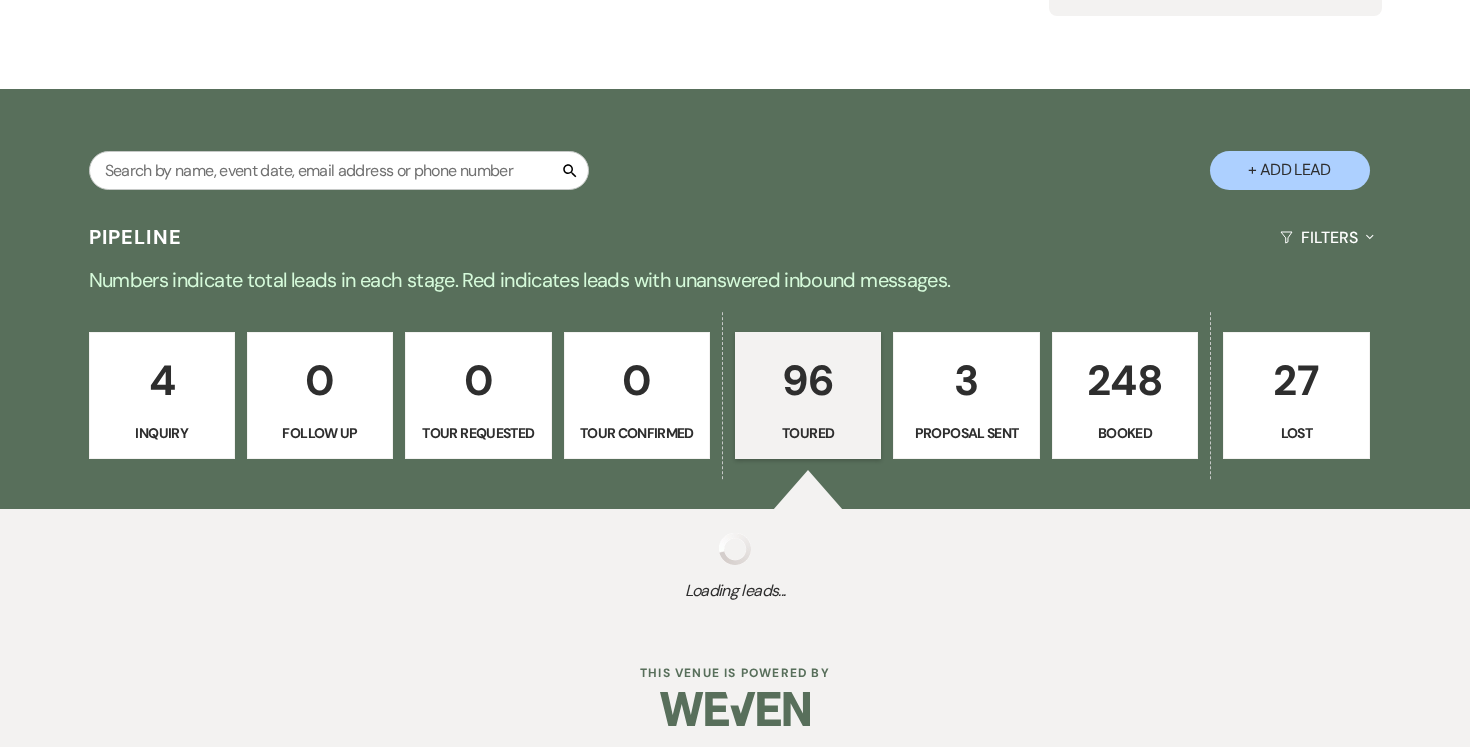 select on "5" 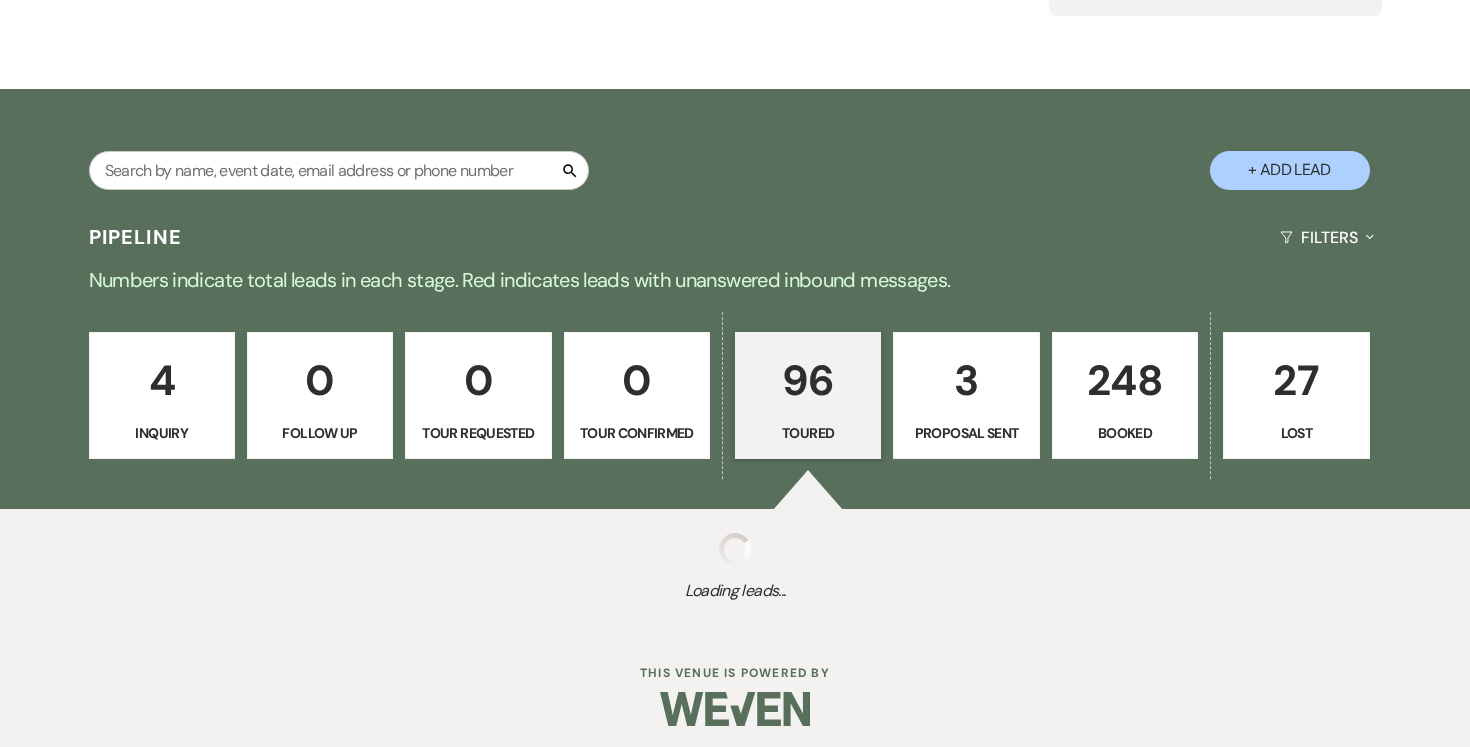select on "5" 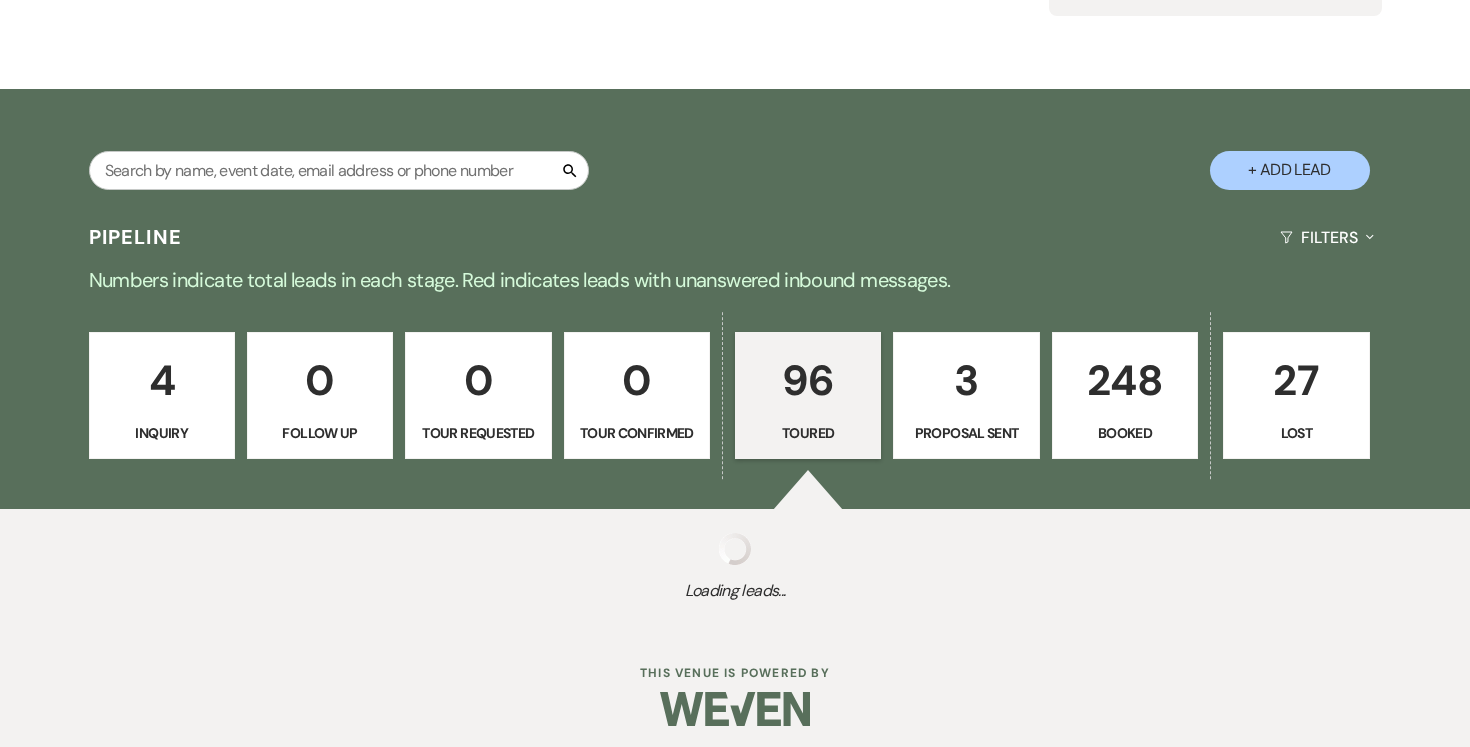 select on "5" 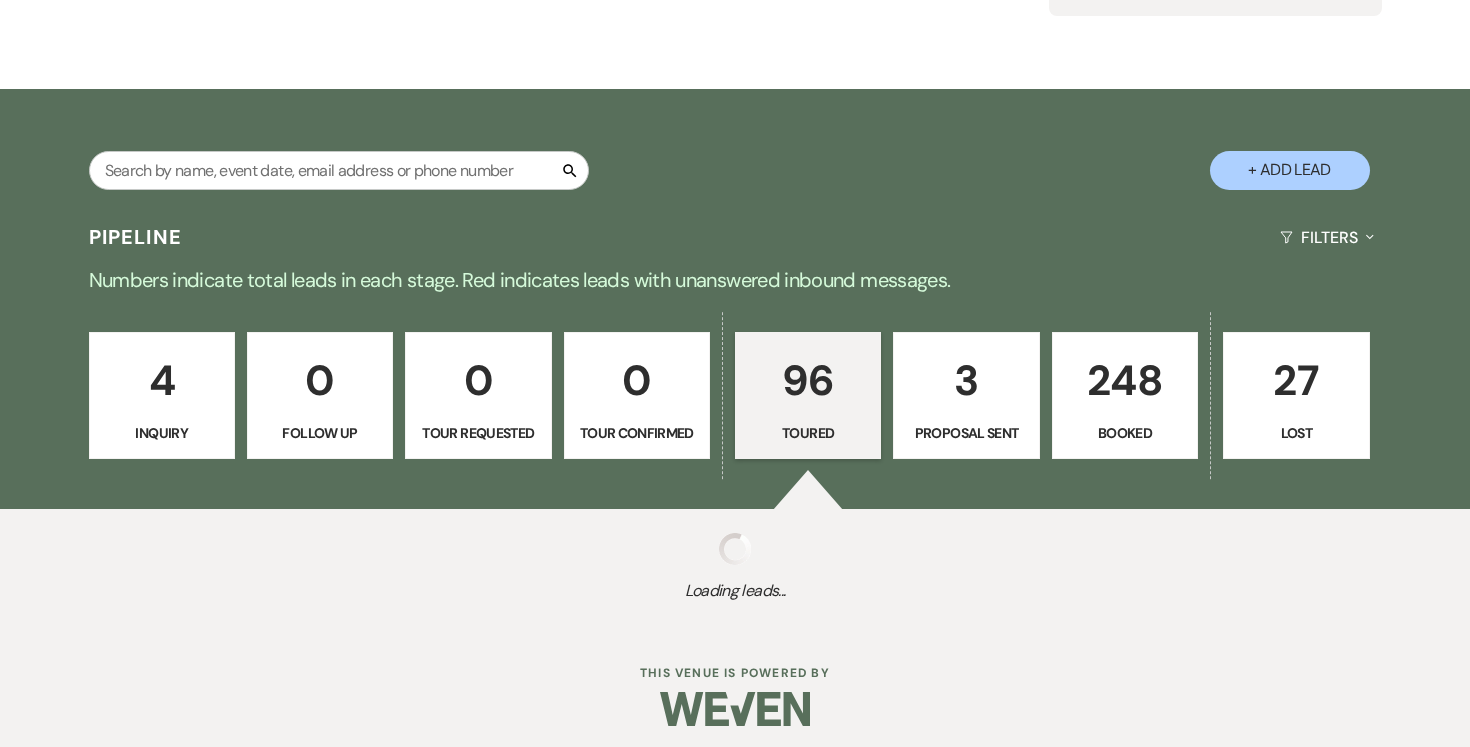 select on "5" 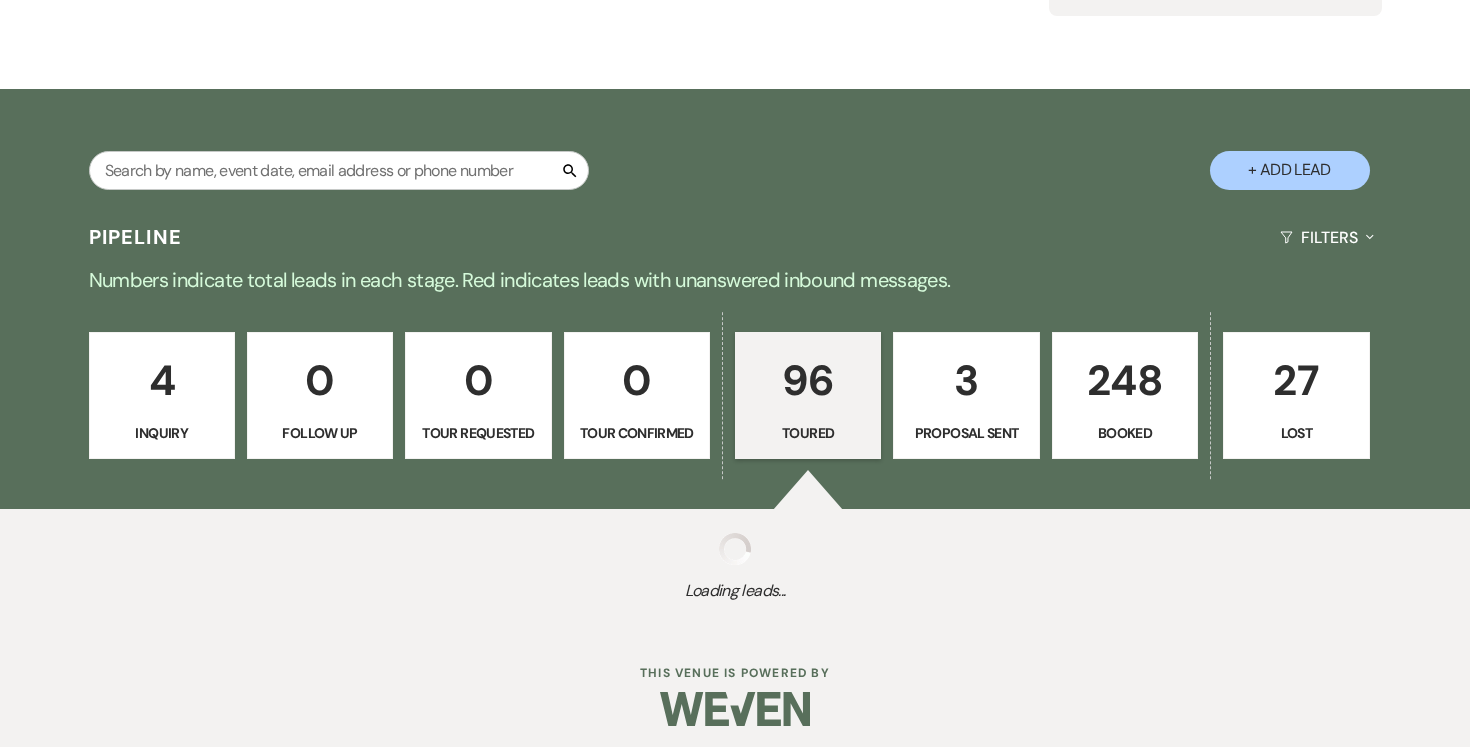 select on "5" 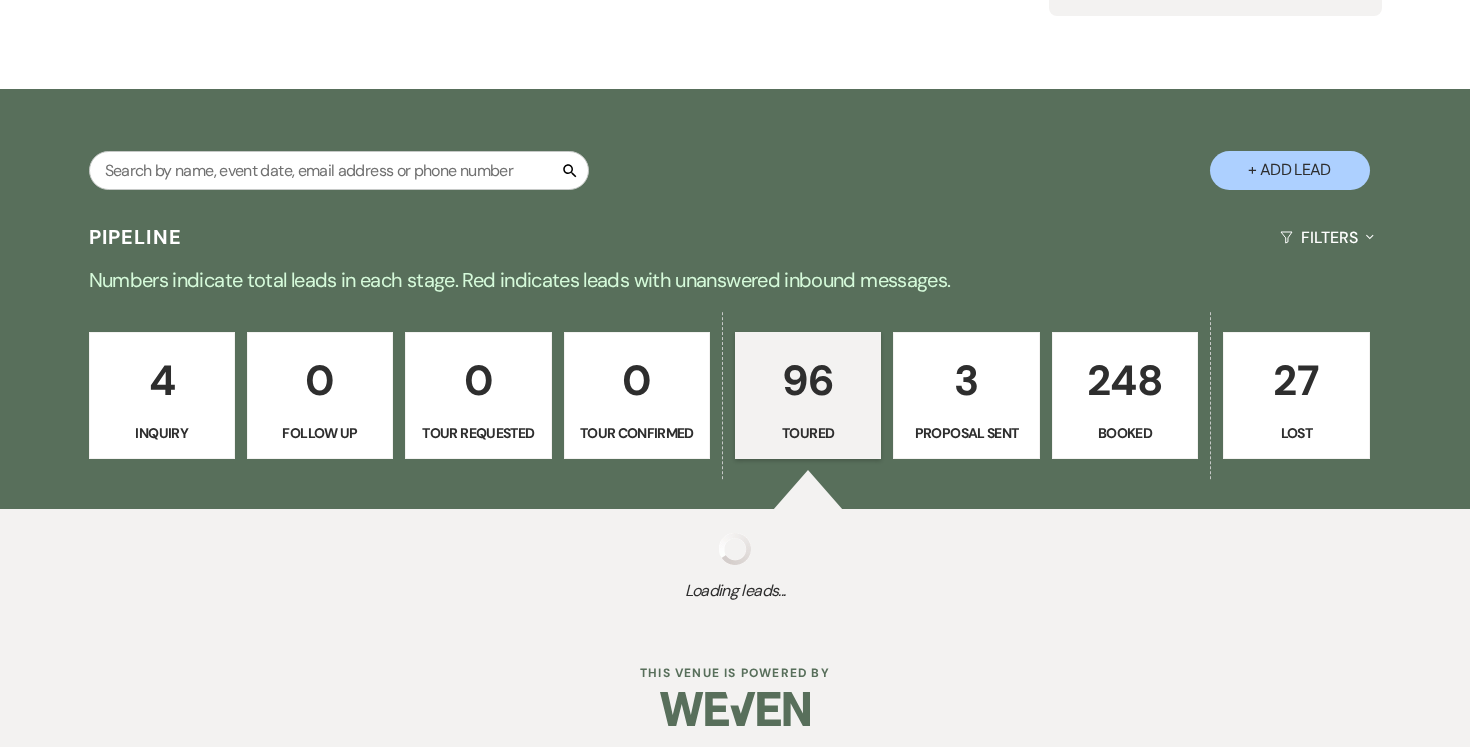 select on "5" 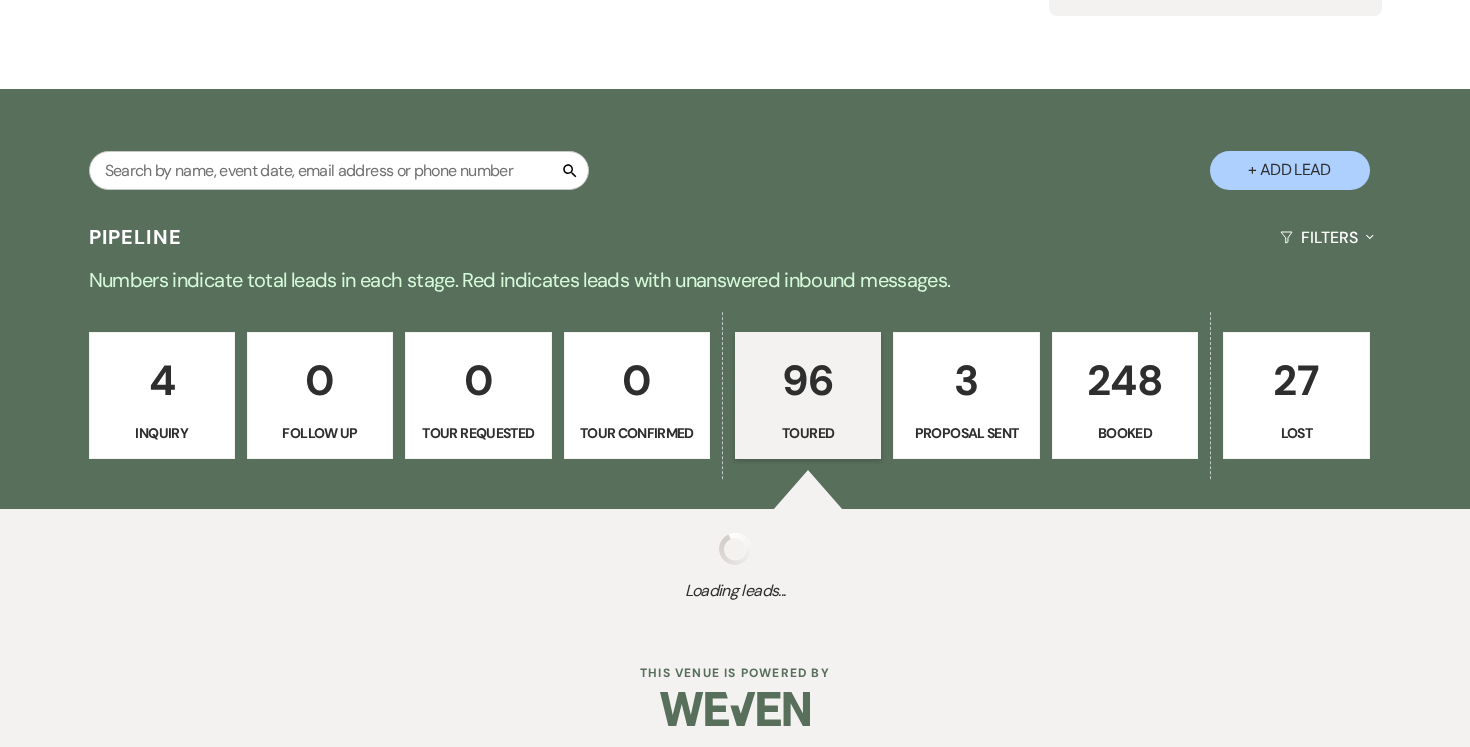 select on "5" 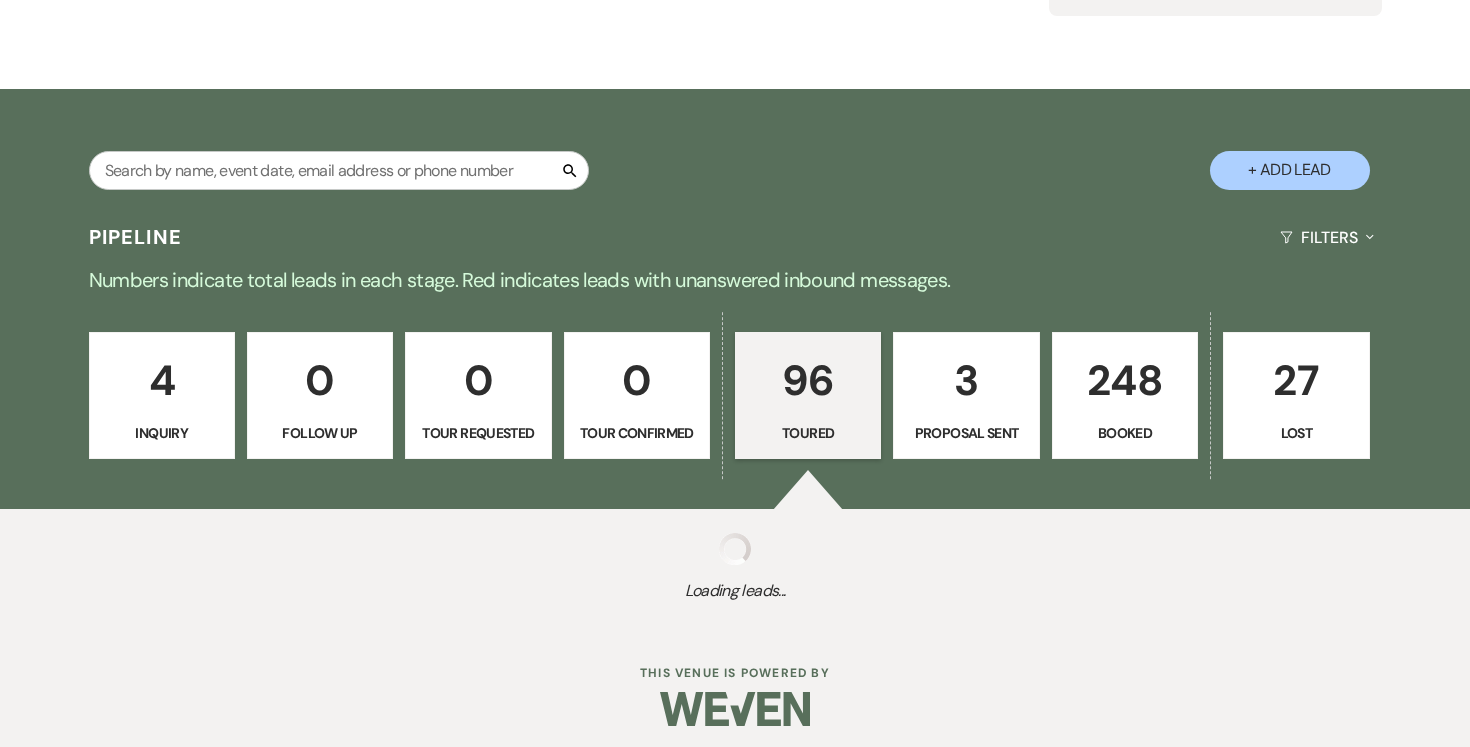 select on "5" 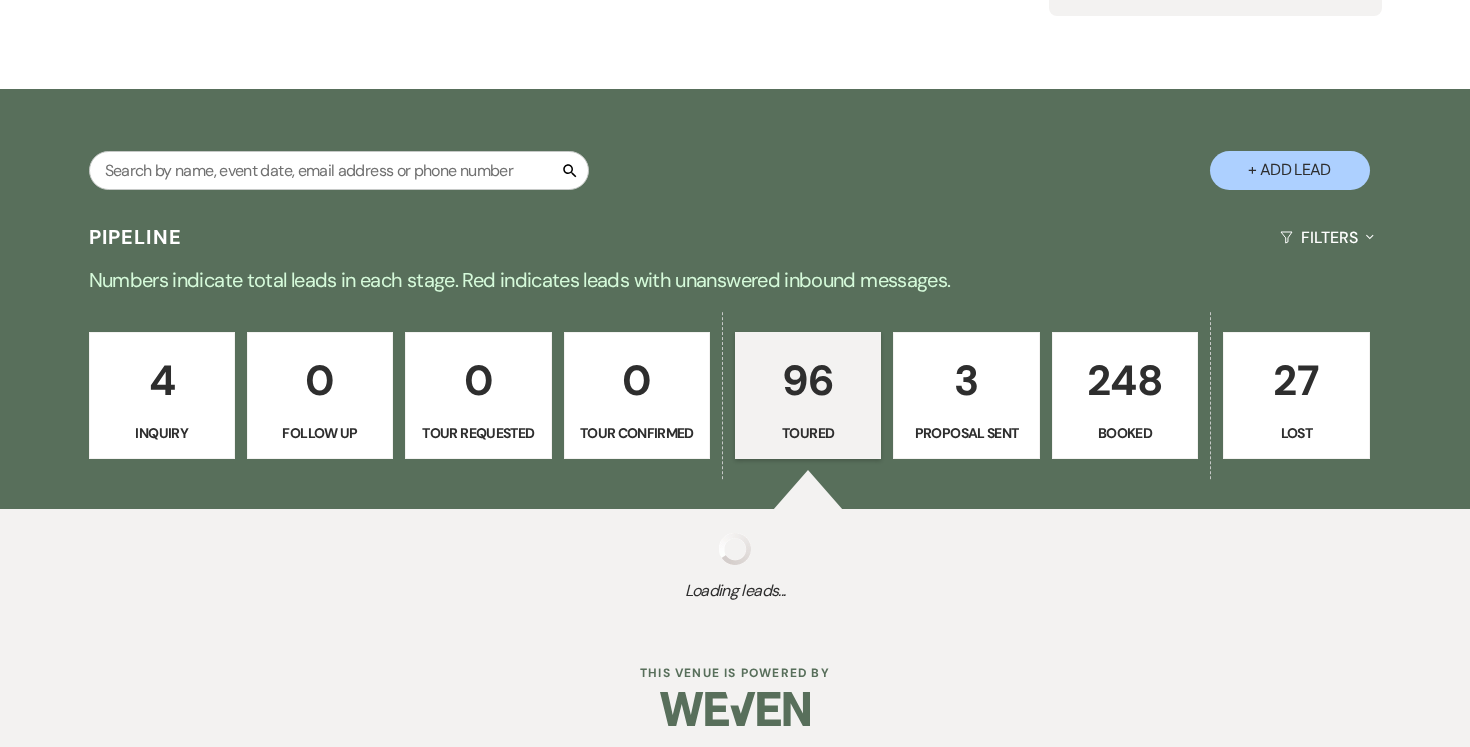 select on "5" 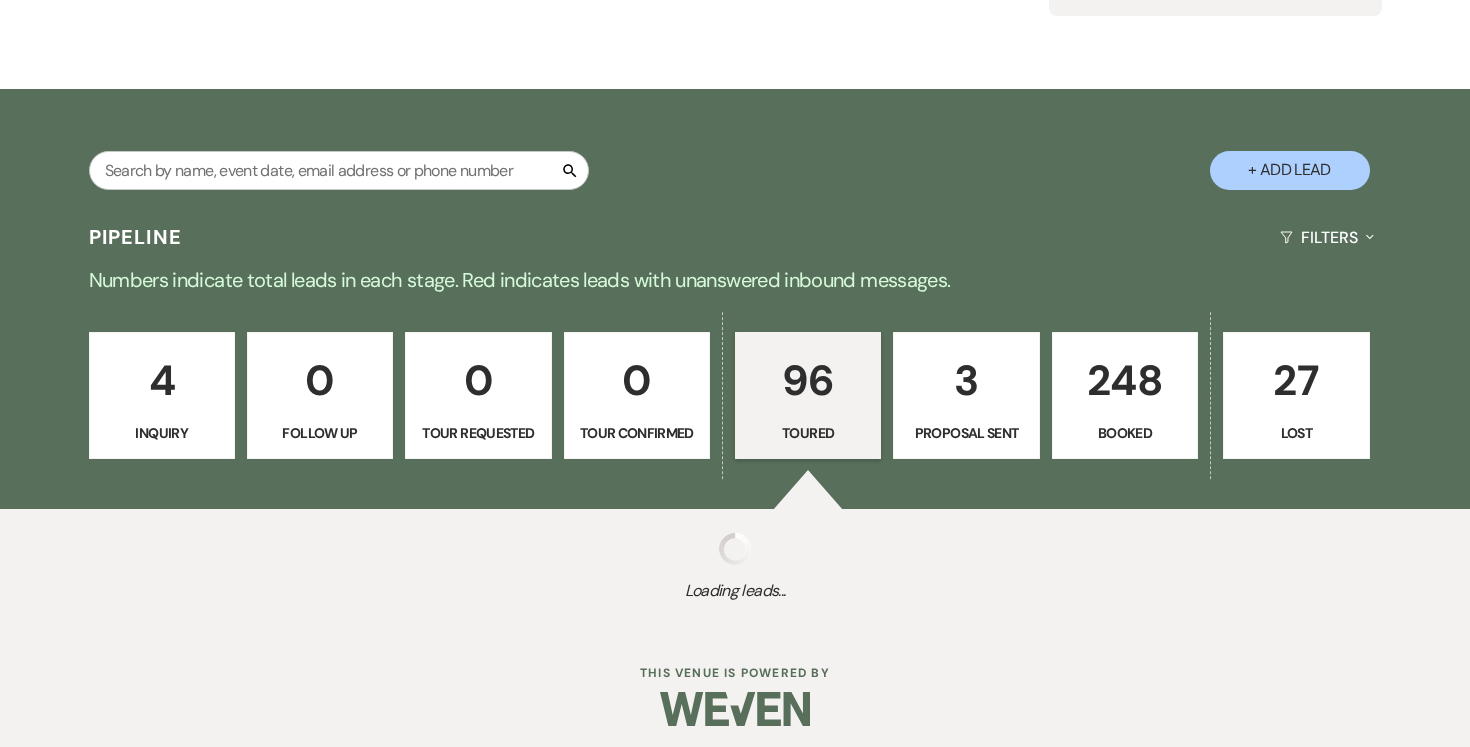 select on "5" 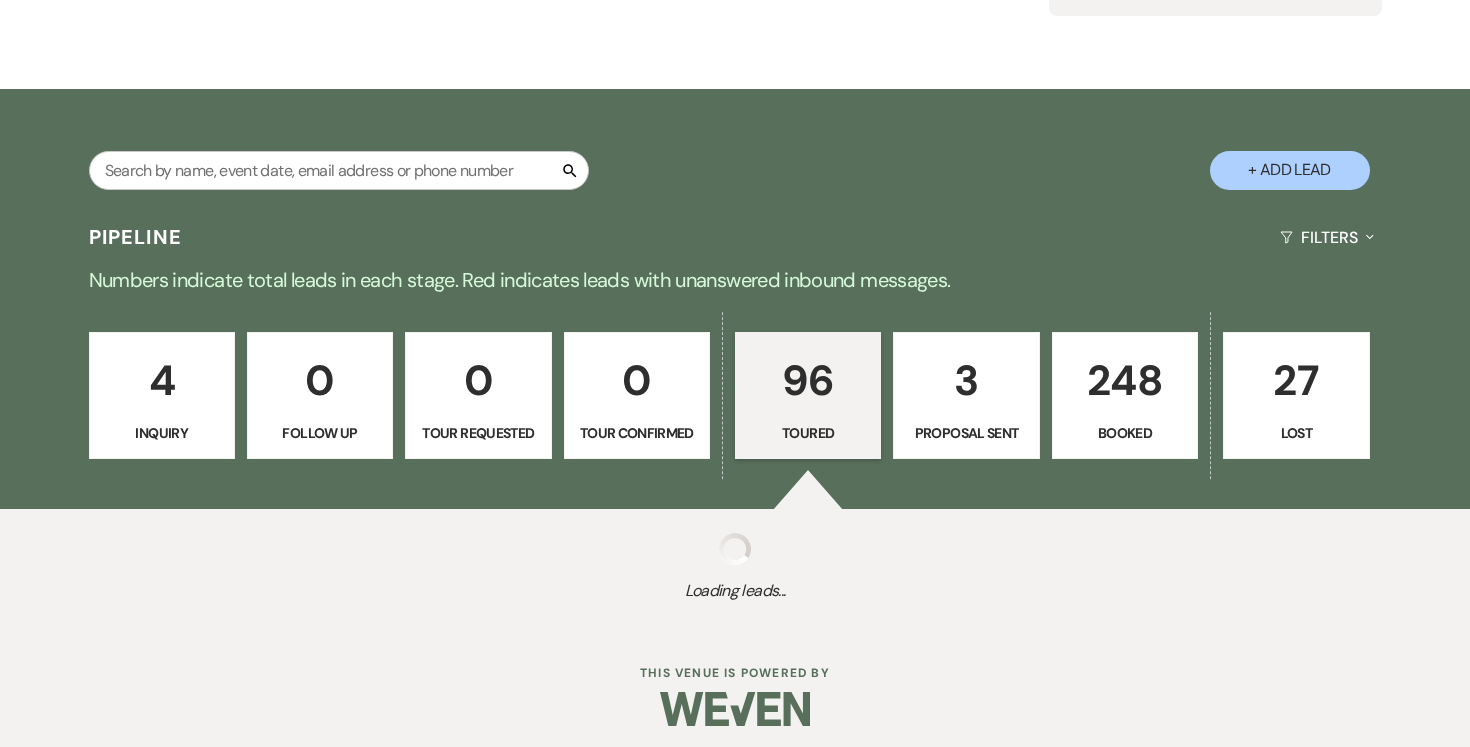 select on "5" 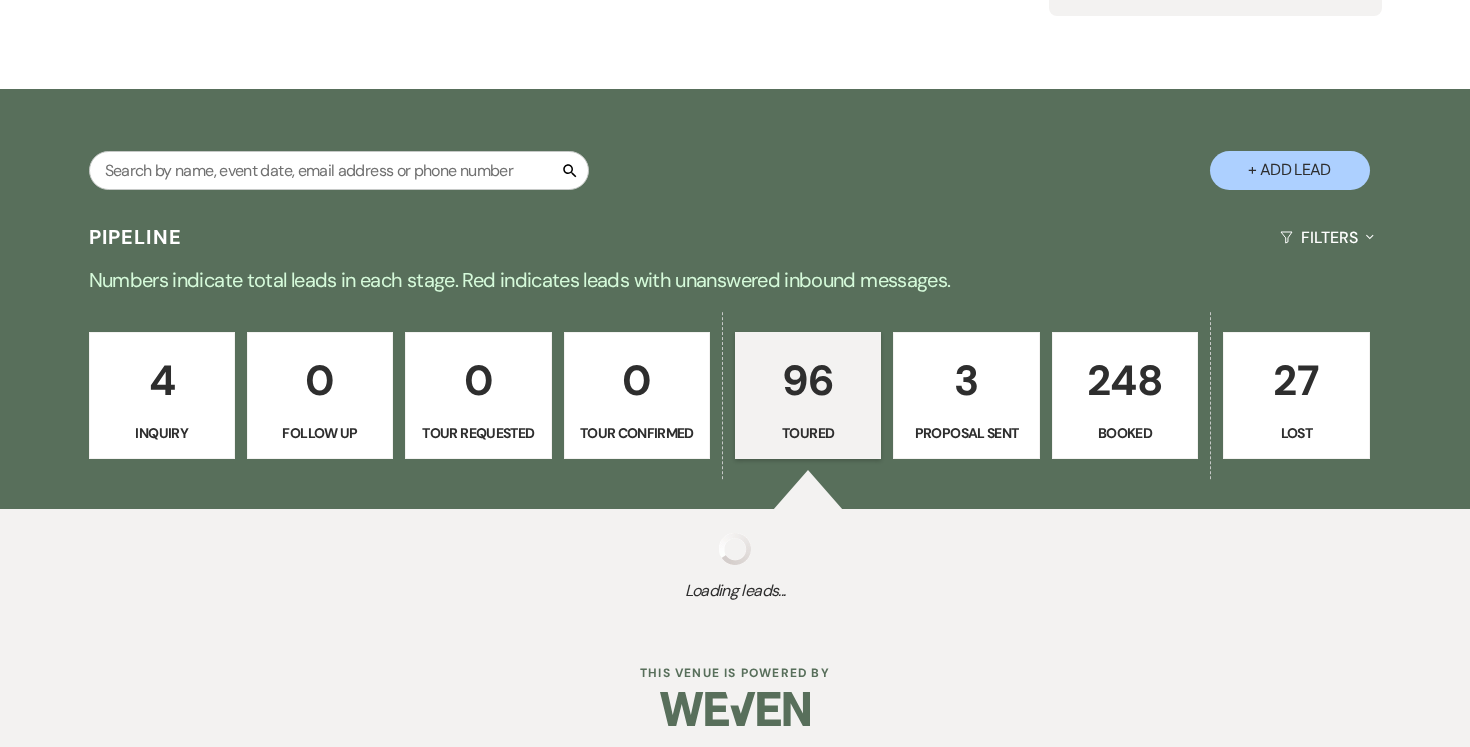 select on "5" 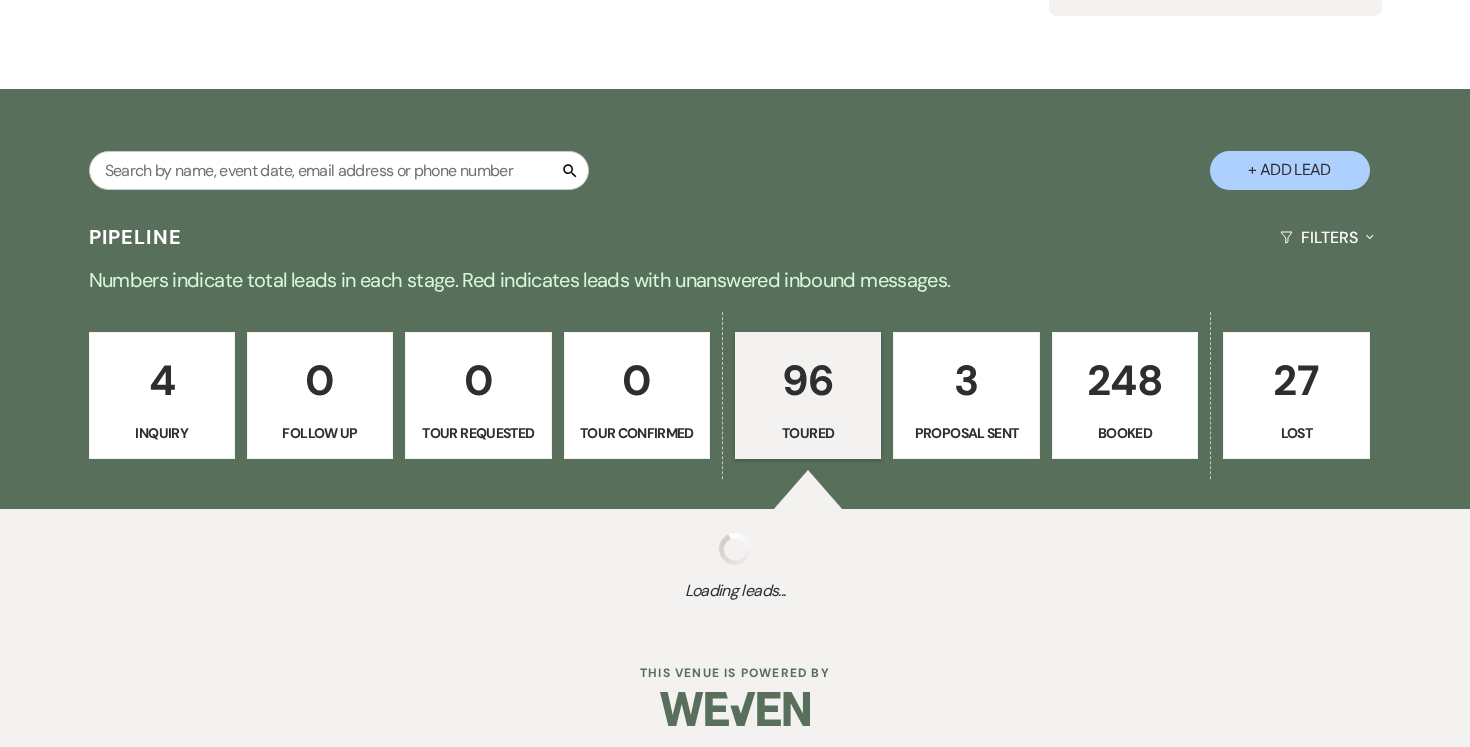 select on "5" 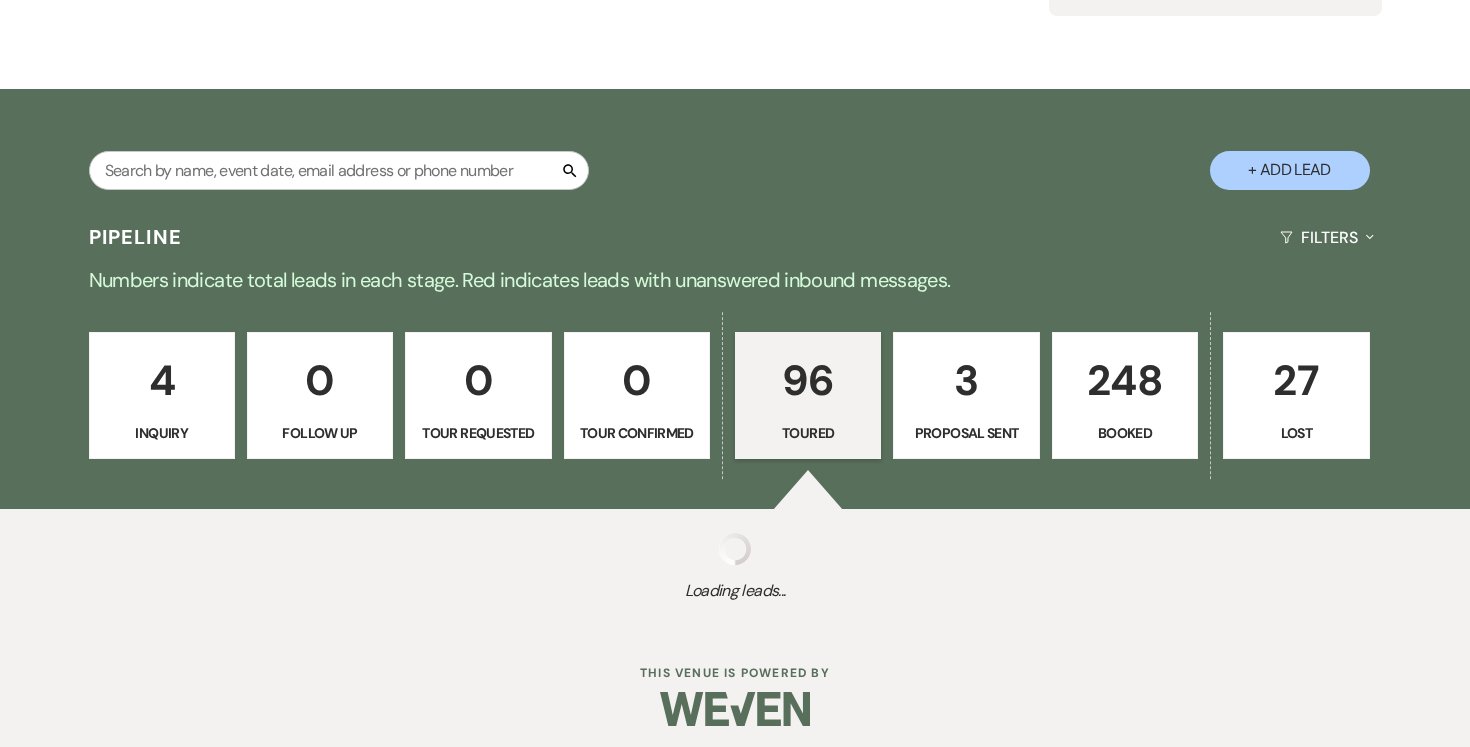 select on "5" 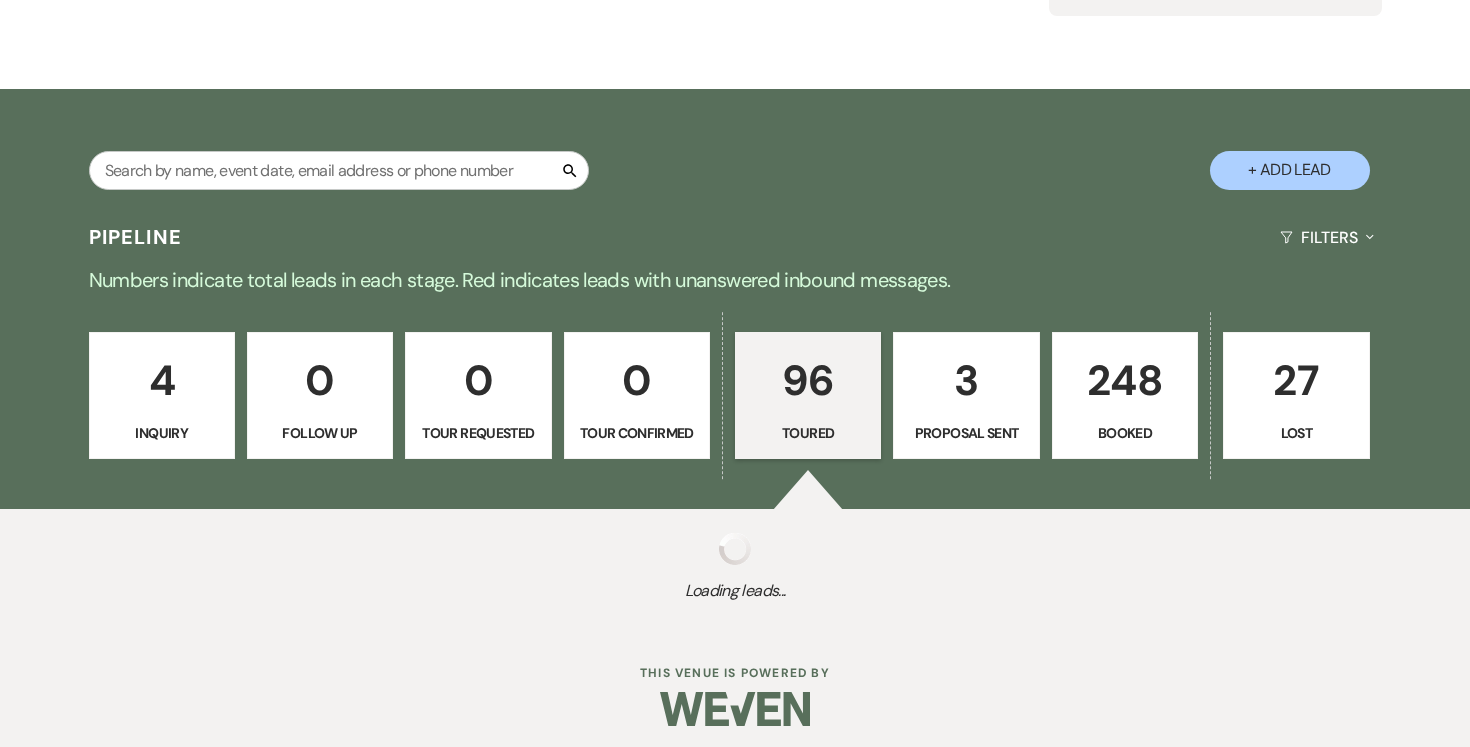 select on "5" 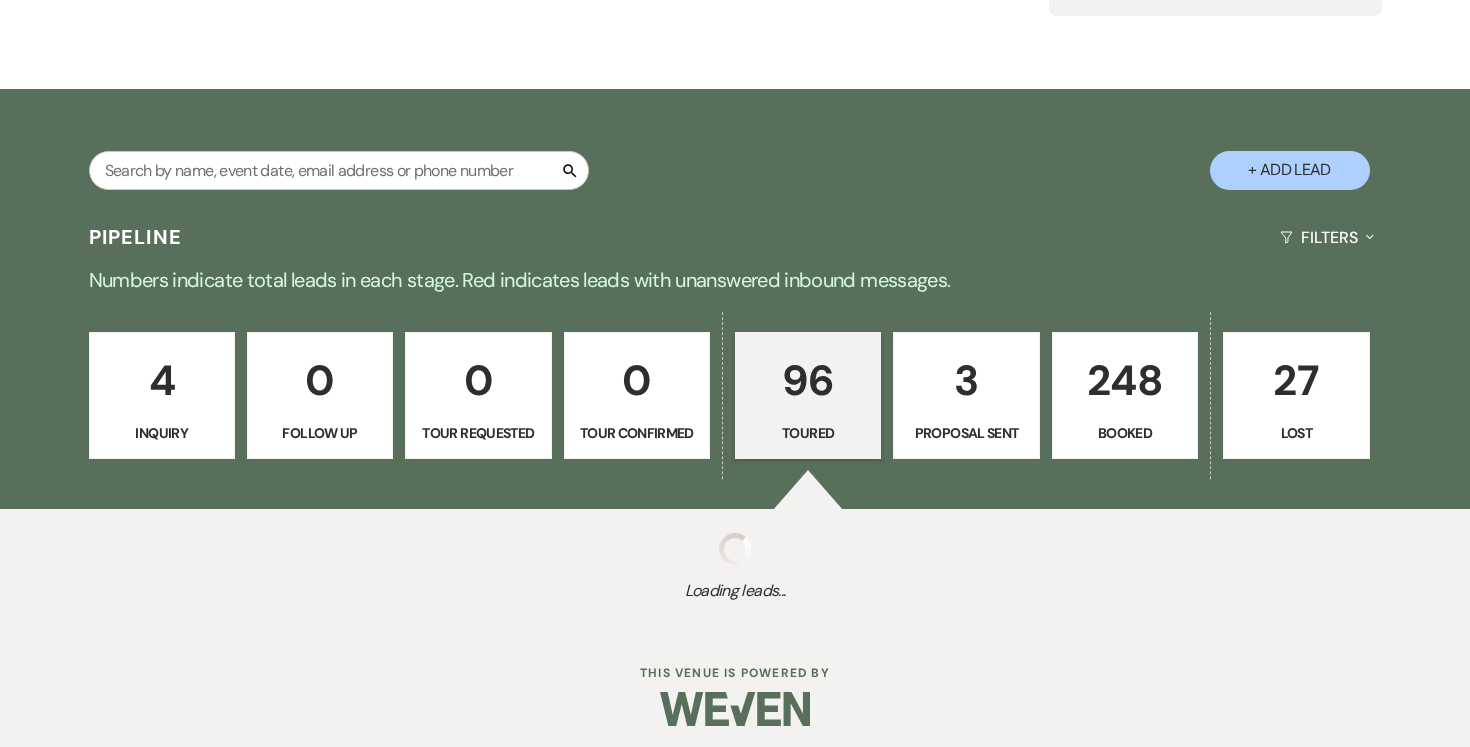 select on "5" 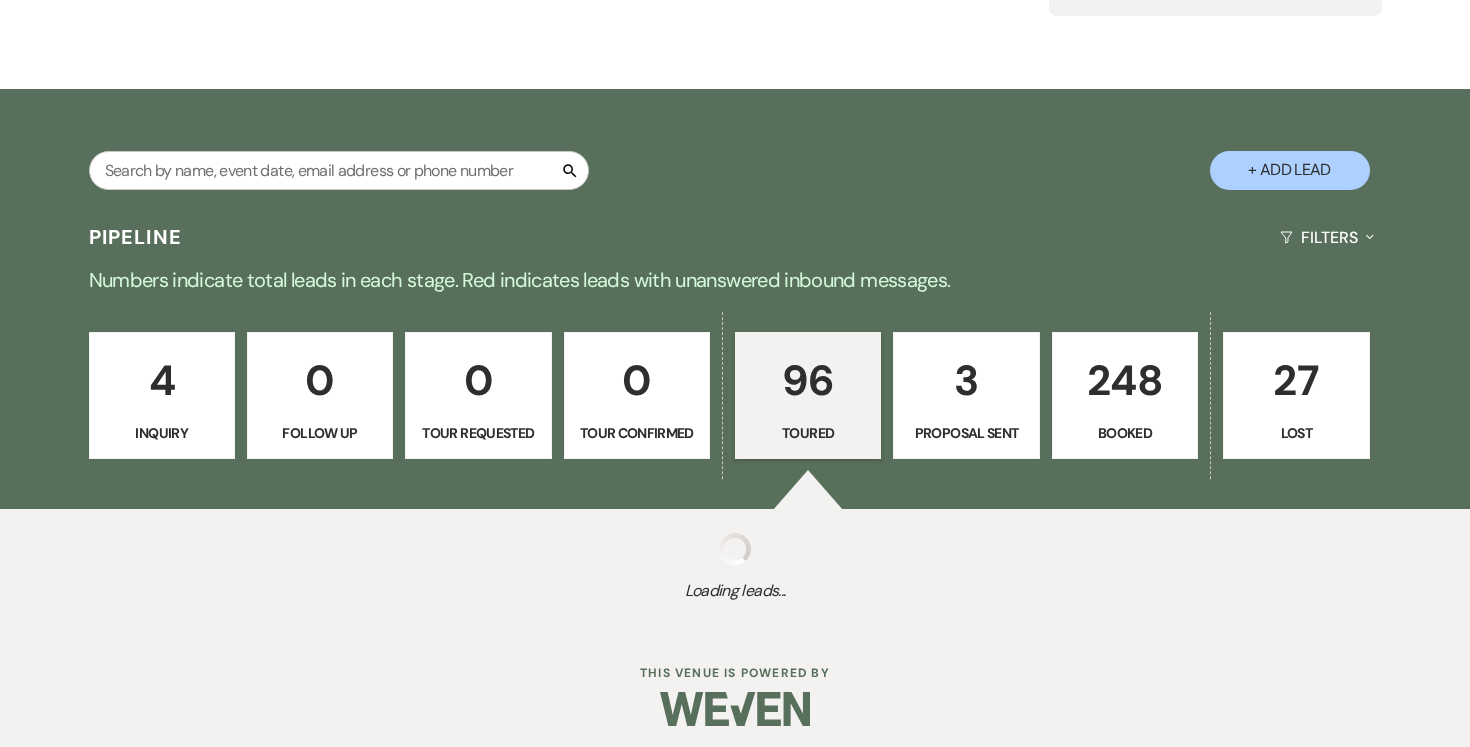 select on "5" 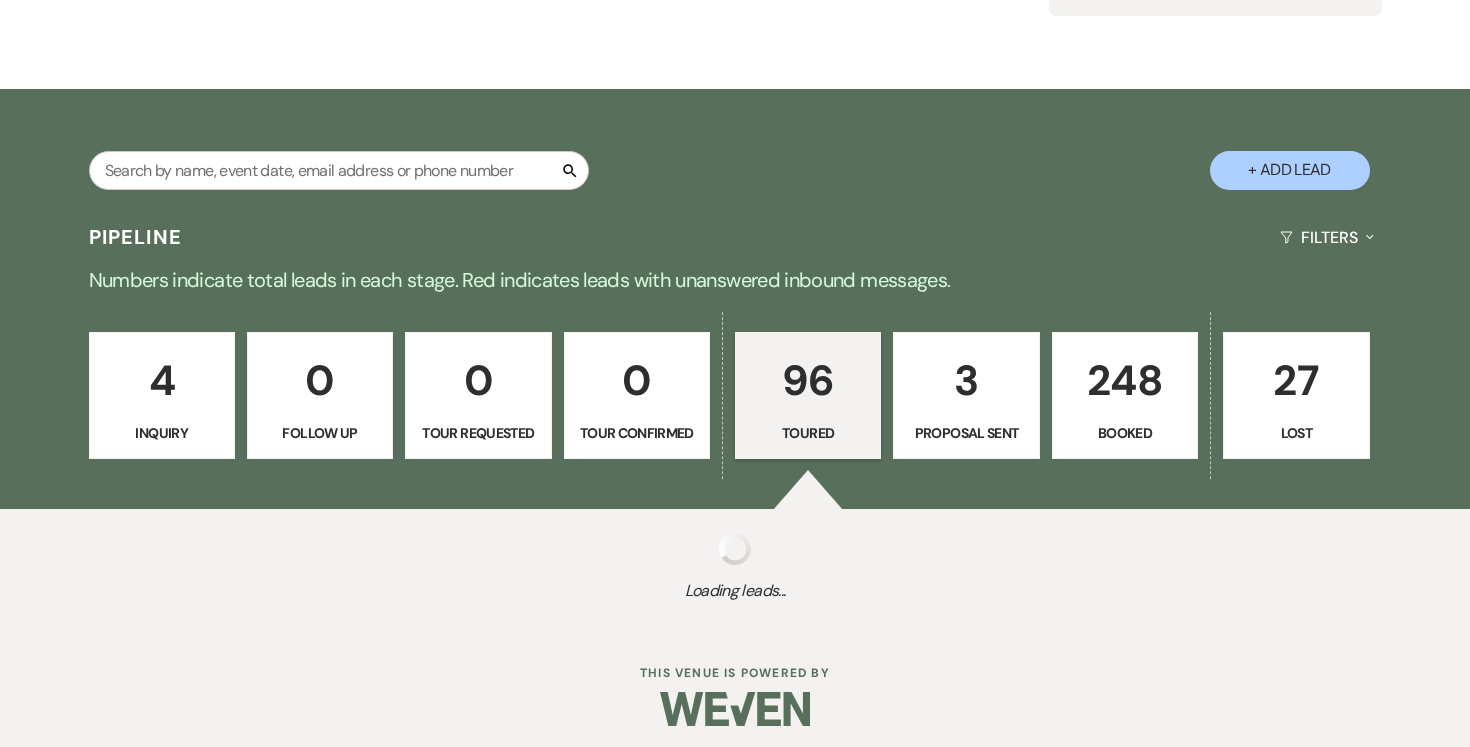 select on "5" 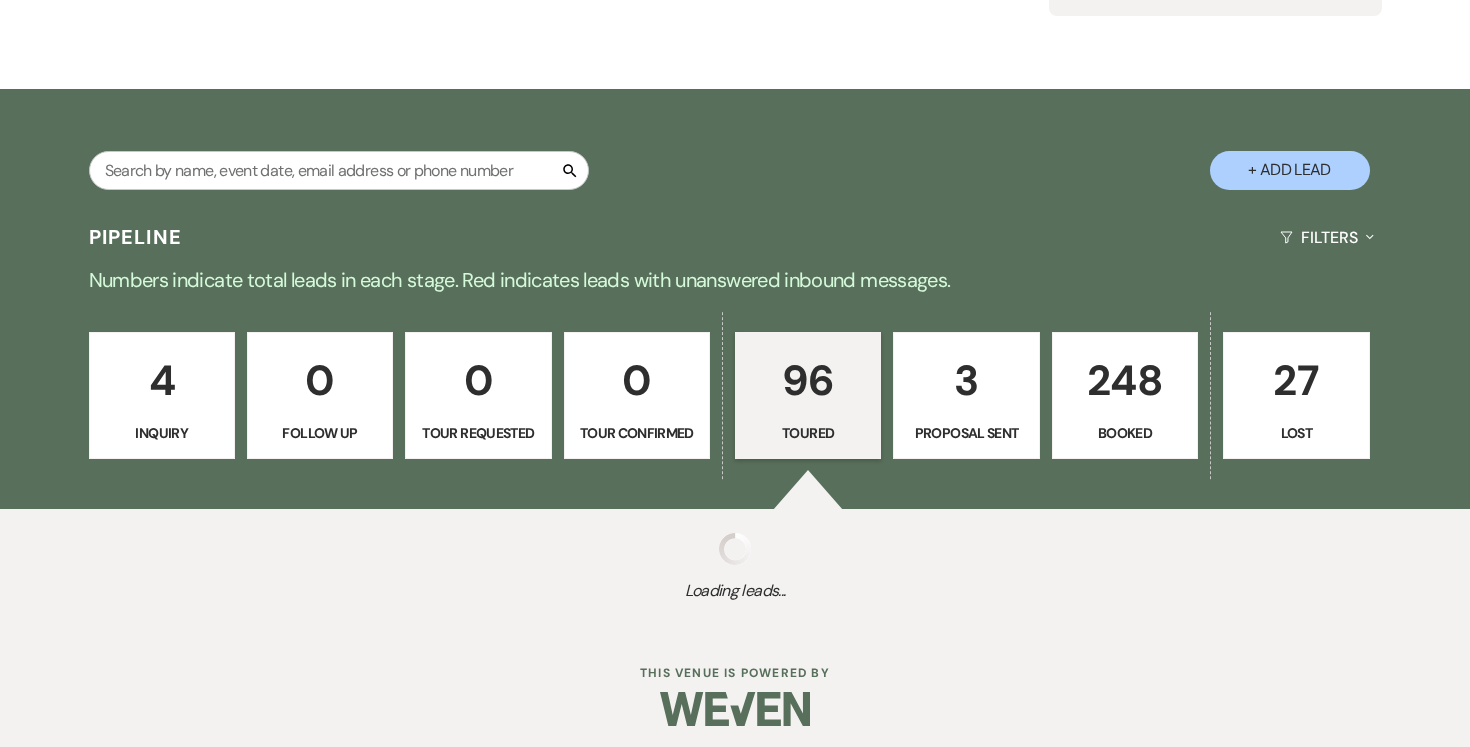 select on "5" 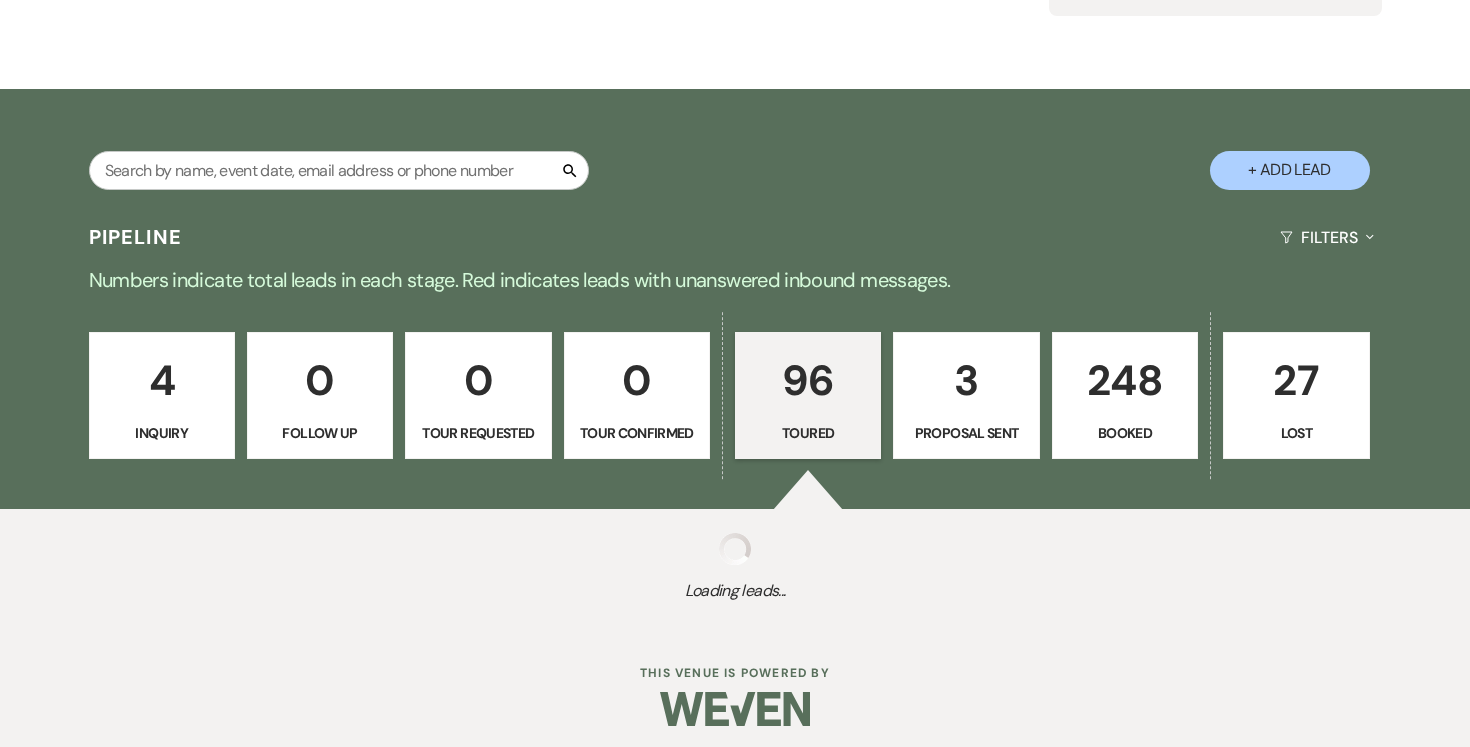 select on "5" 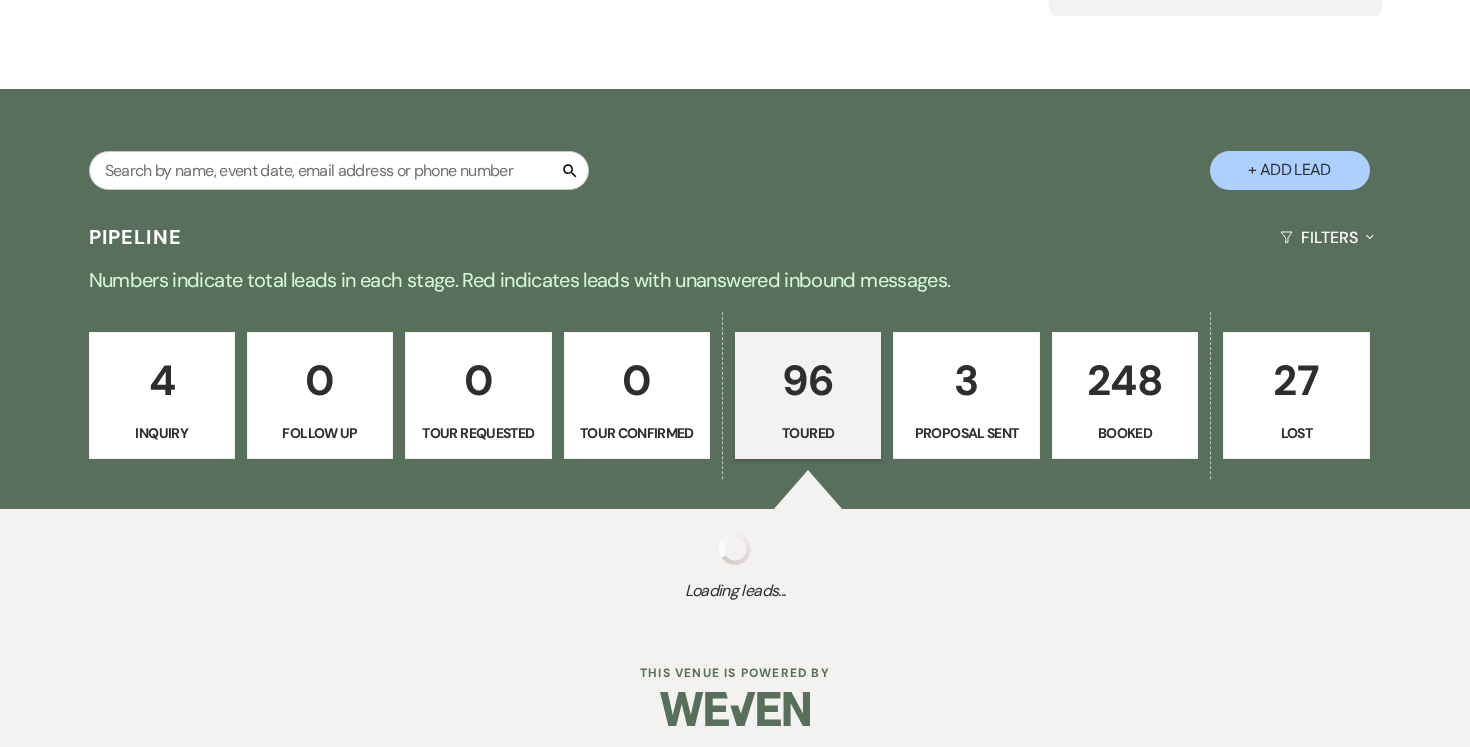 select on "5" 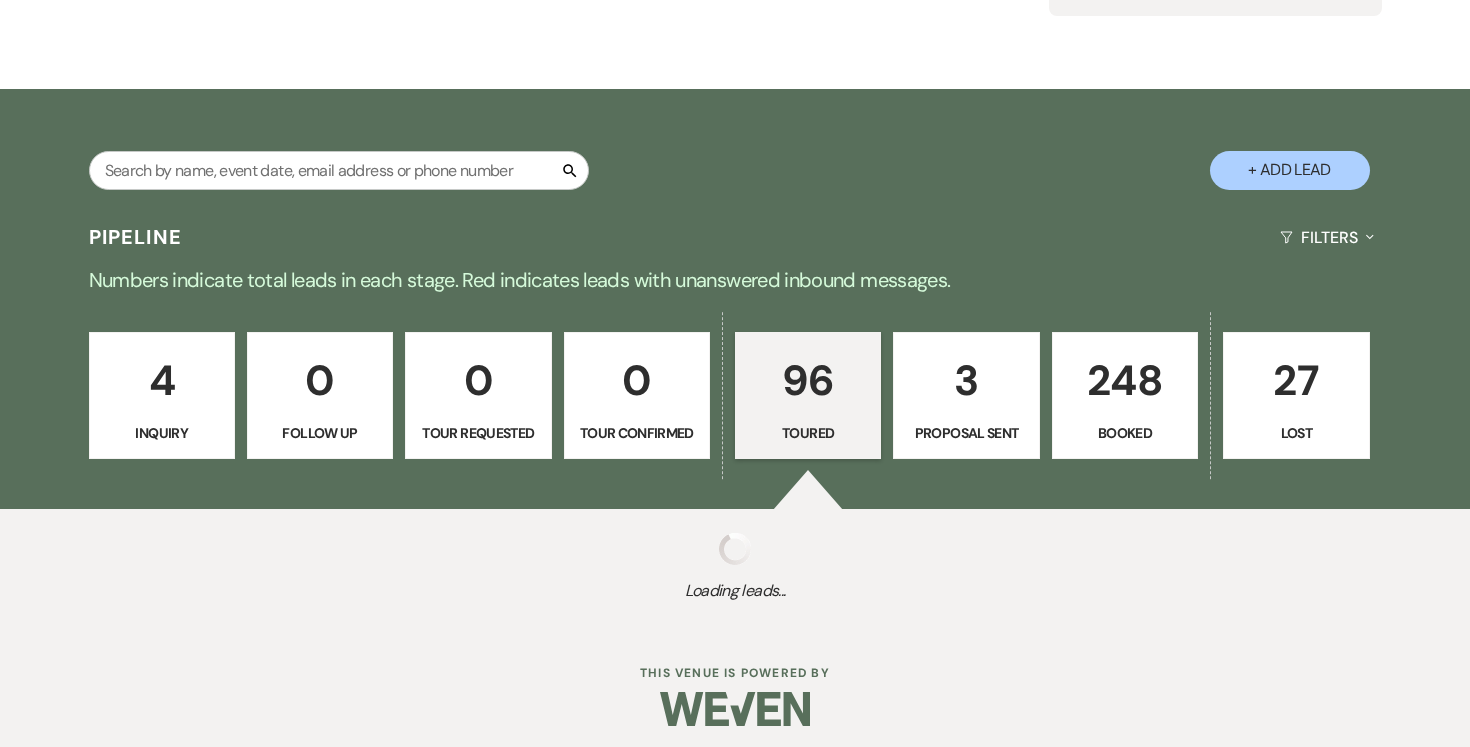 select on "5" 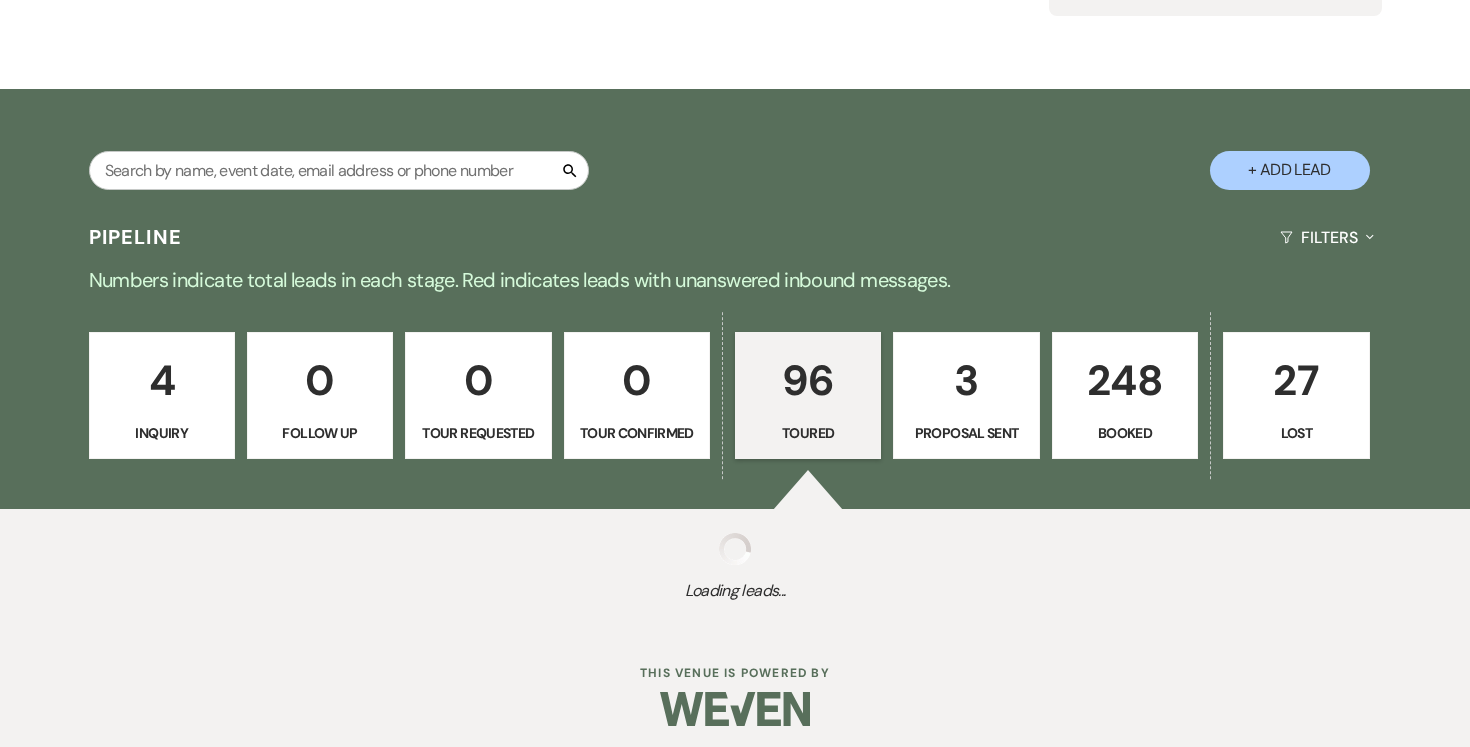 select on "5" 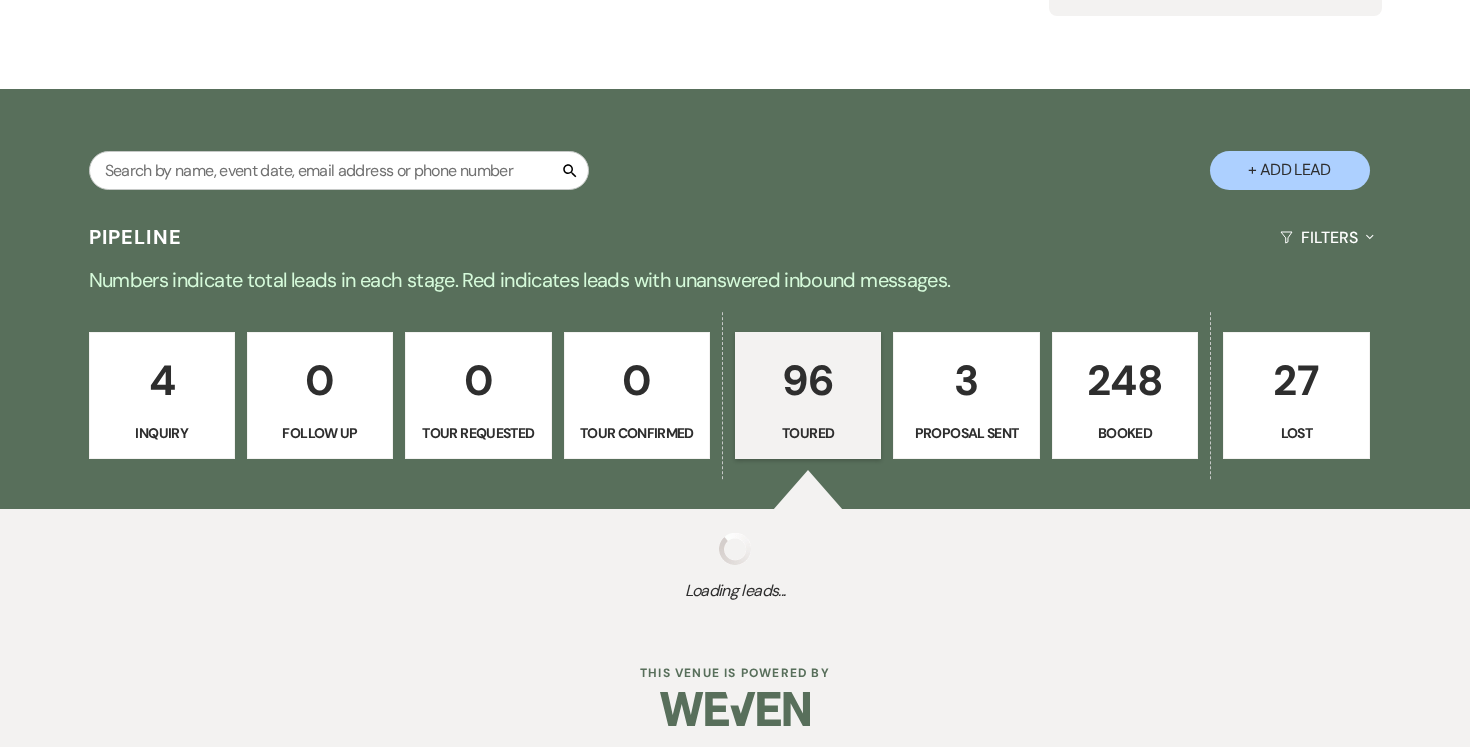 select on "5" 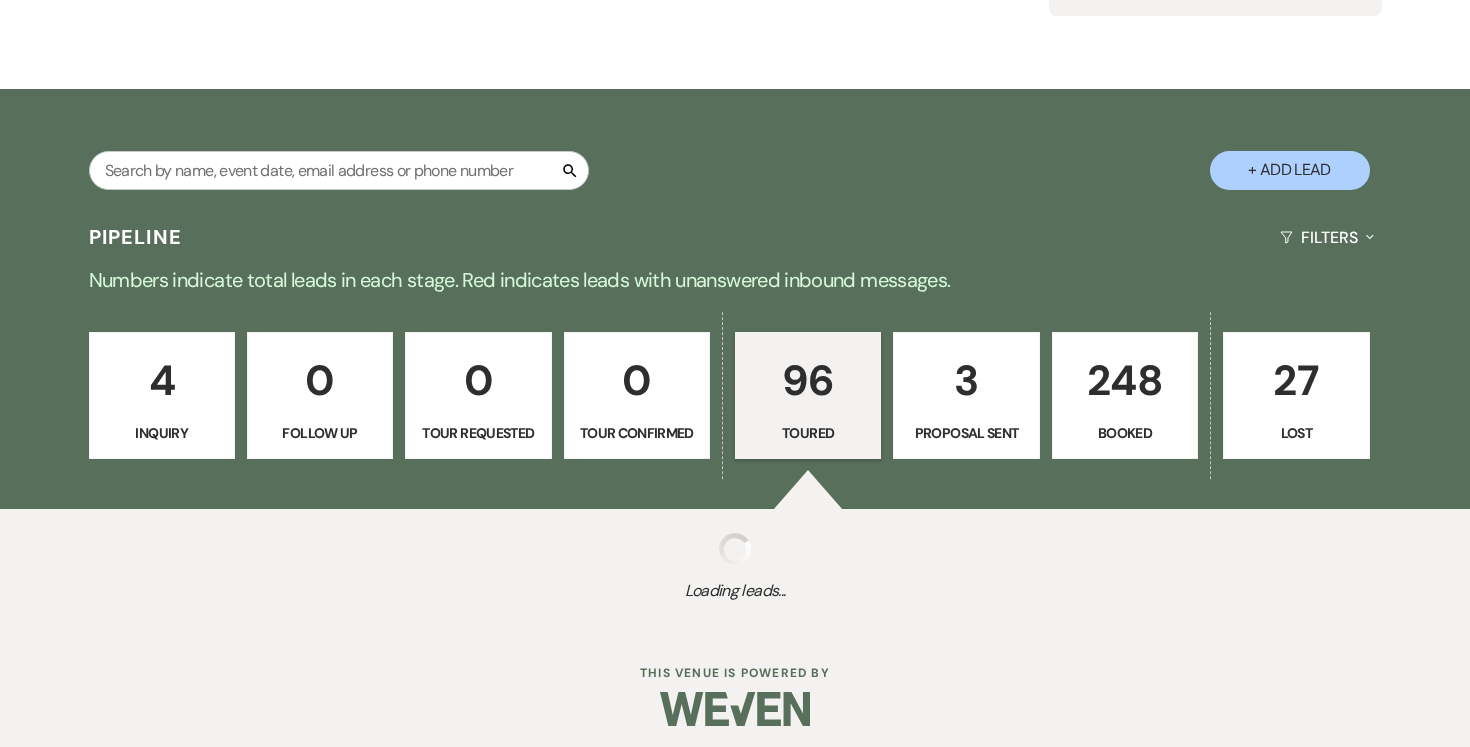 select on "5" 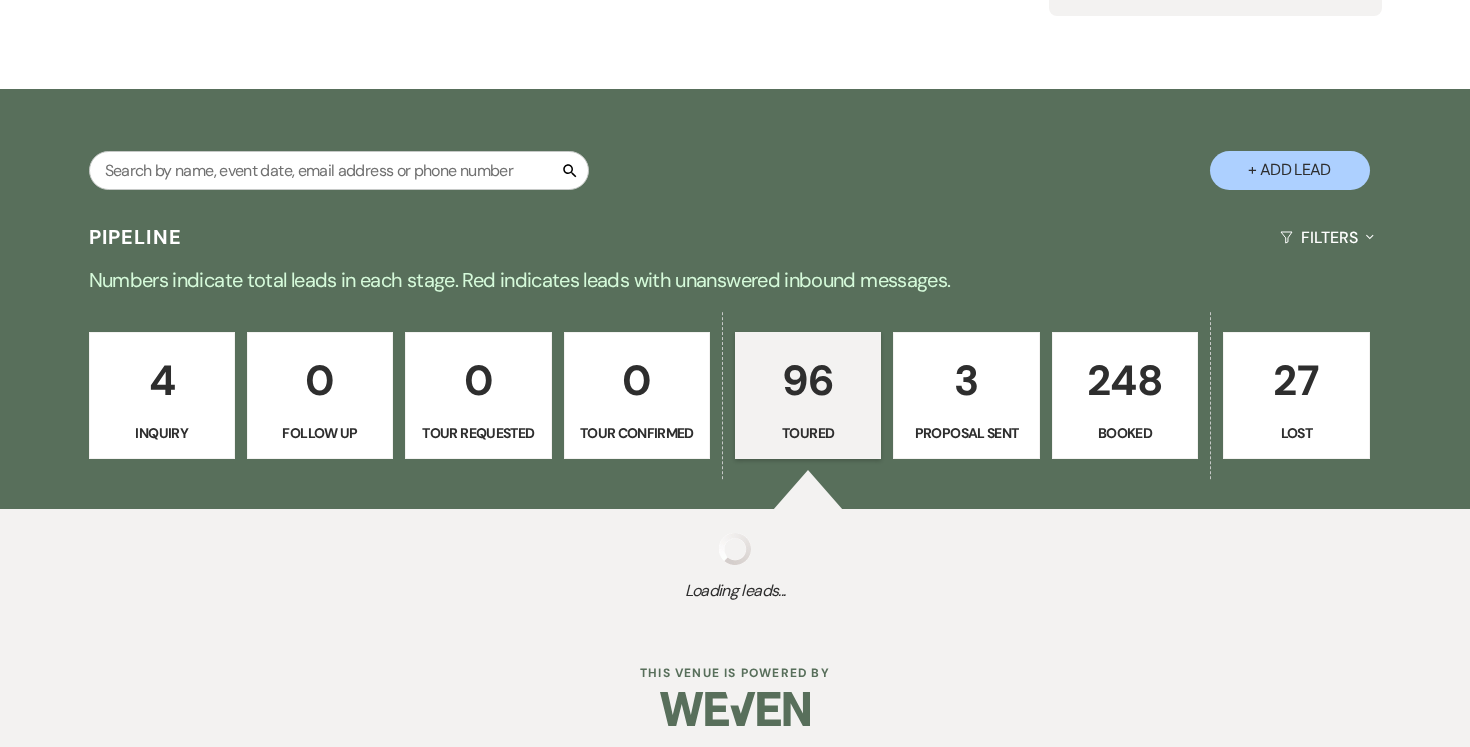 select on "5" 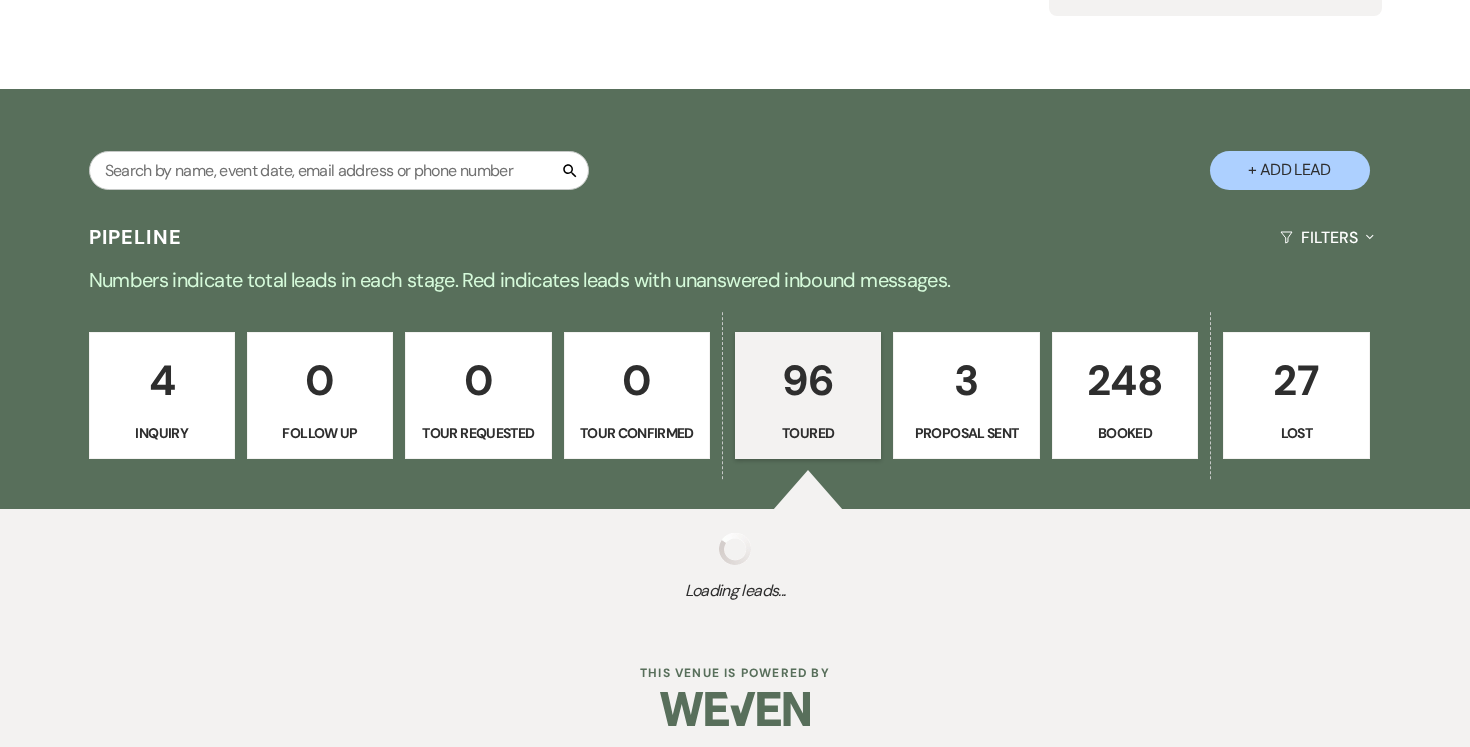 select on "5" 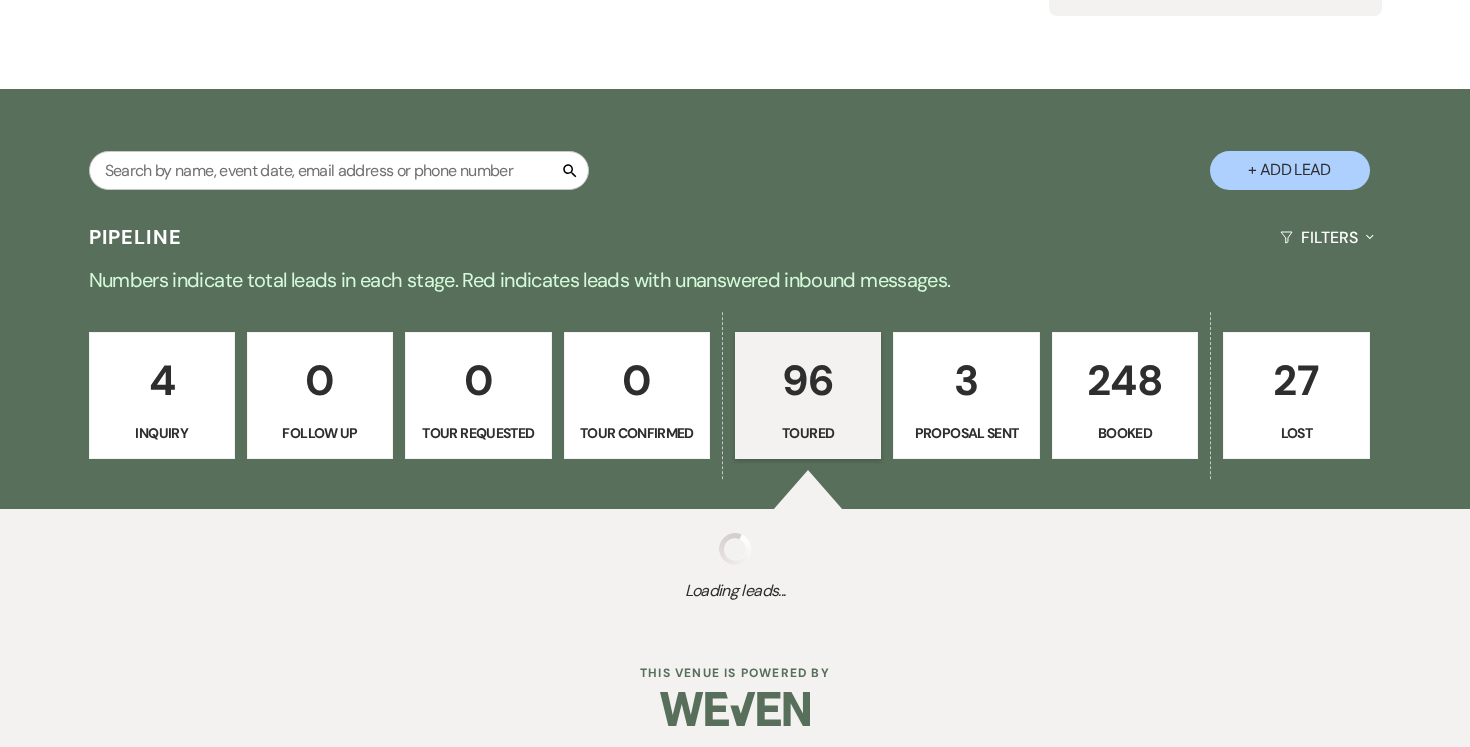 select on "5" 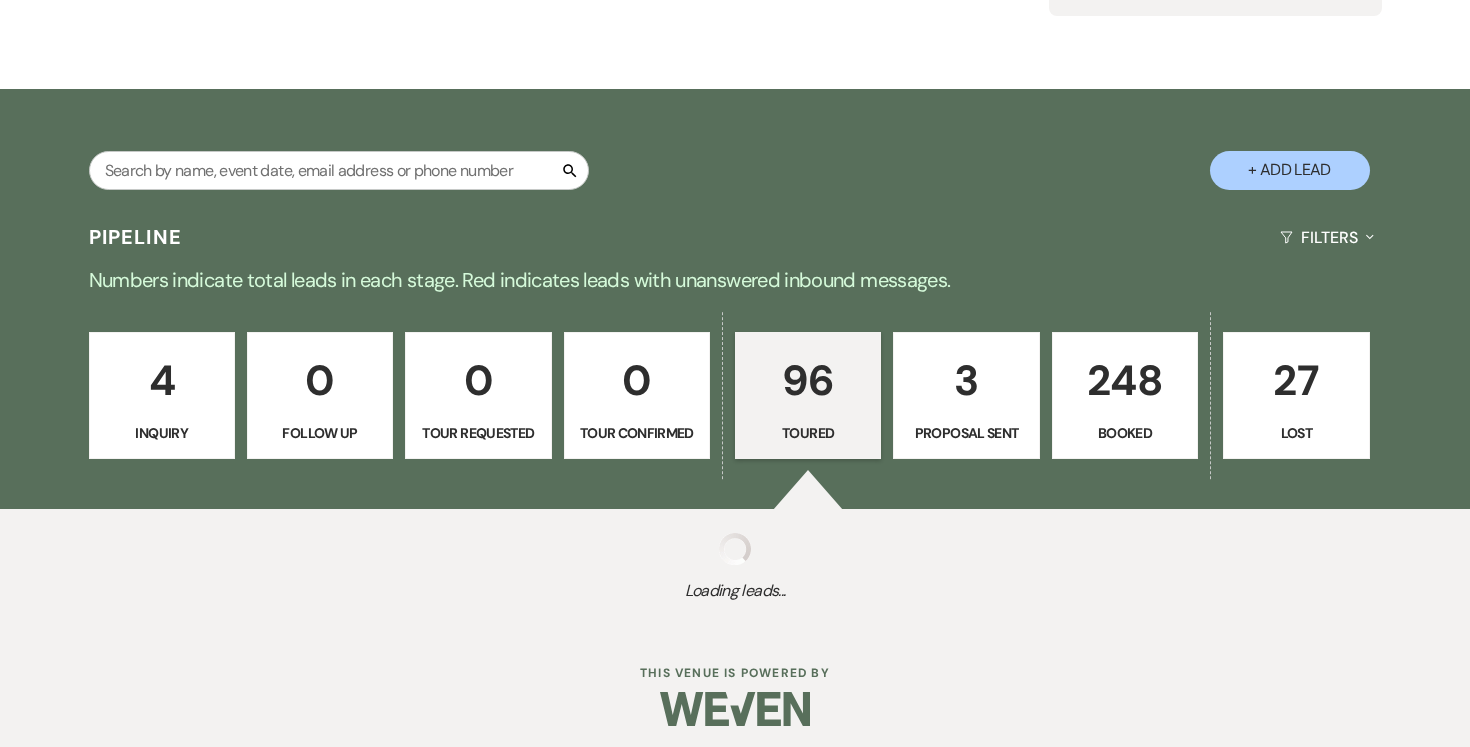 select on "5" 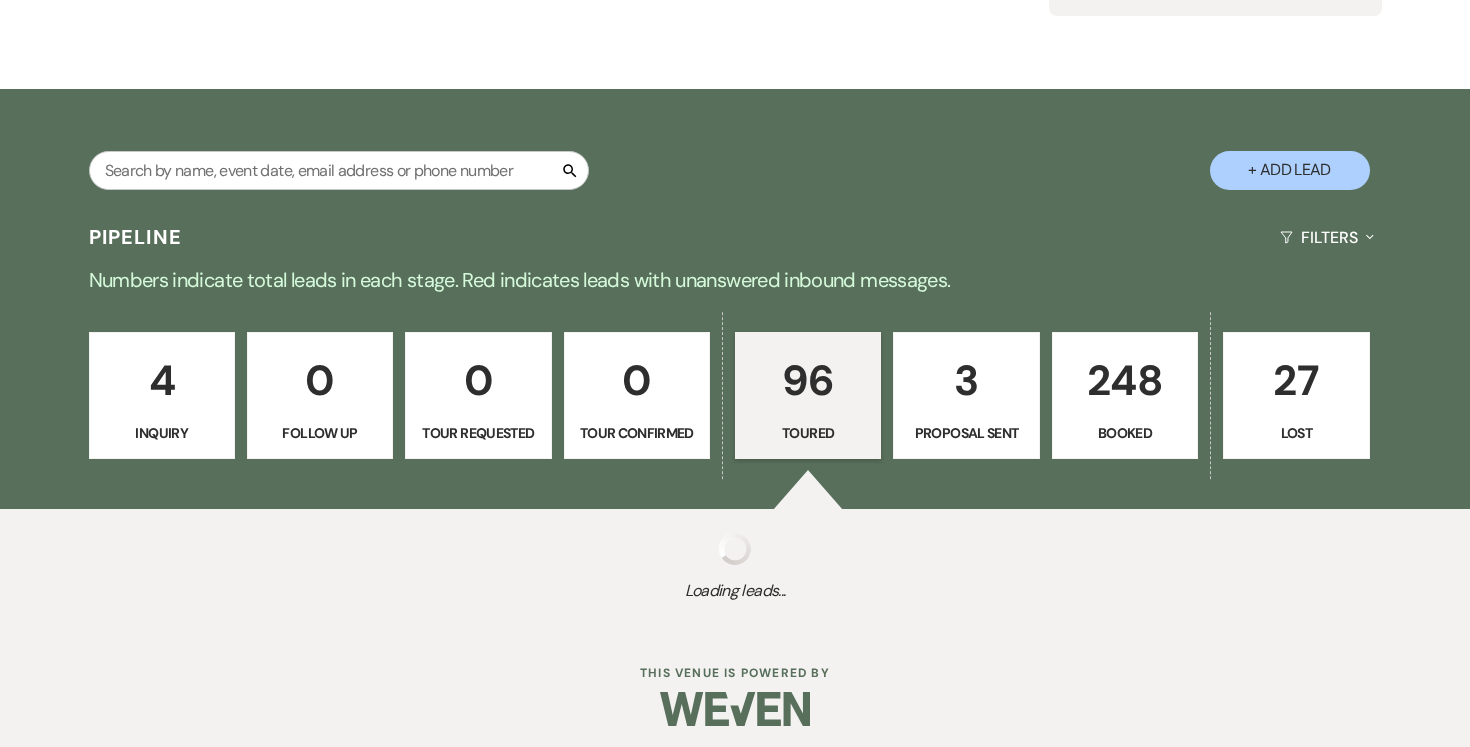 select on "5" 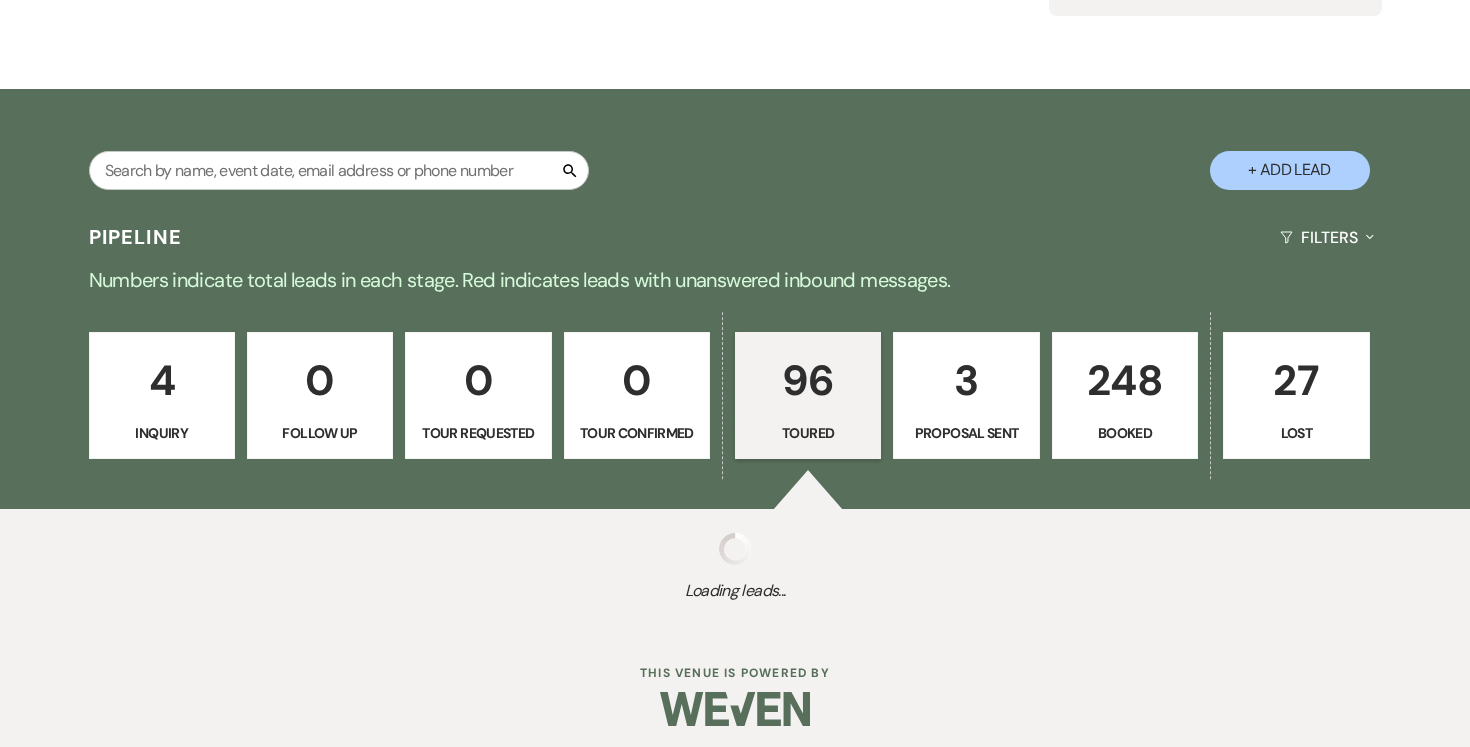 select on "5" 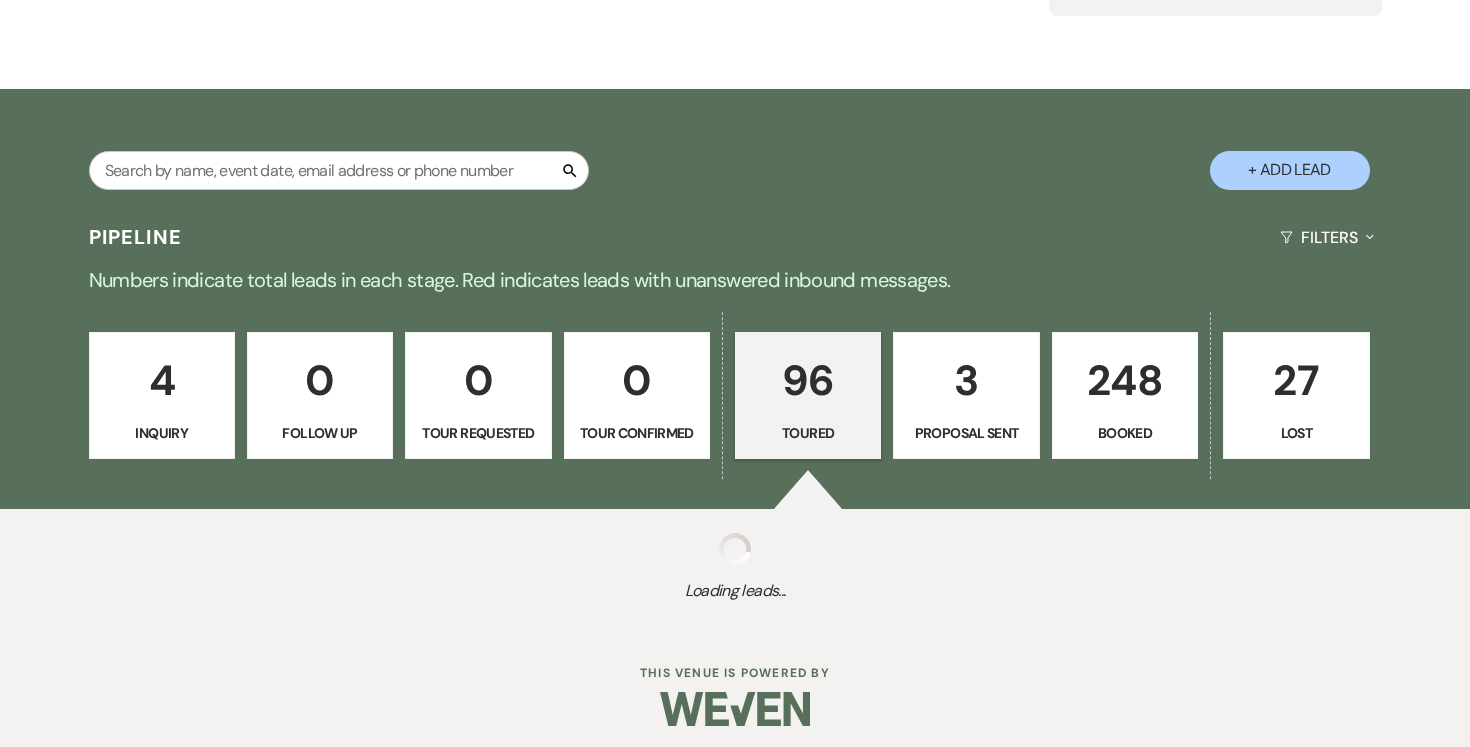 select on "5" 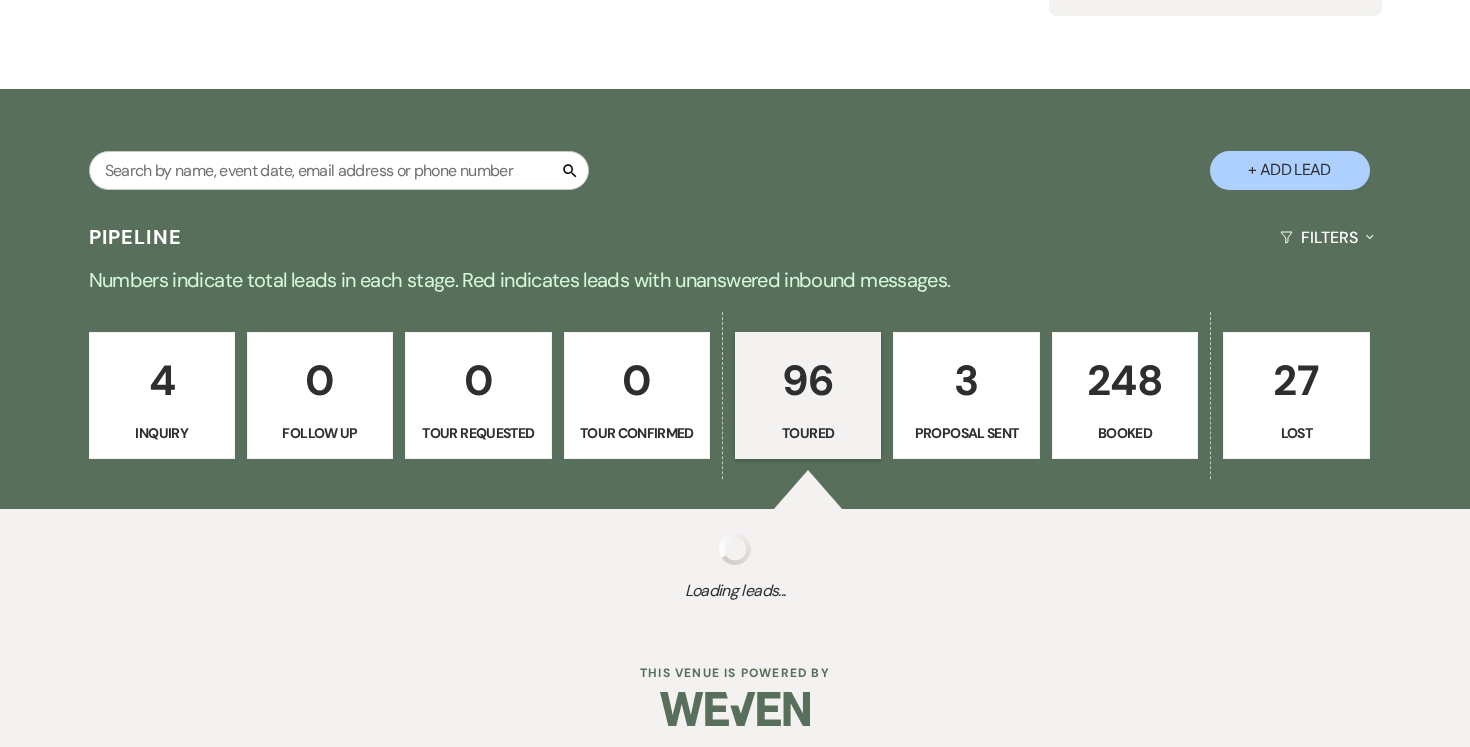 select on "5" 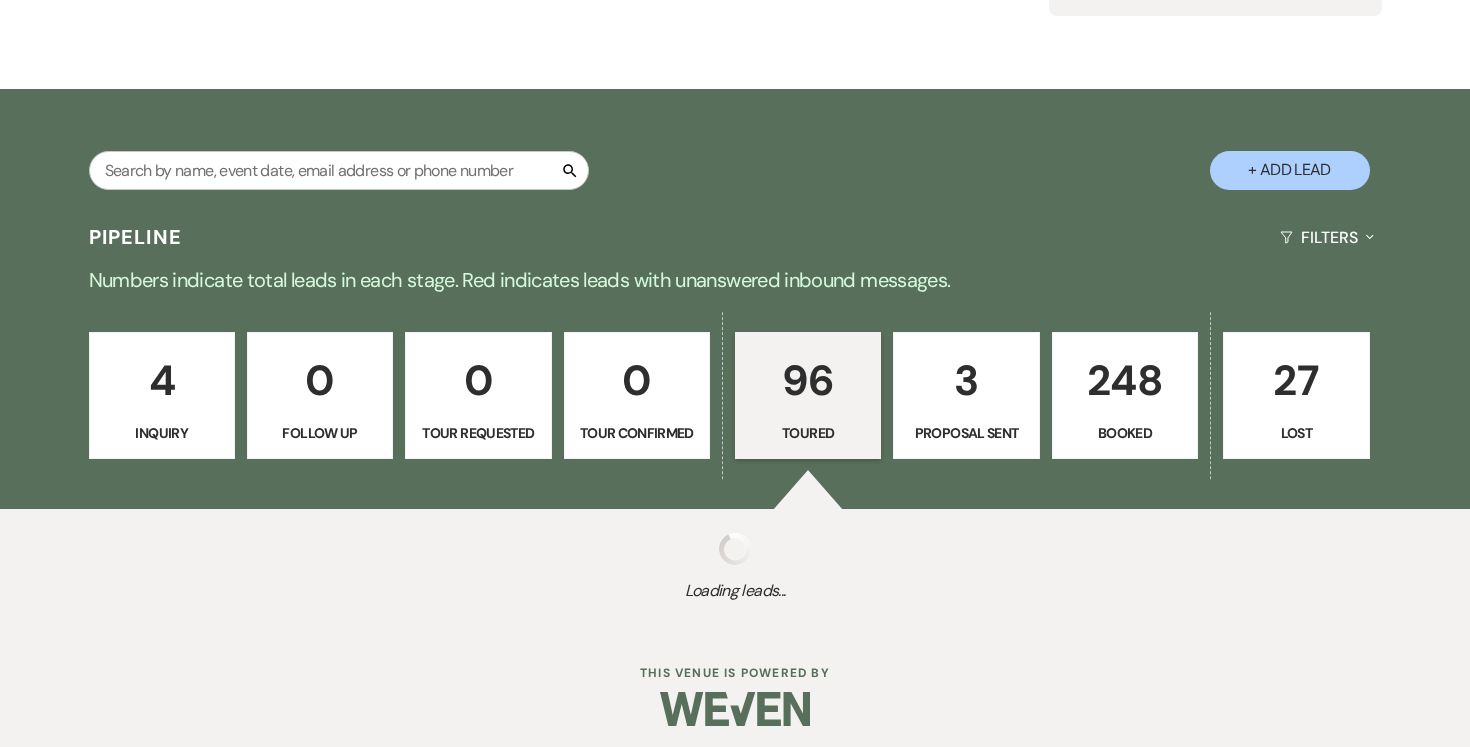 select on "5" 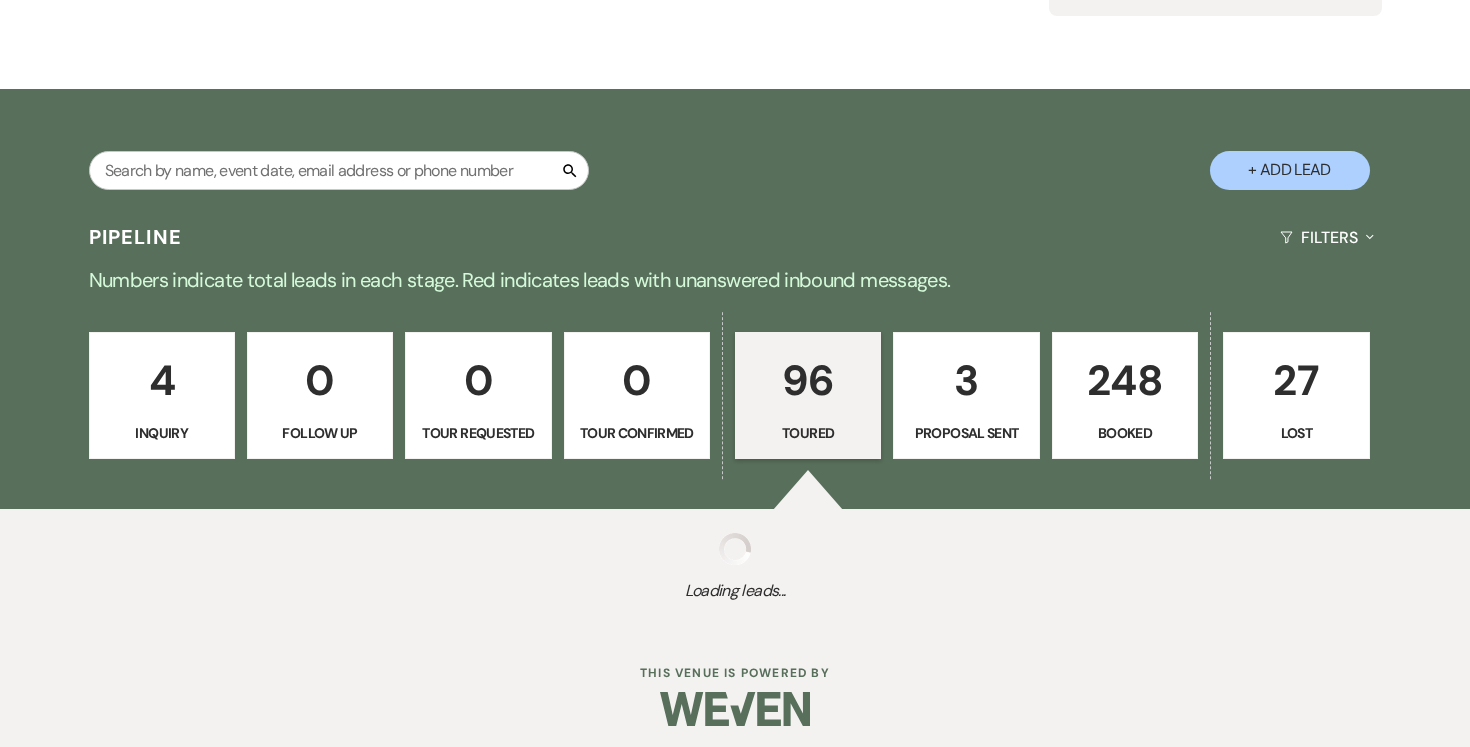 select on "5" 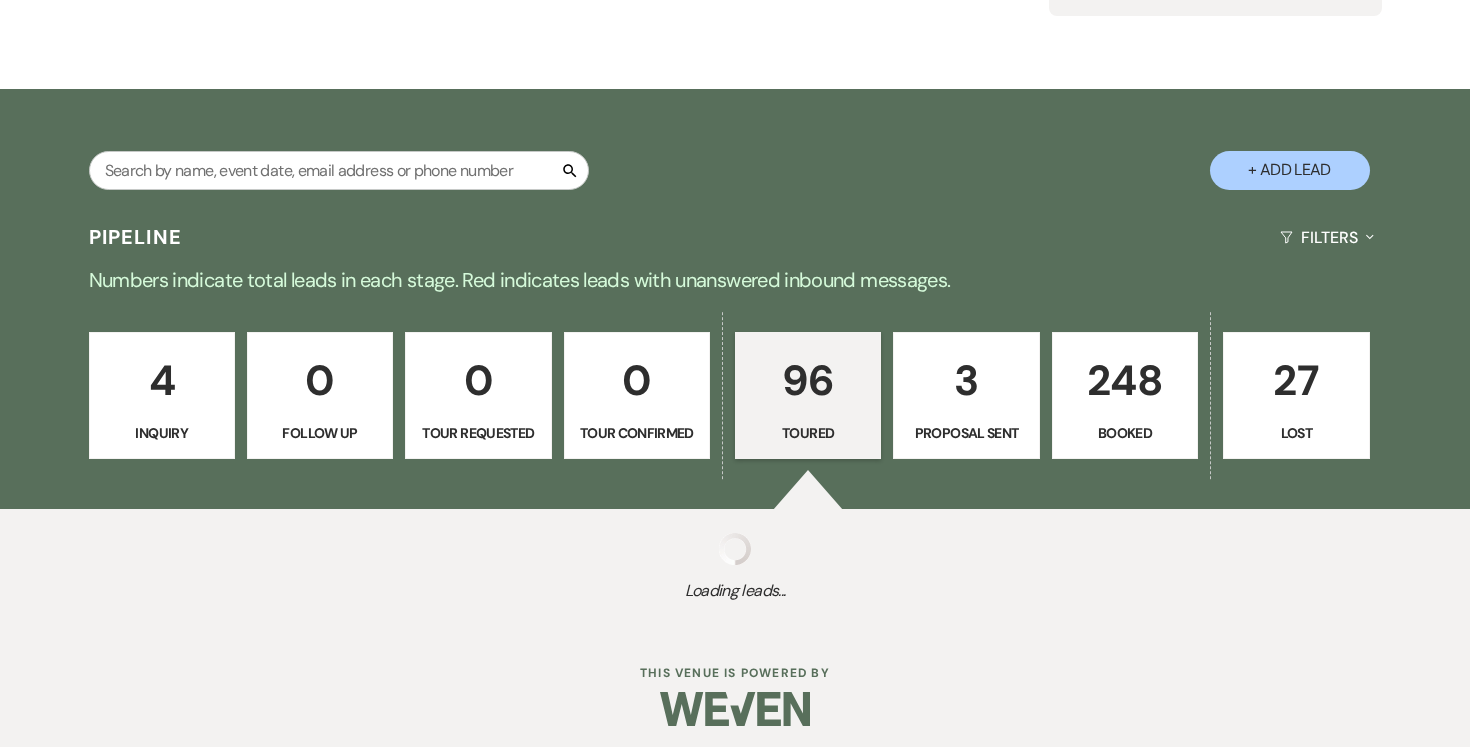select on "5" 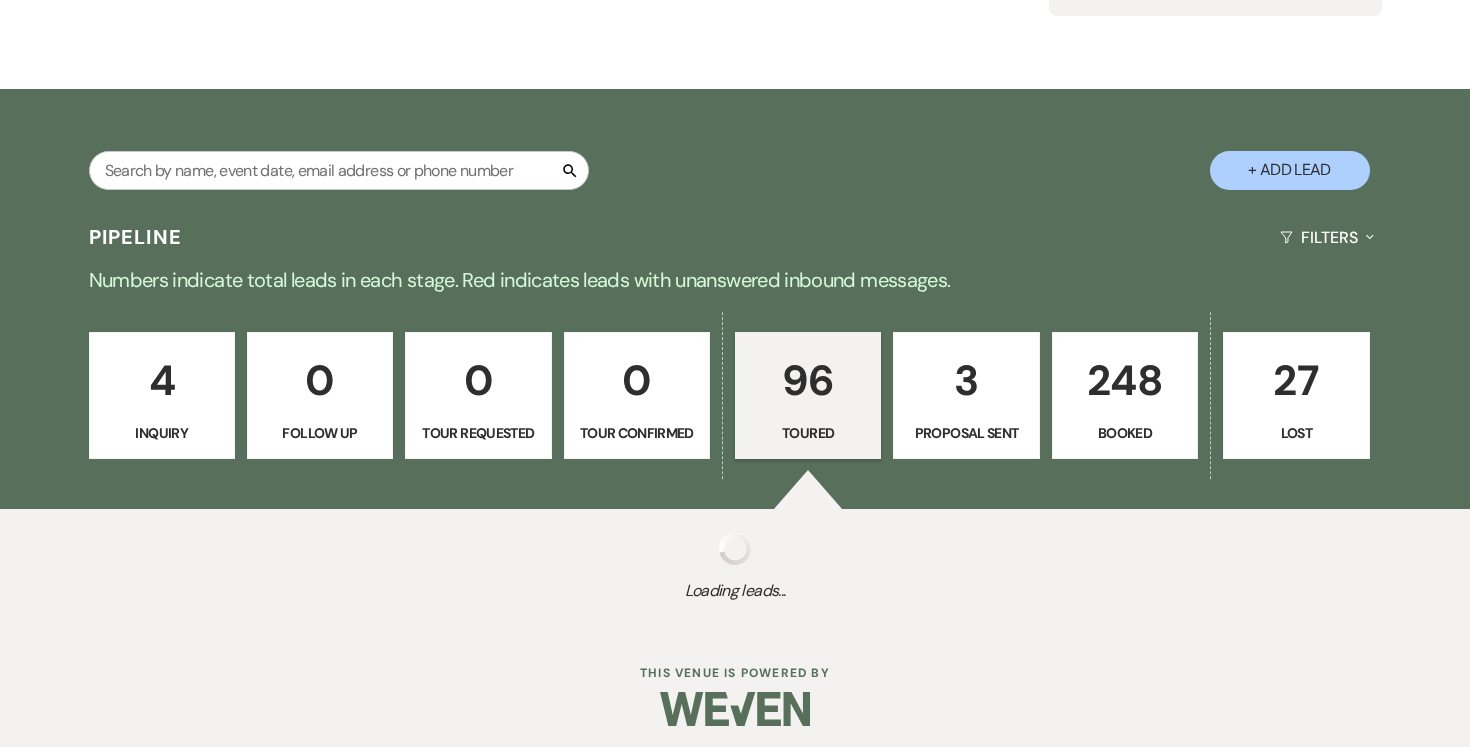 select on "5" 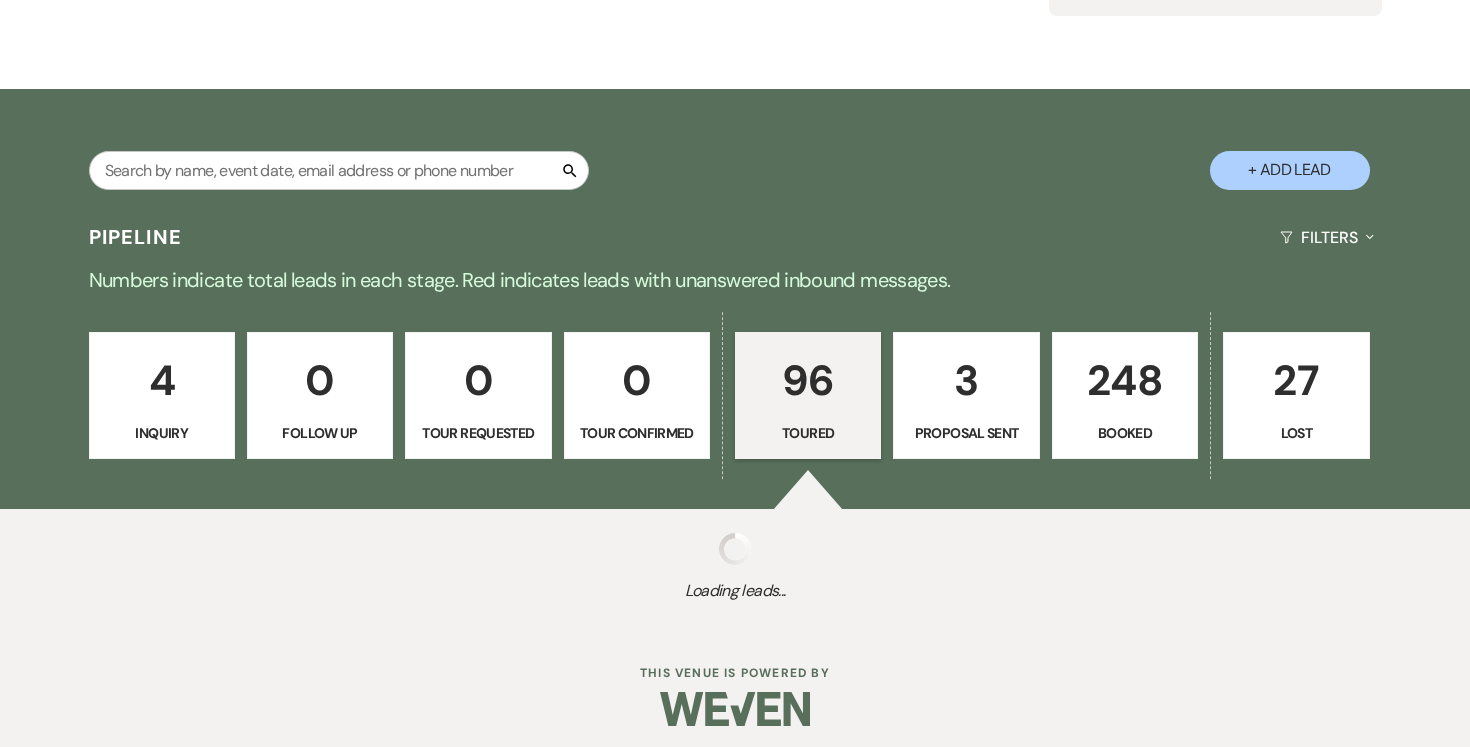 select on "5" 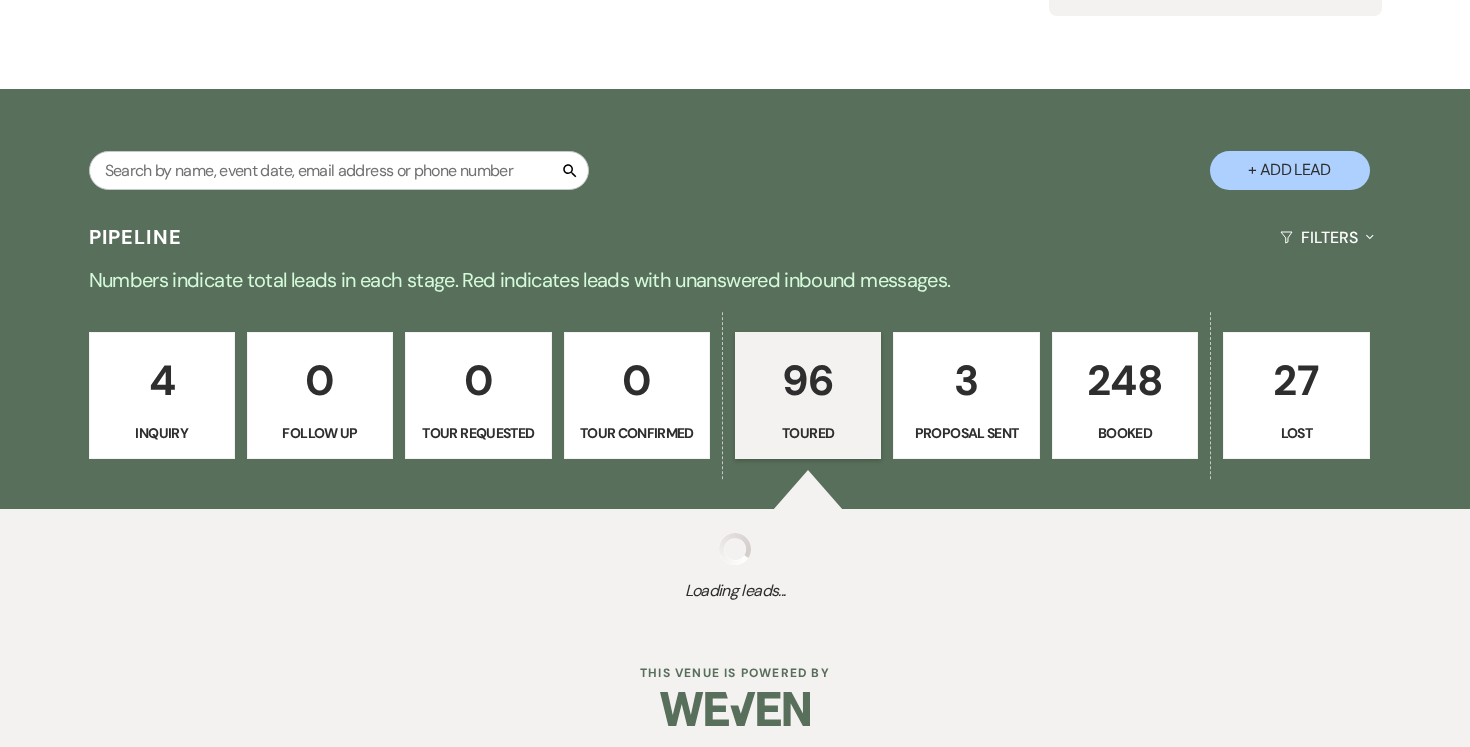 select on "5" 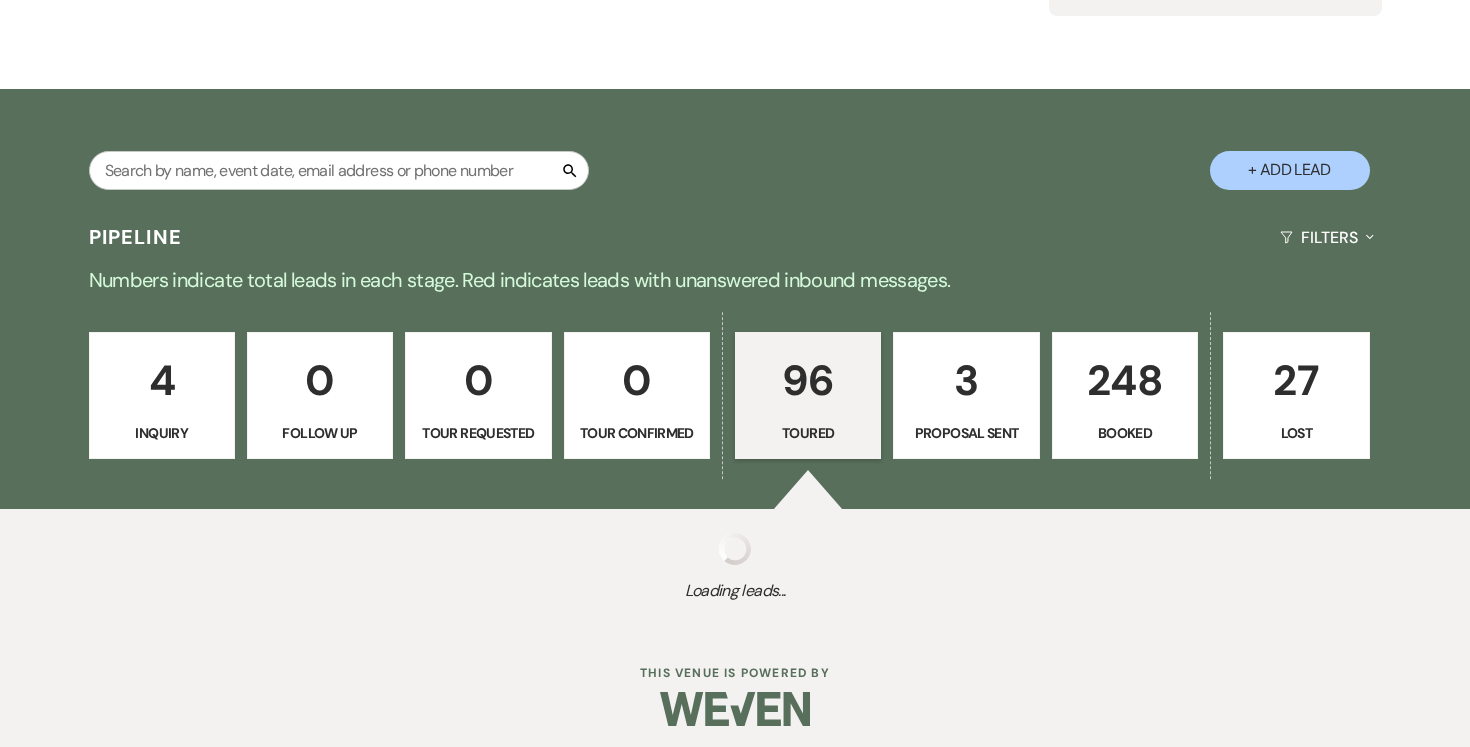 select on "5" 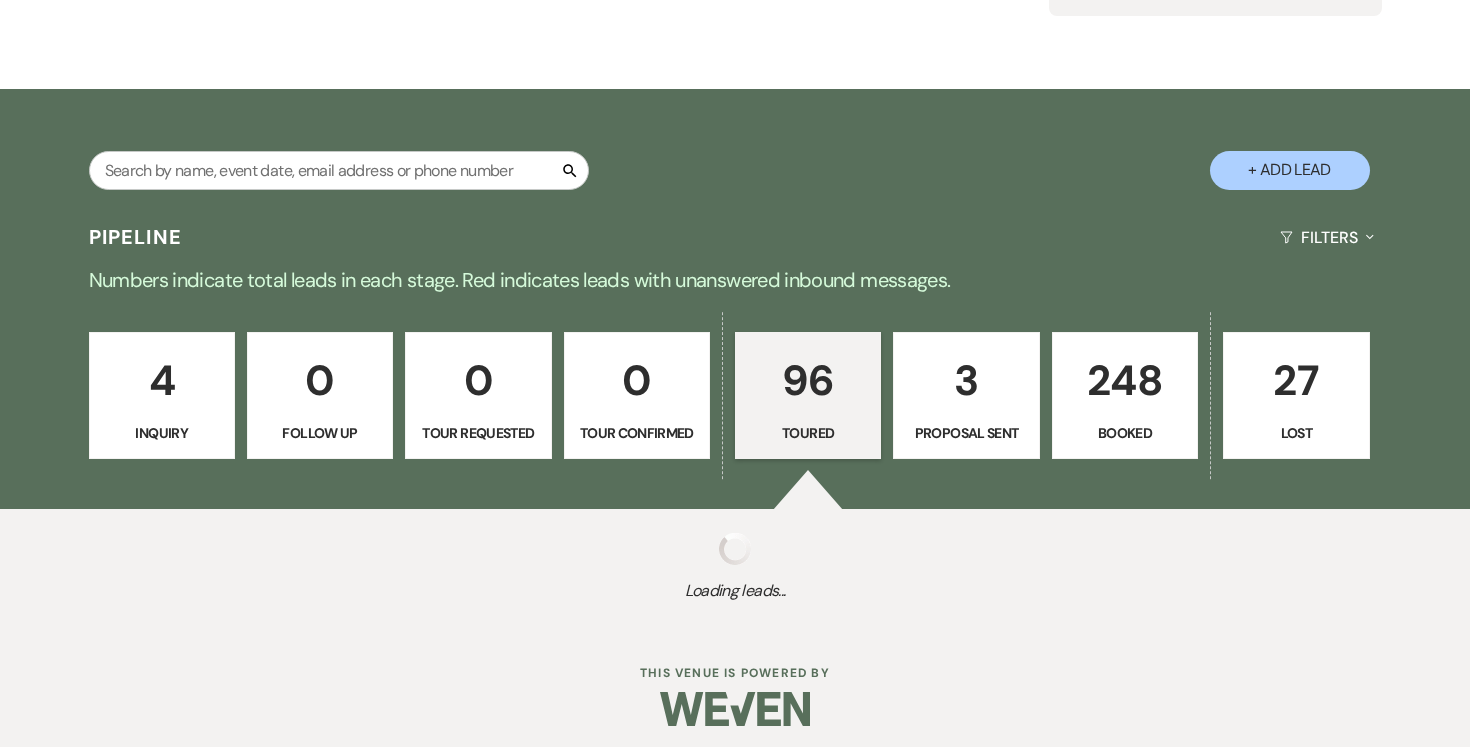 select on "5" 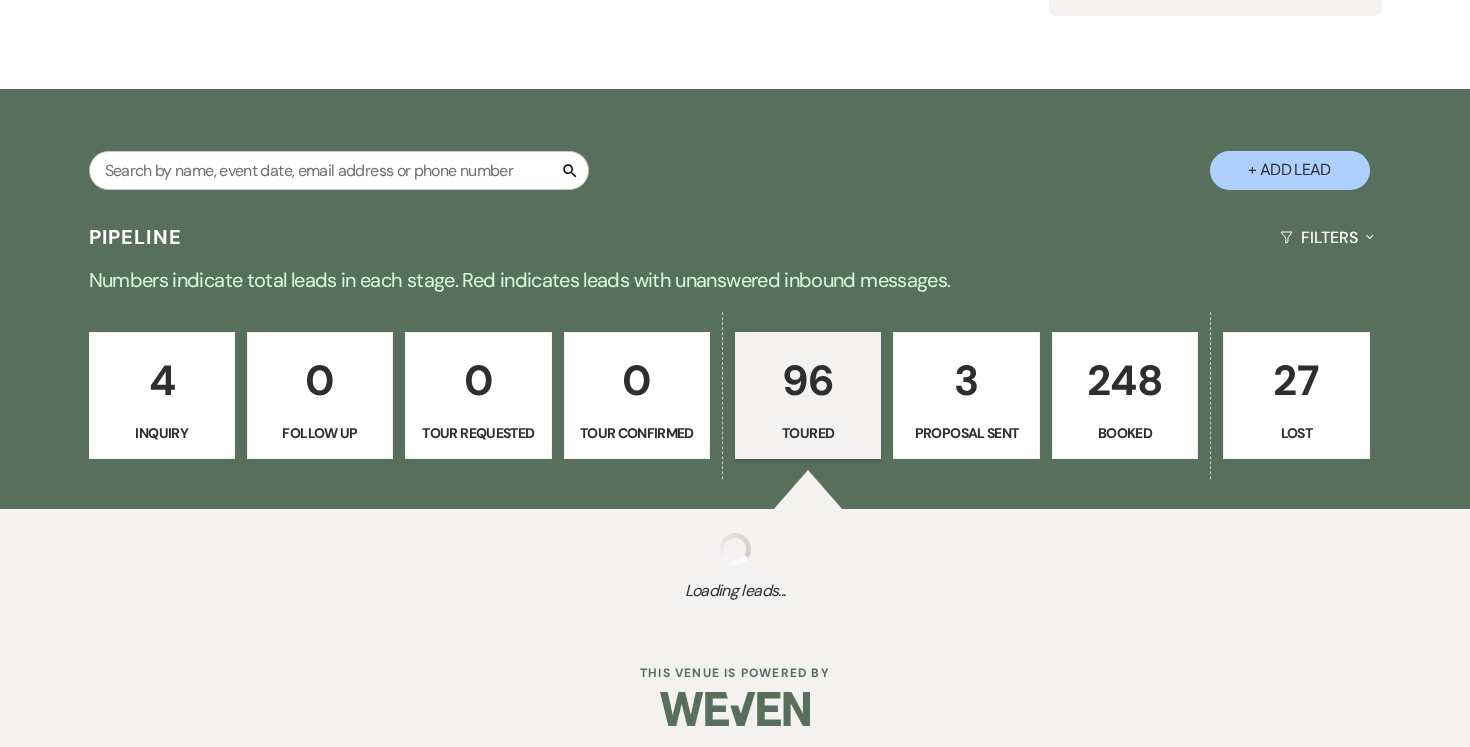 select on "5" 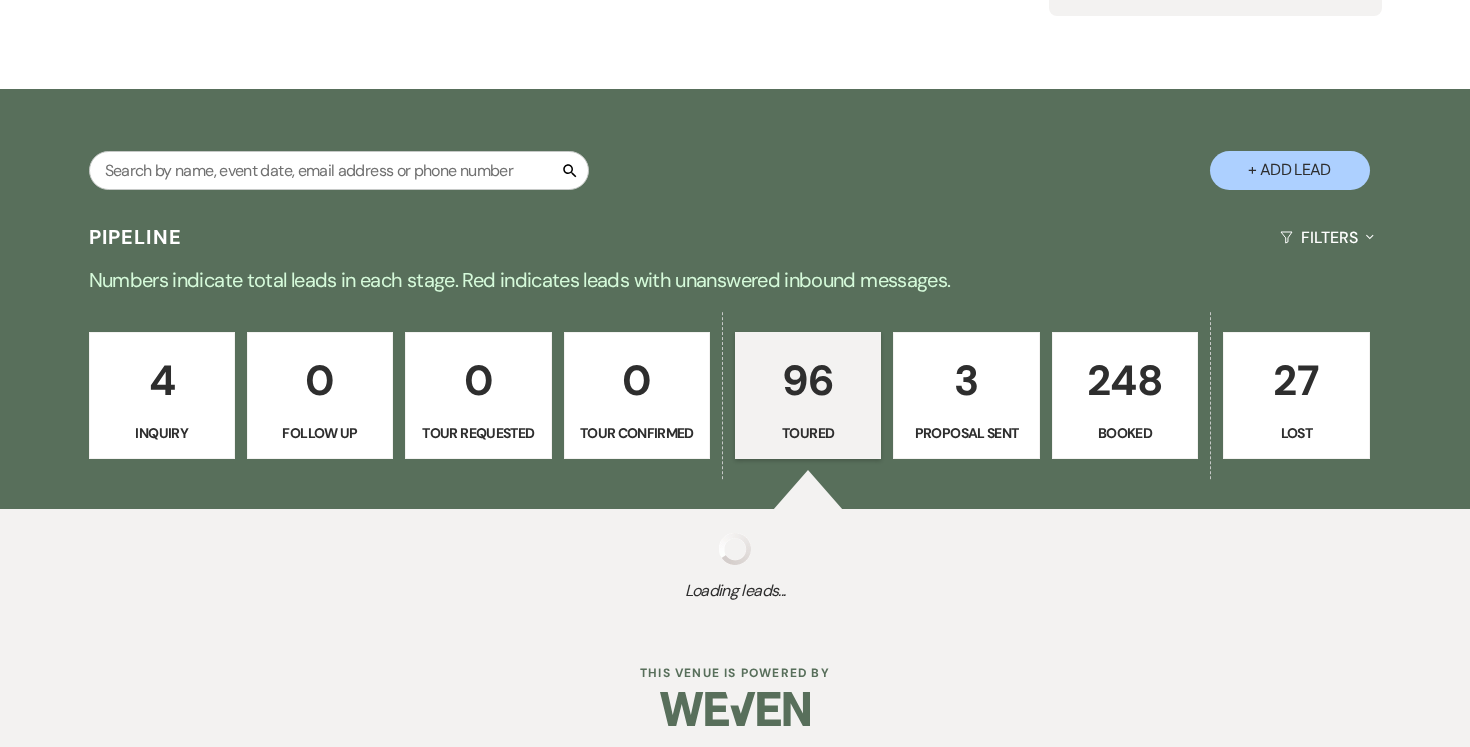 select on "5" 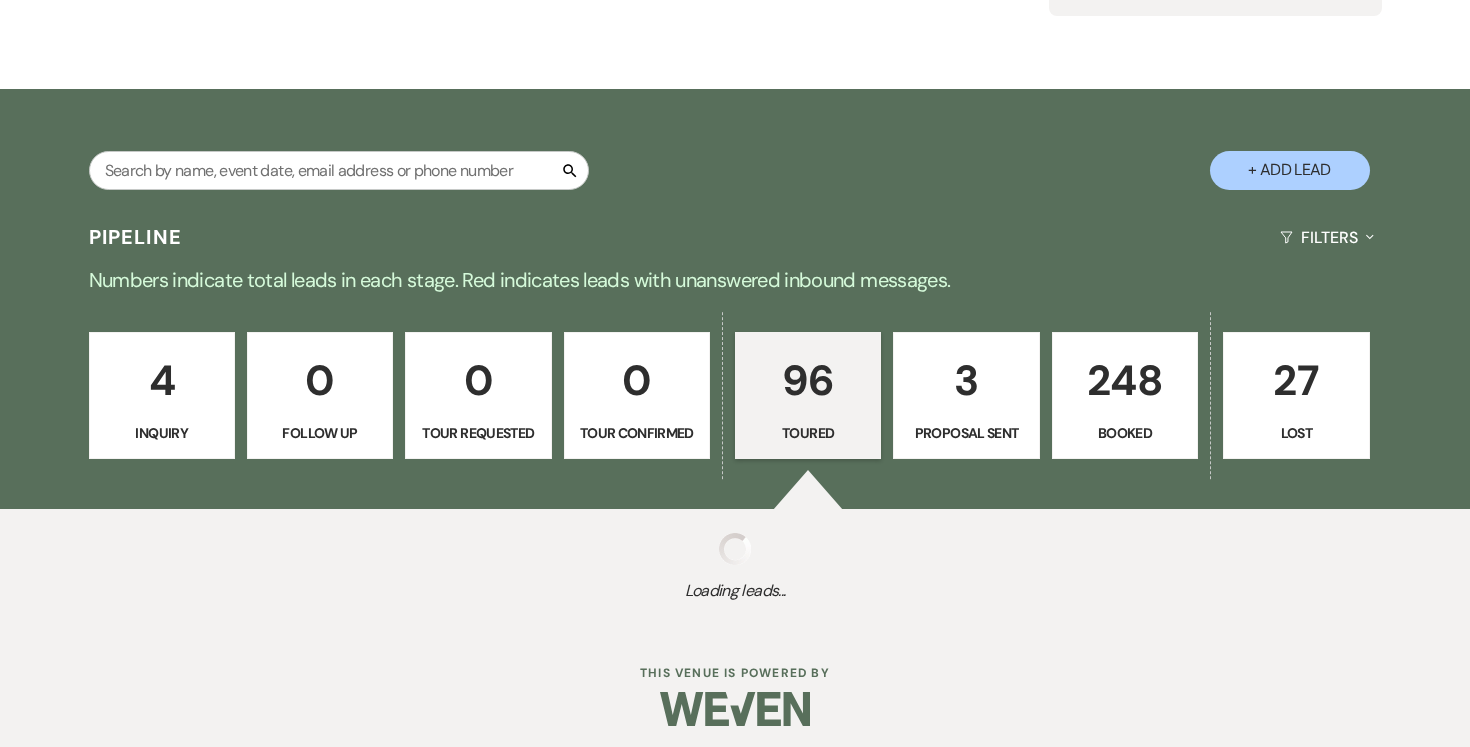 select on "5" 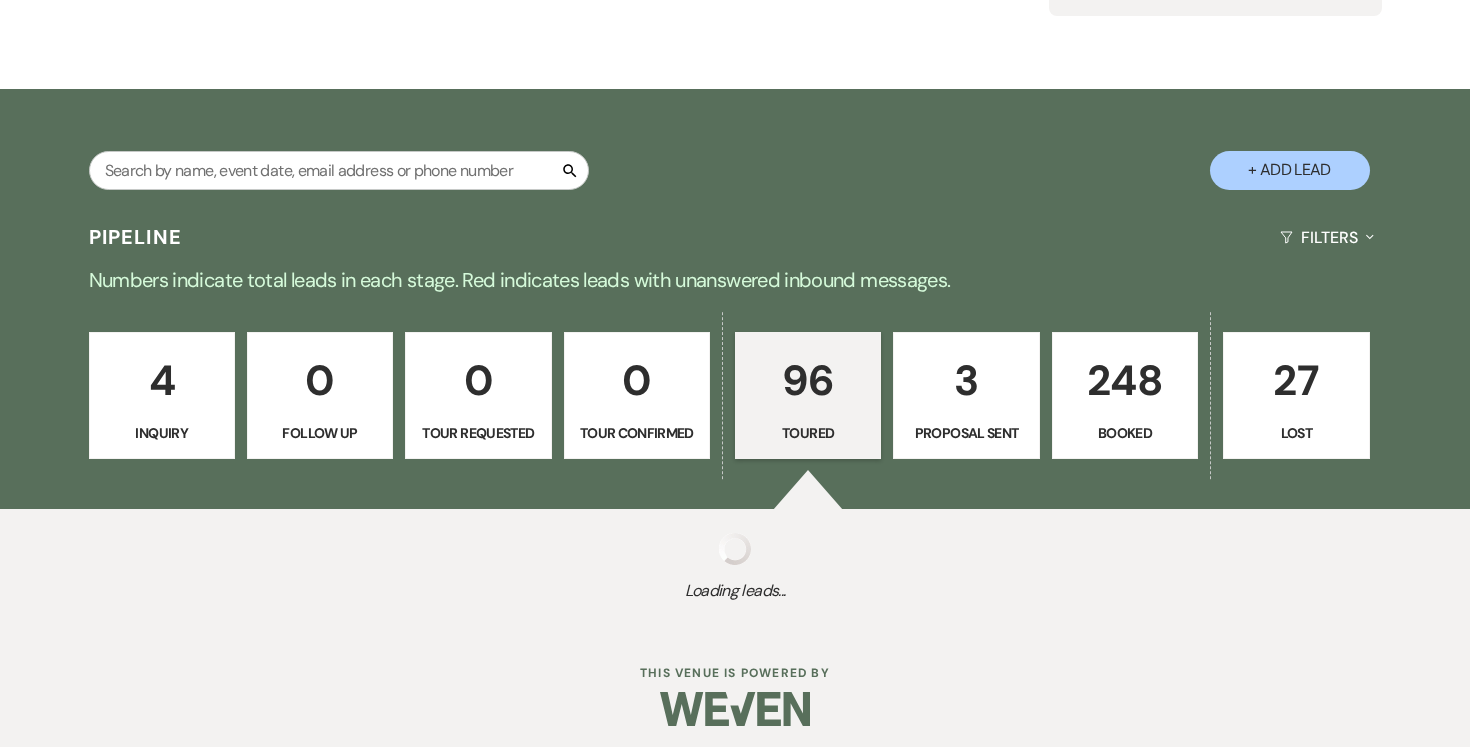 select on "5" 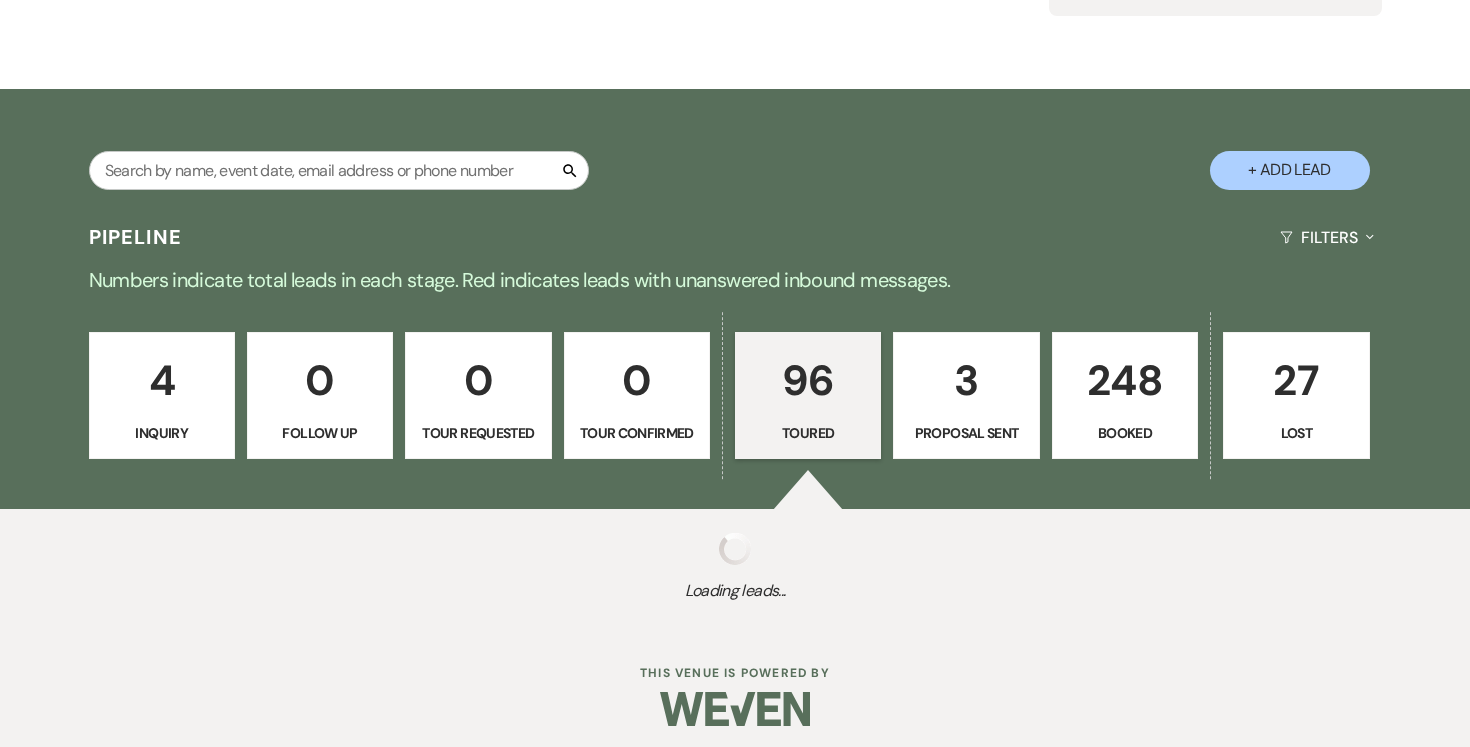 select on "5" 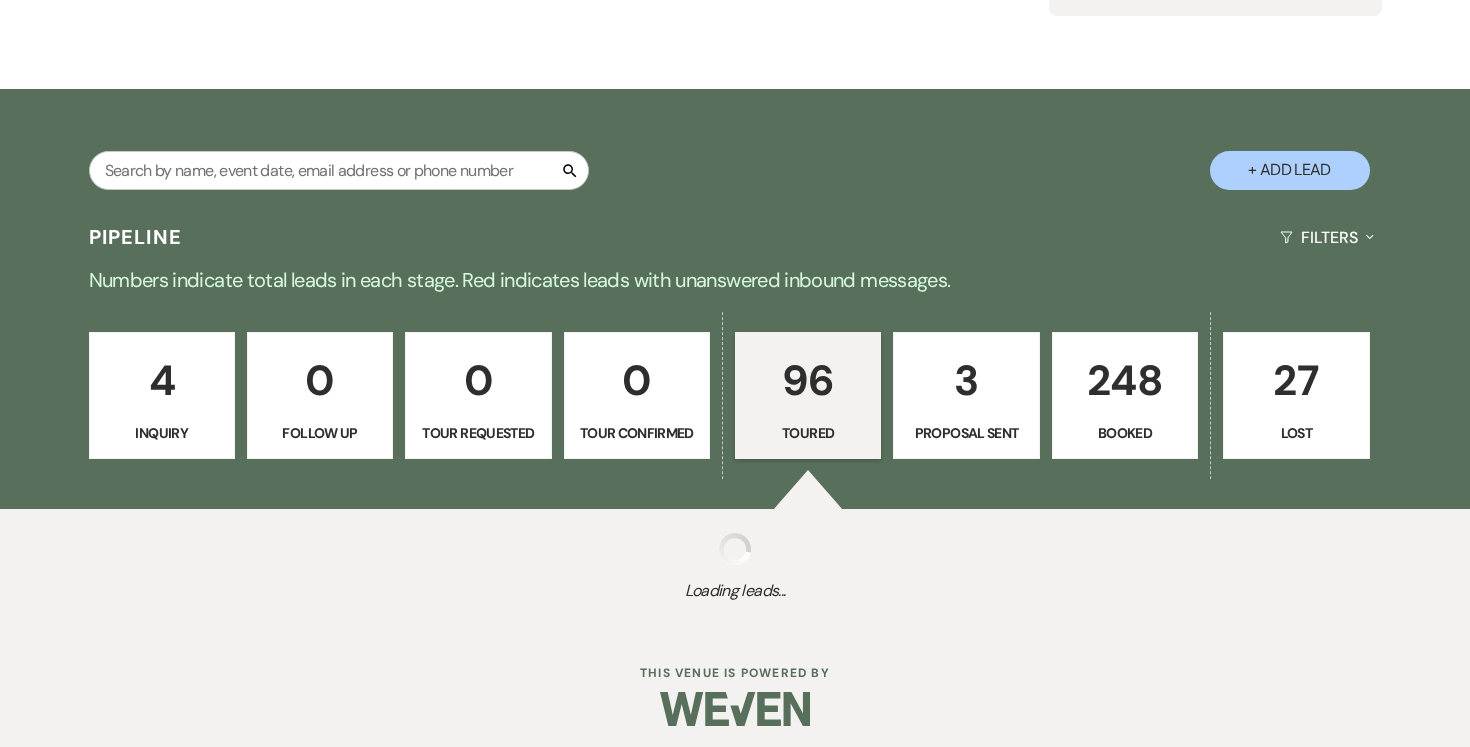select on "5" 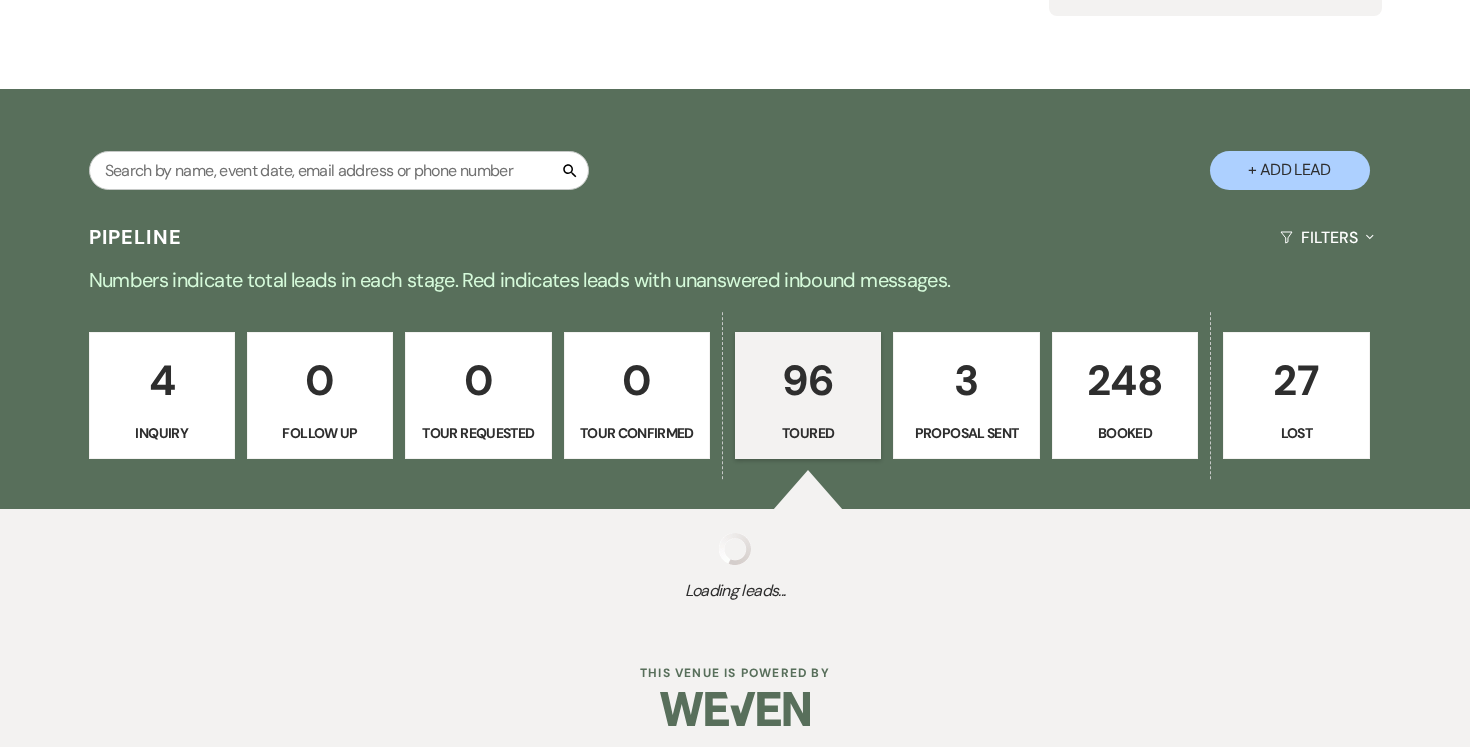 select on "5" 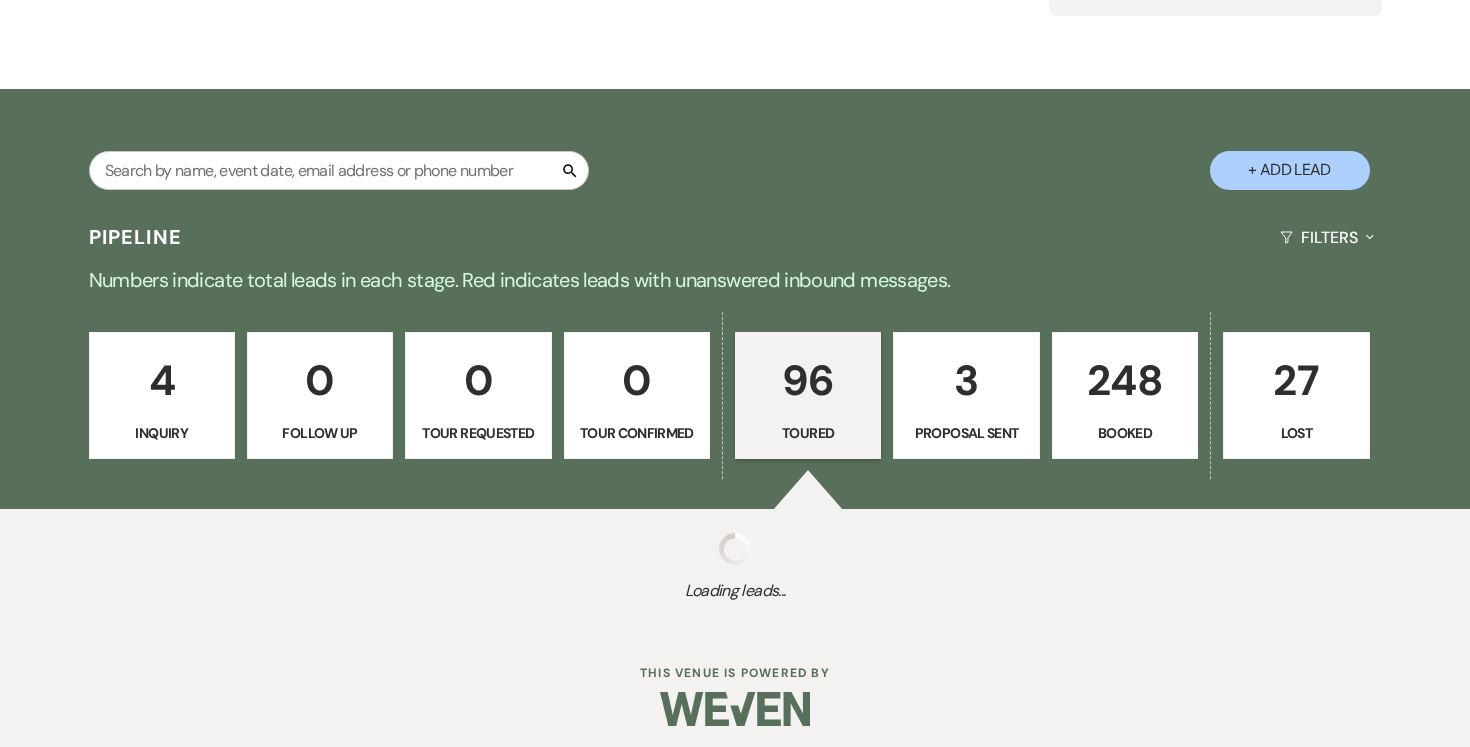 select on "5" 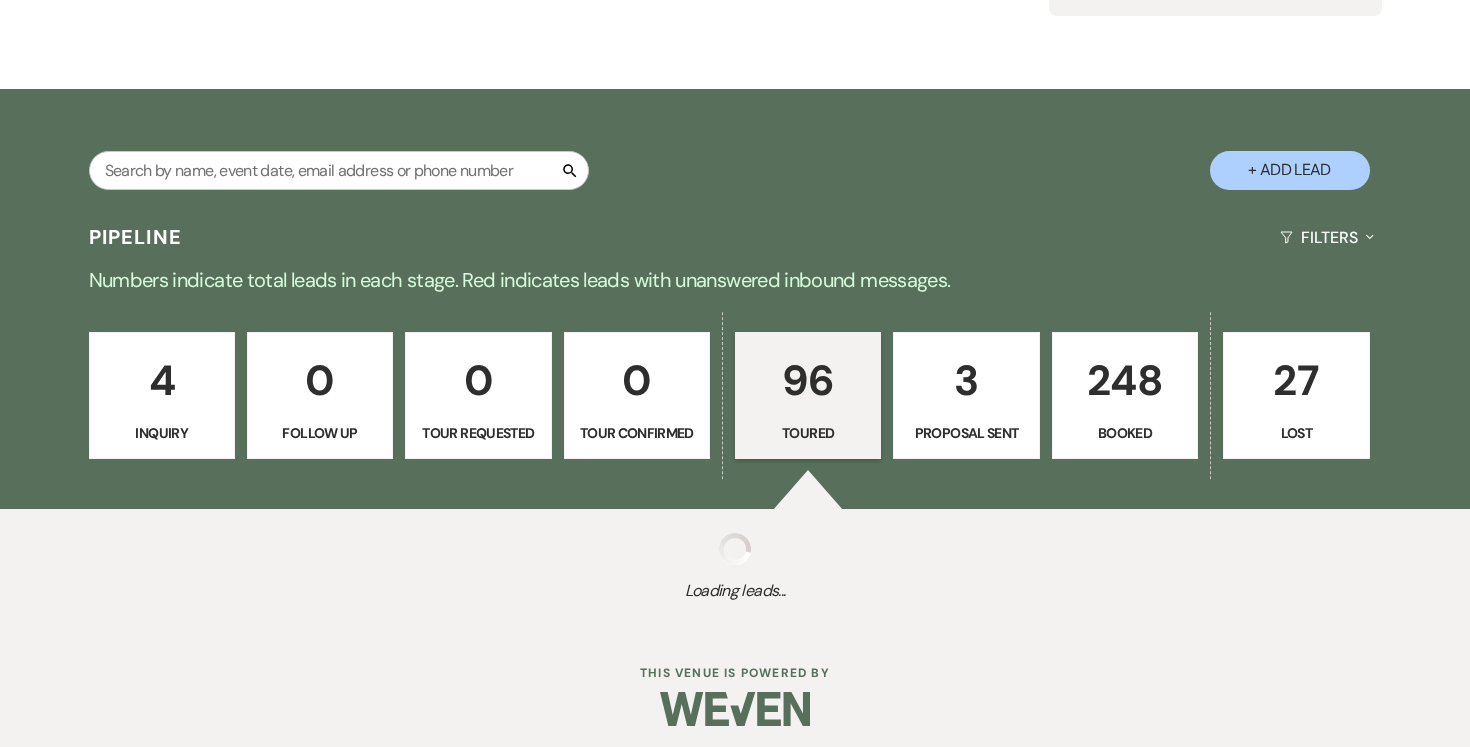 select on "5" 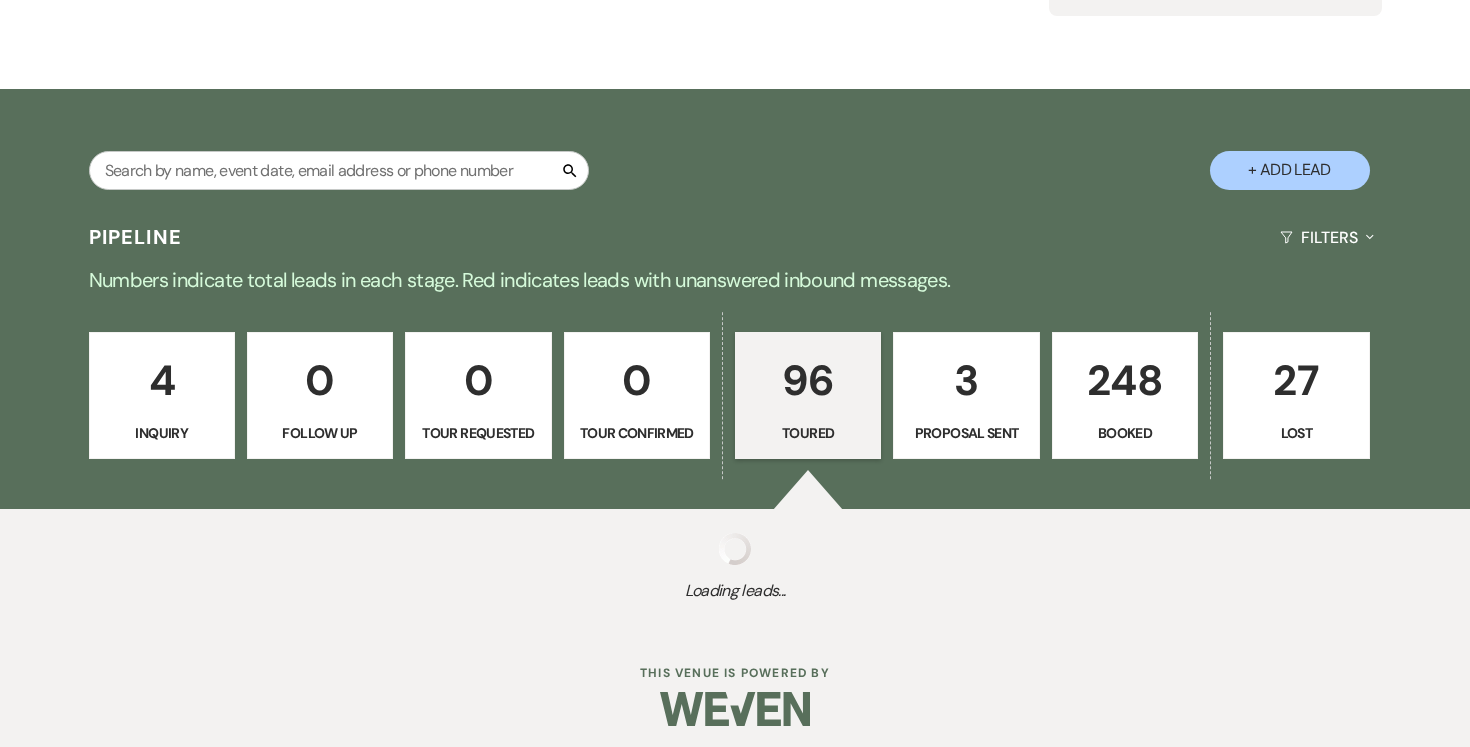 select on "5" 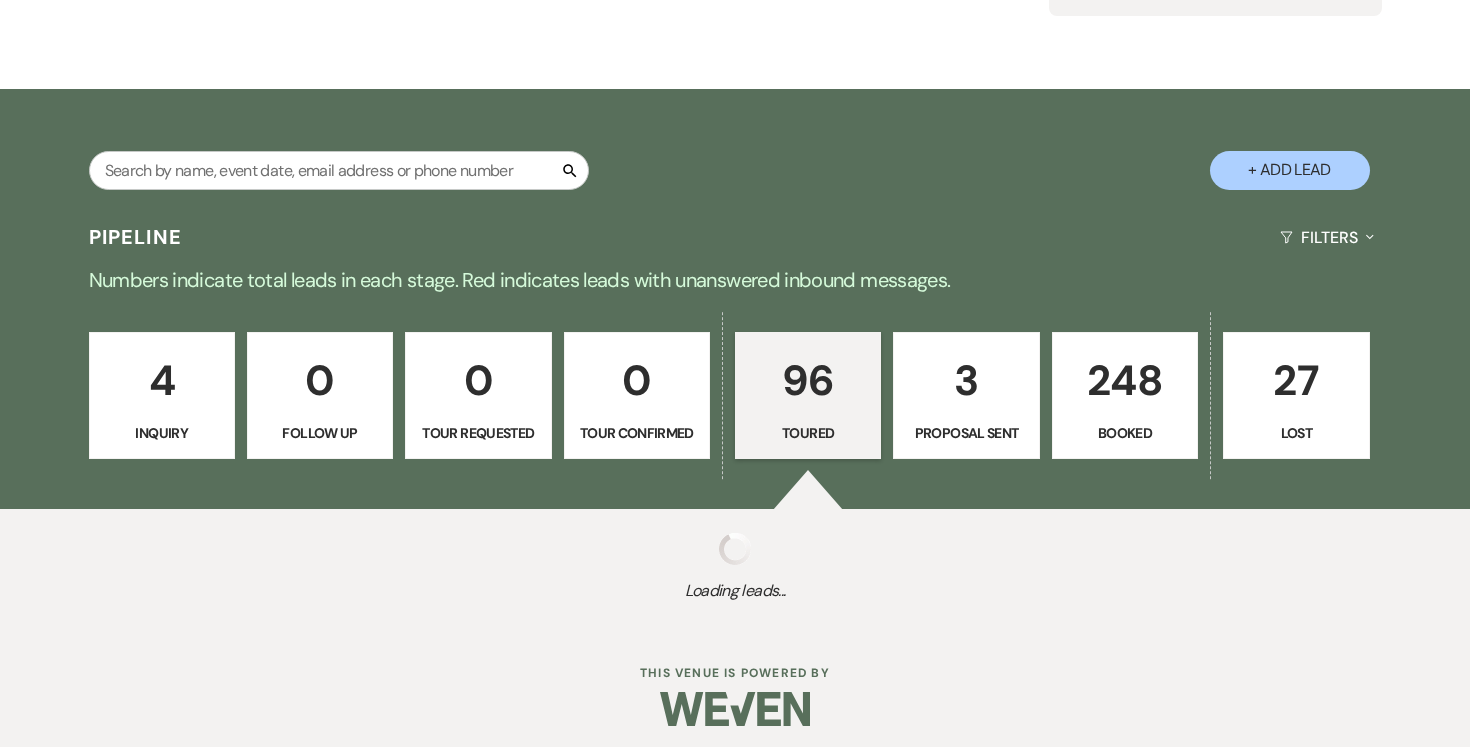select on "5" 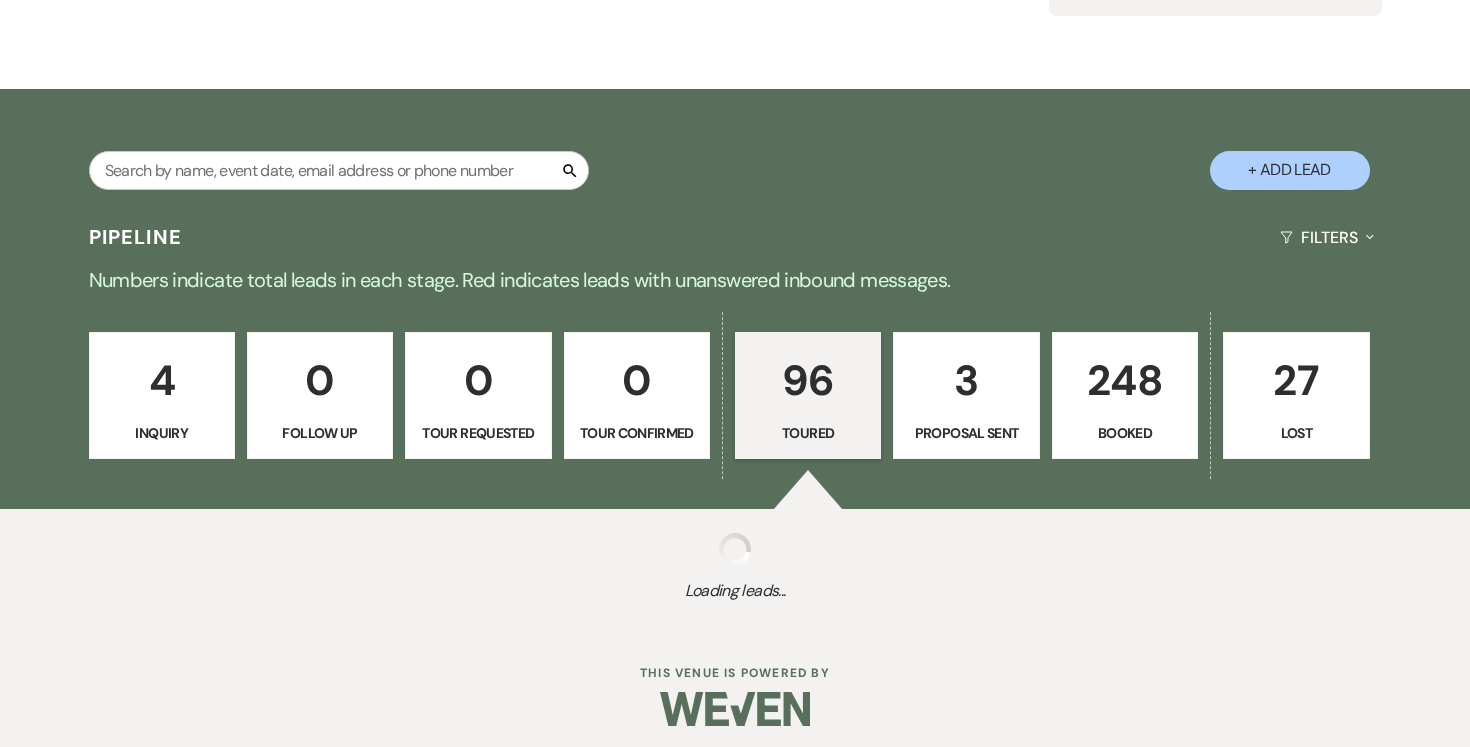 select on "5" 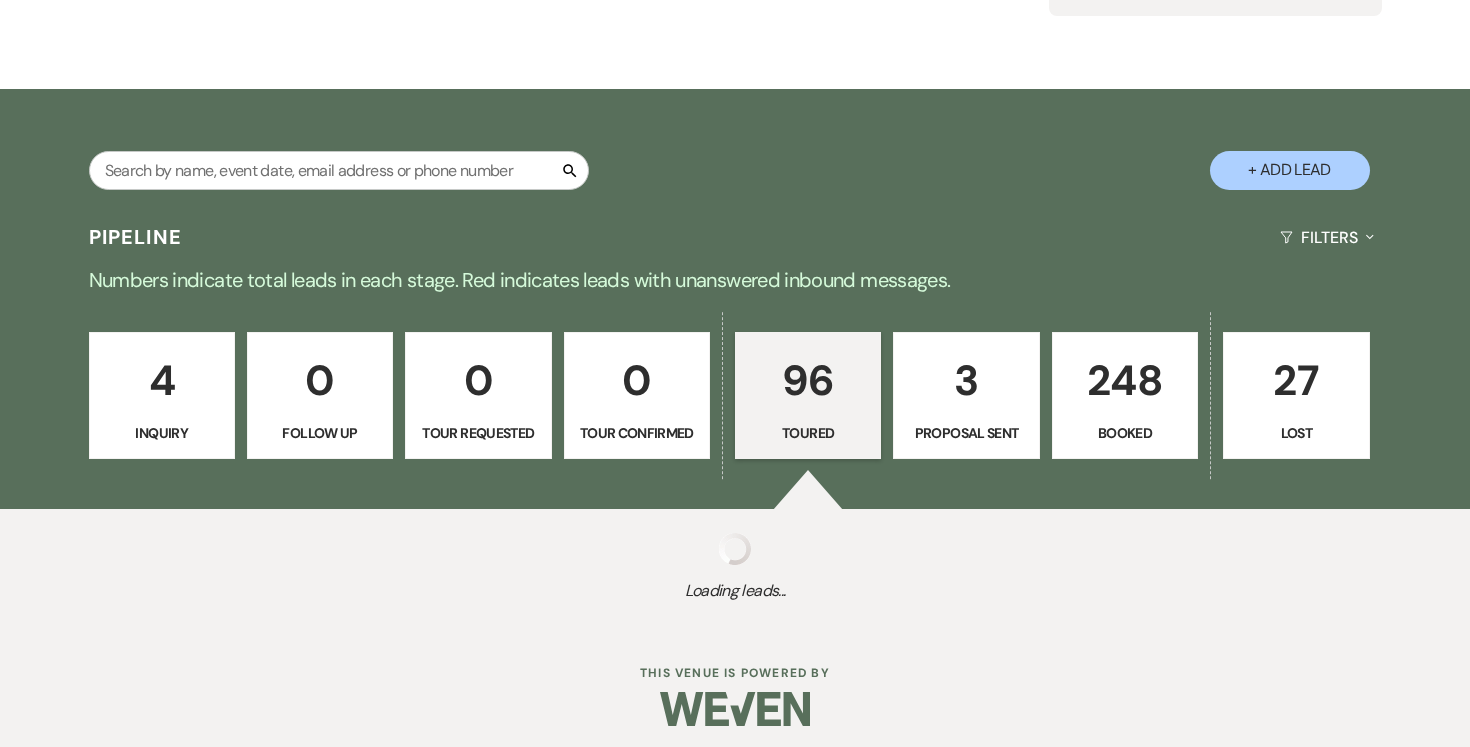 select on "5" 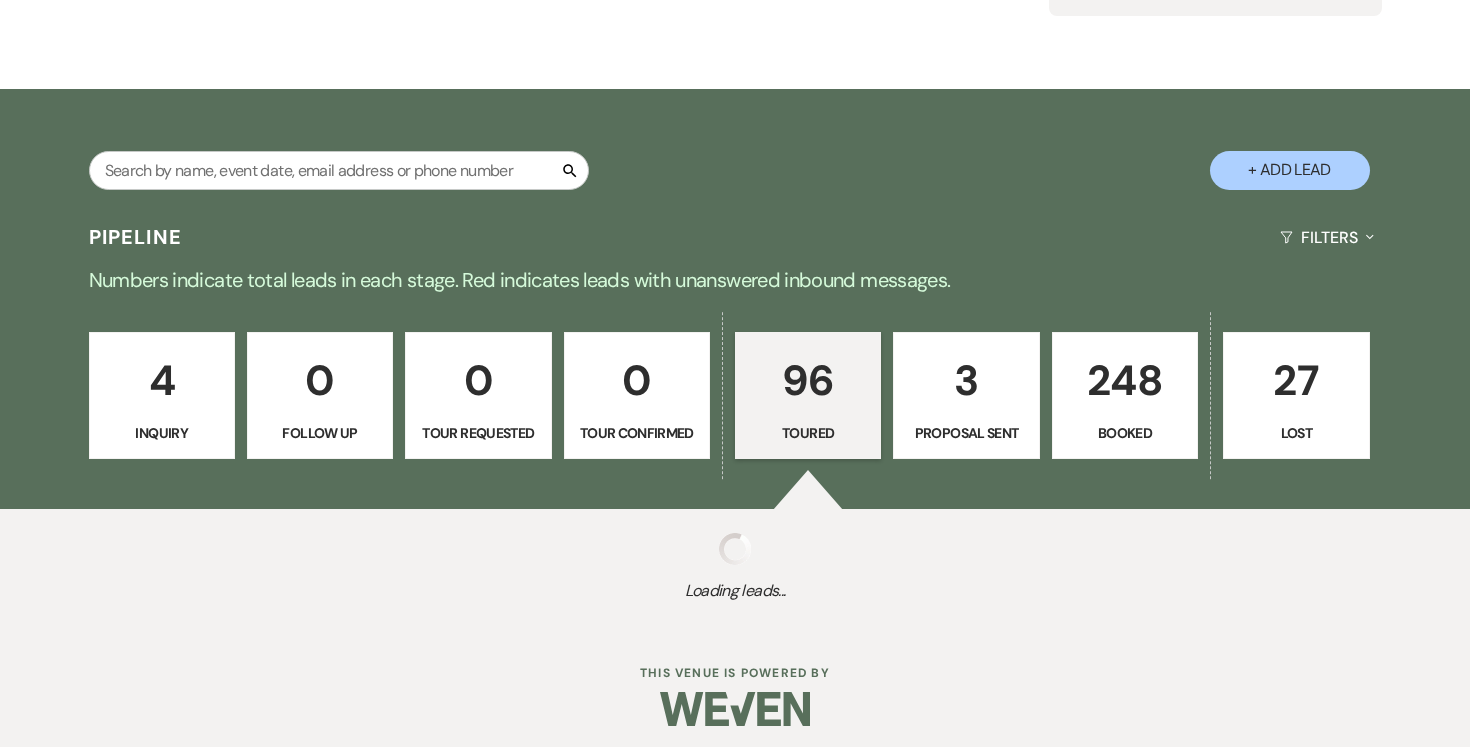 select on "5" 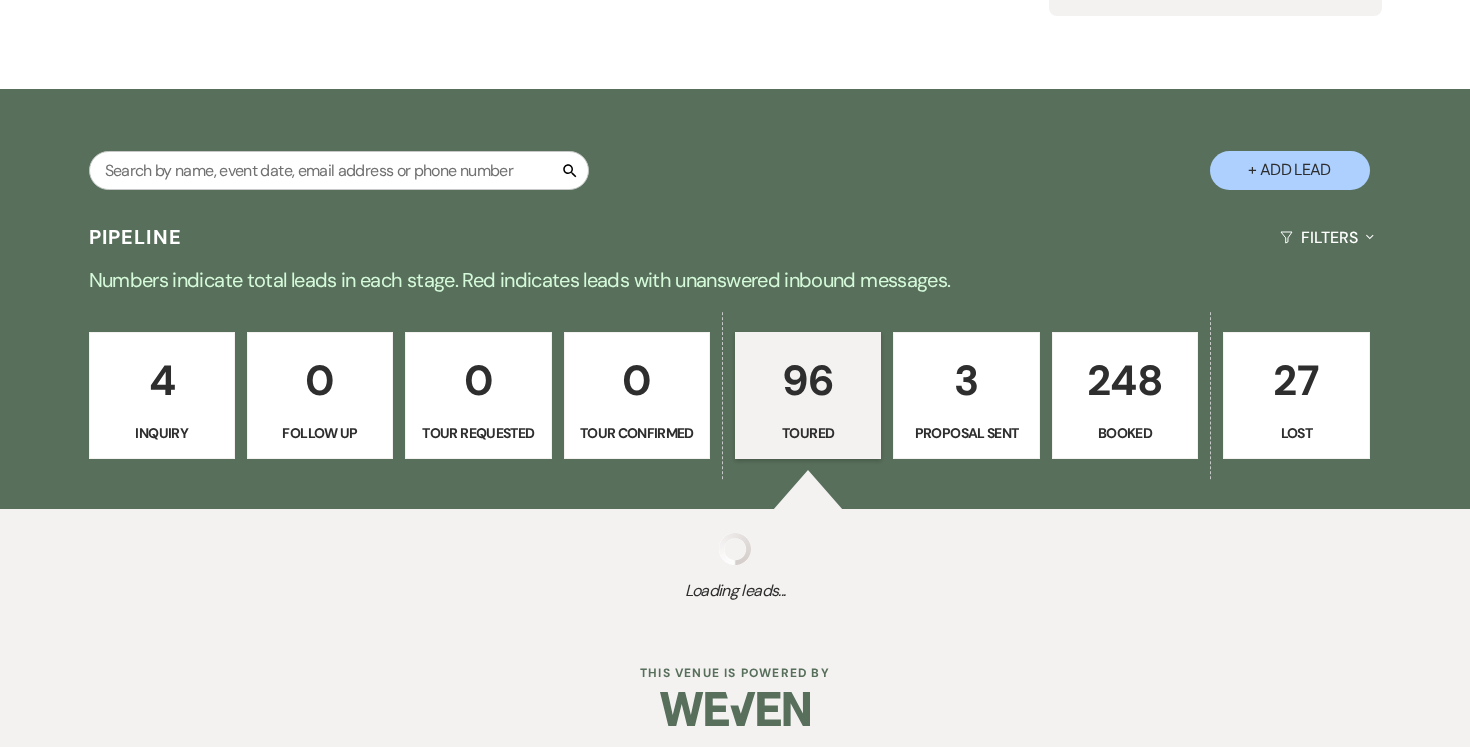 select on "5" 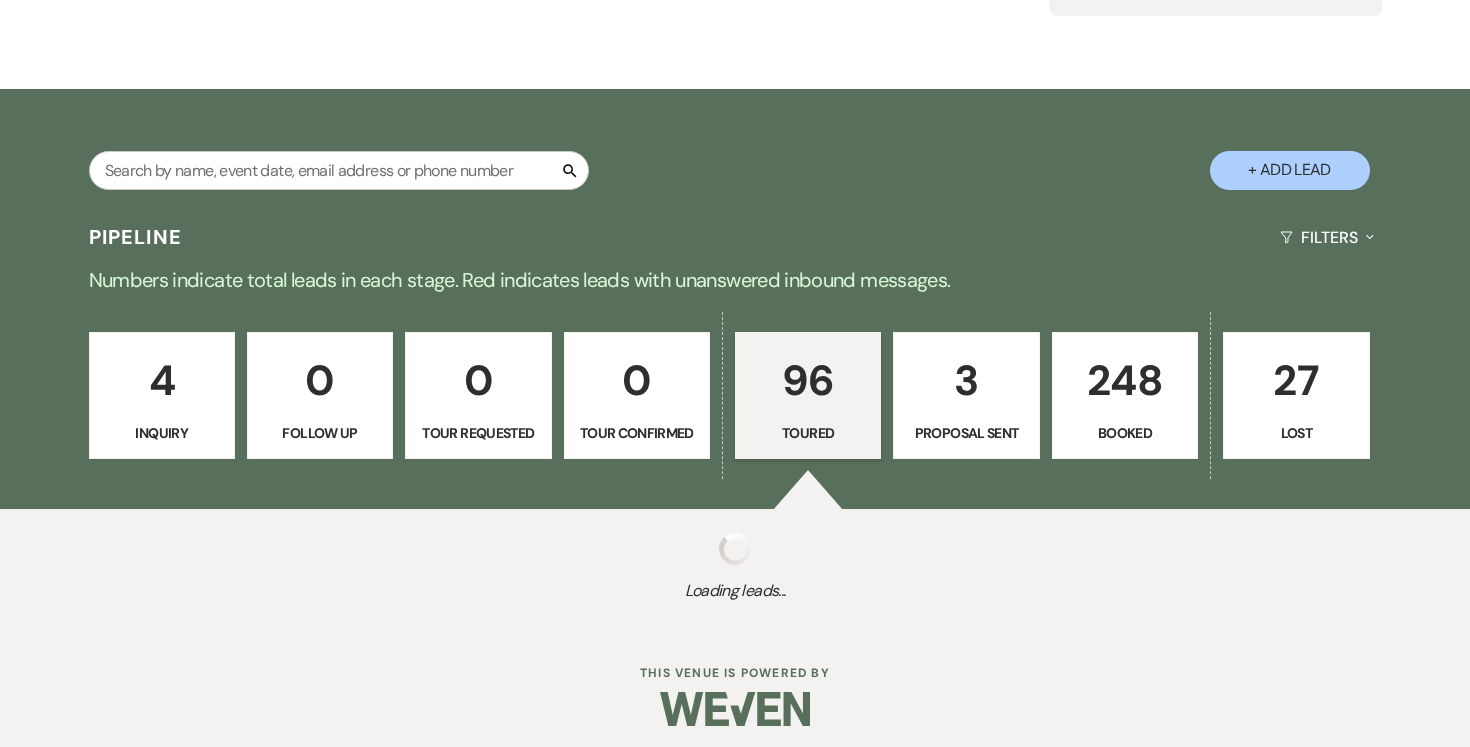 select on "5" 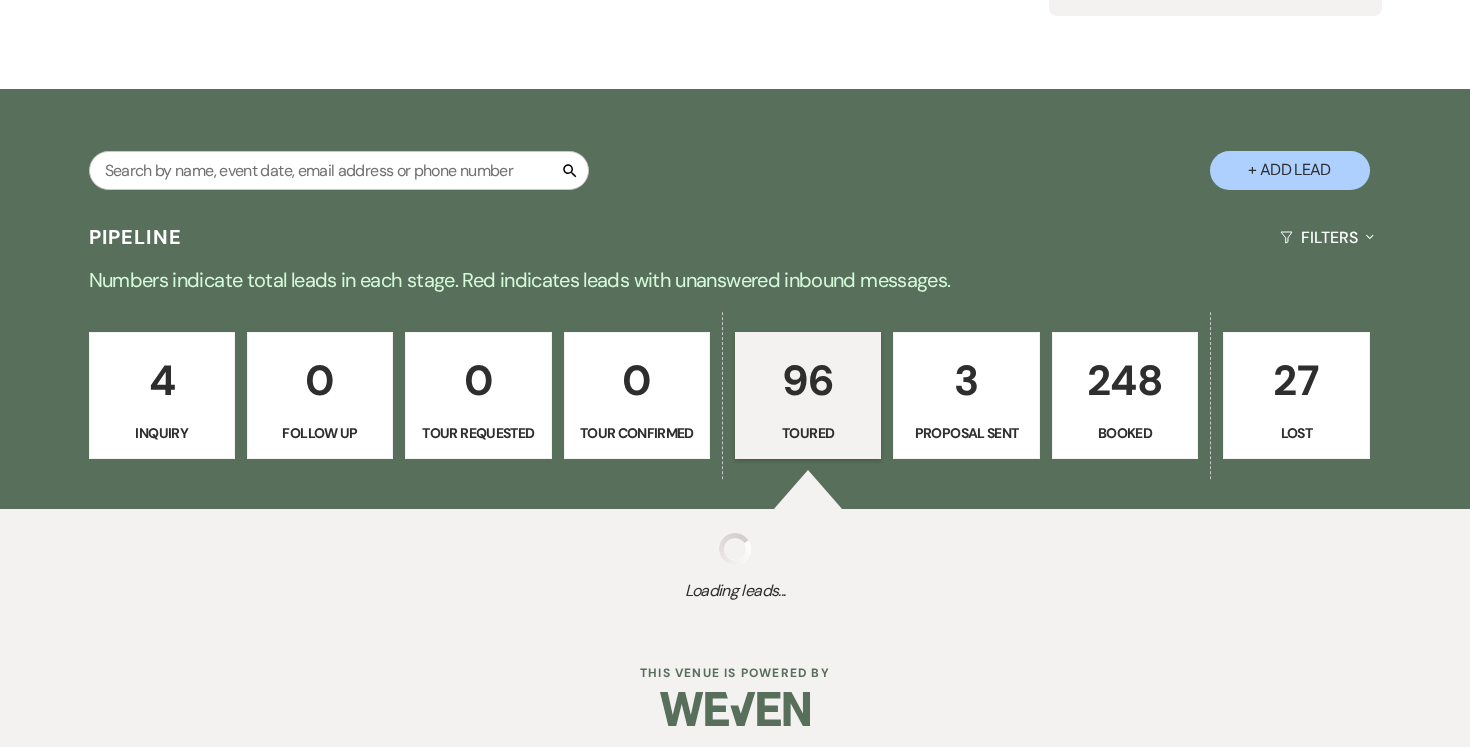 select on "5" 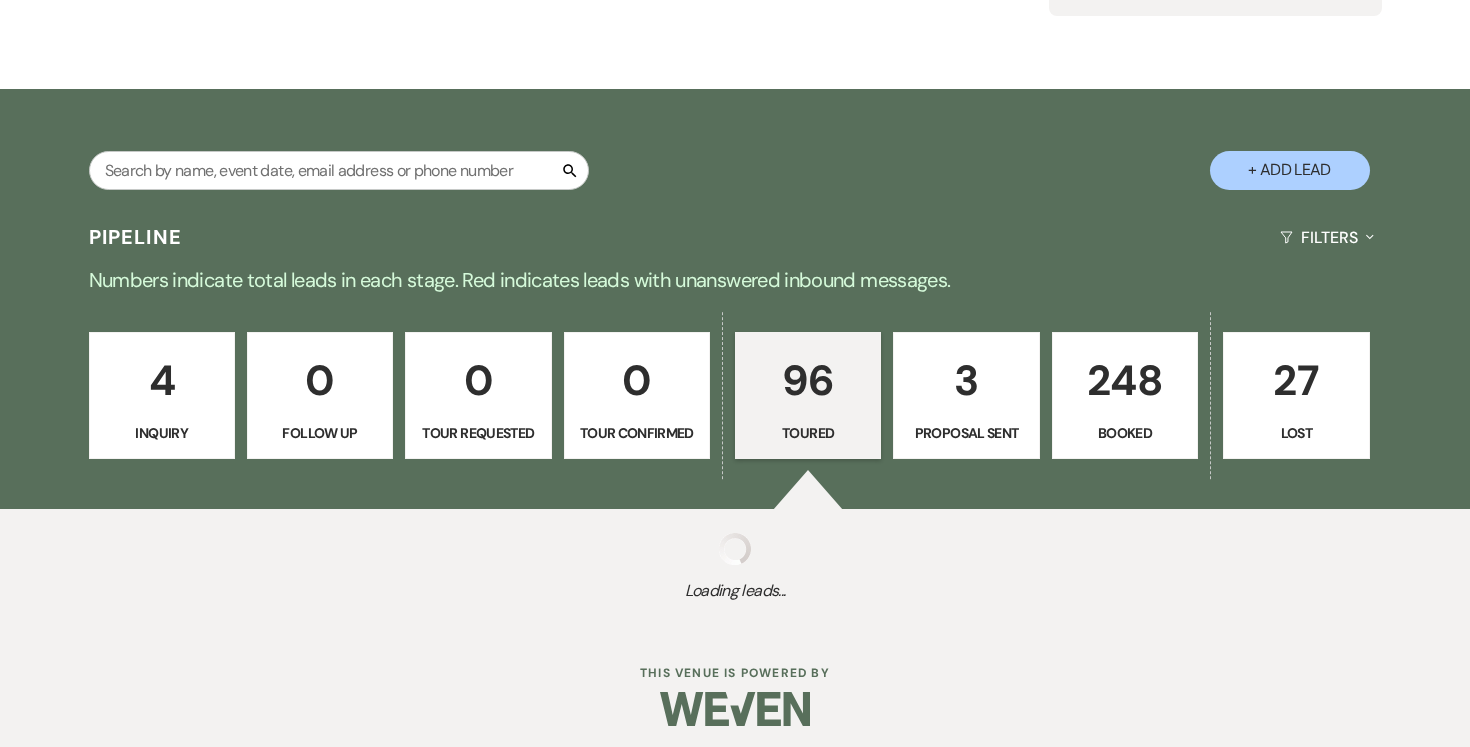 select on "5" 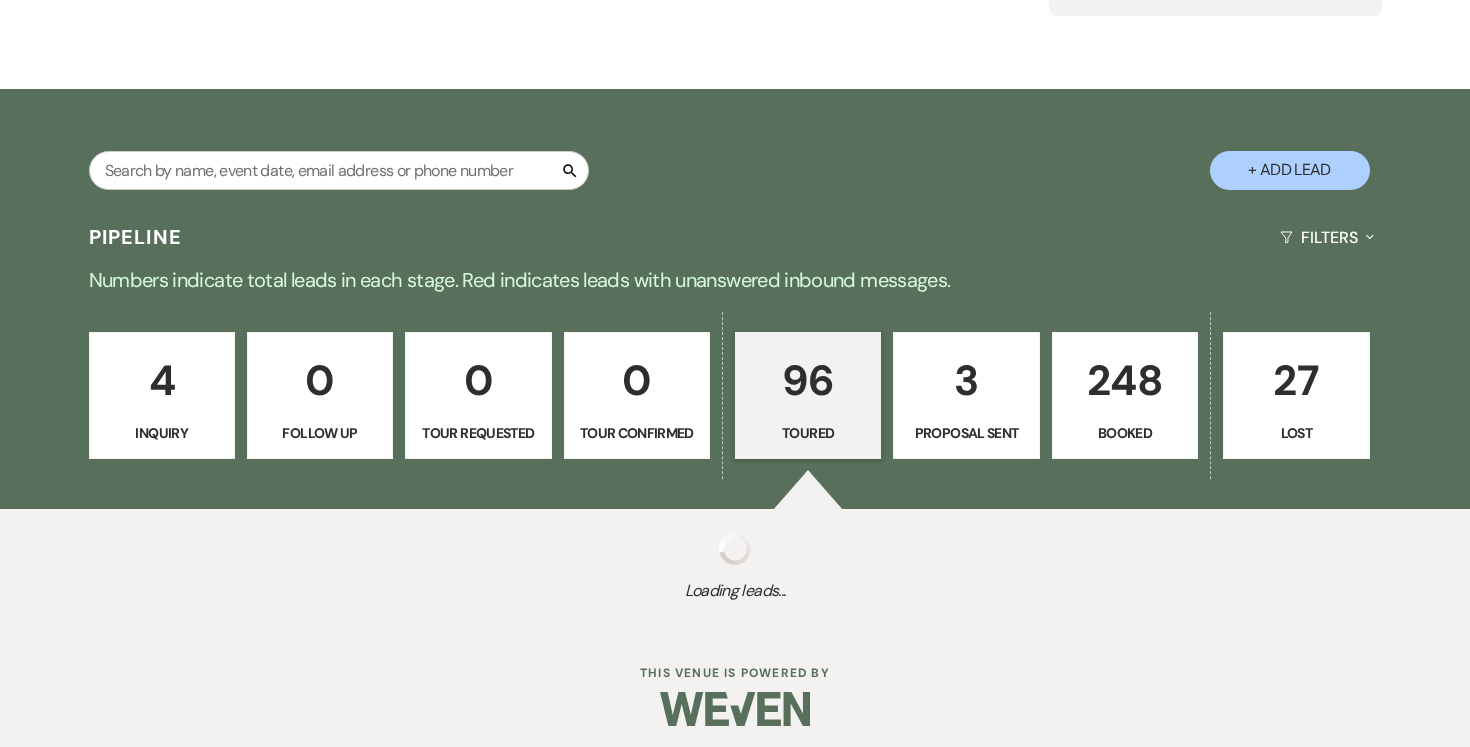 select on "5" 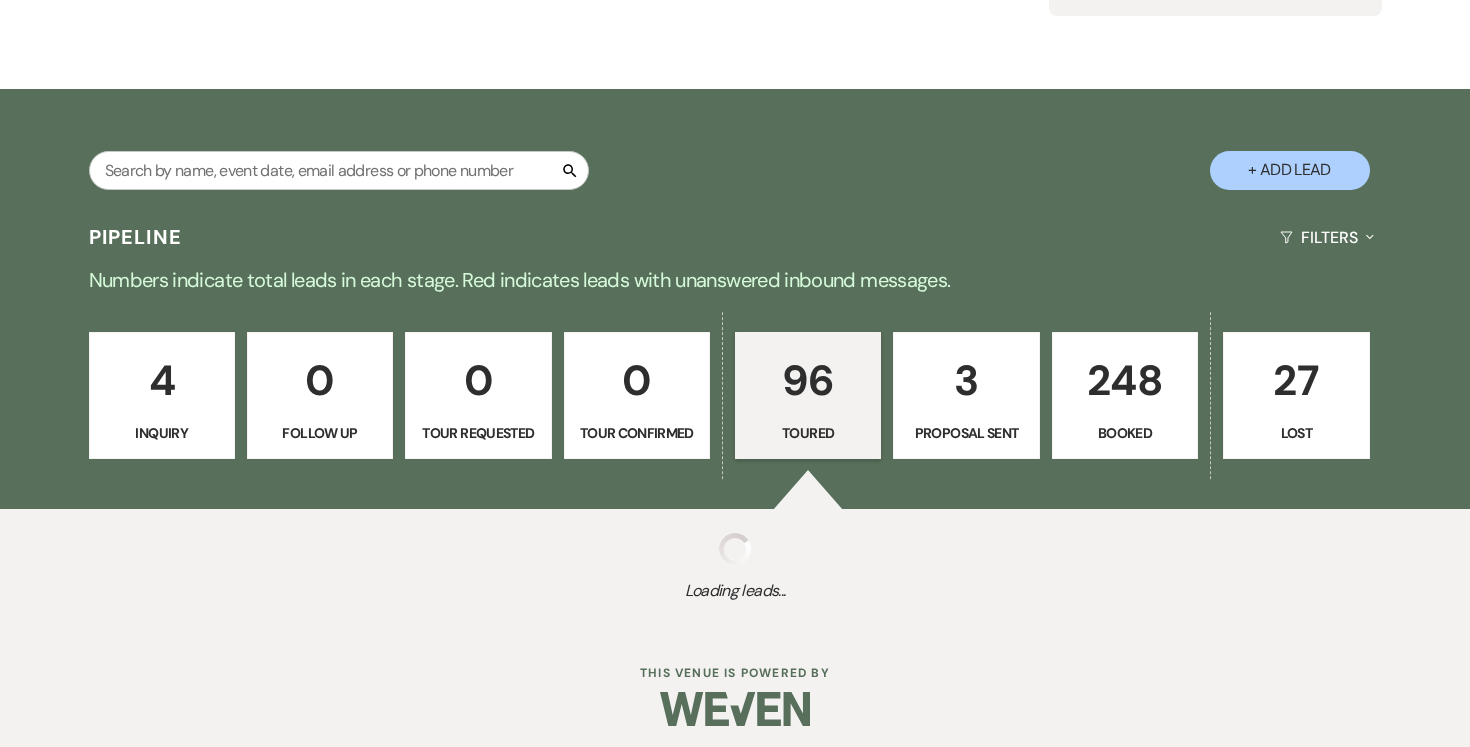 select on "5" 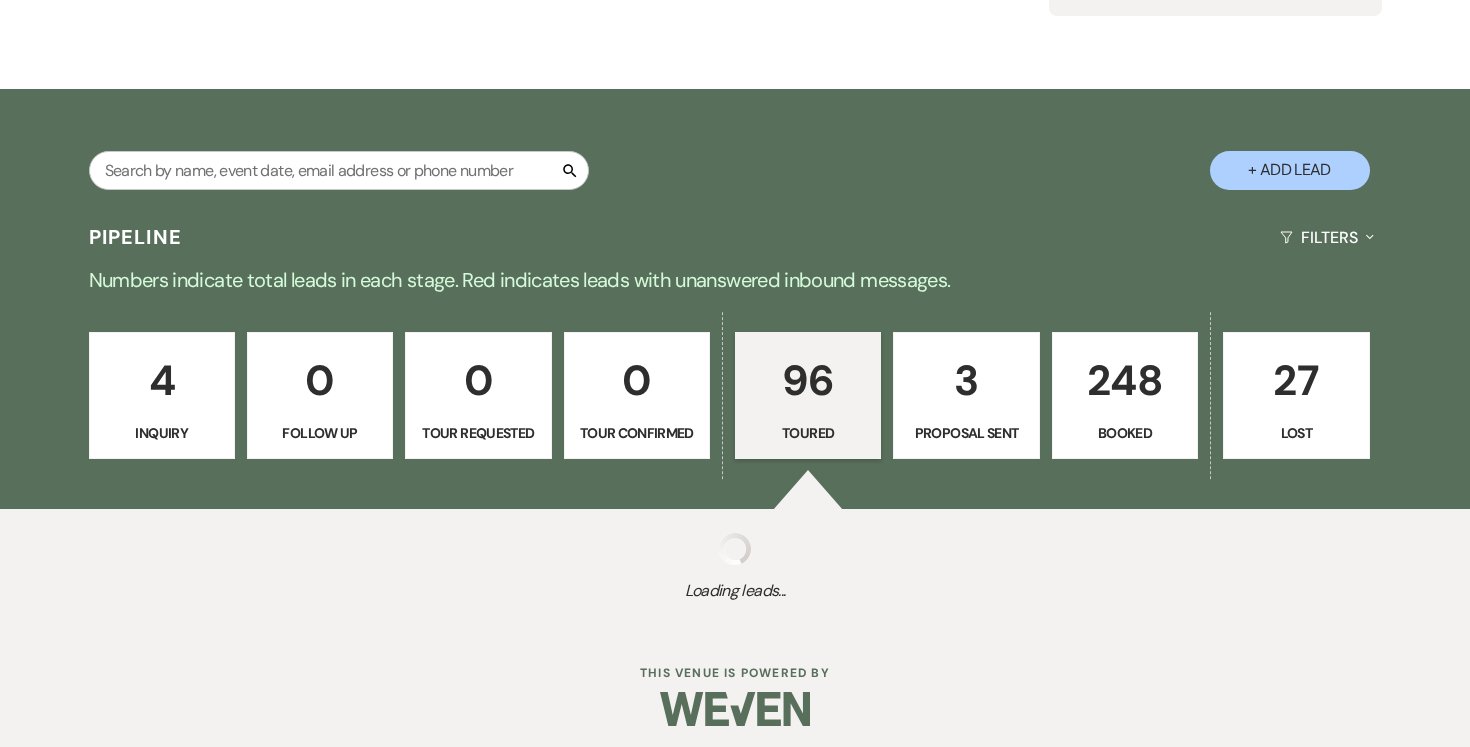 select on "5" 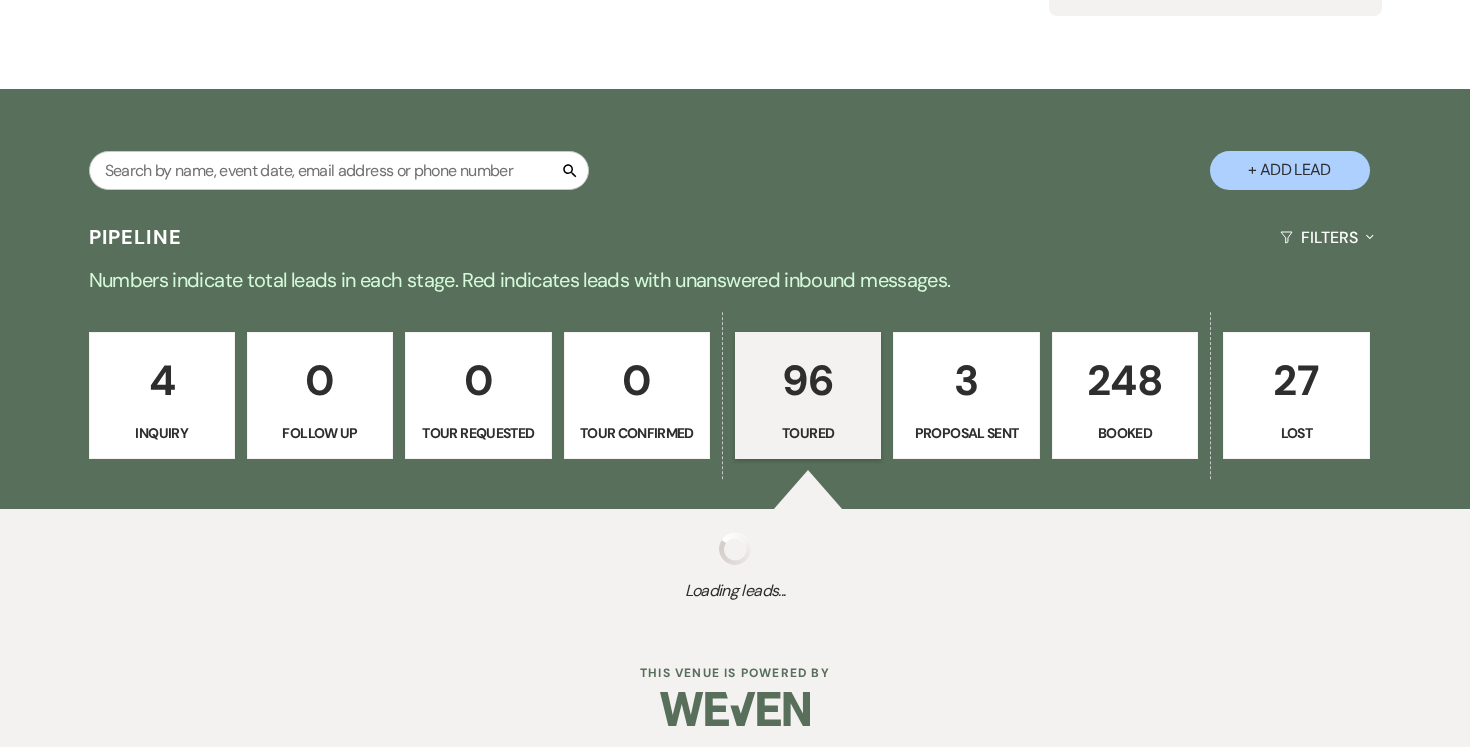 select on "5" 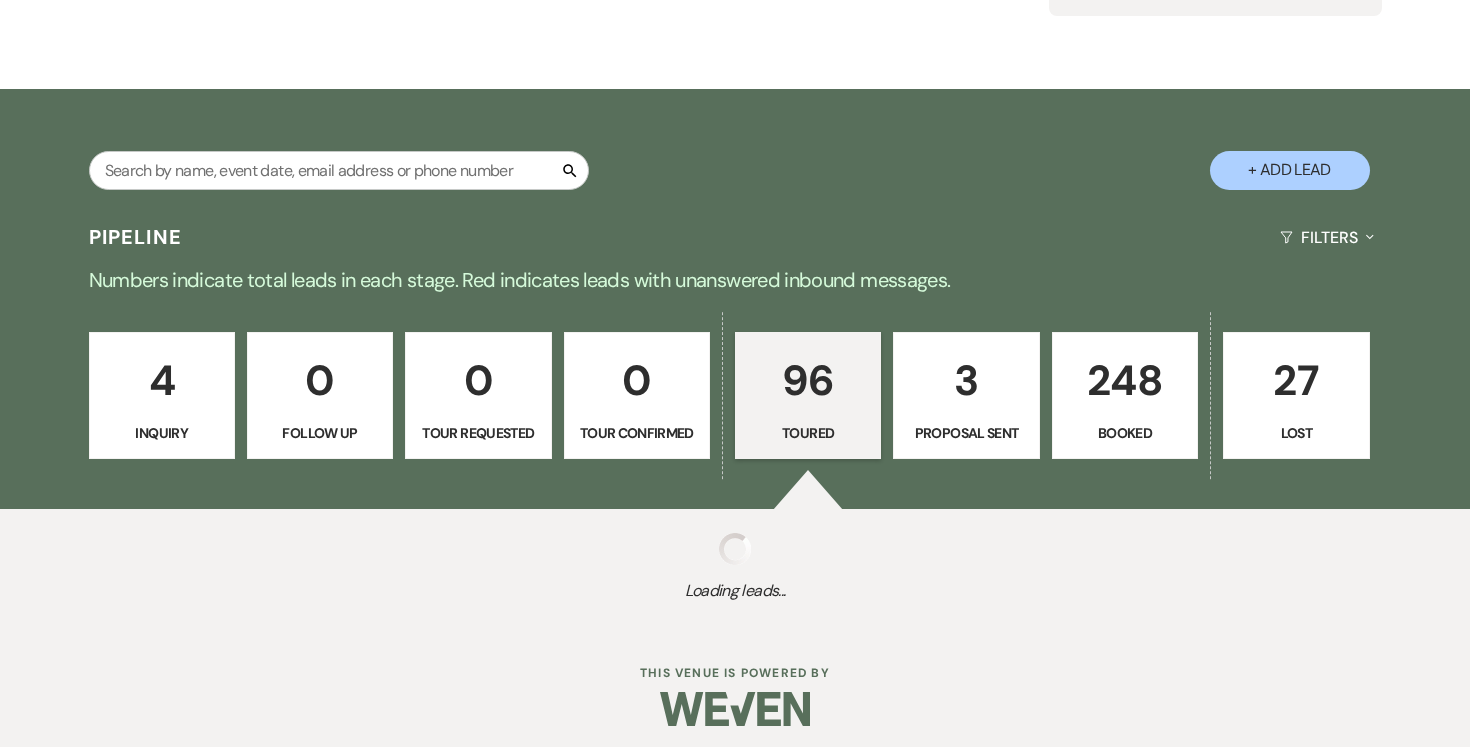 select on "5" 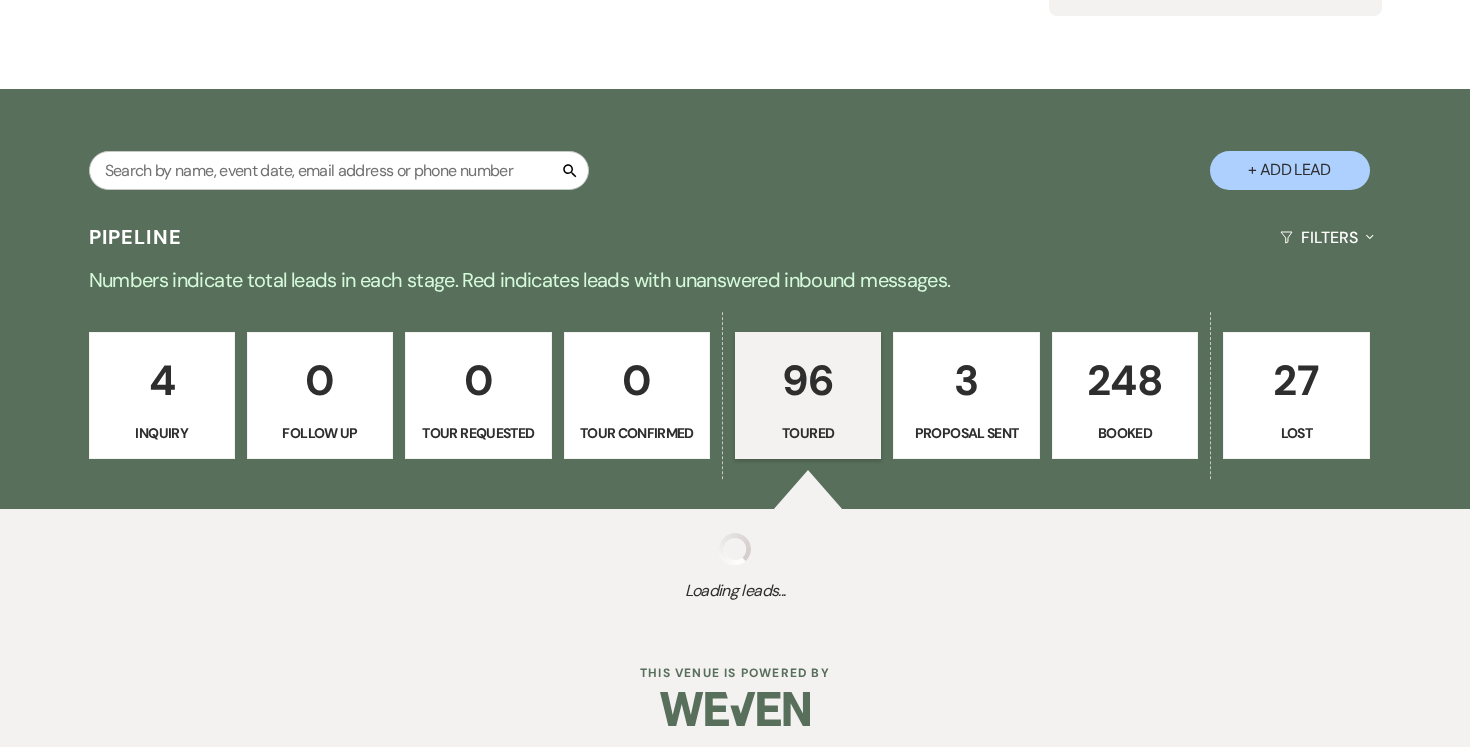 select on "5" 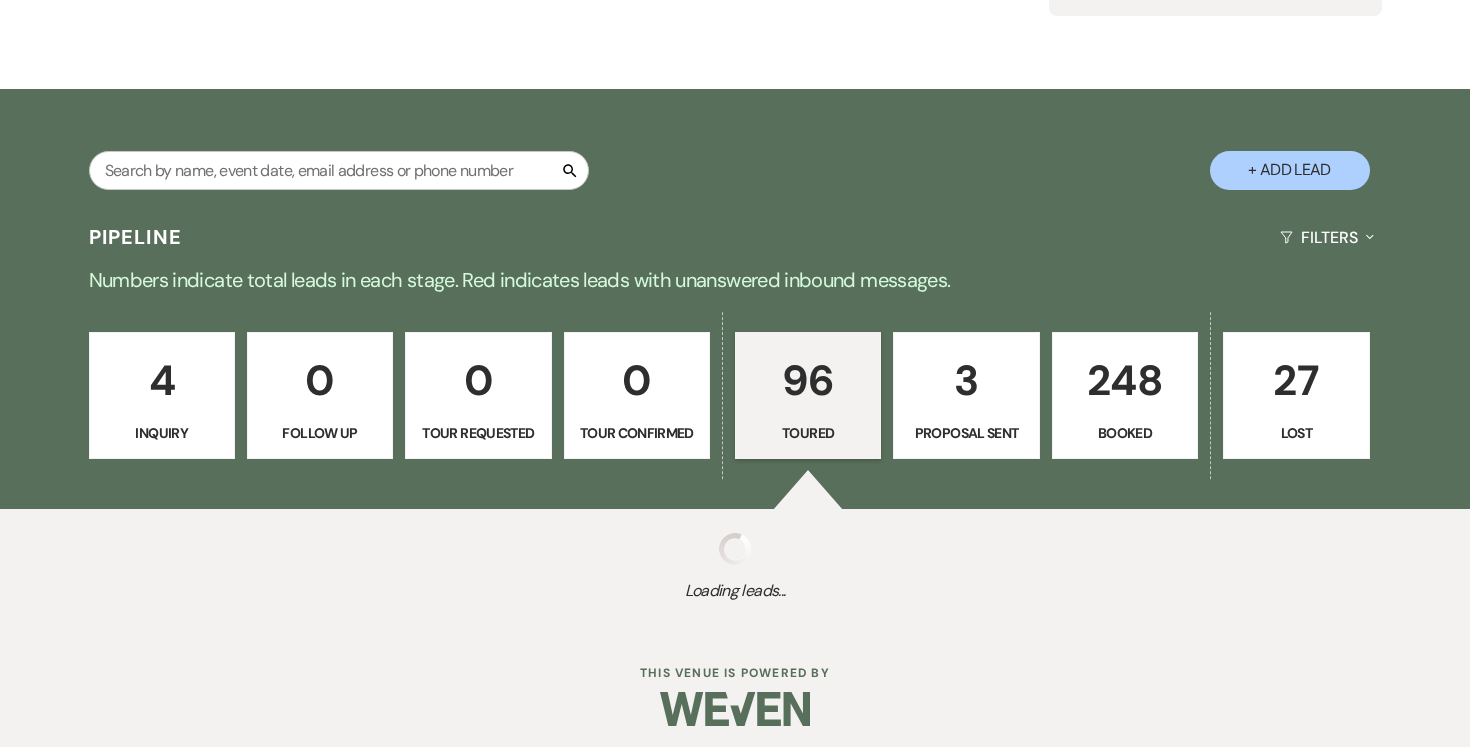 select on "5" 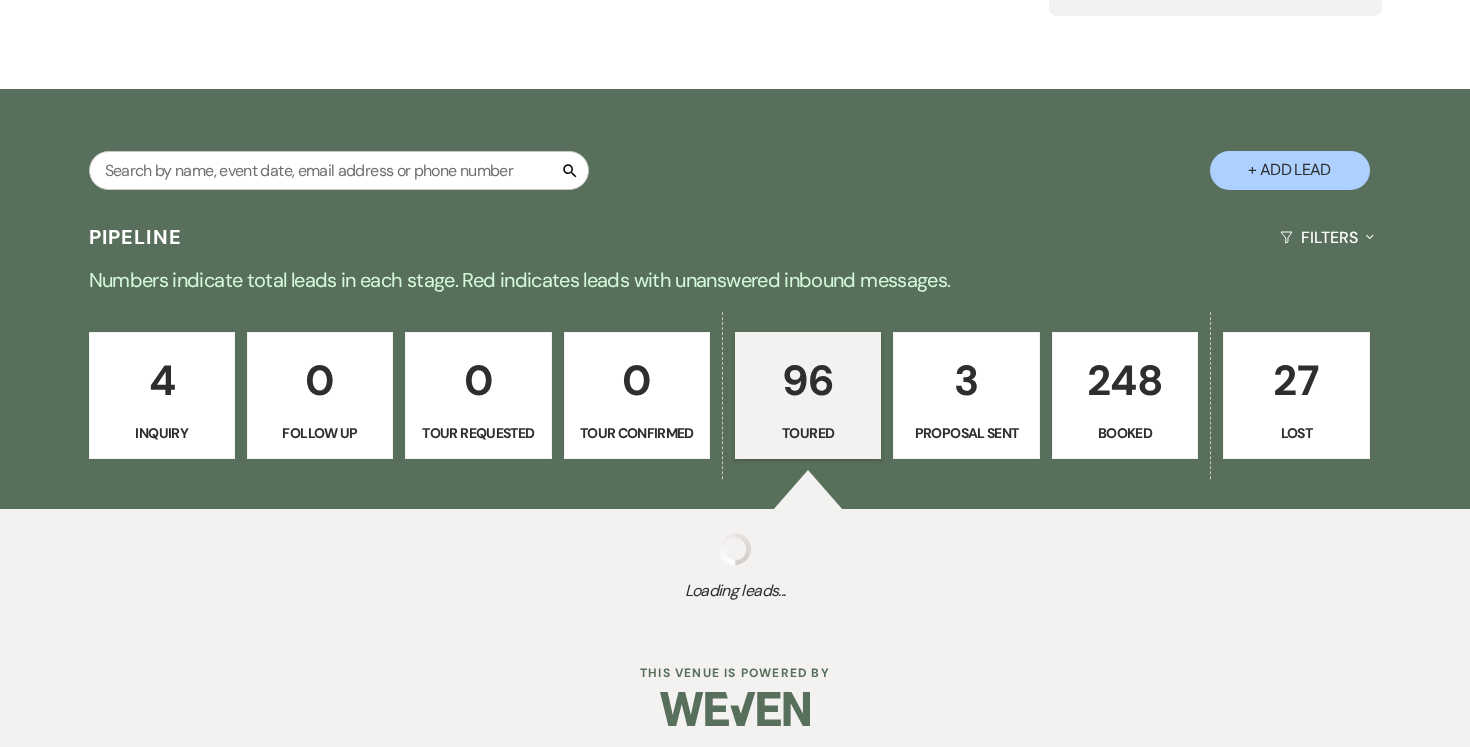 select on "5" 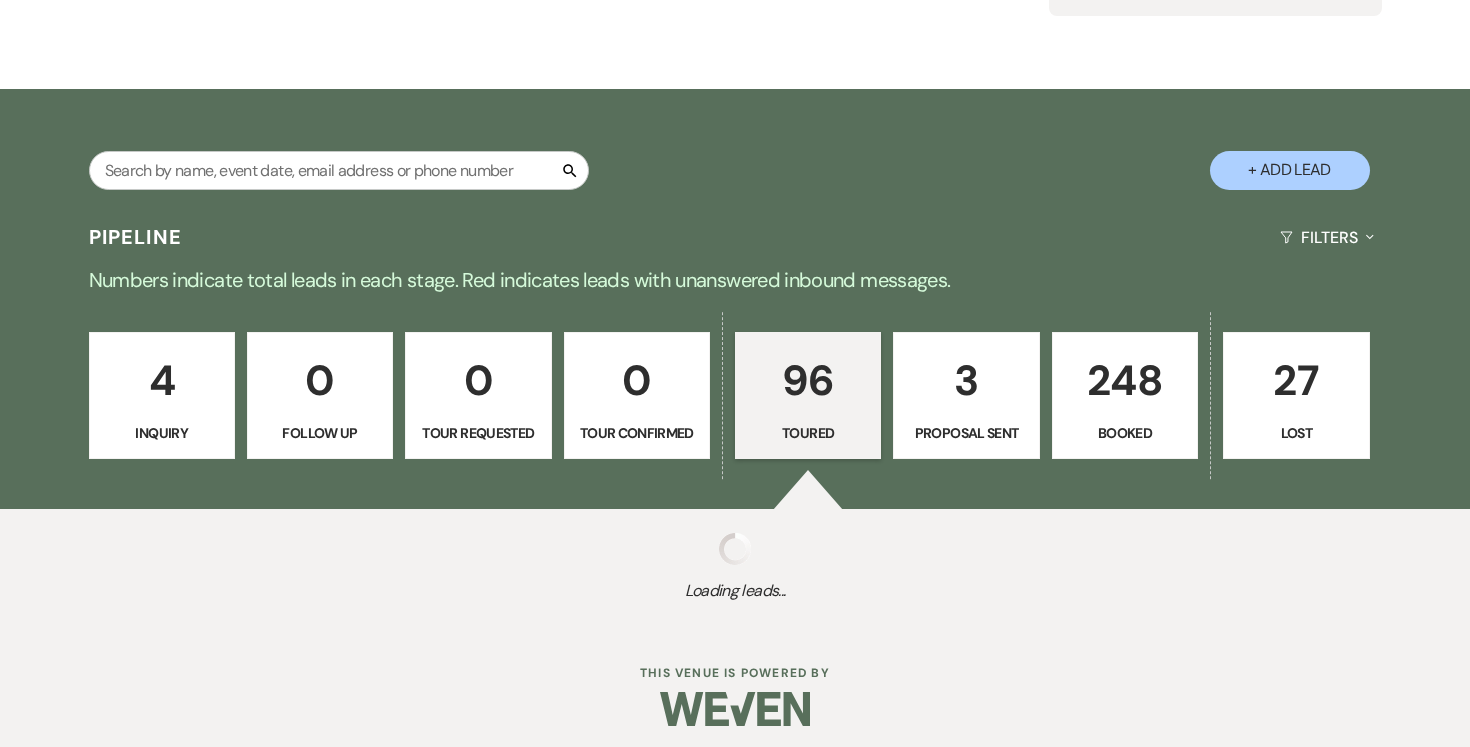 select on "5" 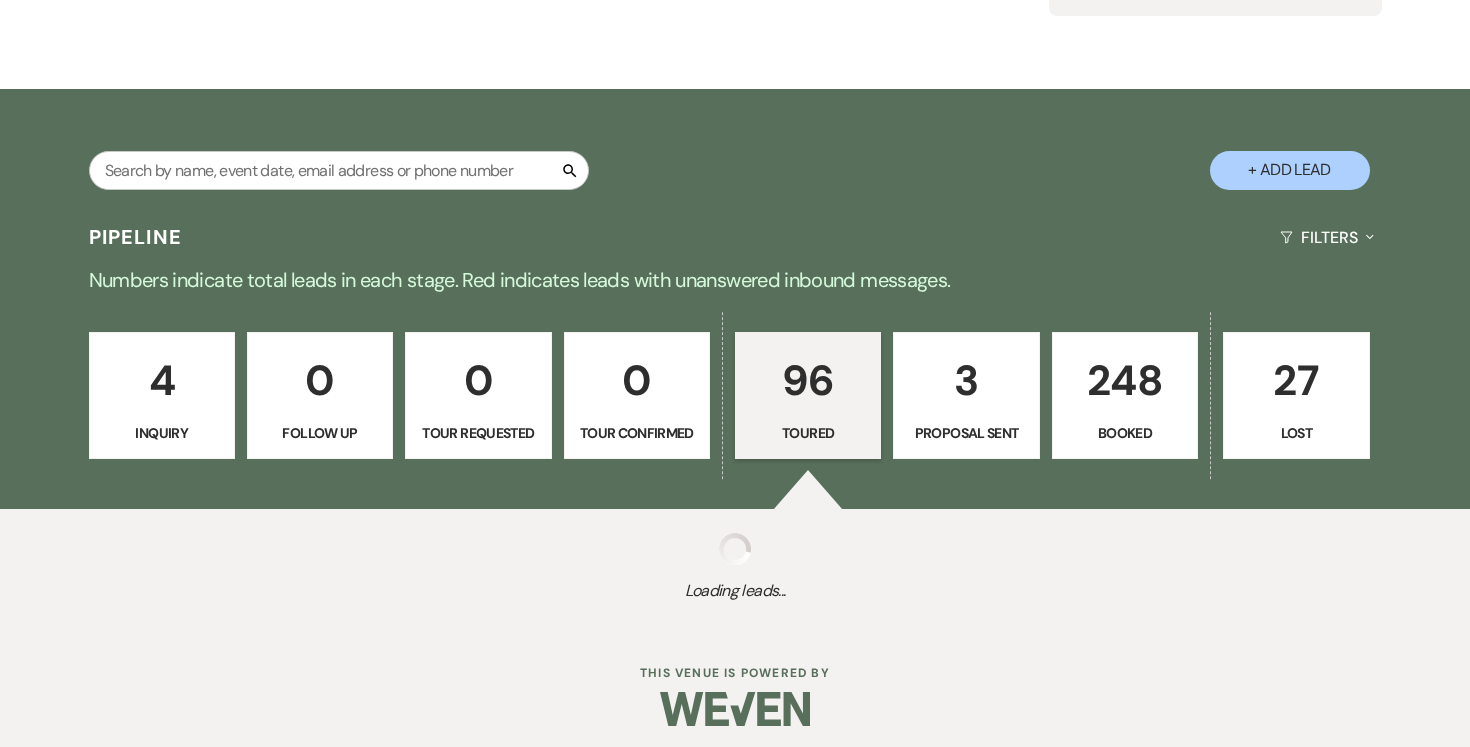 select on "5" 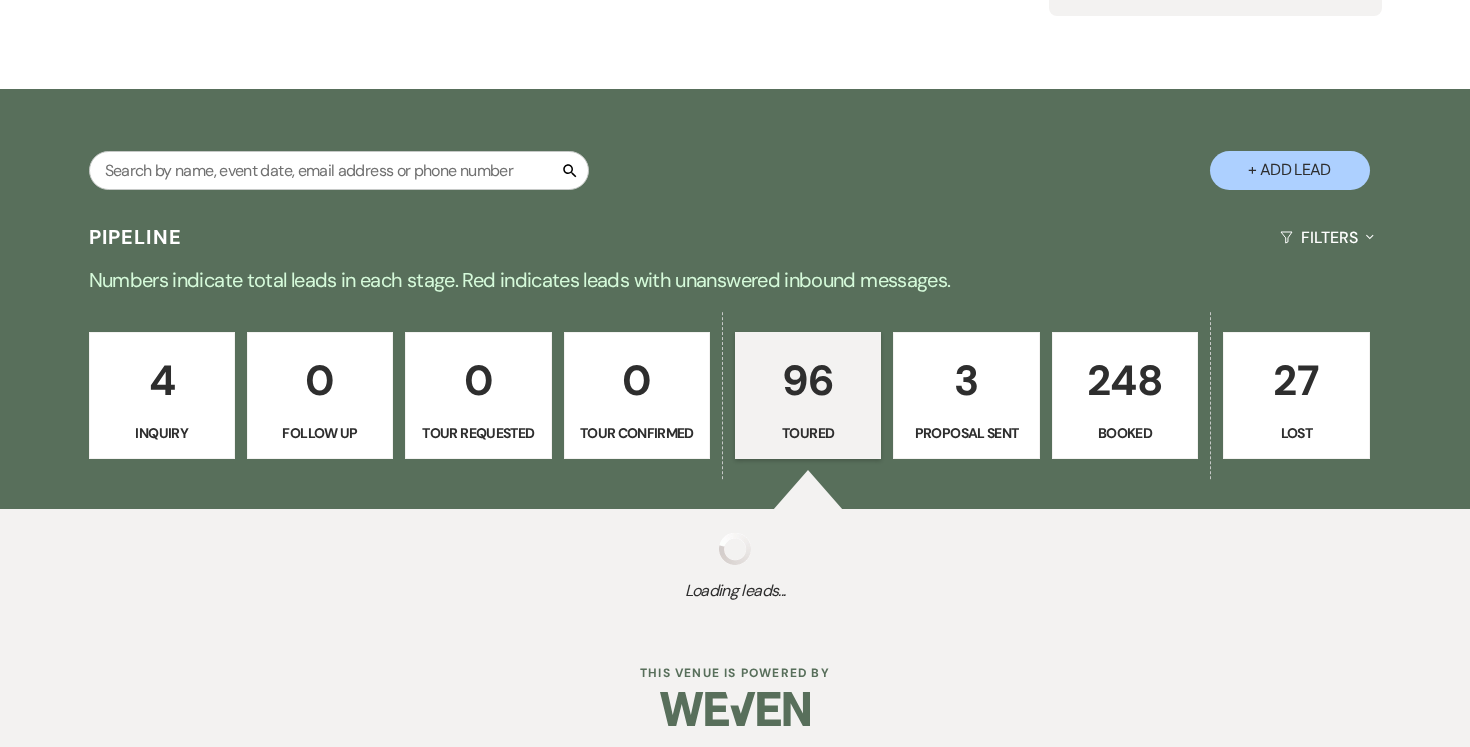 select on "5" 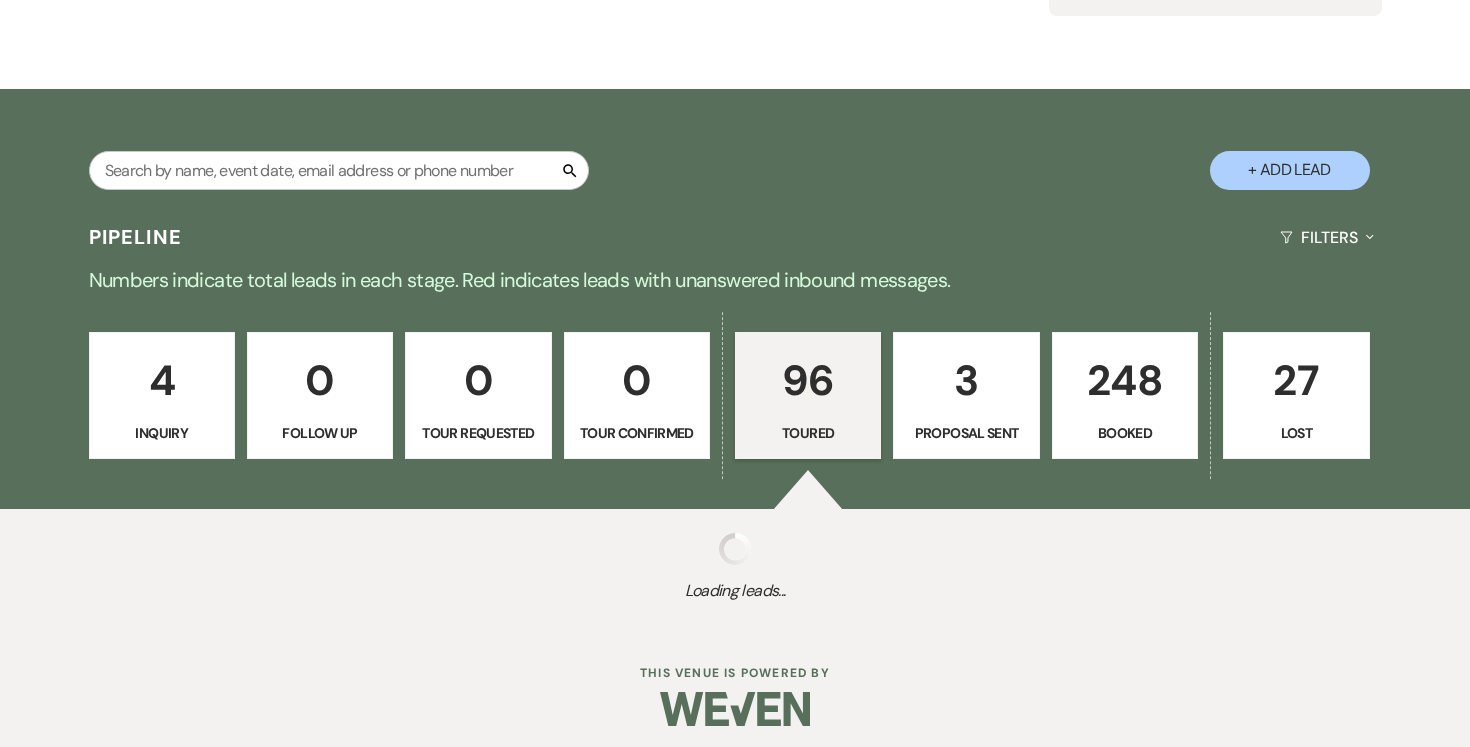 select on "5" 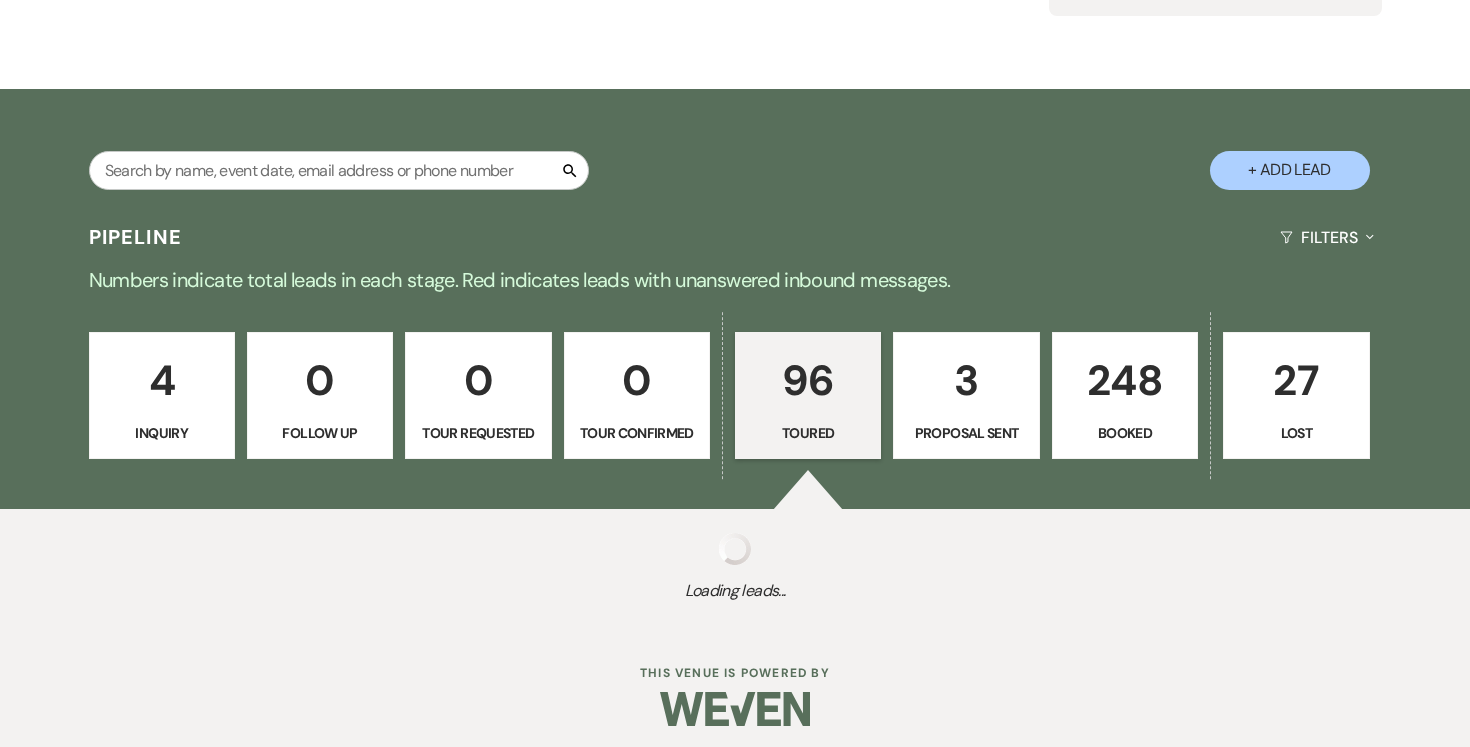 select on "5" 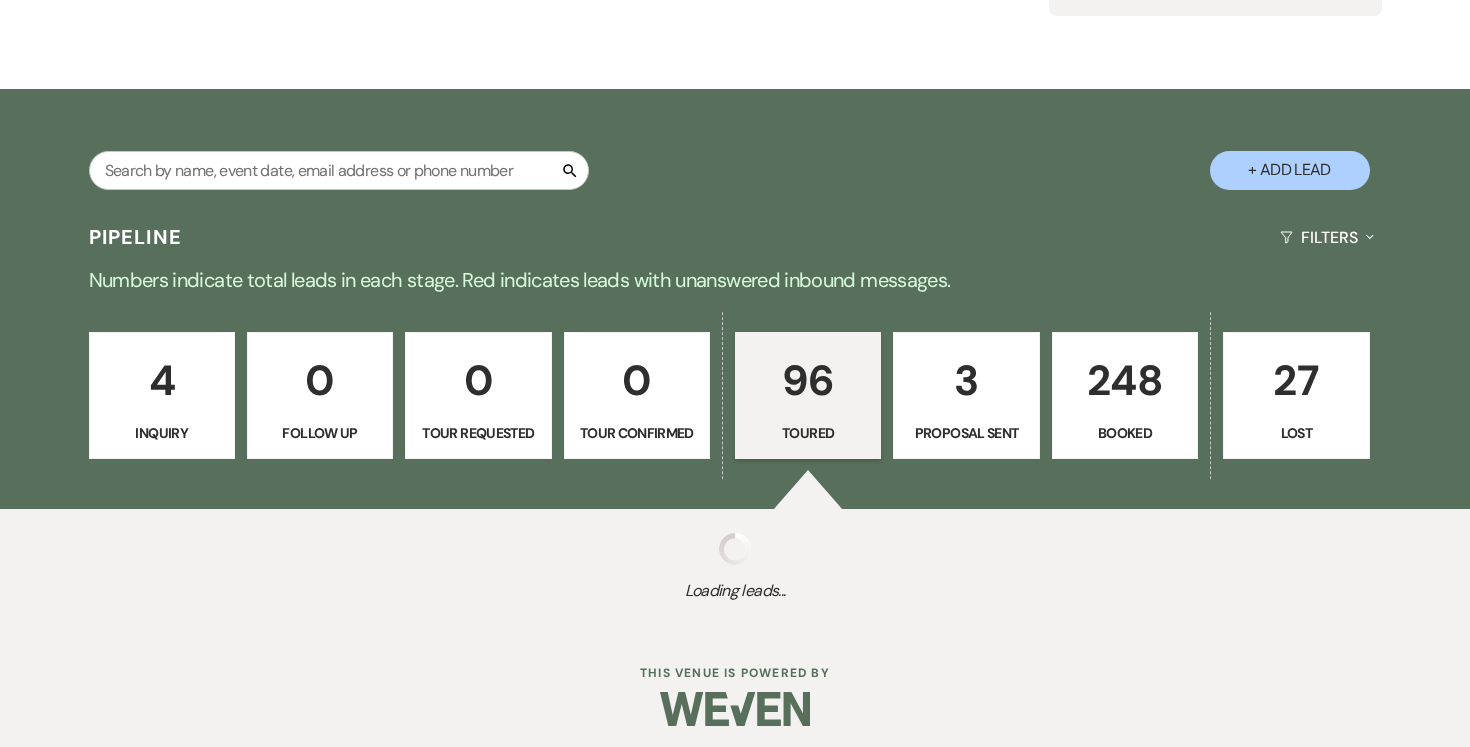 select on "5" 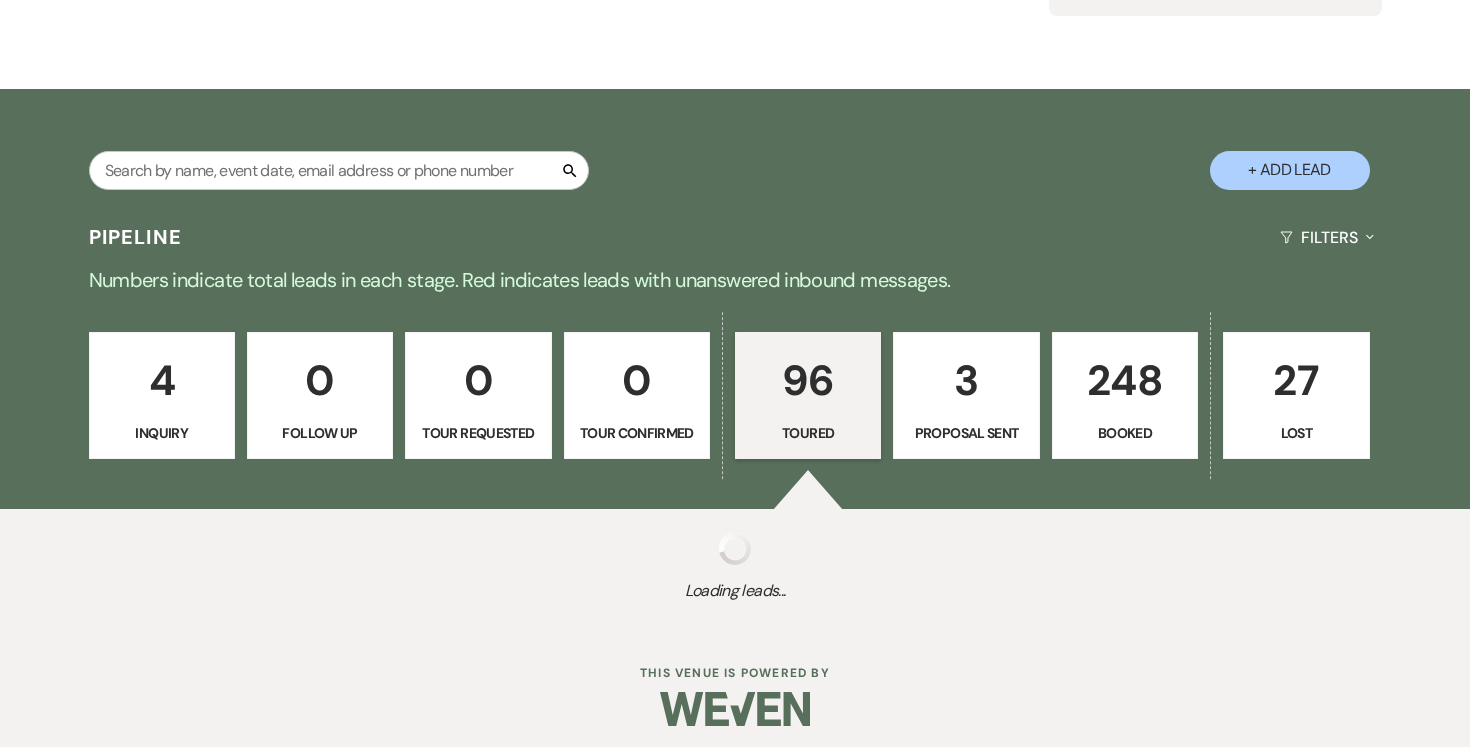 select on "5" 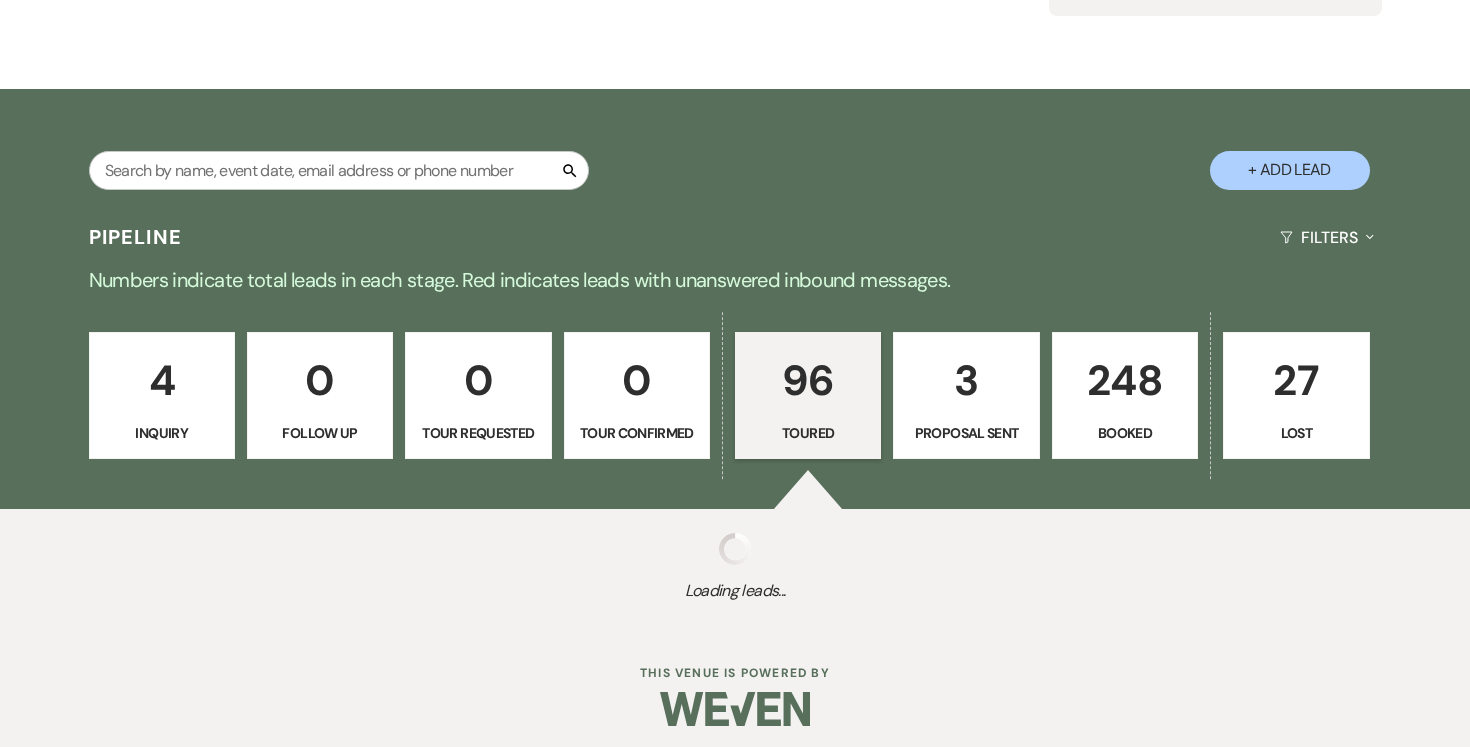 select on "5" 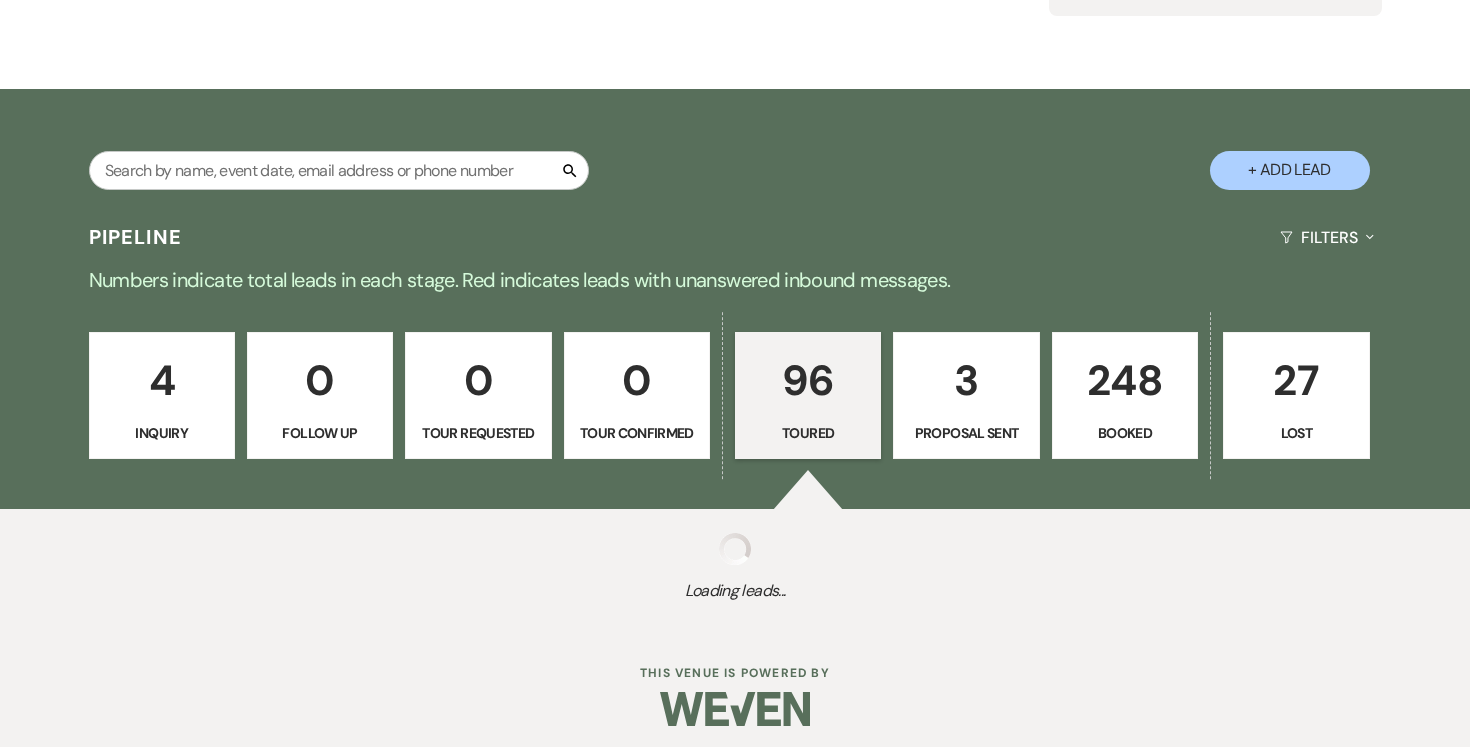 select on "5" 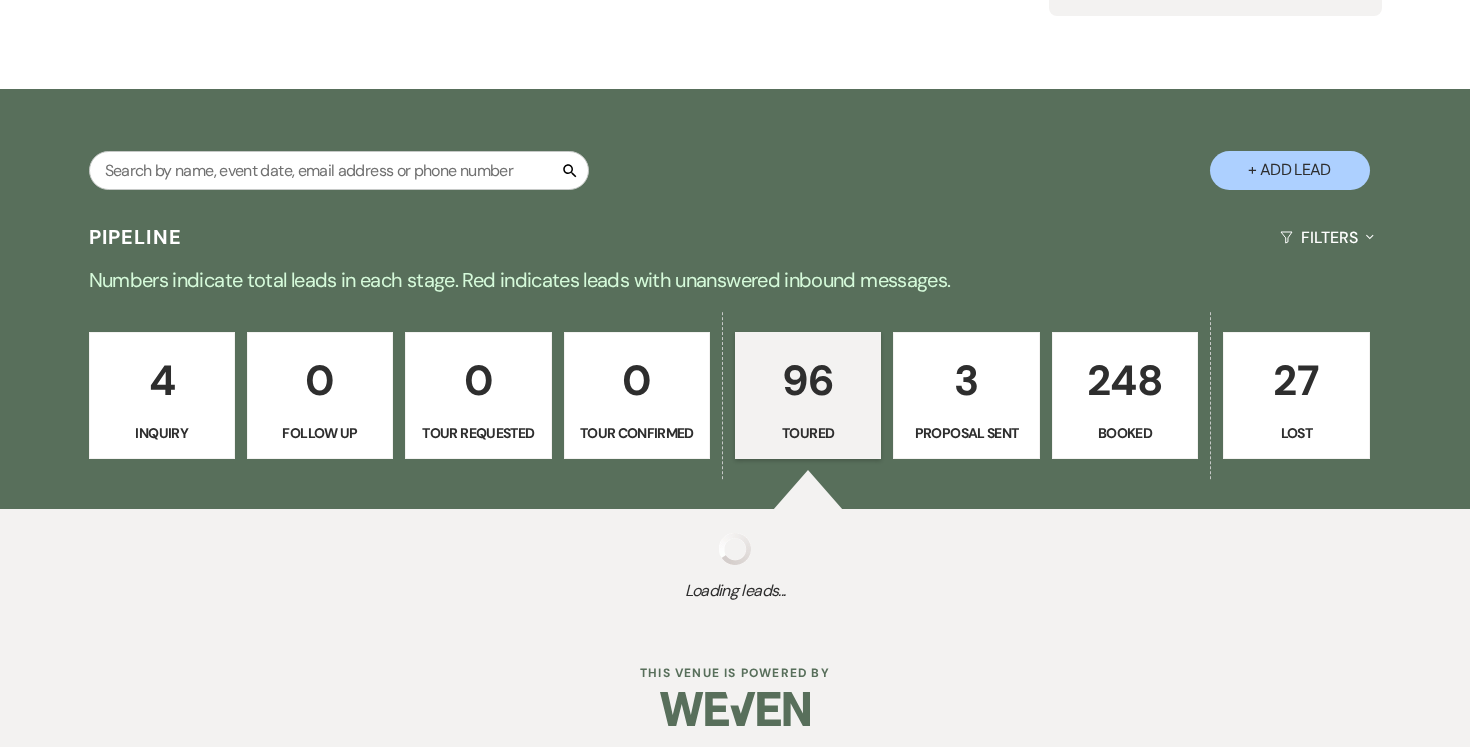 select on "5" 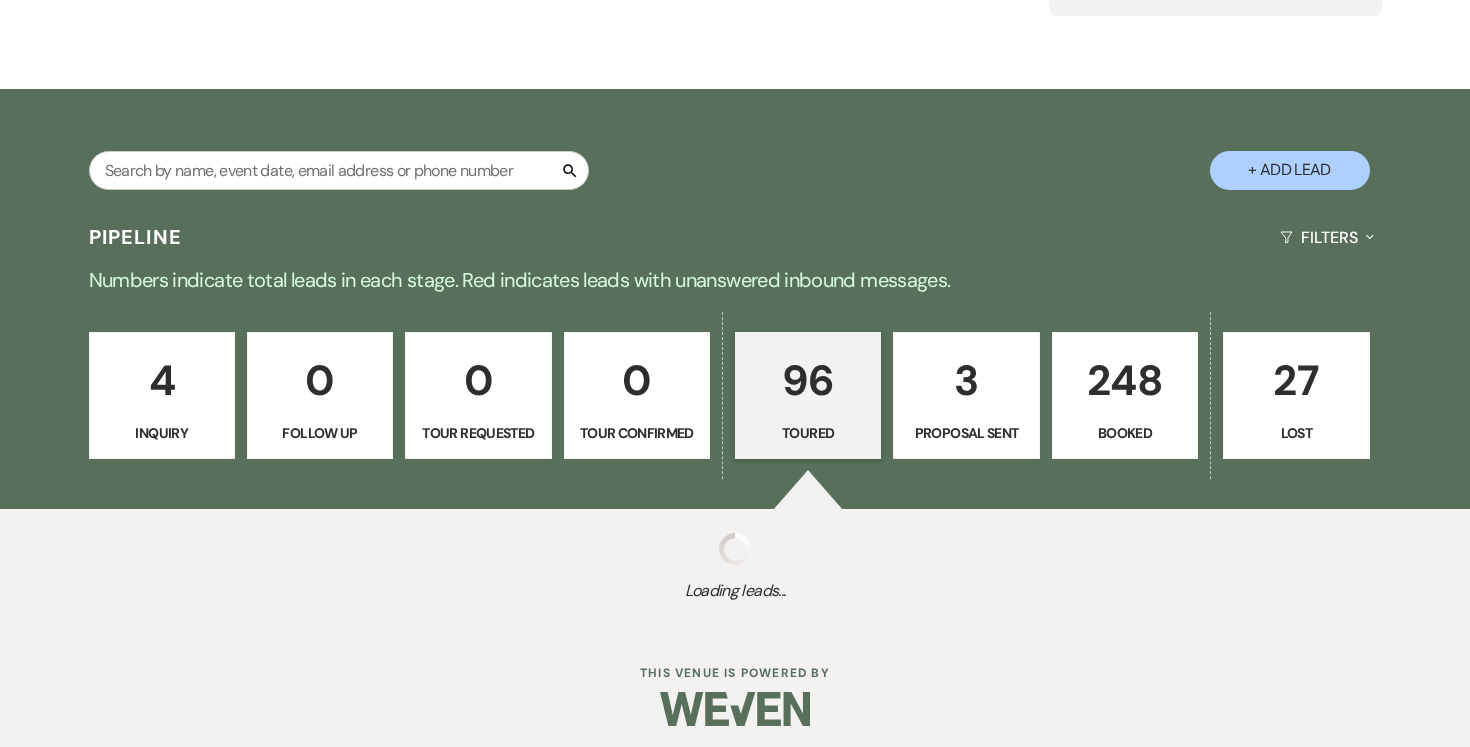 select on "5" 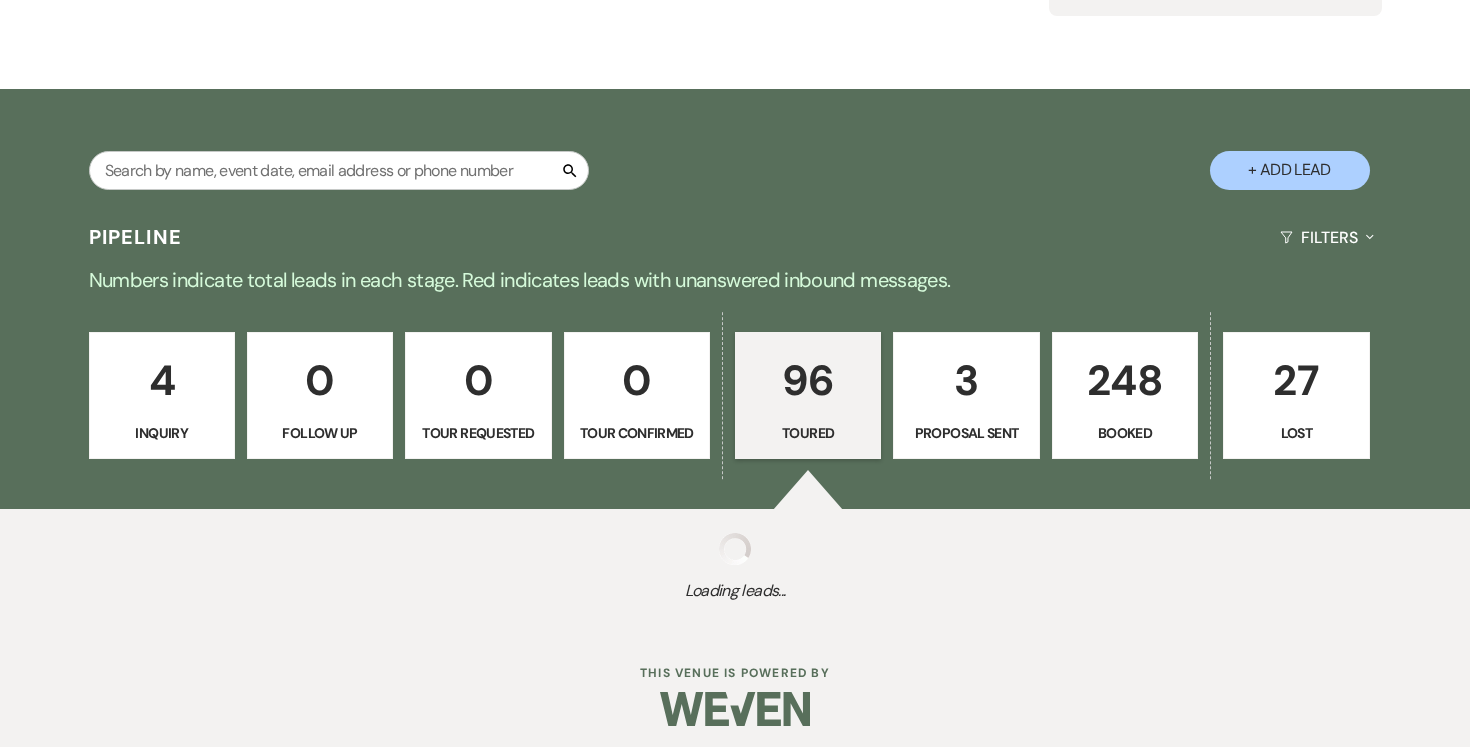 select on "5" 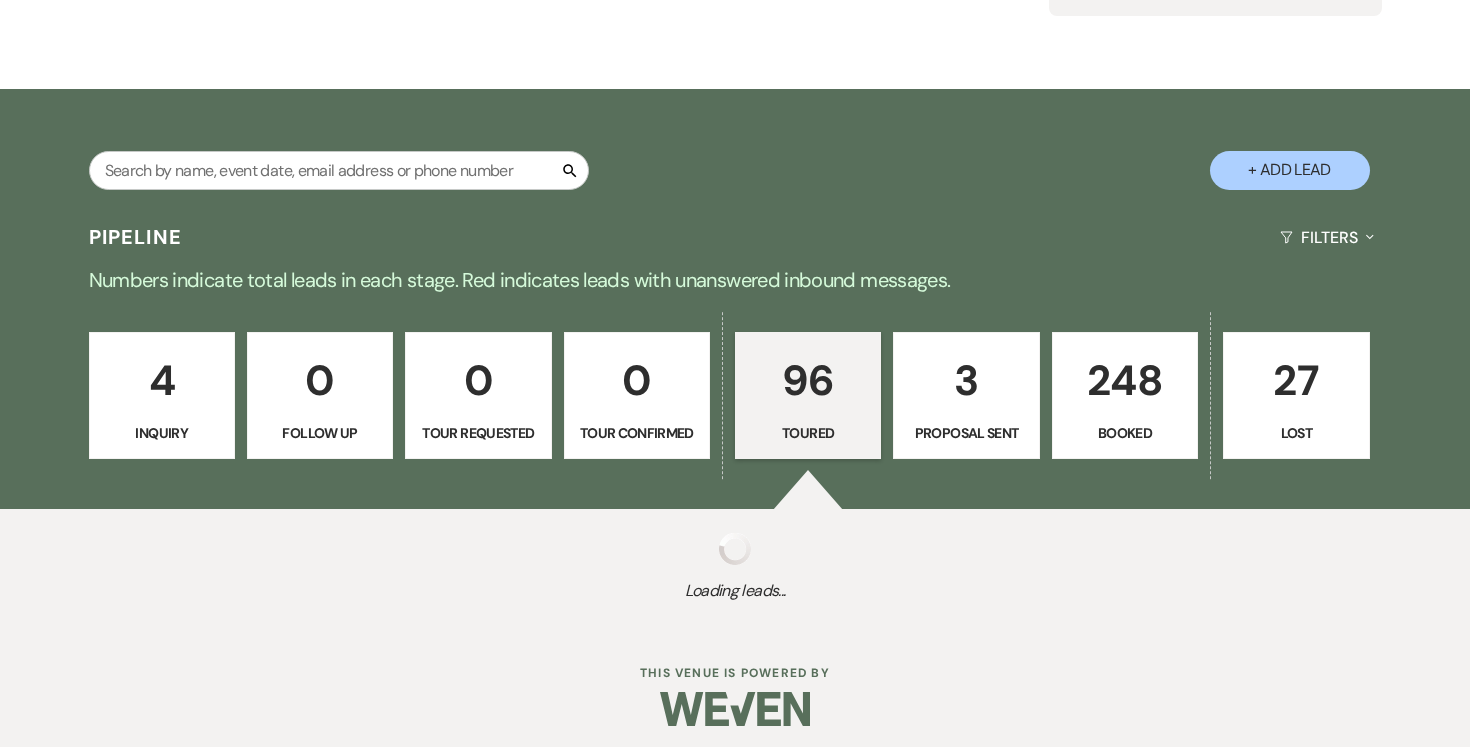 select on "5" 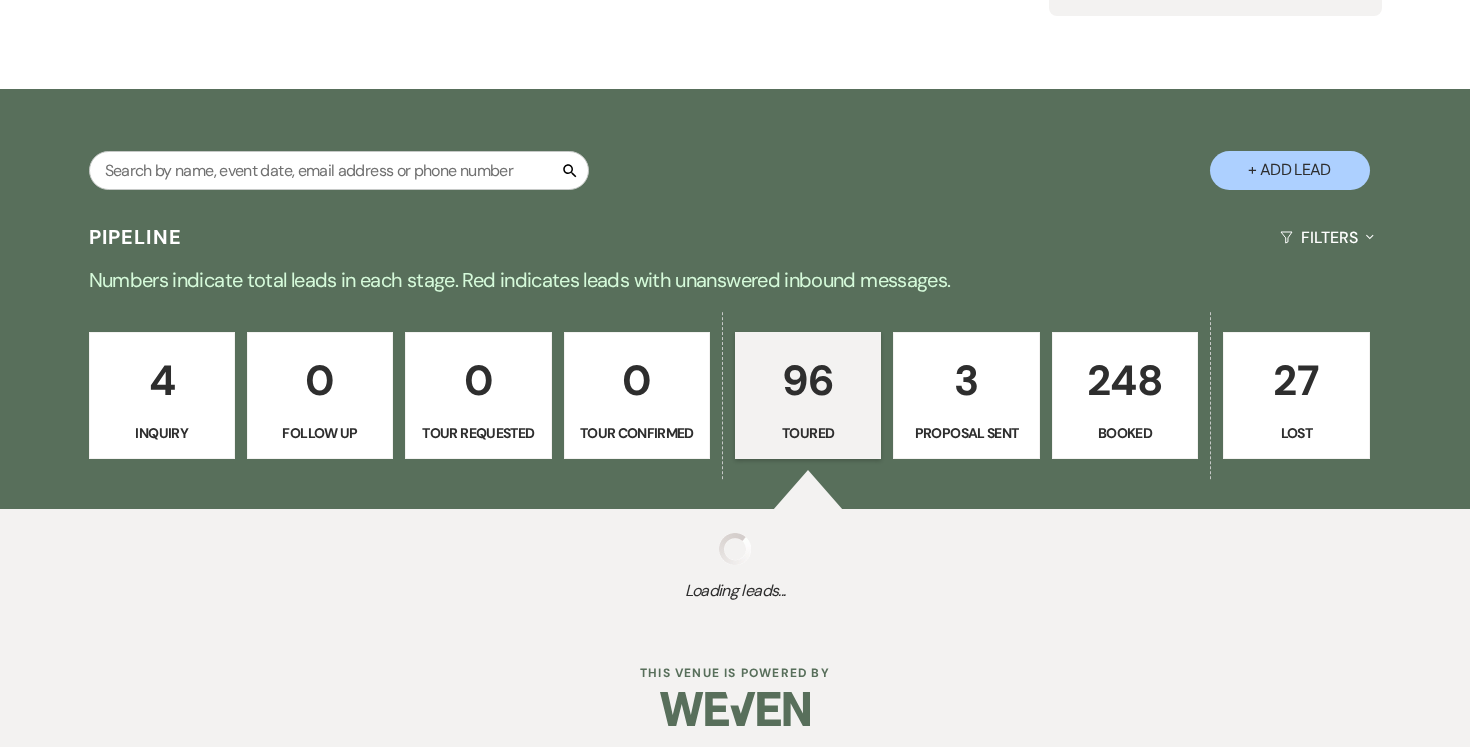 select on "5" 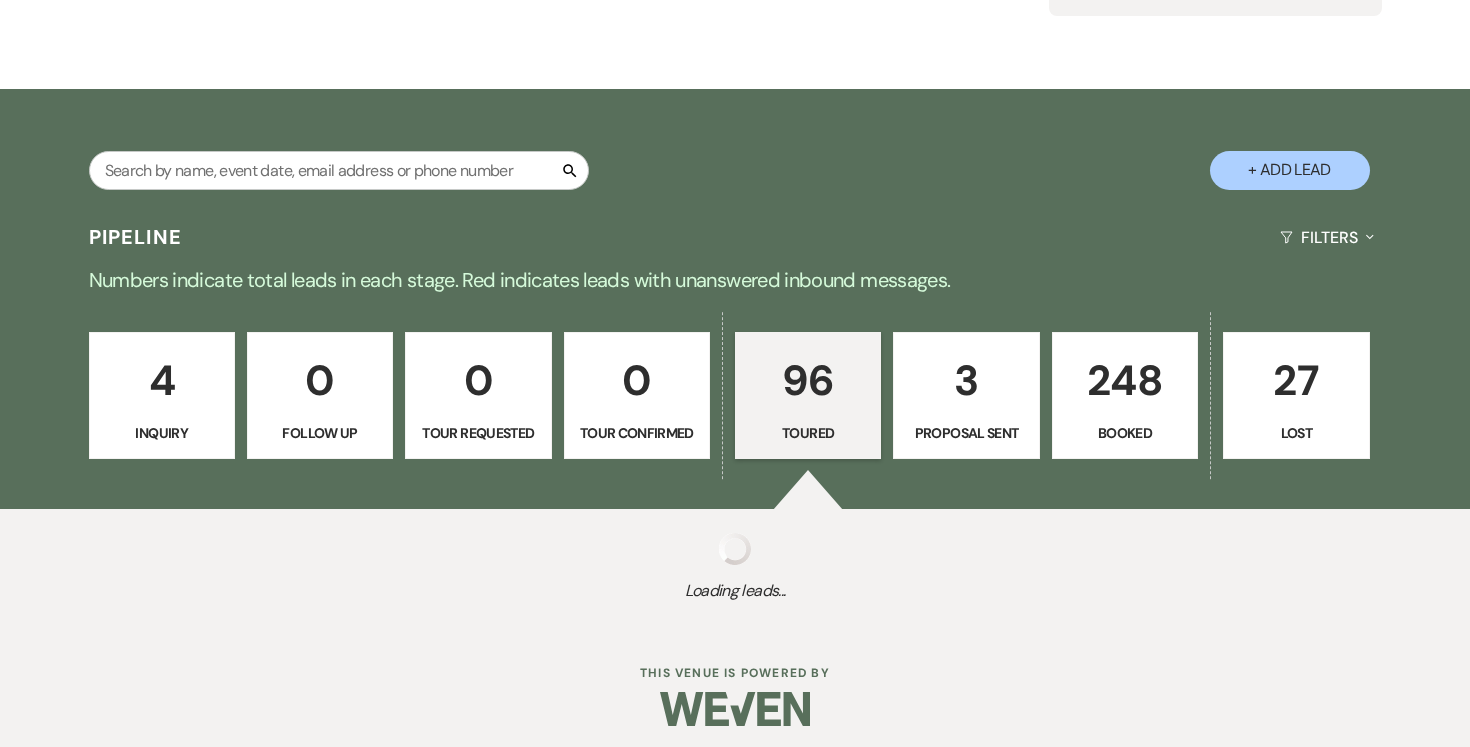 select on "5" 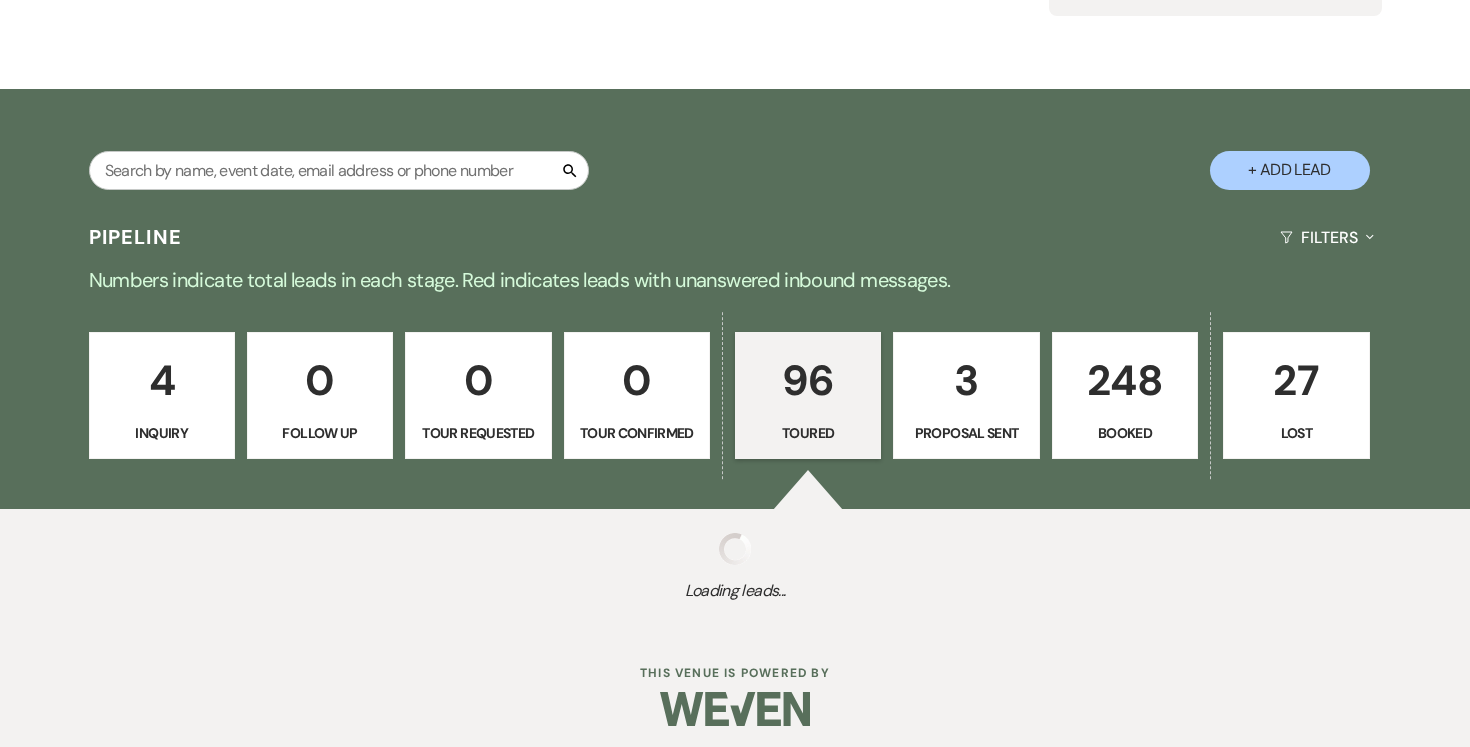 select on "5" 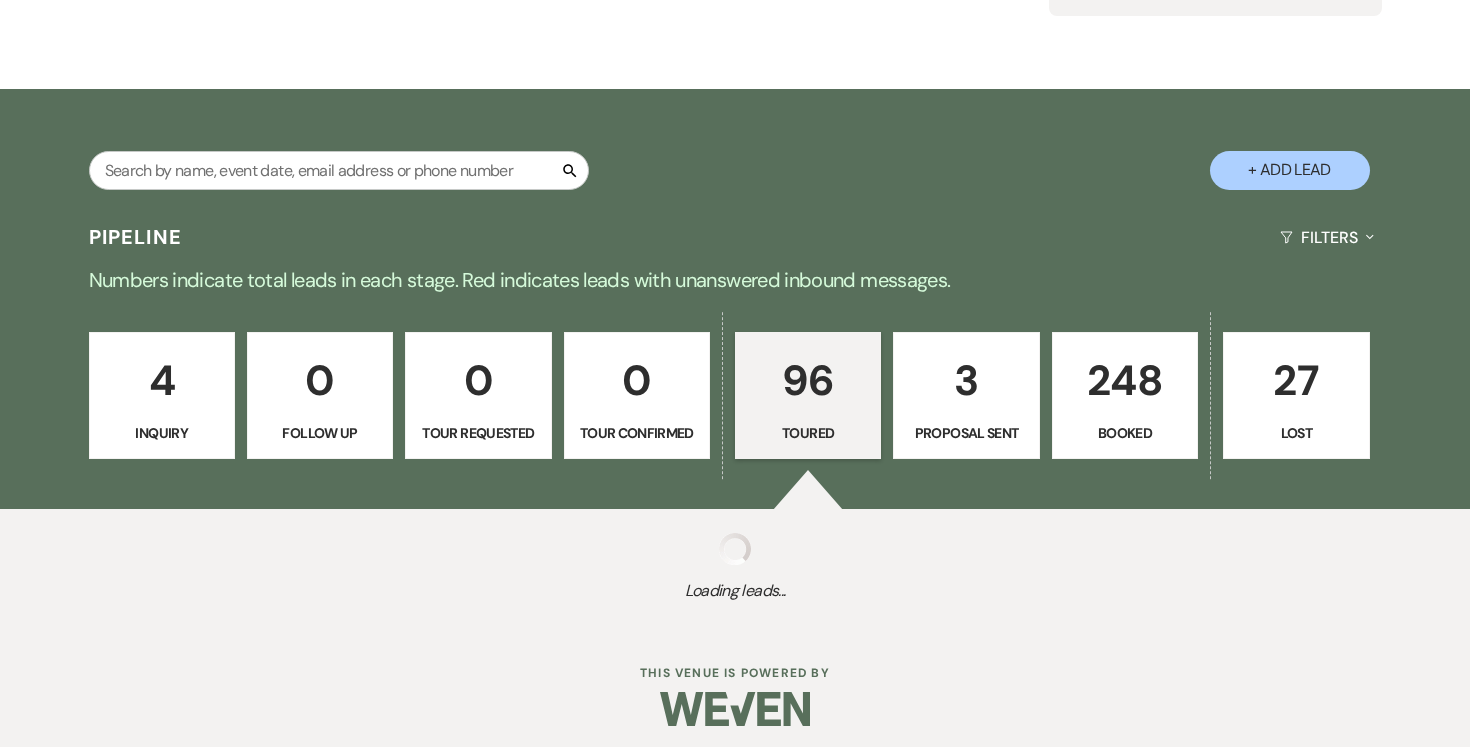 select on "5" 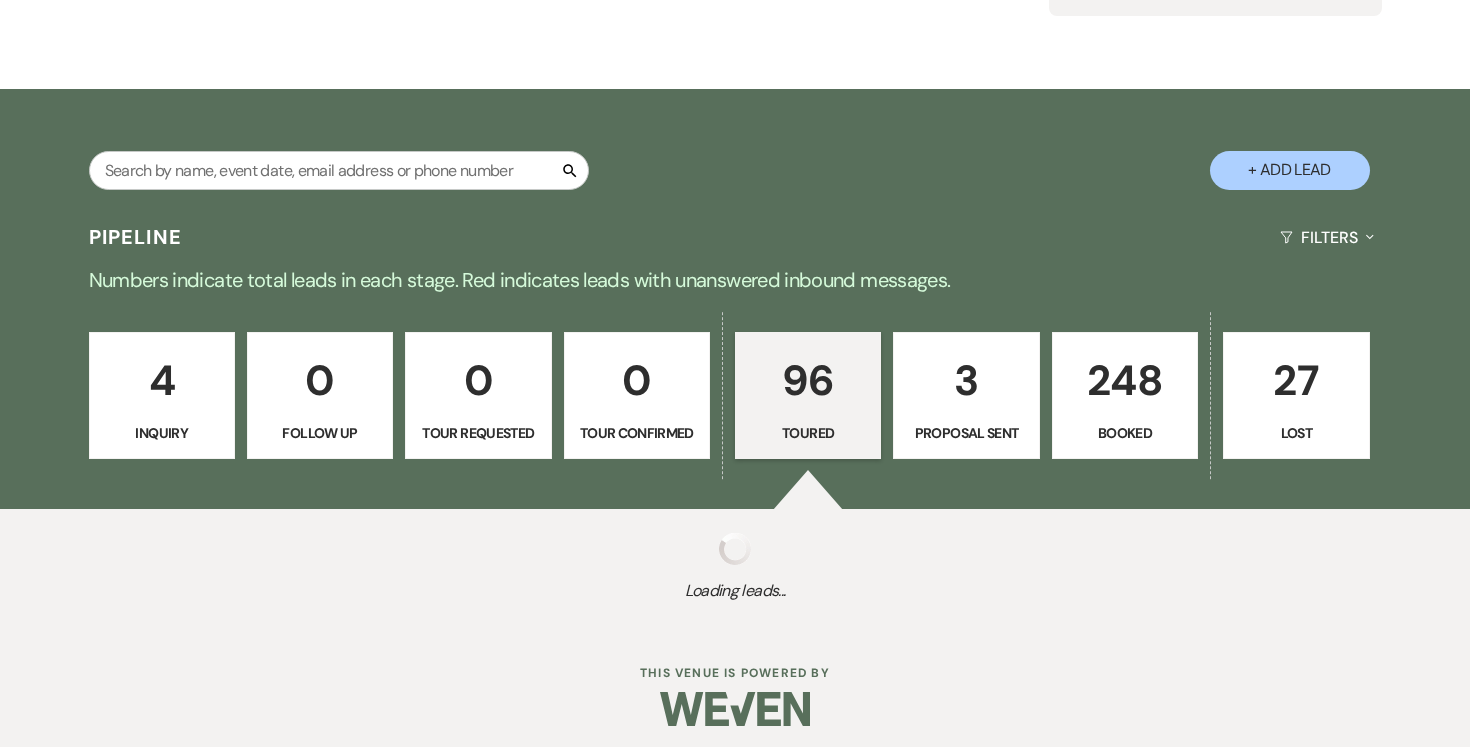 select on "5" 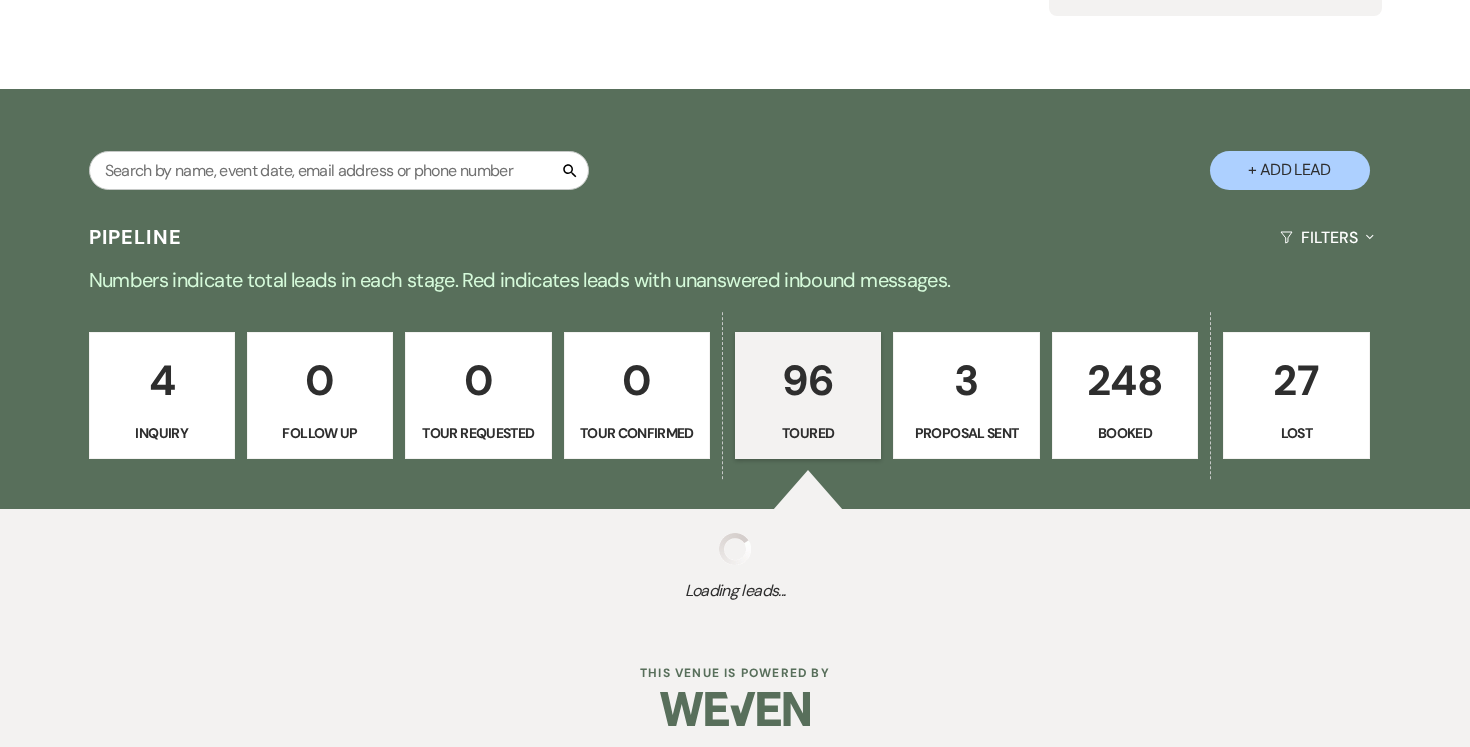 select on "5" 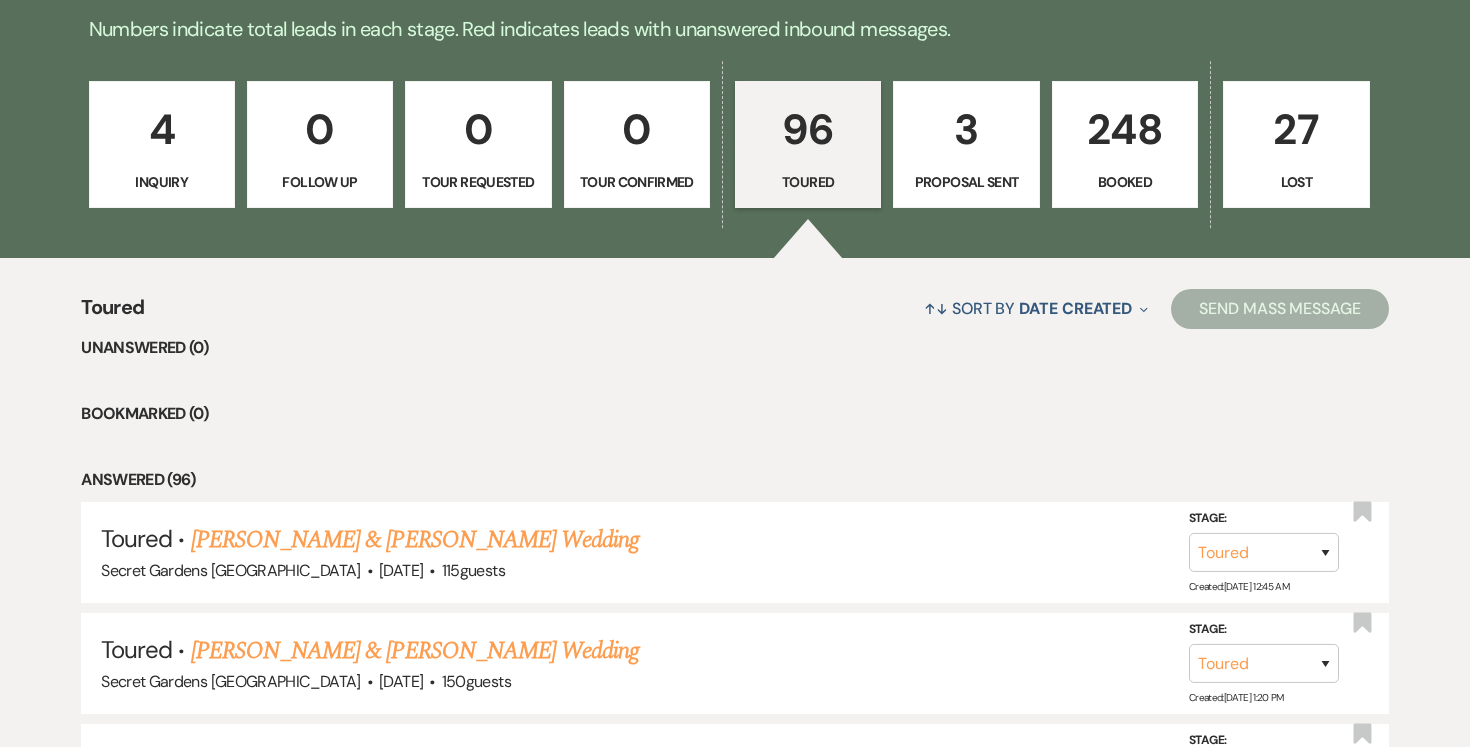scroll, scrollTop: 525, scrollLeft: 0, axis: vertical 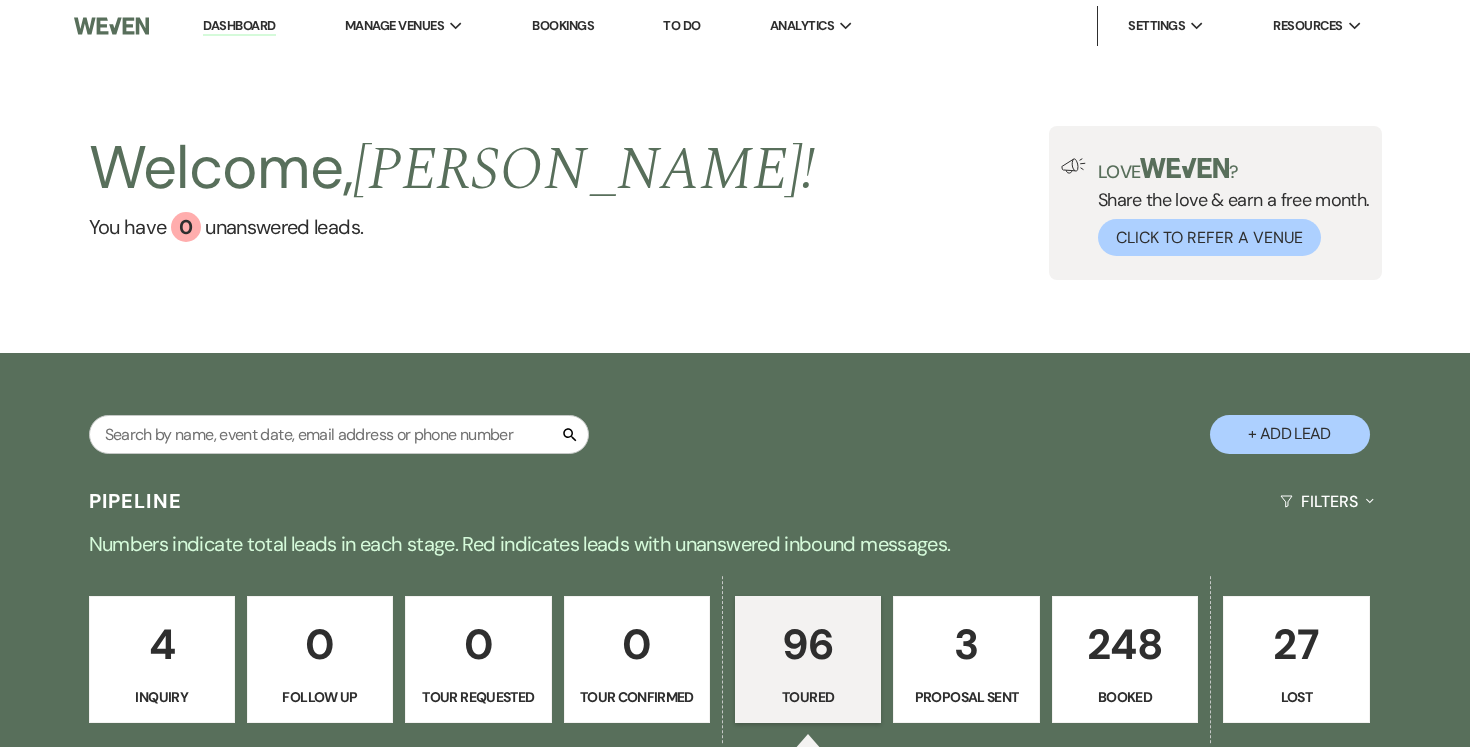 select on "5" 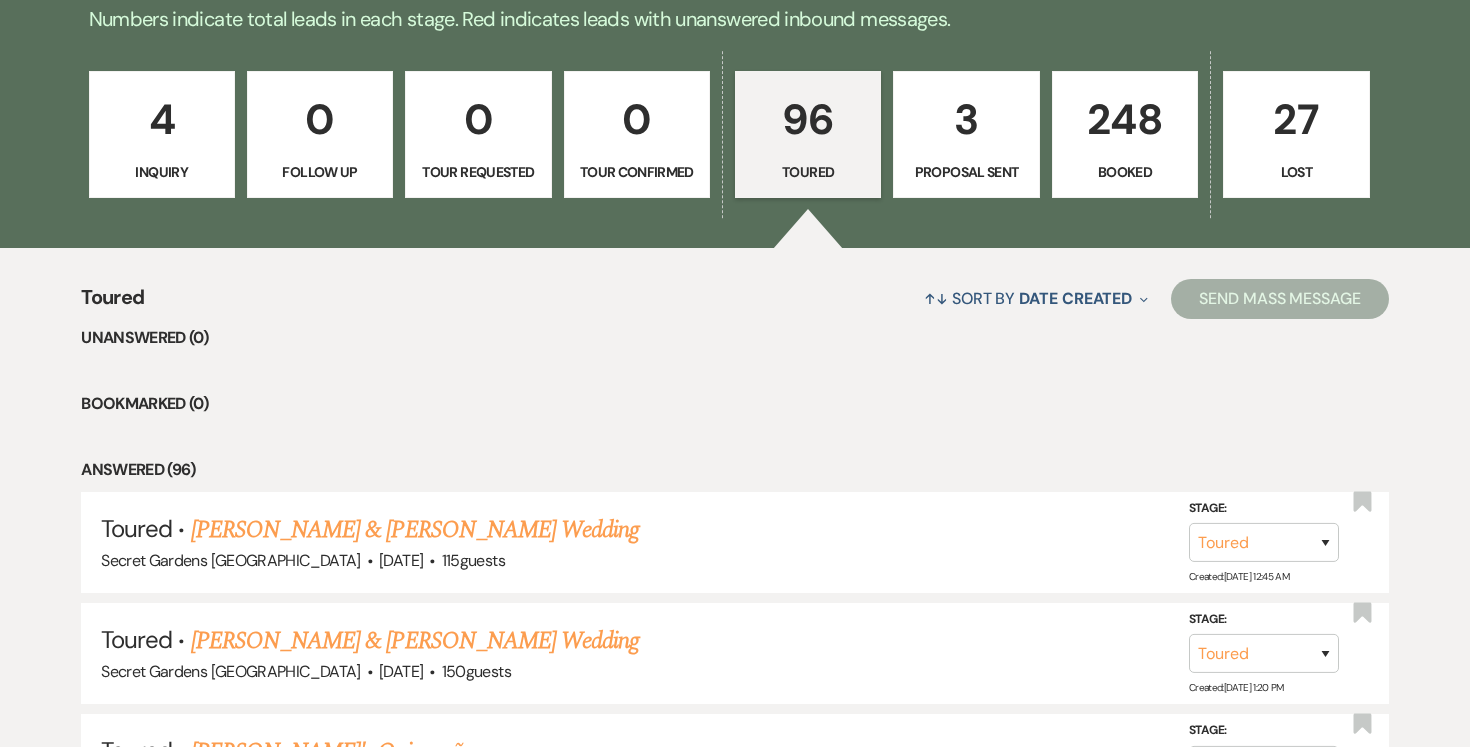 scroll, scrollTop: 0, scrollLeft: 0, axis: both 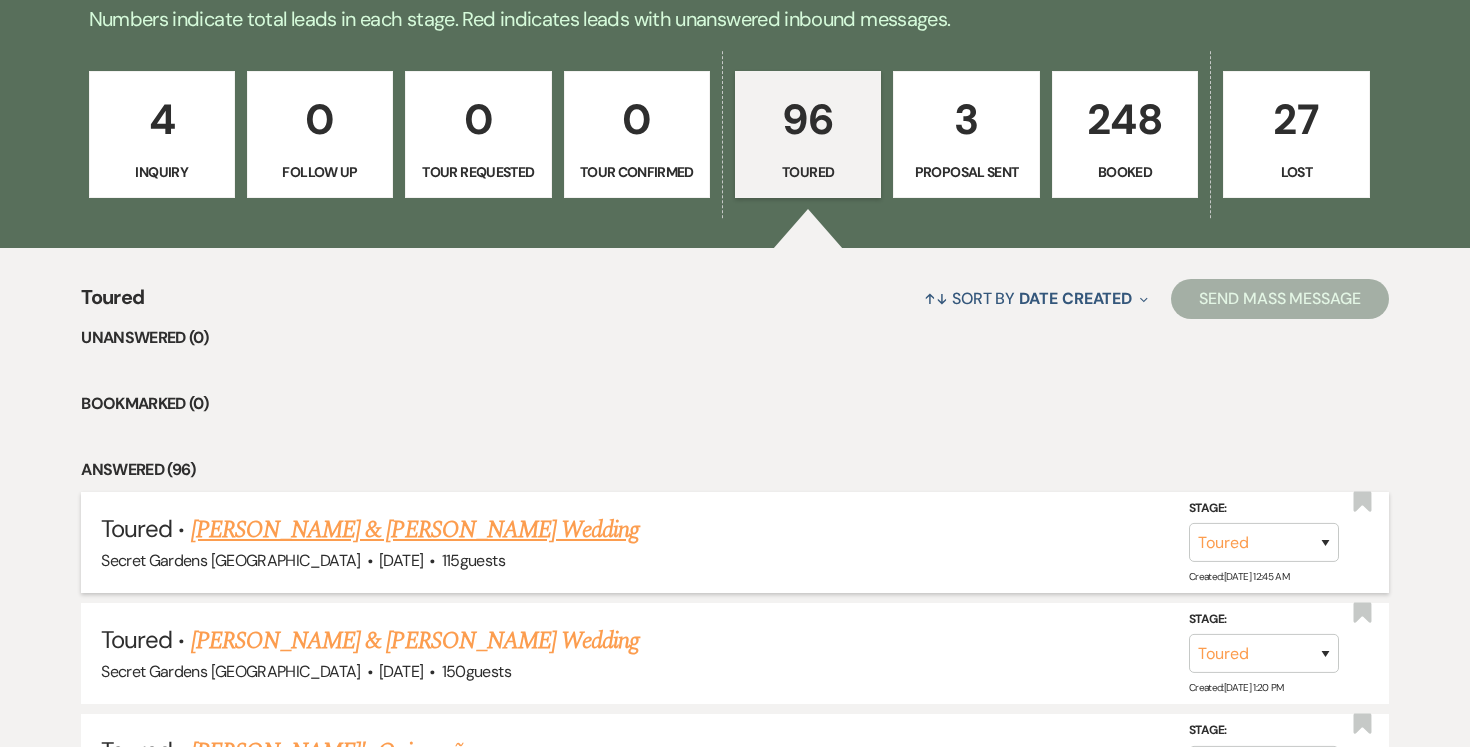 click on "[PERSON_NAME] & [PERSON_NAME] Wedding" at bounding box center [415, 530] 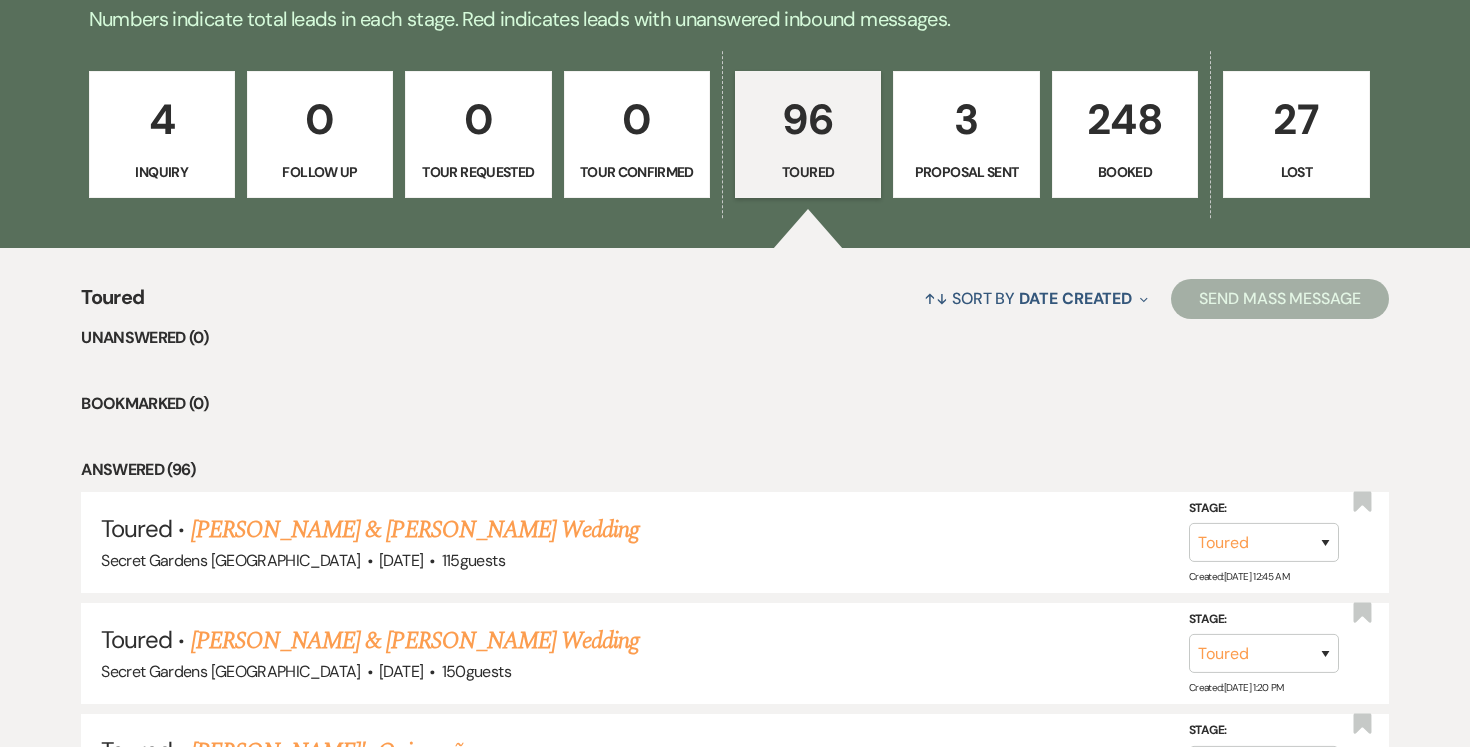 scroll, scrollTop: 0, scrollLeft: 0, axis: both 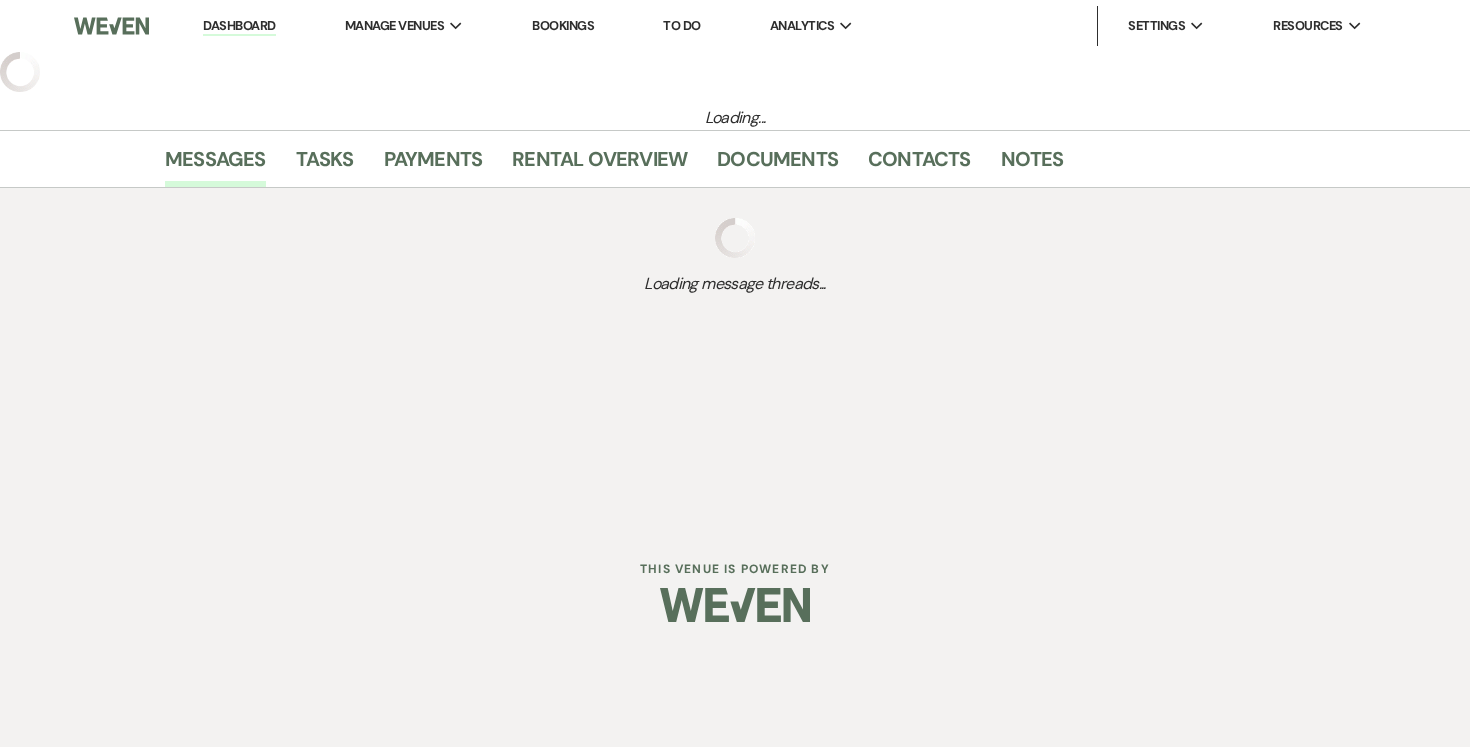 select on "5" 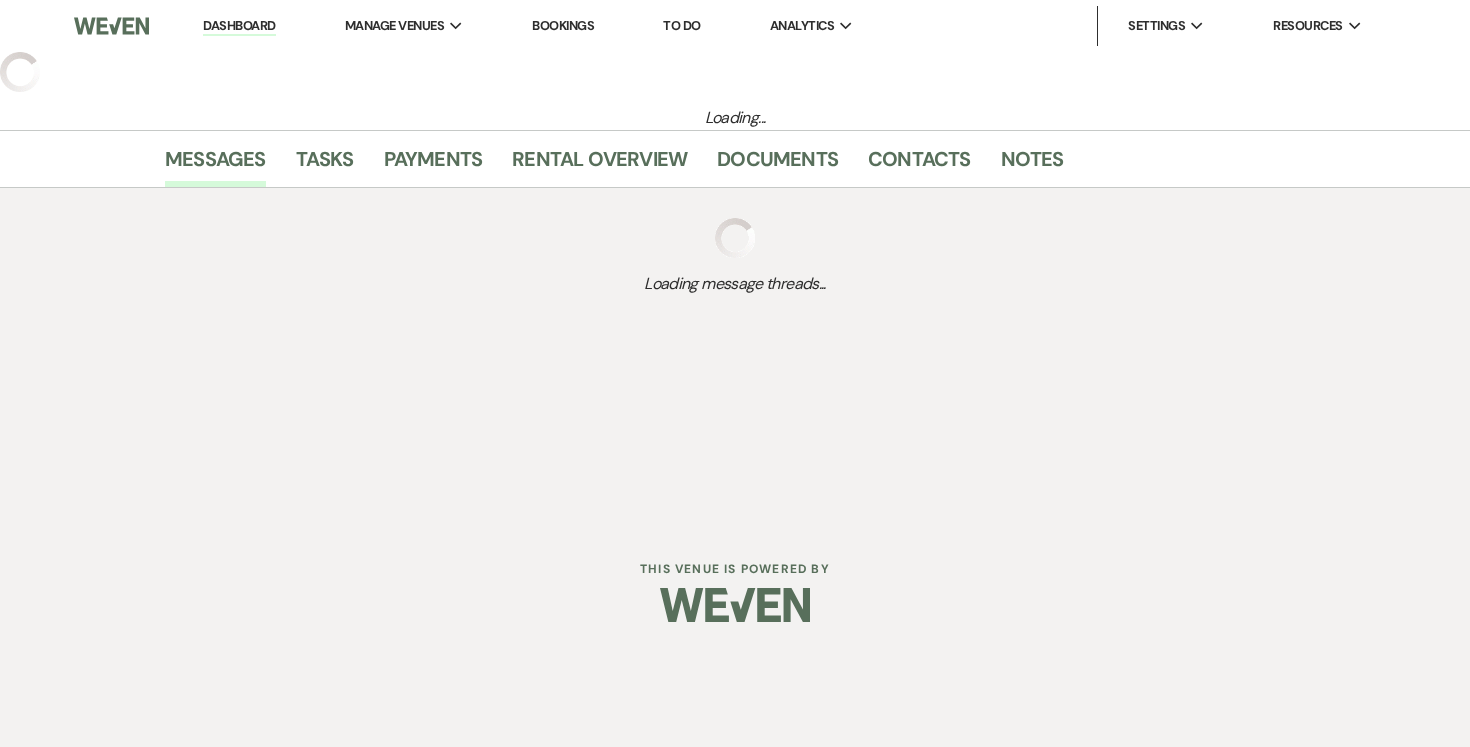 select on "7" 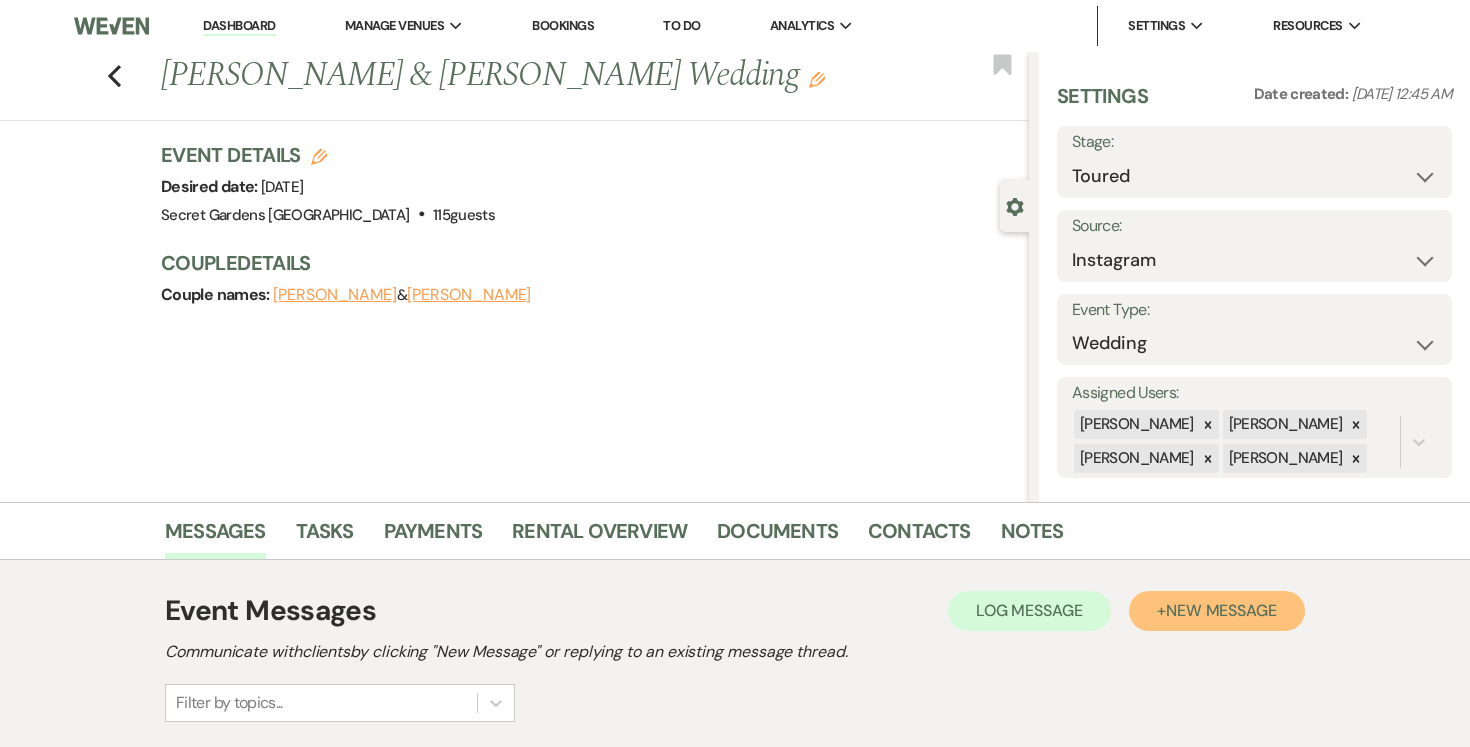 click on "New Message" at bounding box center [1221, 610] 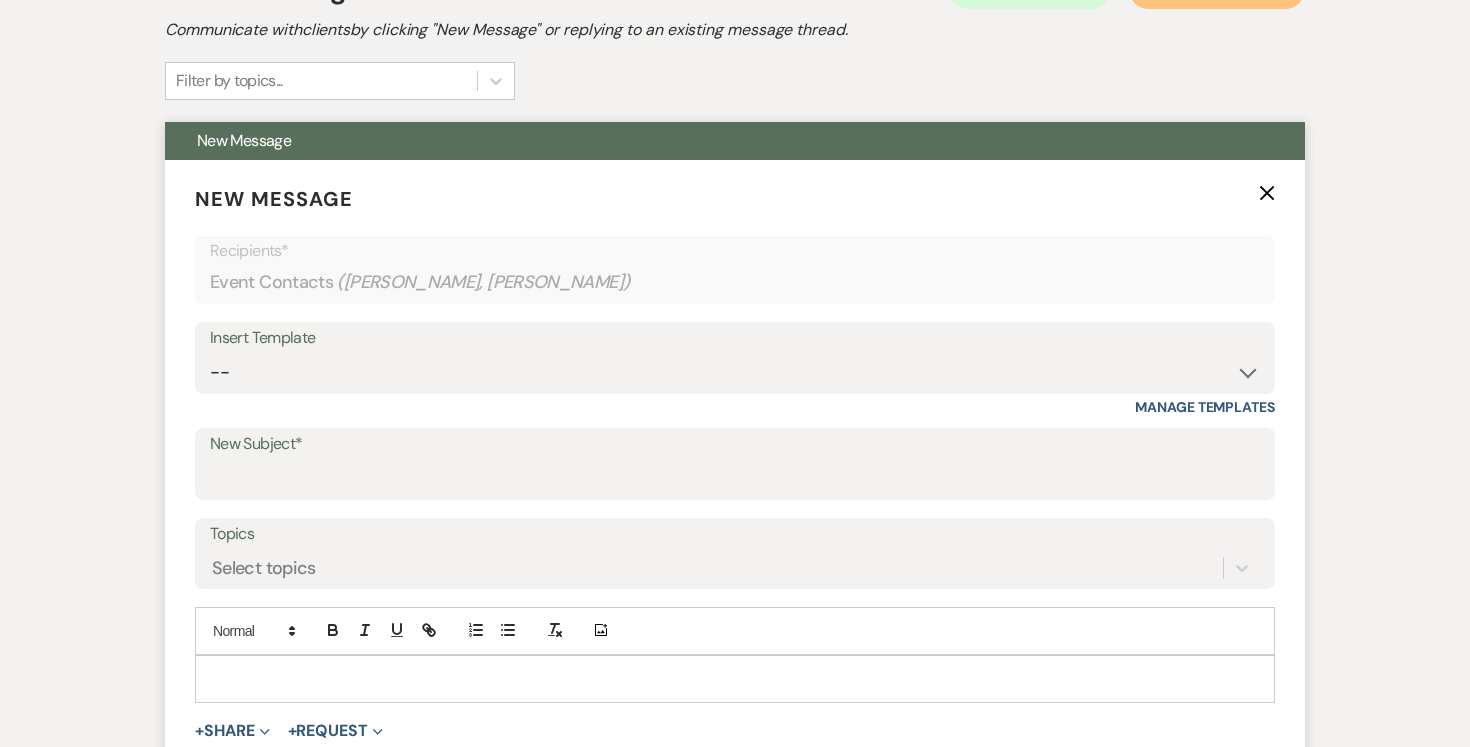 scroll, scrollTop: 665, scrollLeft: 0, axis: vertical 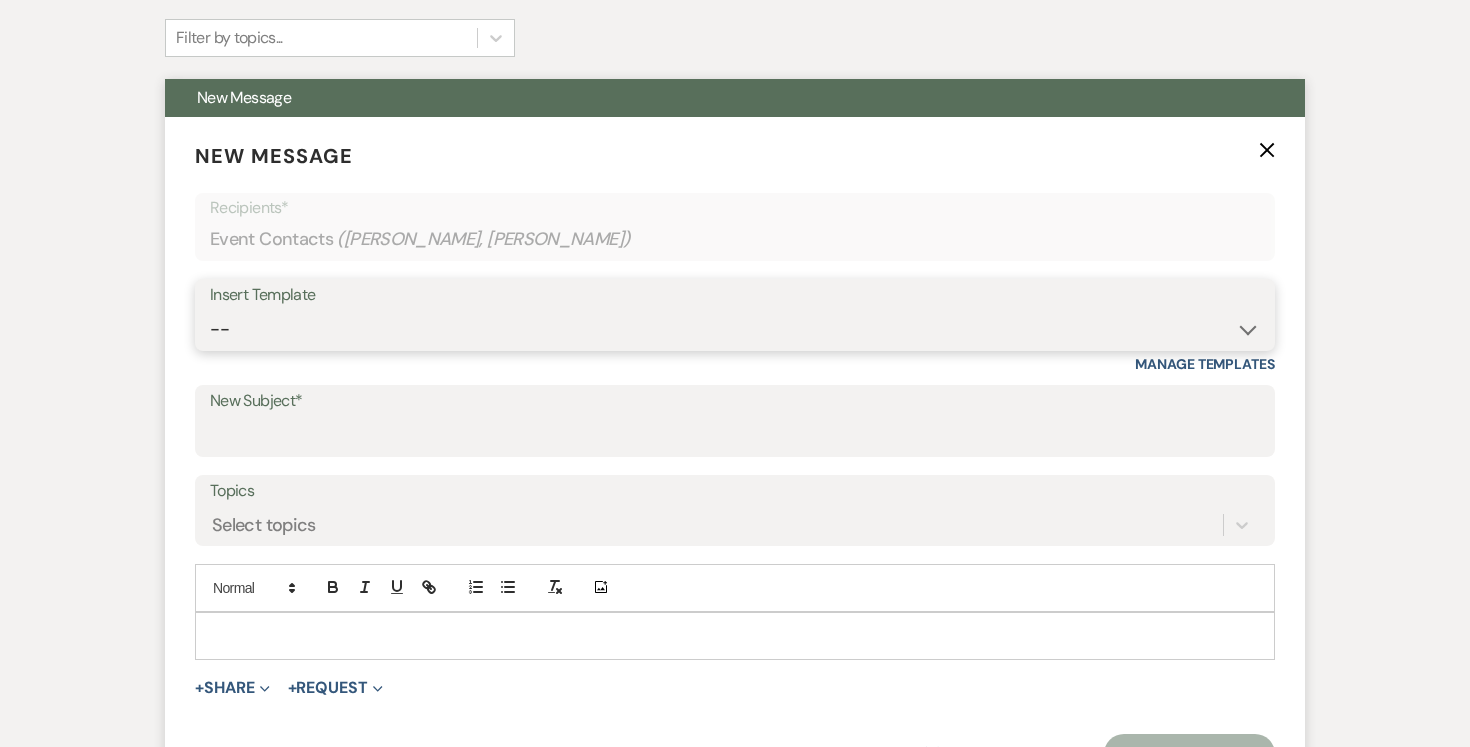 click on "-- Weven Planning Portal Introduction (Booked Events) Tour Request Response Follow Up Contract (Pre-Booked Leads) Expo Confirmation Inquiry Response Post-Event Photo Shoot Booked Preguntas Frecuentes Frequently Asked Questions Copy of Weven Planning Portal Introduction (Booked Events) [DATE] Weven Planning Portal Introduction (Booked Events) [DATE] ([PERSON_NAME]'s version) Client Sheet Information NON-WEDDING Weven Planning Portal Introduction (Booked Events) [DATE] ([PERSON_NAME]'s version) Tour Follow Up" at bounding box center (735, 329) 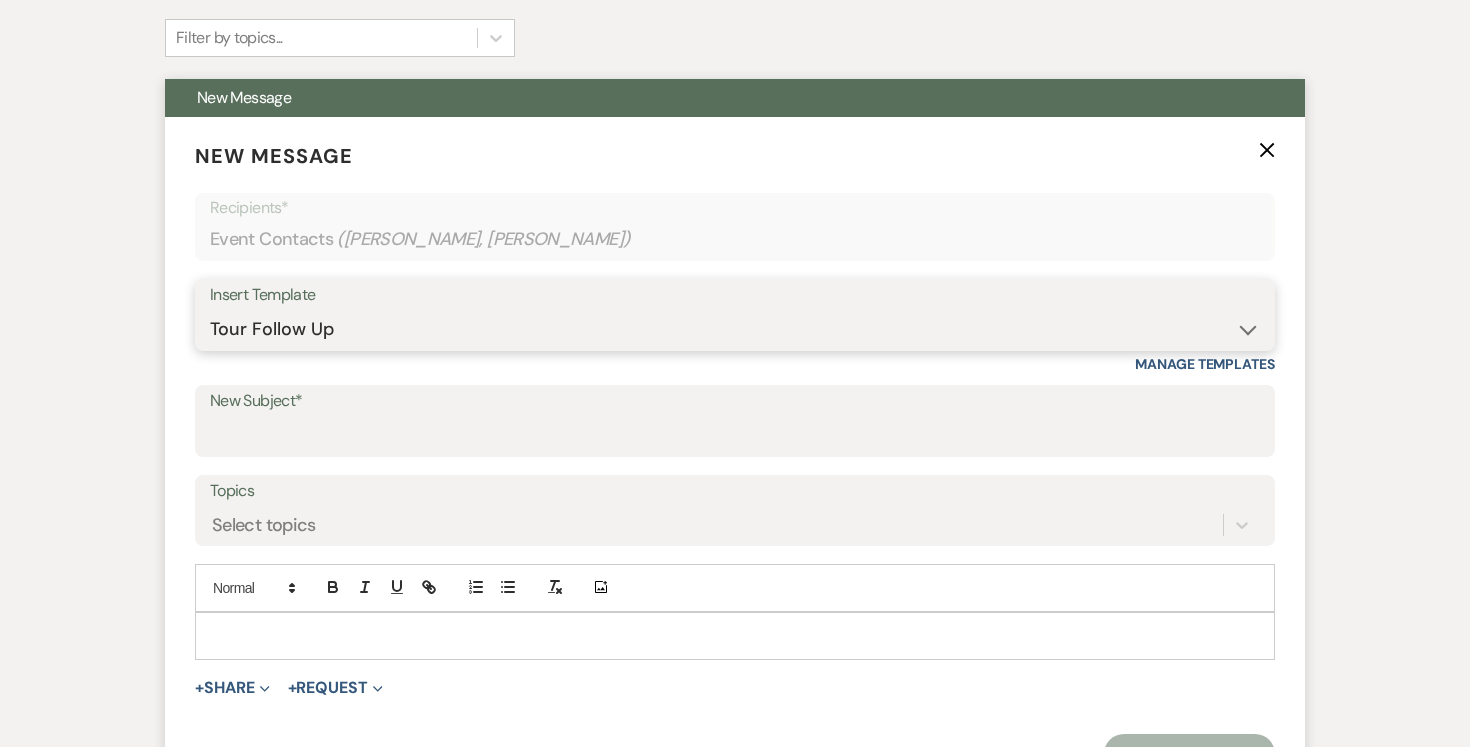 type on "Venue Tour Follow Up" 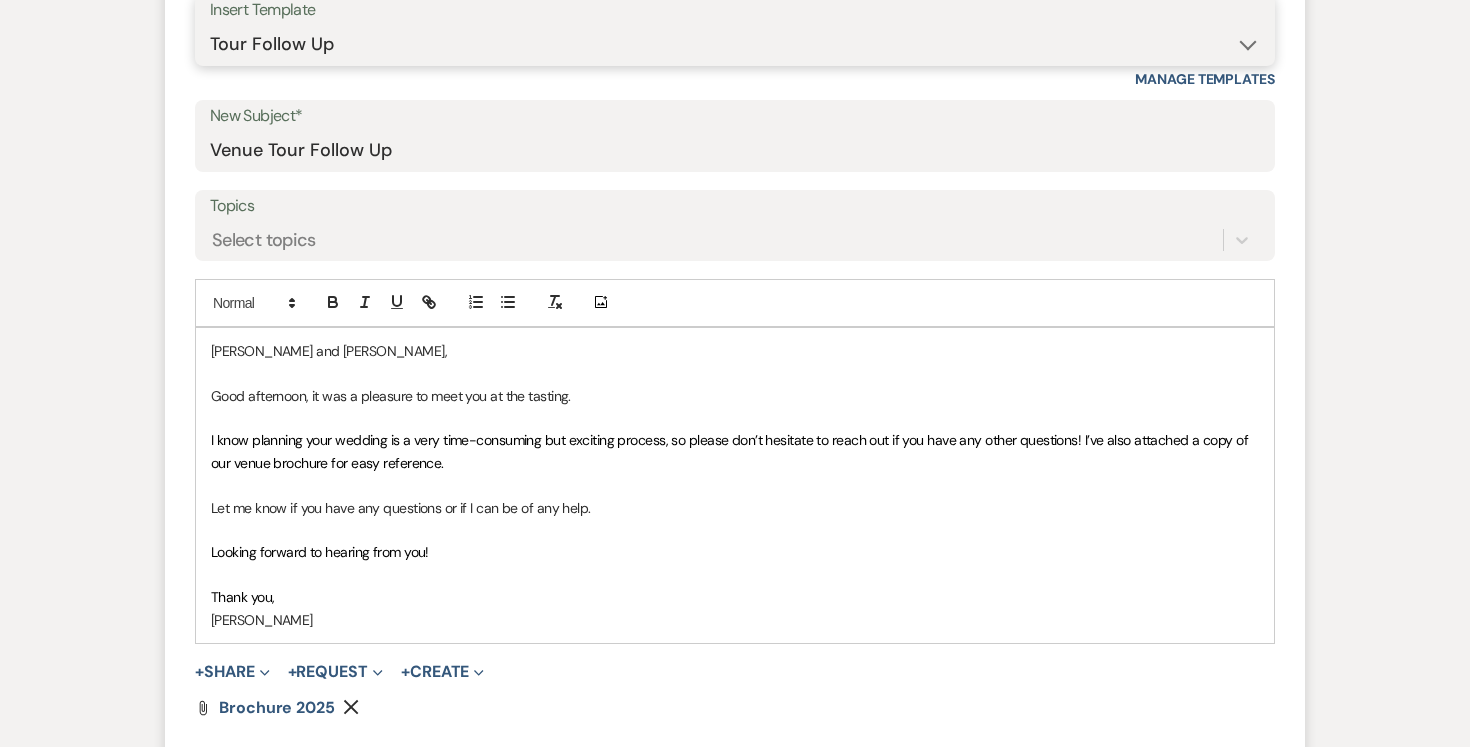 scroll, scrollTop: 949, scrollLeft: 0, axis: vertical 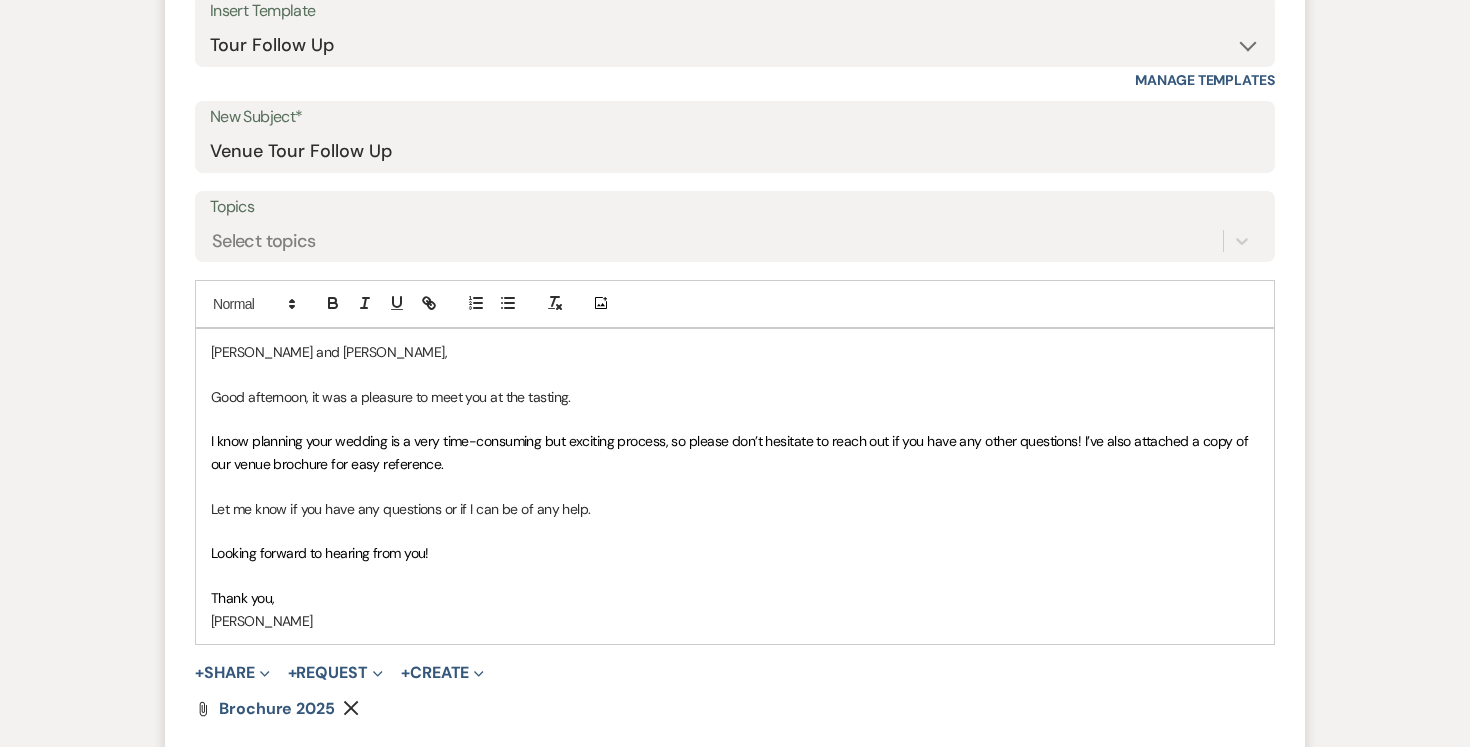 click on "Good afternoon, it was a pleasure to meet you at the tasting." at bounding box center [735, 397] 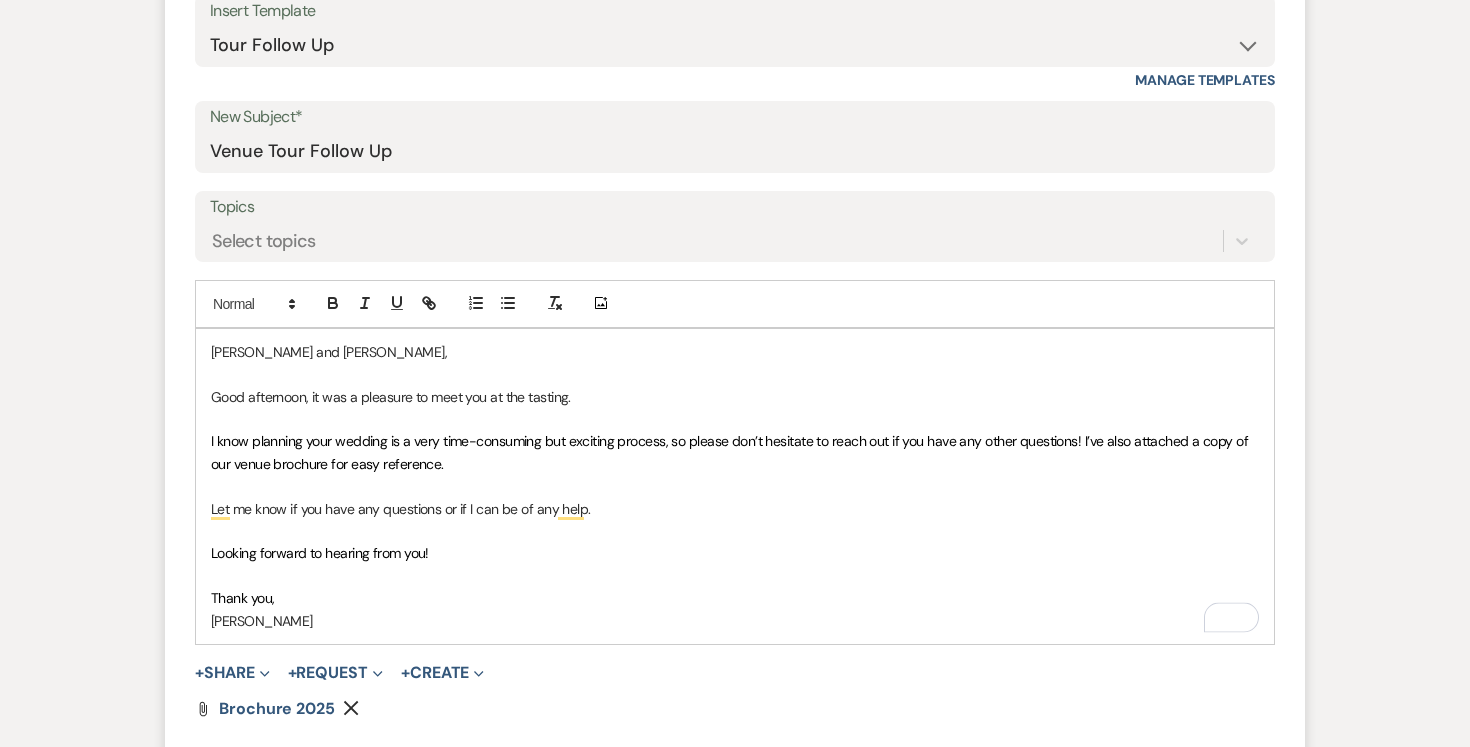 type 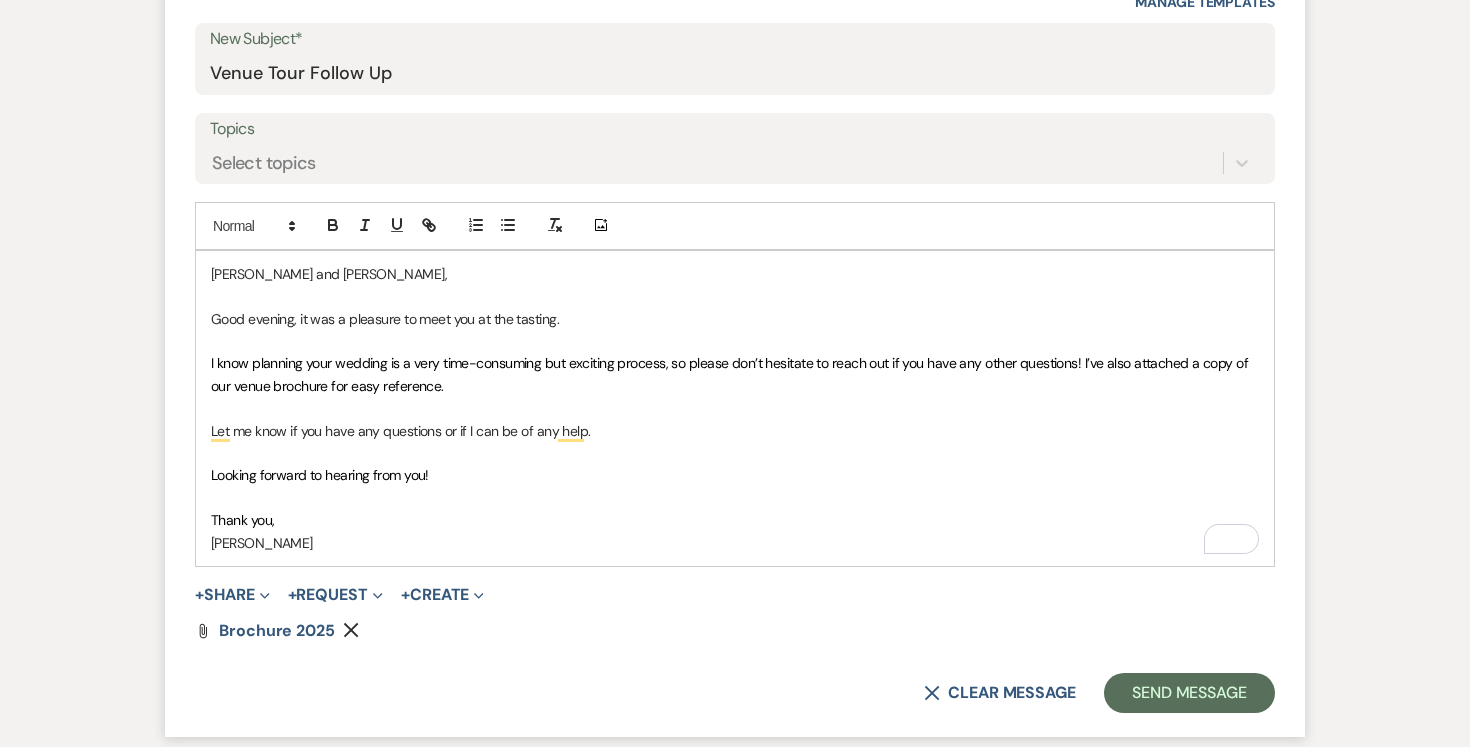 scroll, scrollTop: 1032, scrollLeft: 0, axis: vertical 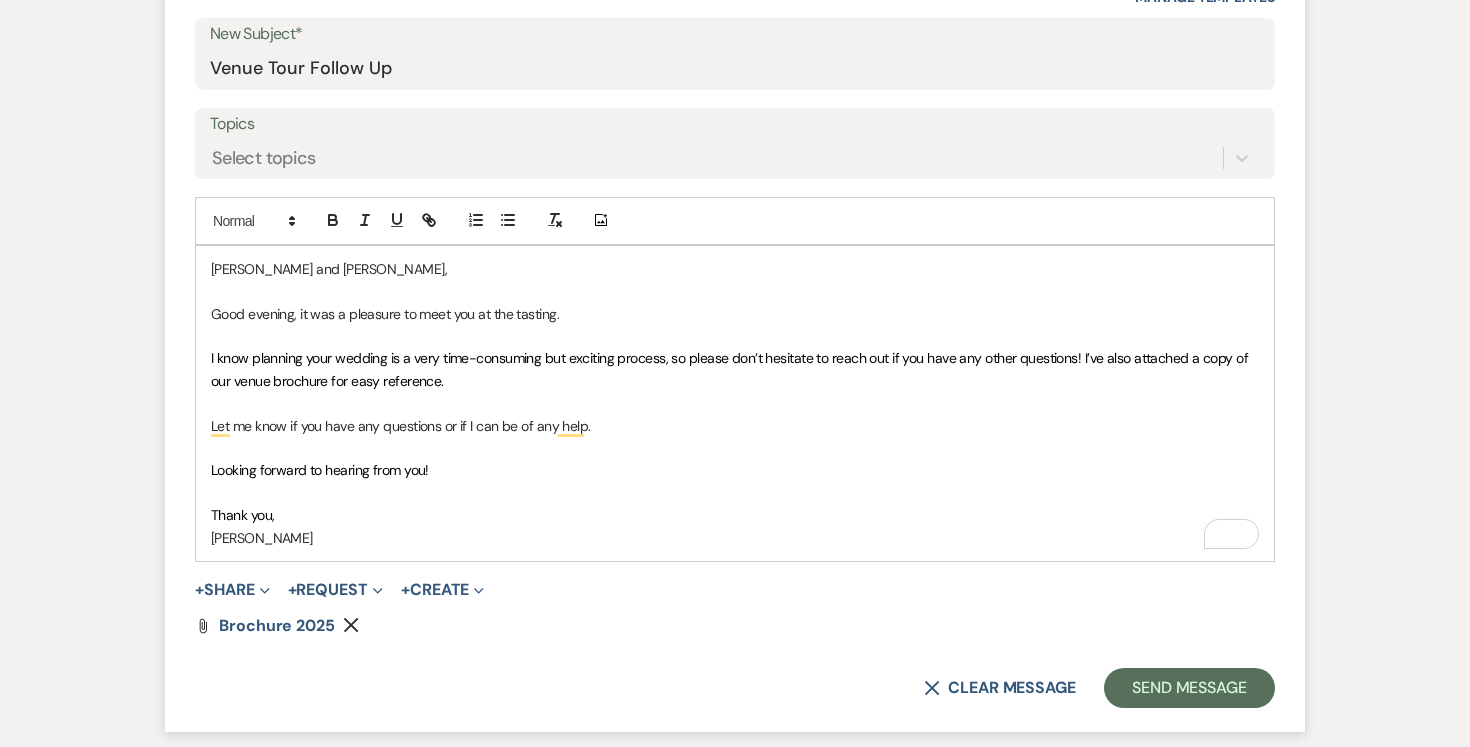 click on "Thank you," at bounding box center [735, 515] 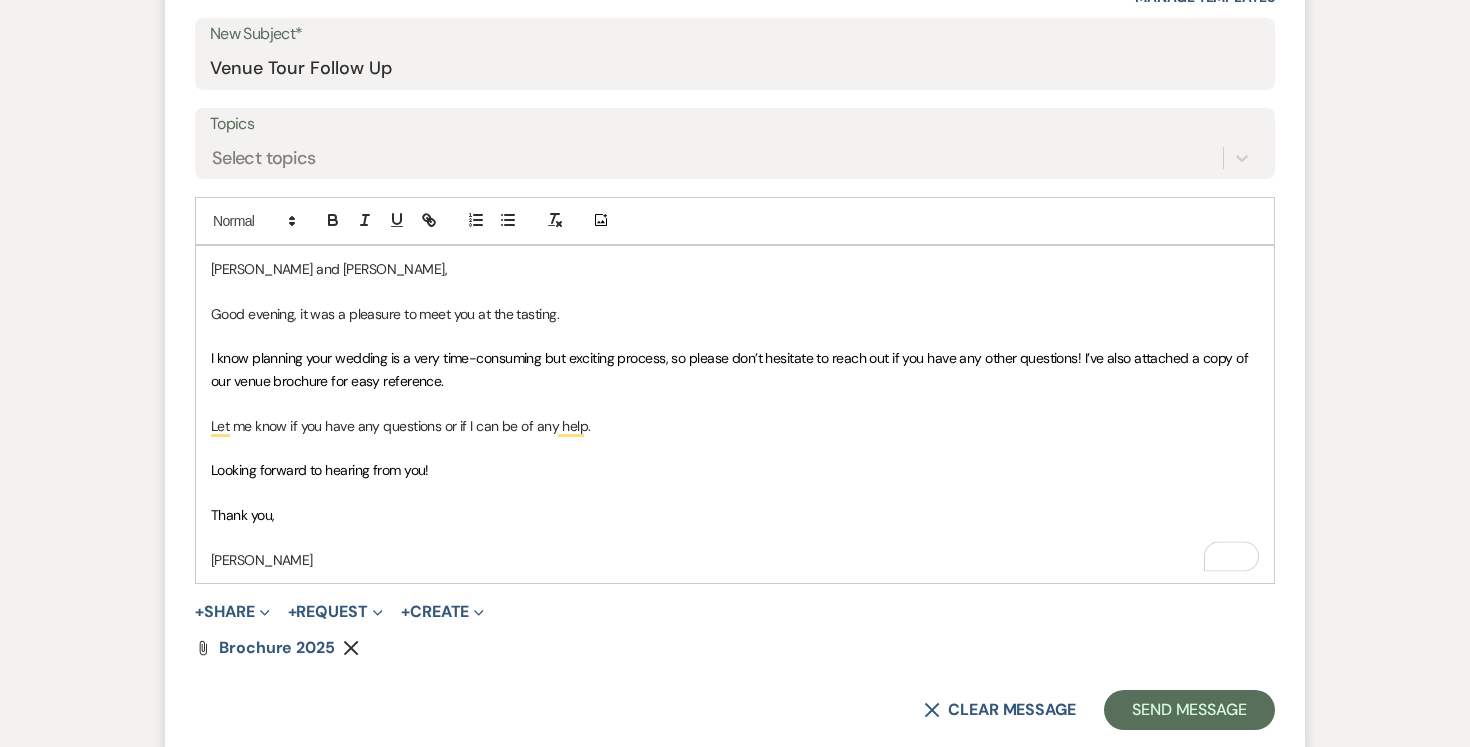 click on "[PERSON_NAME]" at bounding box center (735, 560) 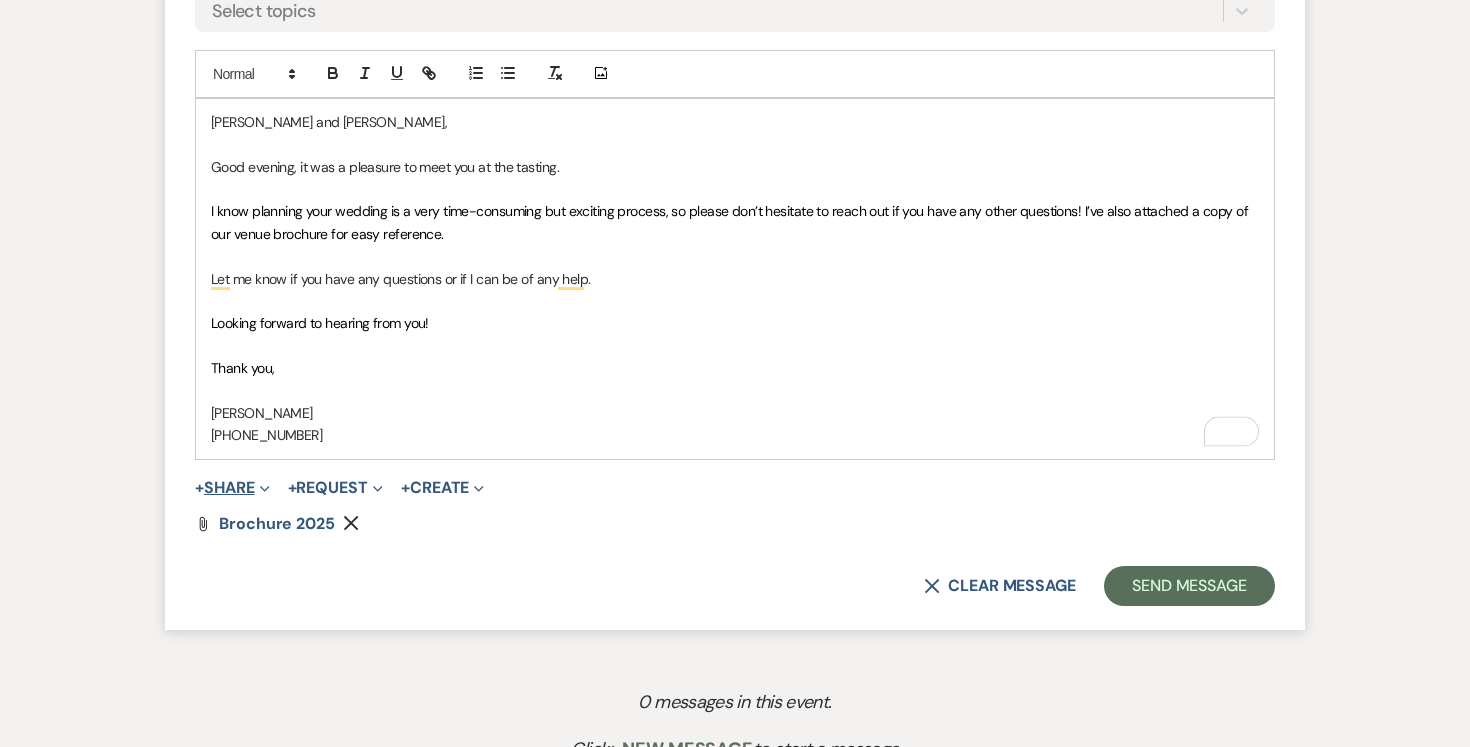 scroll, scrollTop: 1180, scrollLeft: 0, axis: vertical 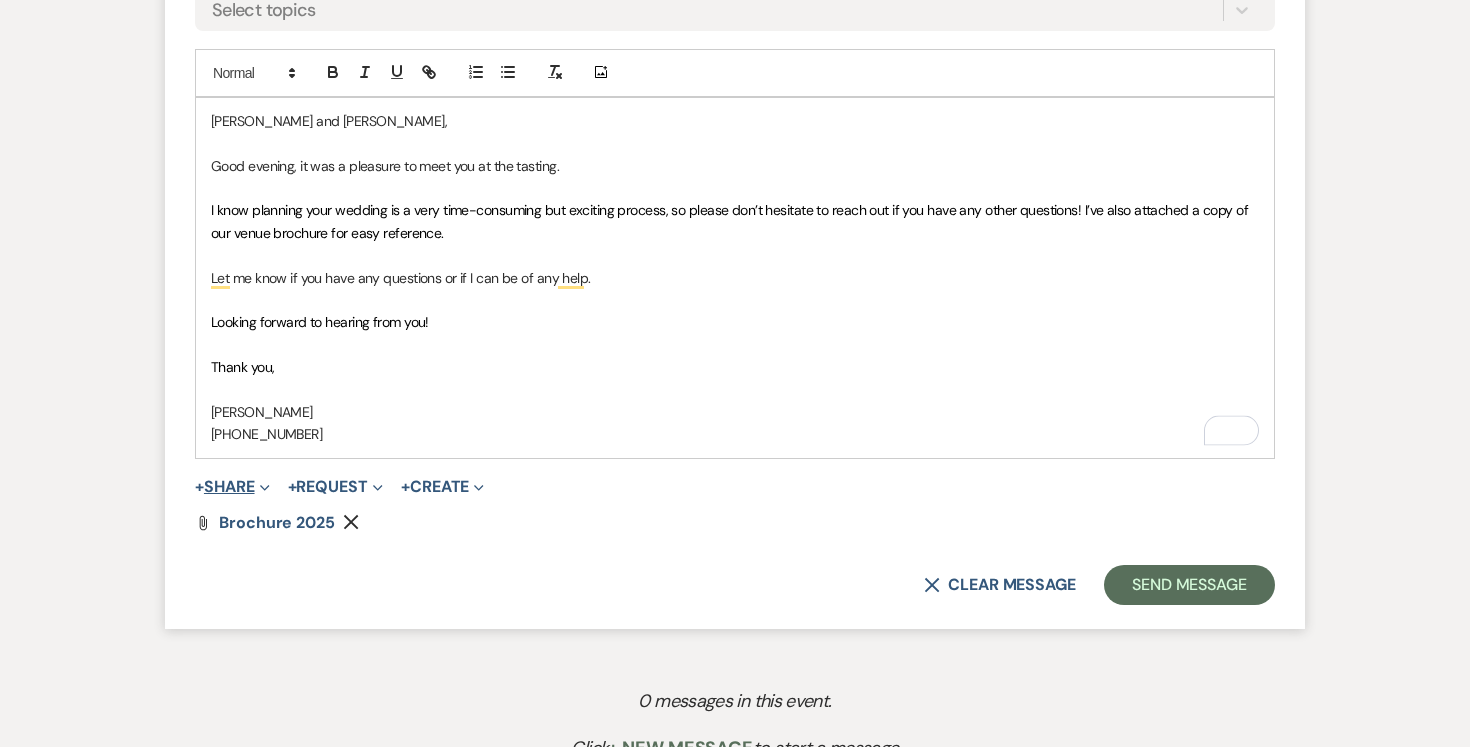 click on "+  Share Expand" at bounding box center [232, 487] 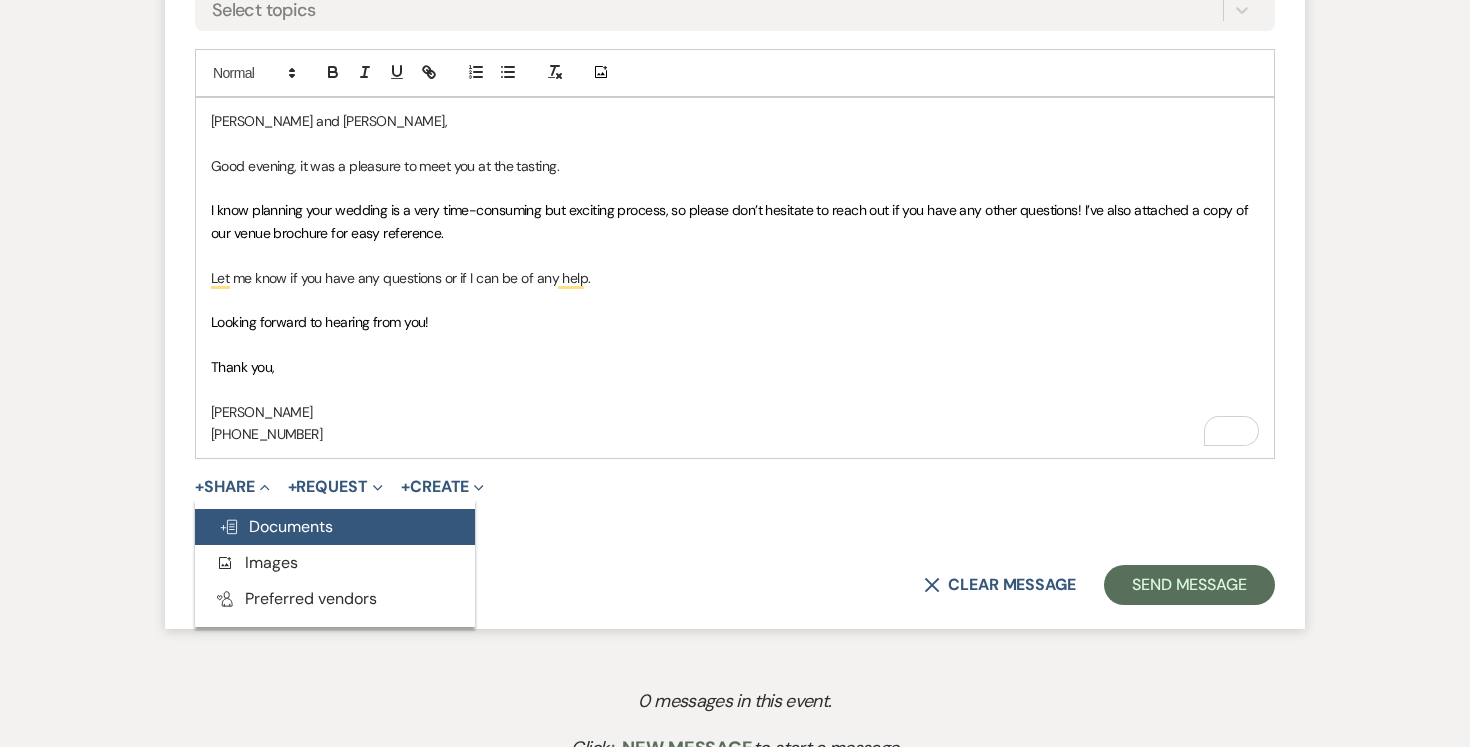 click on "Doc Upload Documents" at bounding box center [276, 526] 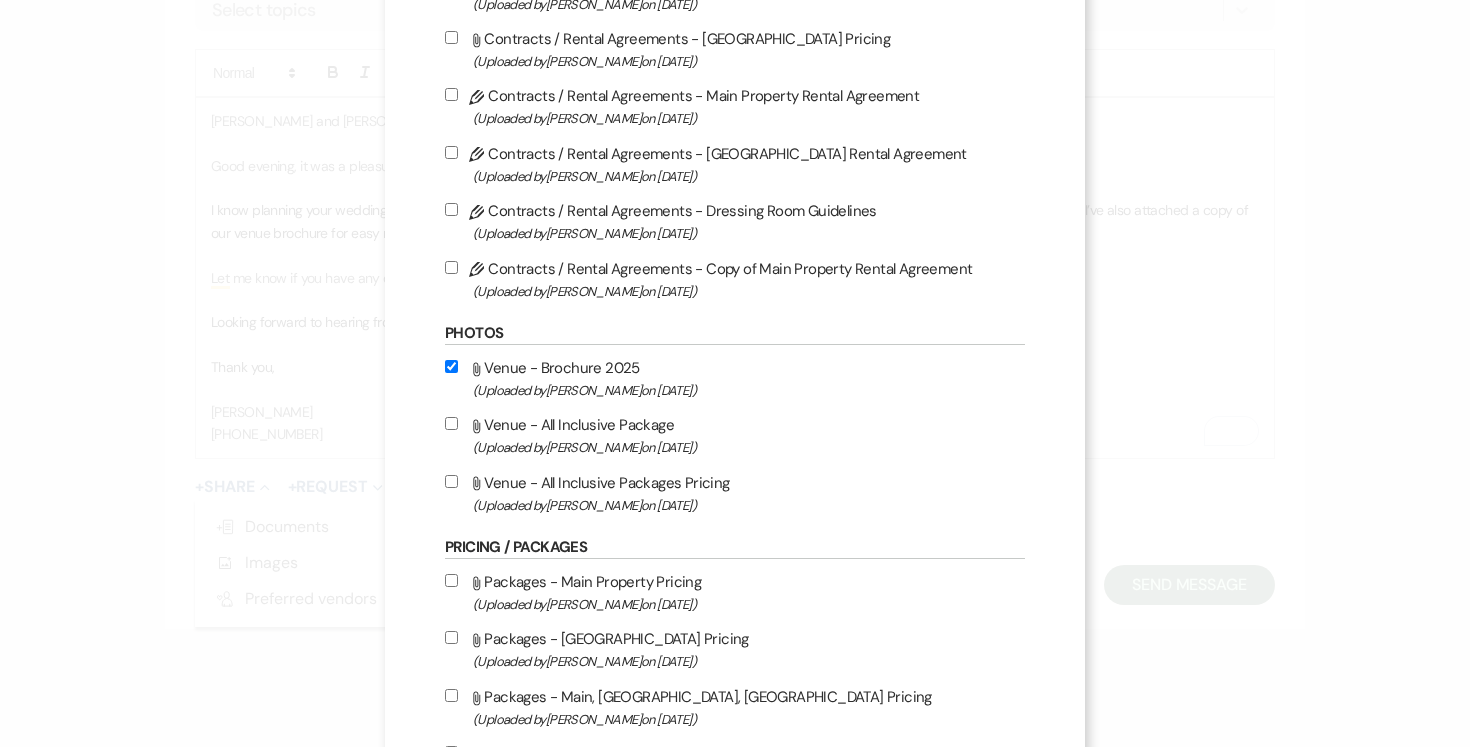 scroll, scrollTop: 347, scrollLeft: 0, axis: vertical 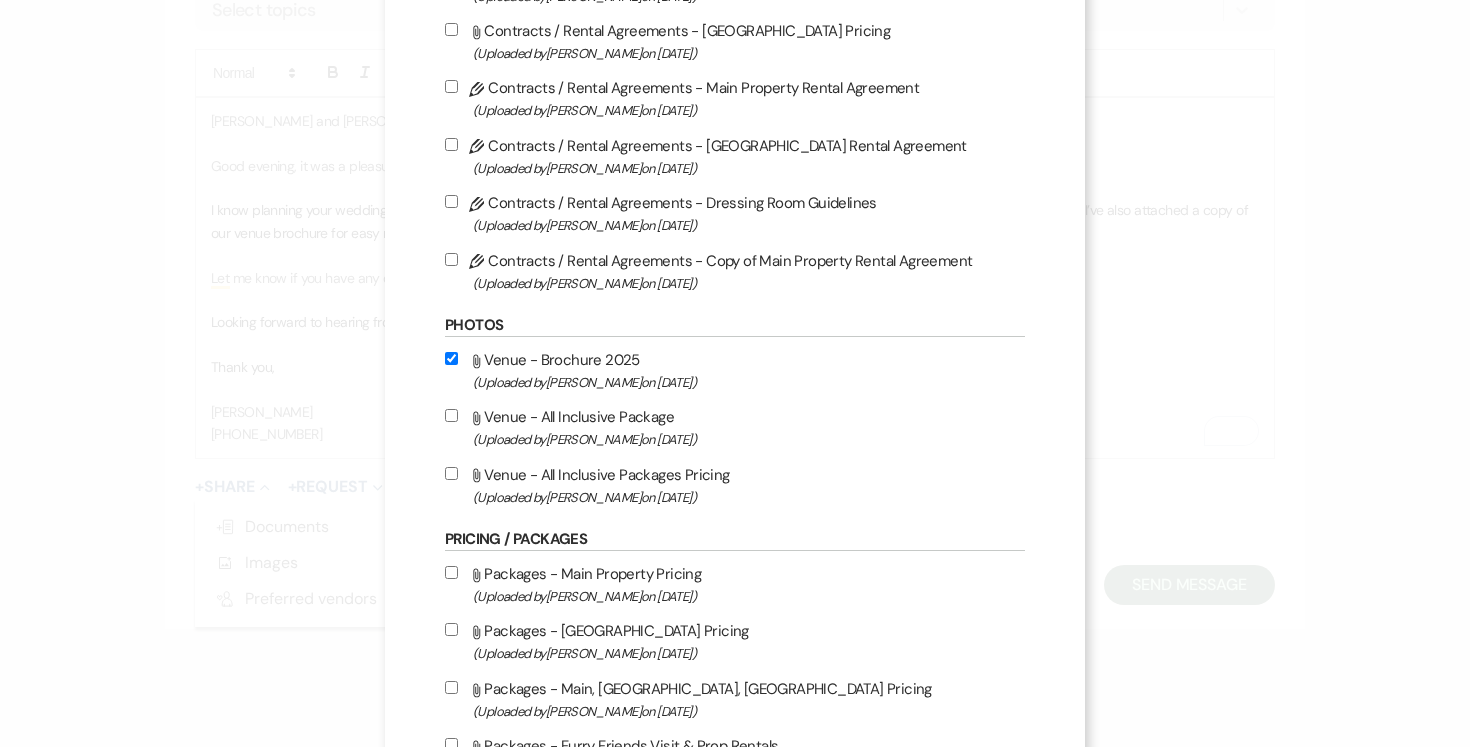 drag, startPoint x: 449, startPoint y: 418, endPoint x: 456, endPoint y: 437, distance: 20.248457 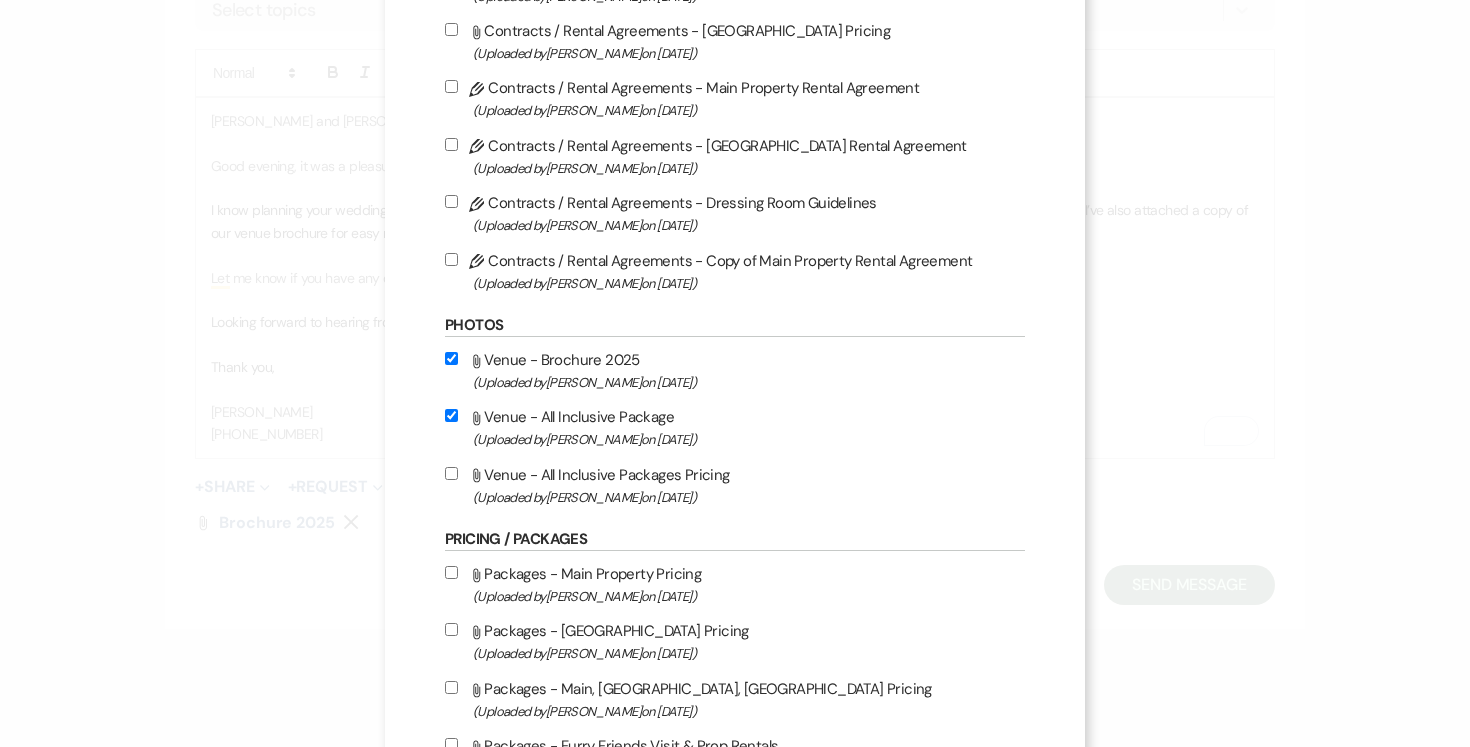 click on "Attach File Venue - All Inclusive Packages Pricing (Uploaded by  [PERSON_NAME]  on   [DATE] )" at bounding box center [735, 485] 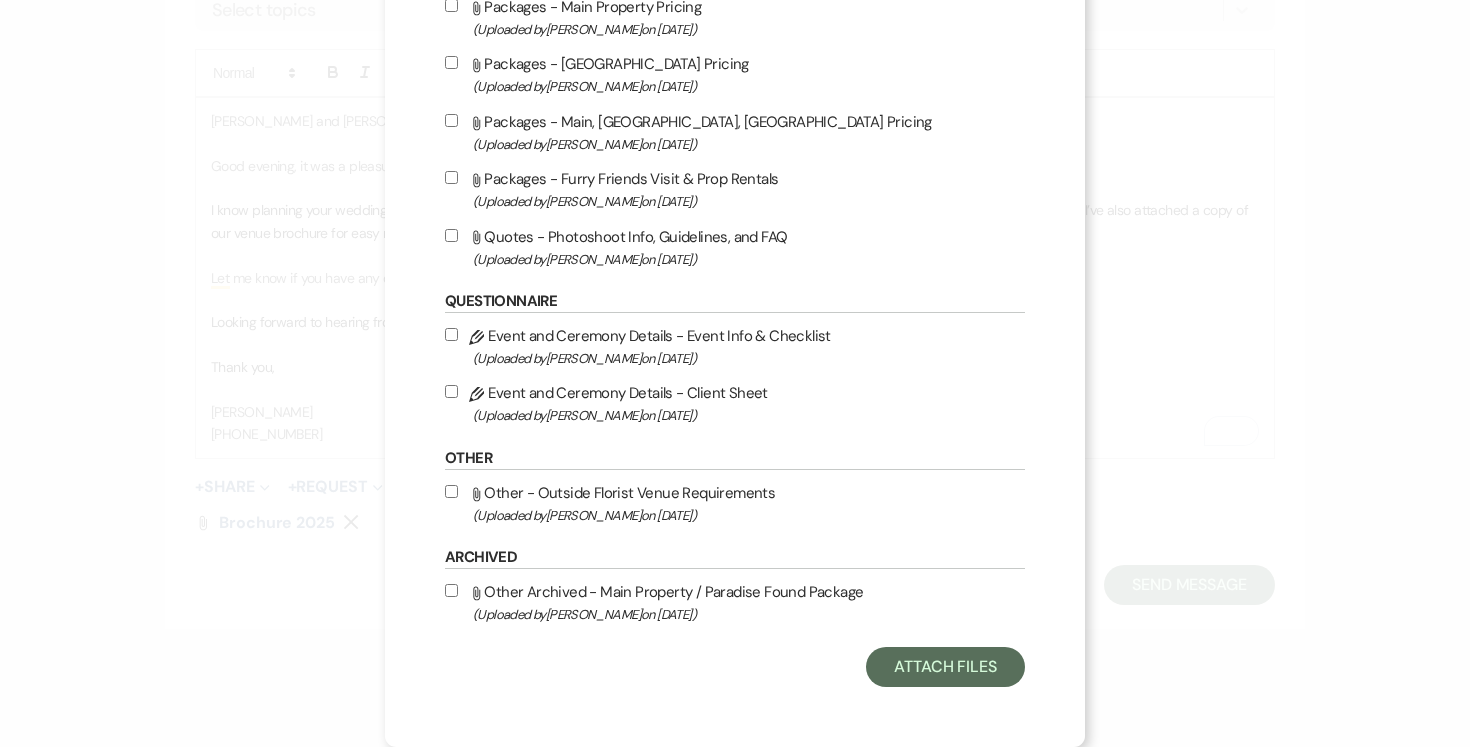 scroll, scrollTop: 923, scrollLeft: 0, axis: vertical 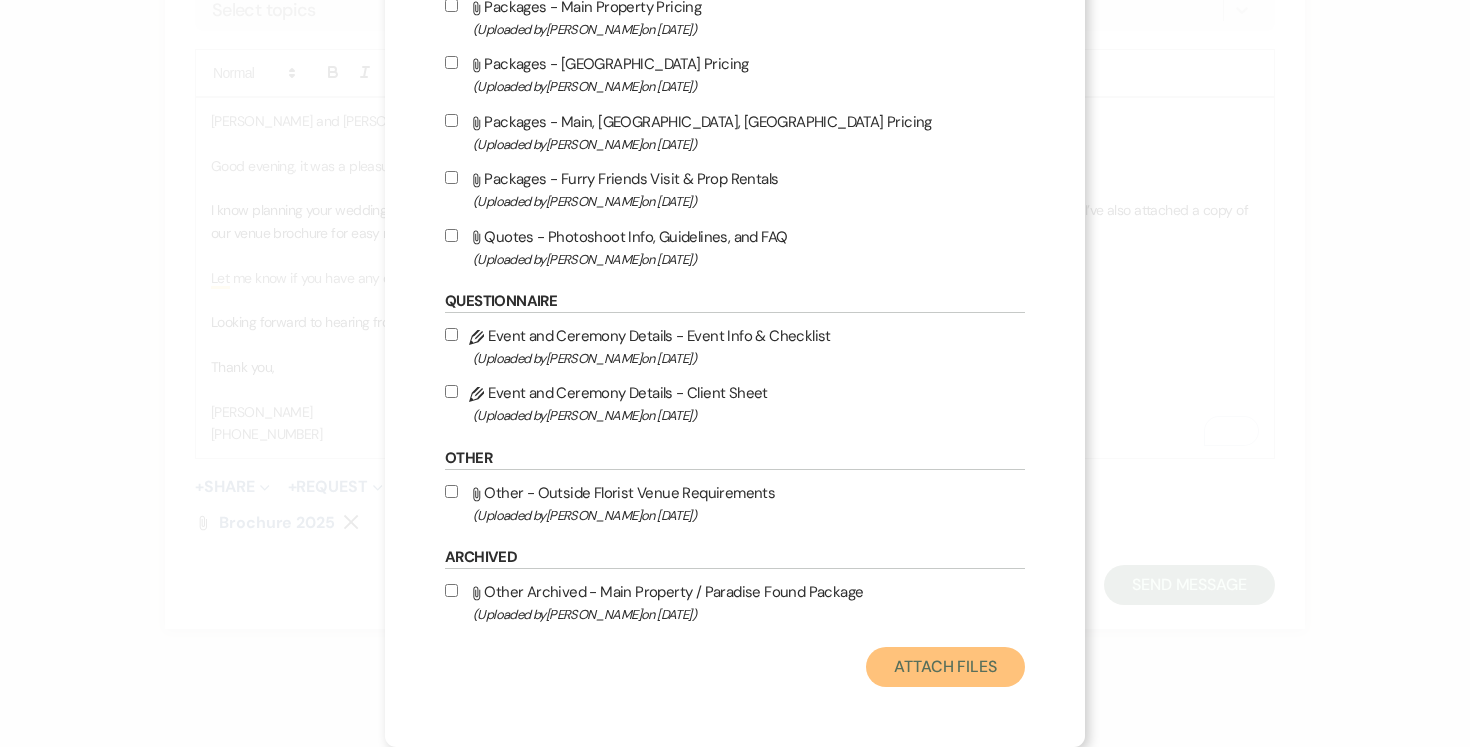 click on "Attach Files" at bounding box center [945, 667] 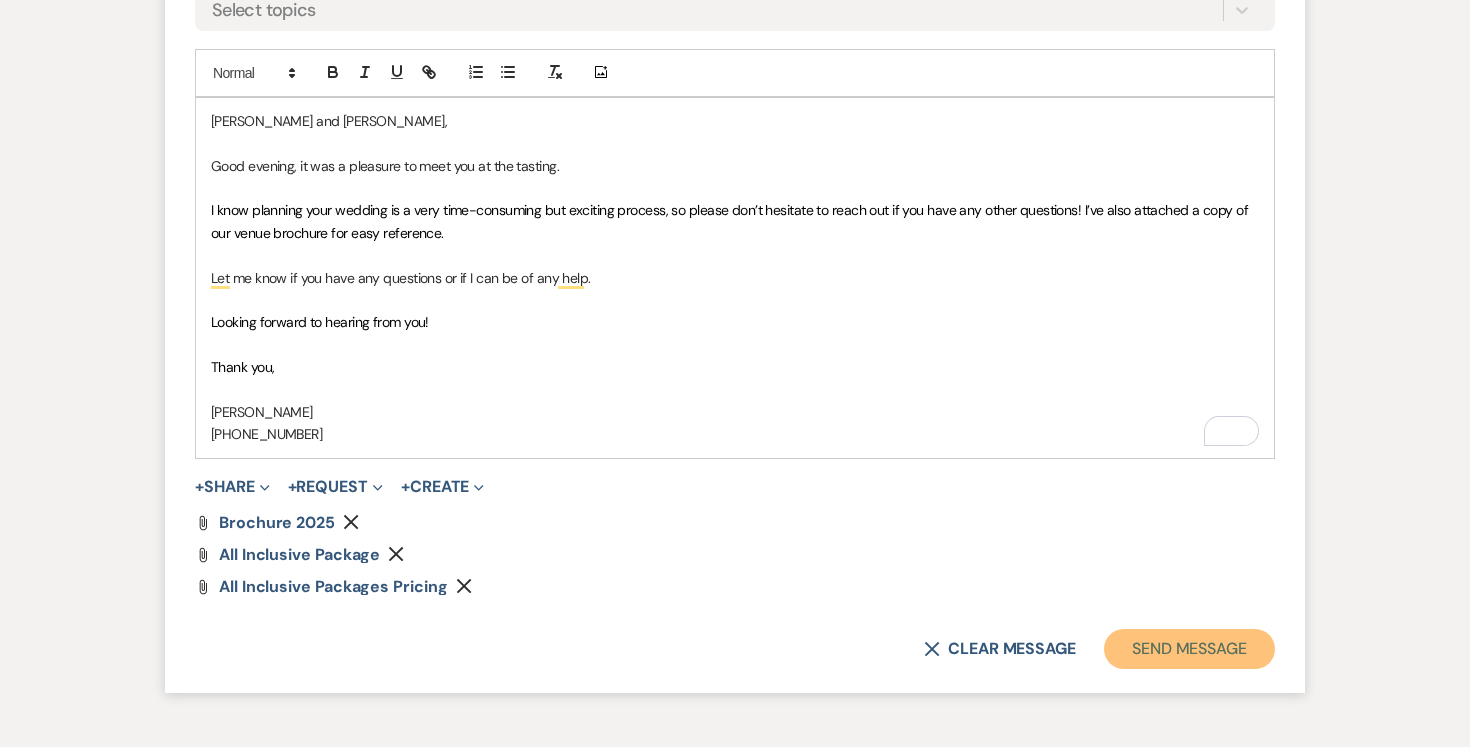 click on "Send Message" at bounding box center [1189, 649] 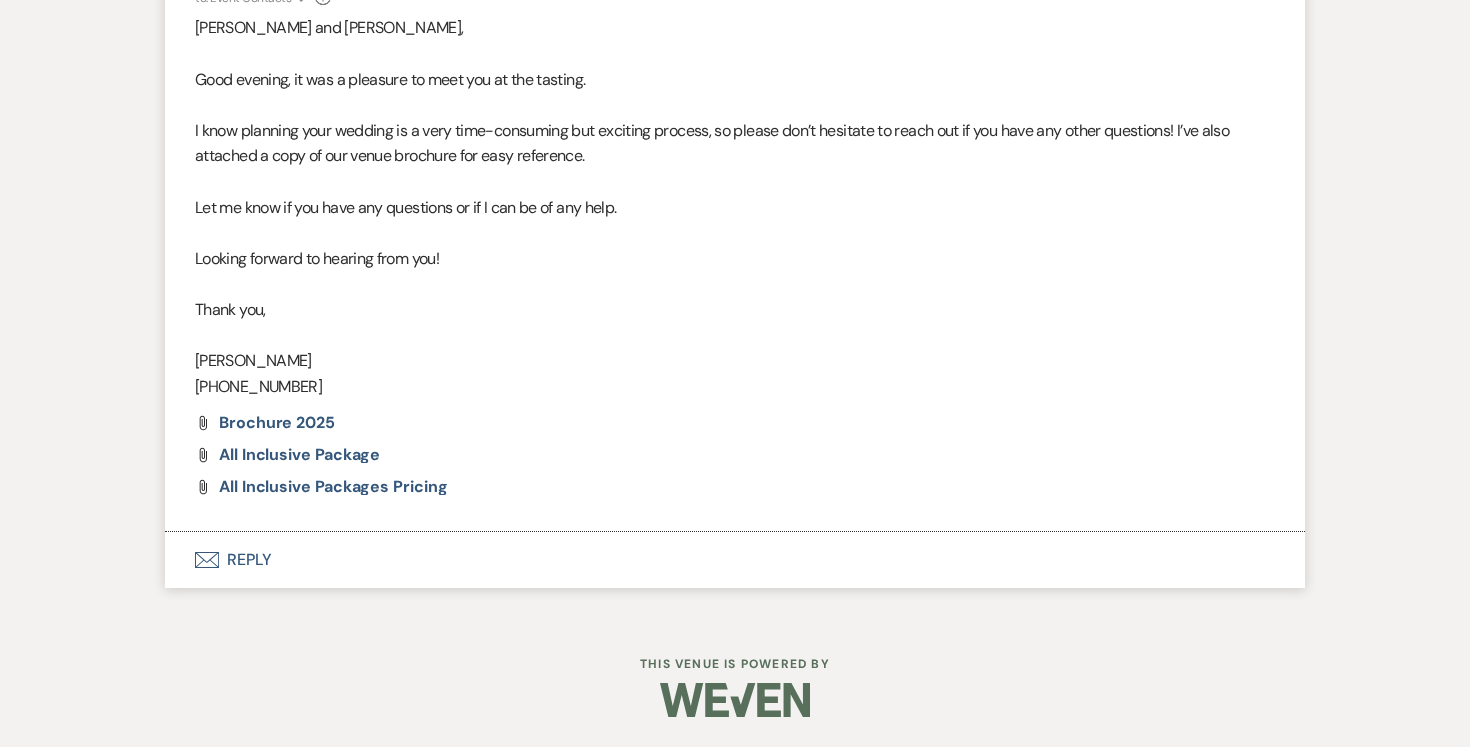 scroll, scrollTop: 0, scrollLeft: 0, axis: both 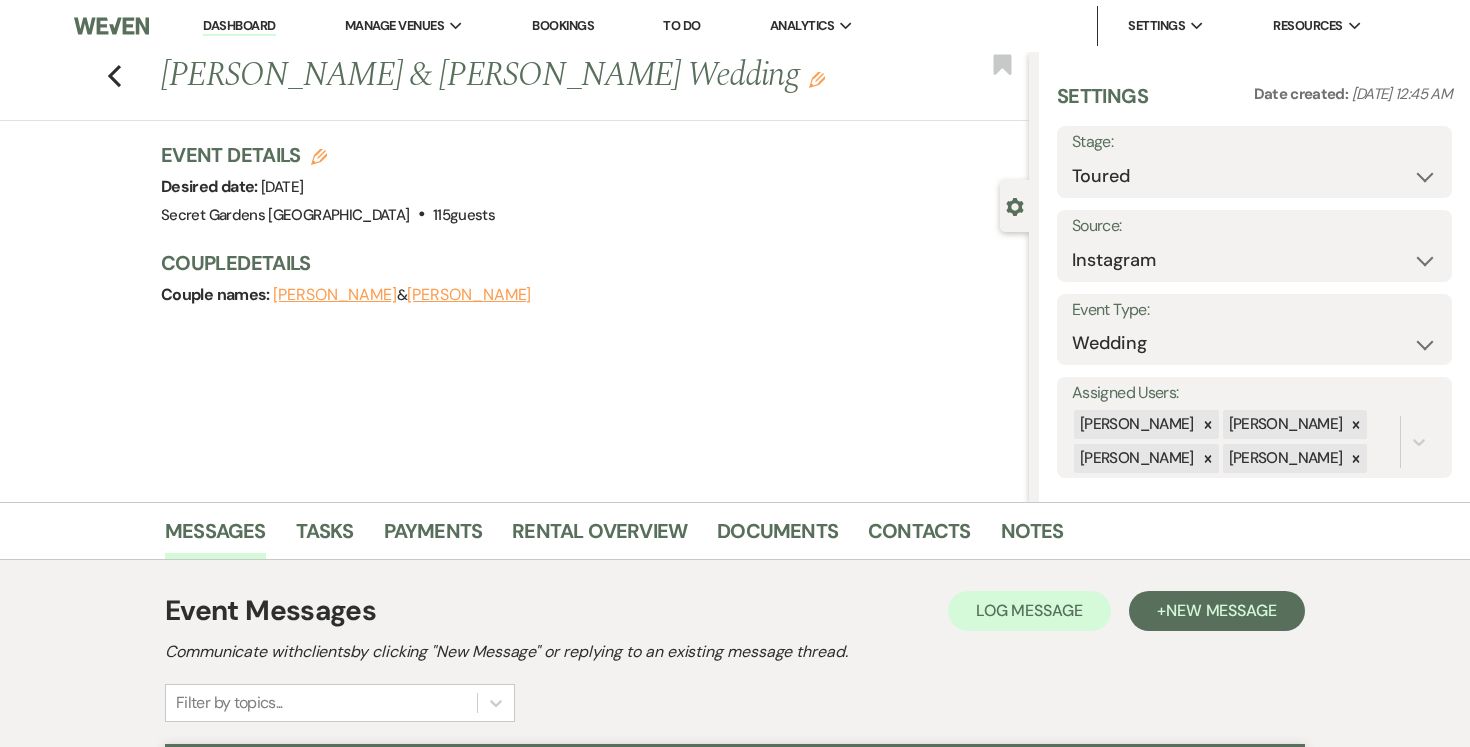 click on "Dashboard" at bounding box center [239, 26] 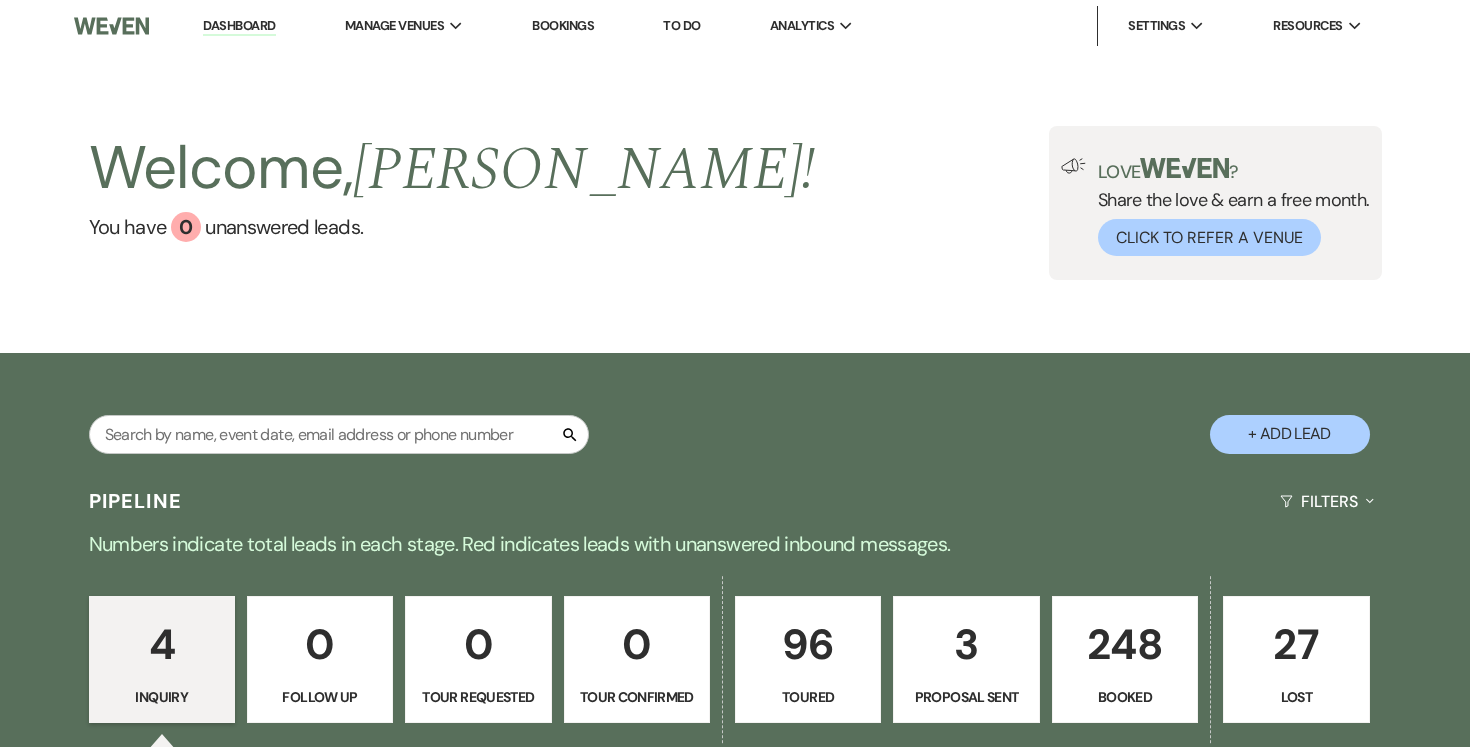 scroll, scrollTop: 23, scrollLeft: 0, axis: vertical 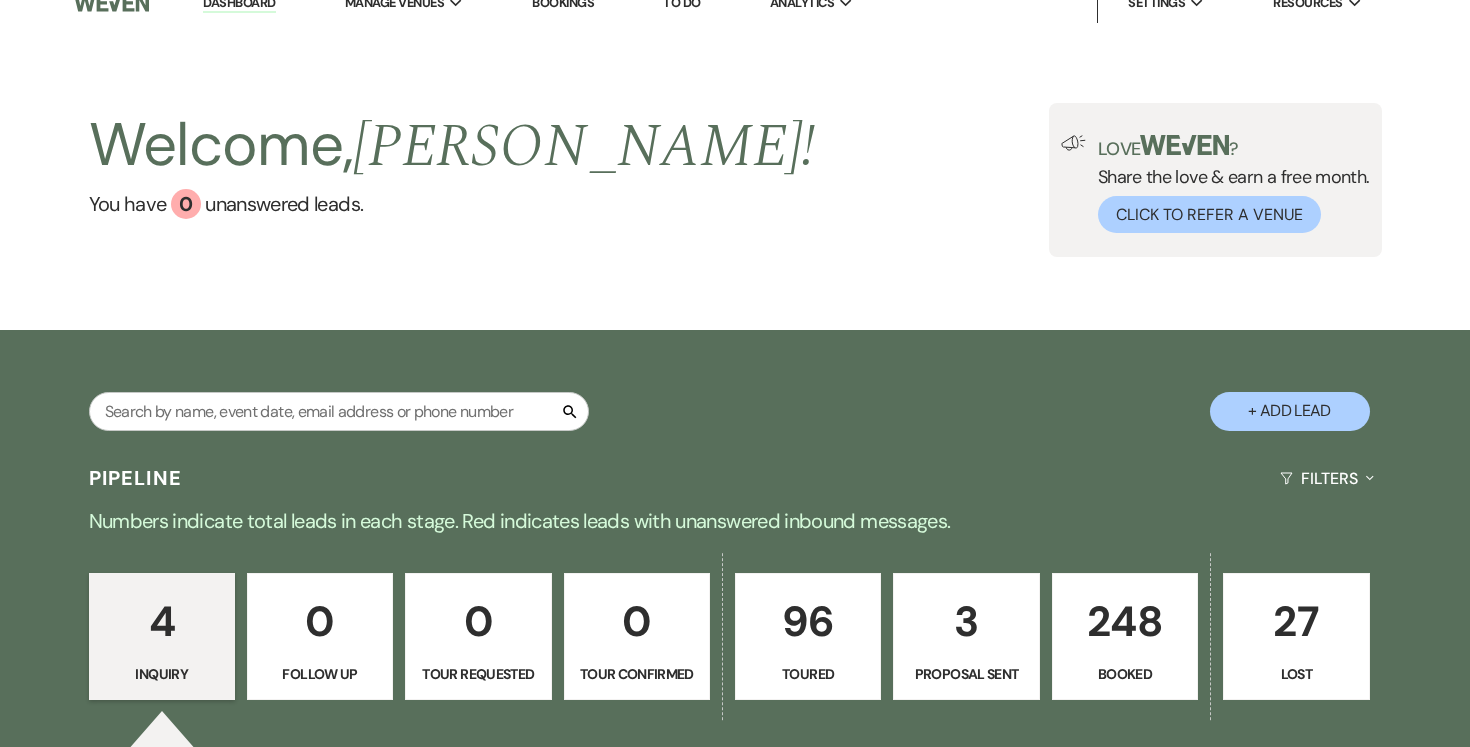 click on "+ Add Lead" at bounding box center [1290, 411] 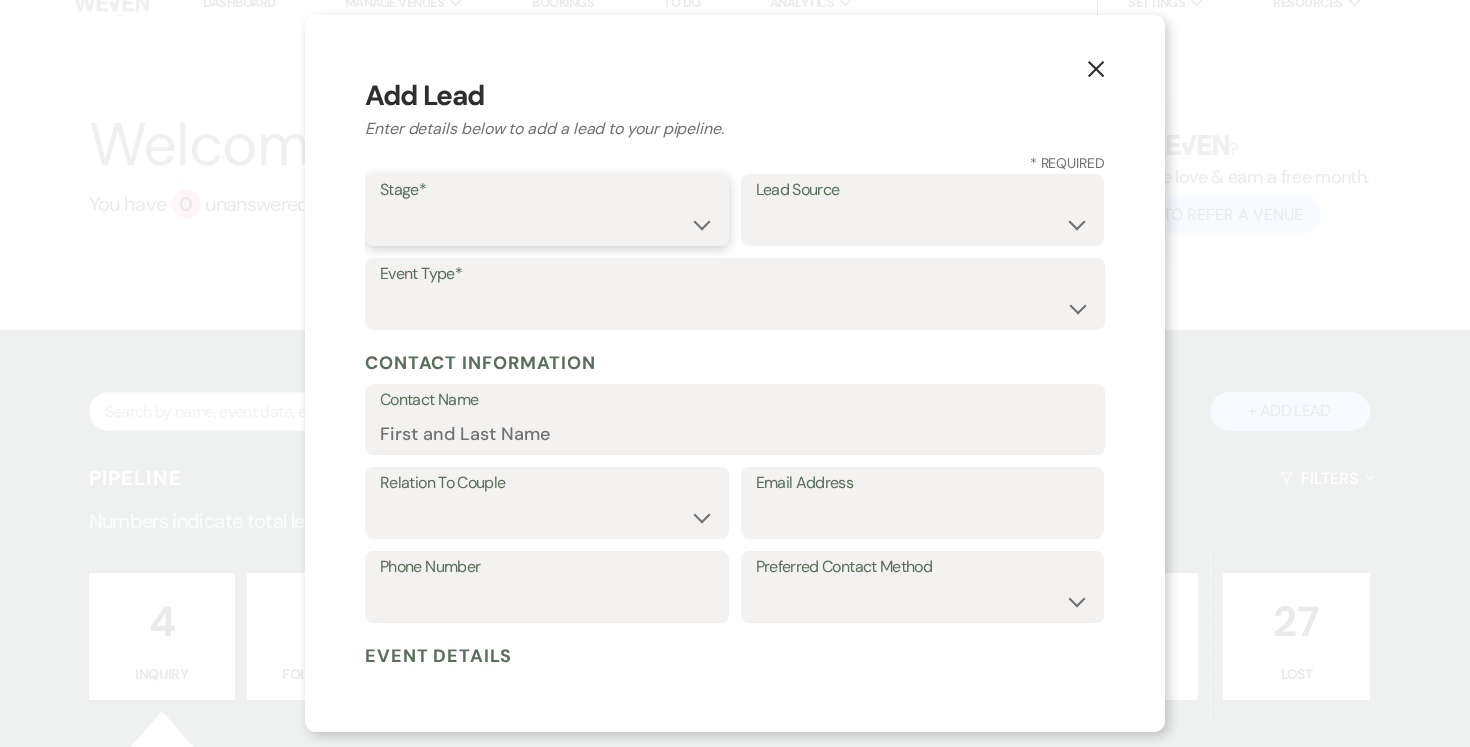 click on "Inquiry Follow Up Tour Requested Tour Confirmed Toured Proposal Sent Booked Lost" at bounding box center (547, 224) 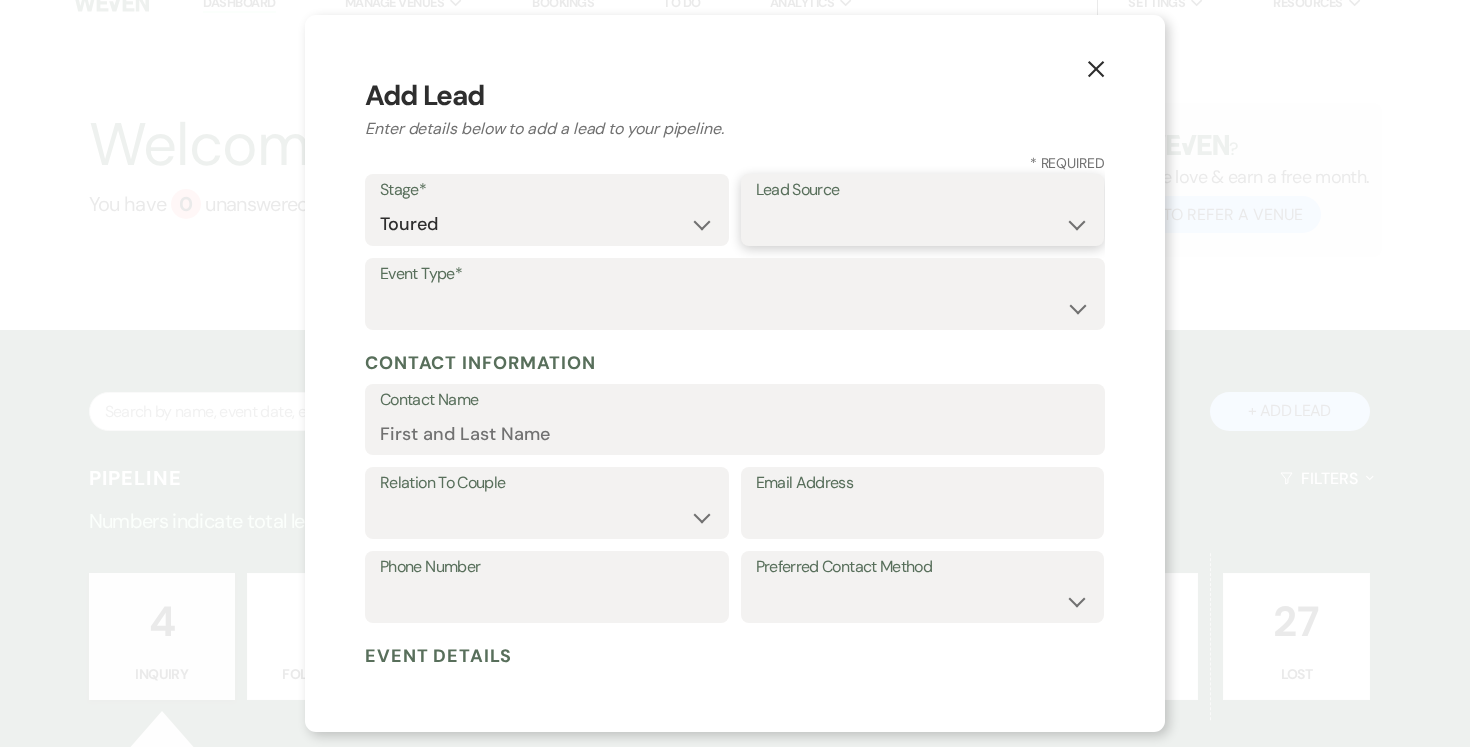 click on "Weven Venue Website Instagram Facebook Pinterest Google The Knot Wedding Wire Here Comes the Guide Wedding Spot Eventective [PERSON_NAME] The Venue Report PartySlate VRBO / Homeaway Airbnb Wedding Show TikTok X / Twitter Phone Call Walk-in Vendor Referral Advertising Personal Referral Local Referral Other" at bounding box center (923, 224) 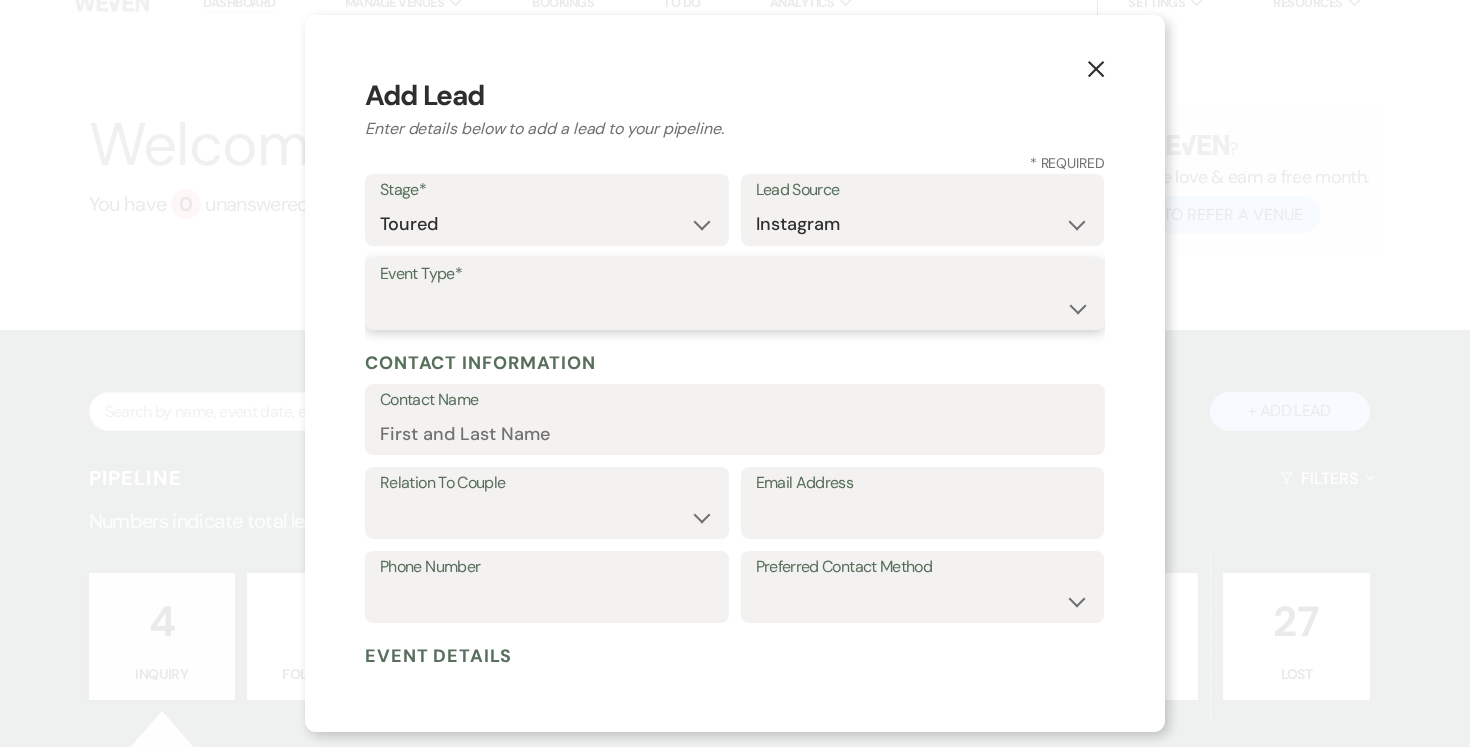 click on "Wedding Anniversary Party Baby Shower Bachelorette / Bachelor Party Birthday Party Bridal Shower Brunch Community Event Concert Corporate Event Elopement End of Life Celebration Engagement Party Fundraiser Graduation Party Micro Wedding Prom Quinceañera Rehearsal Dinner Religious Event Retreat Other" at bounding box center (735, 308) 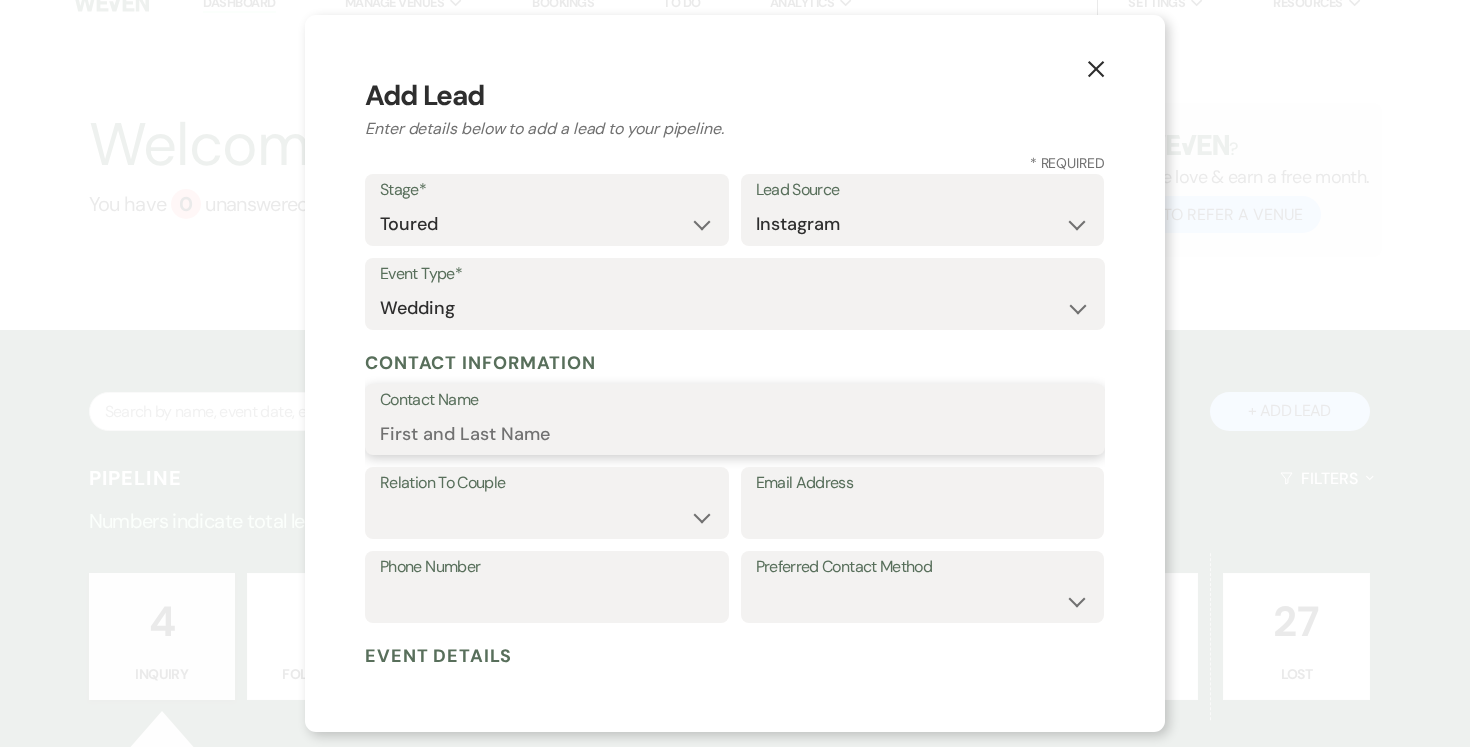 click on "Contact Name" at bounding box center [735, 433] 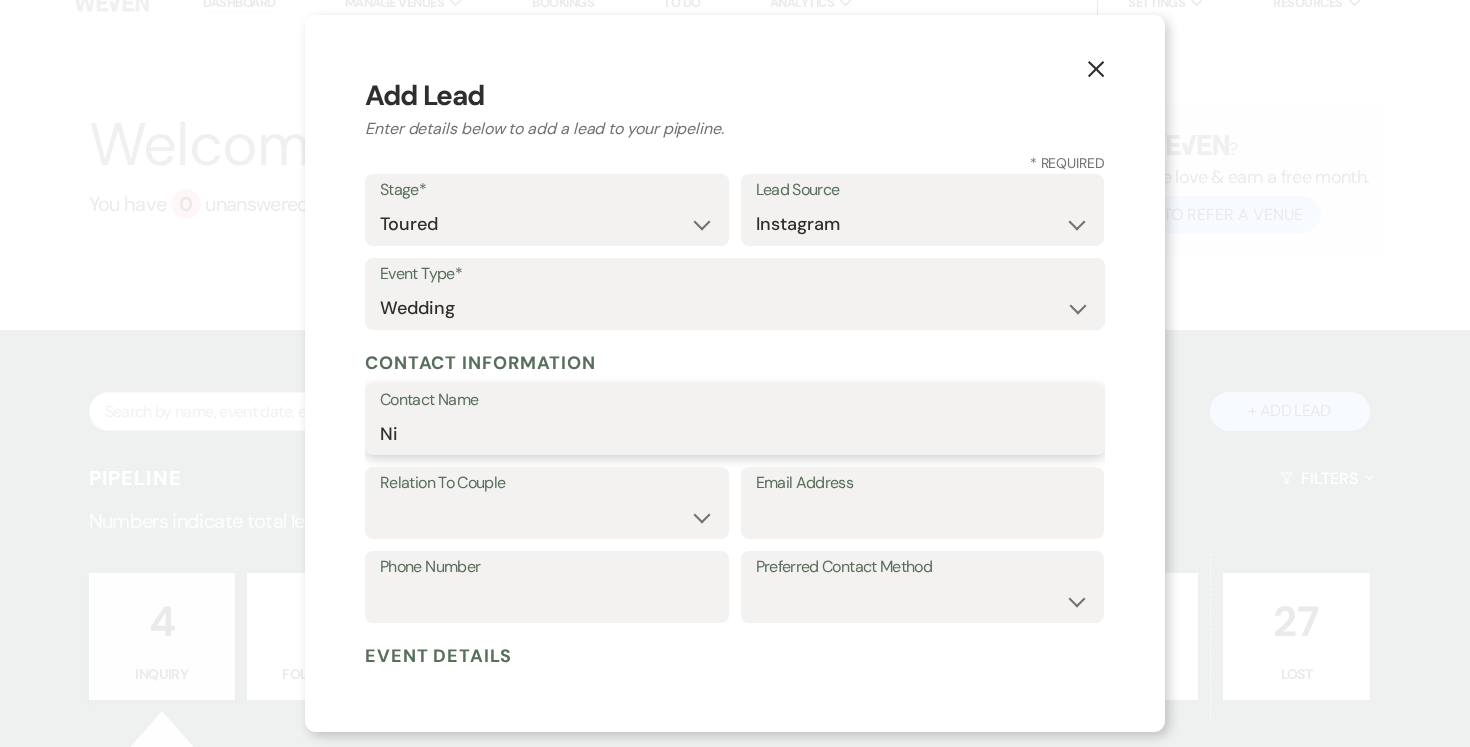 type on "N" 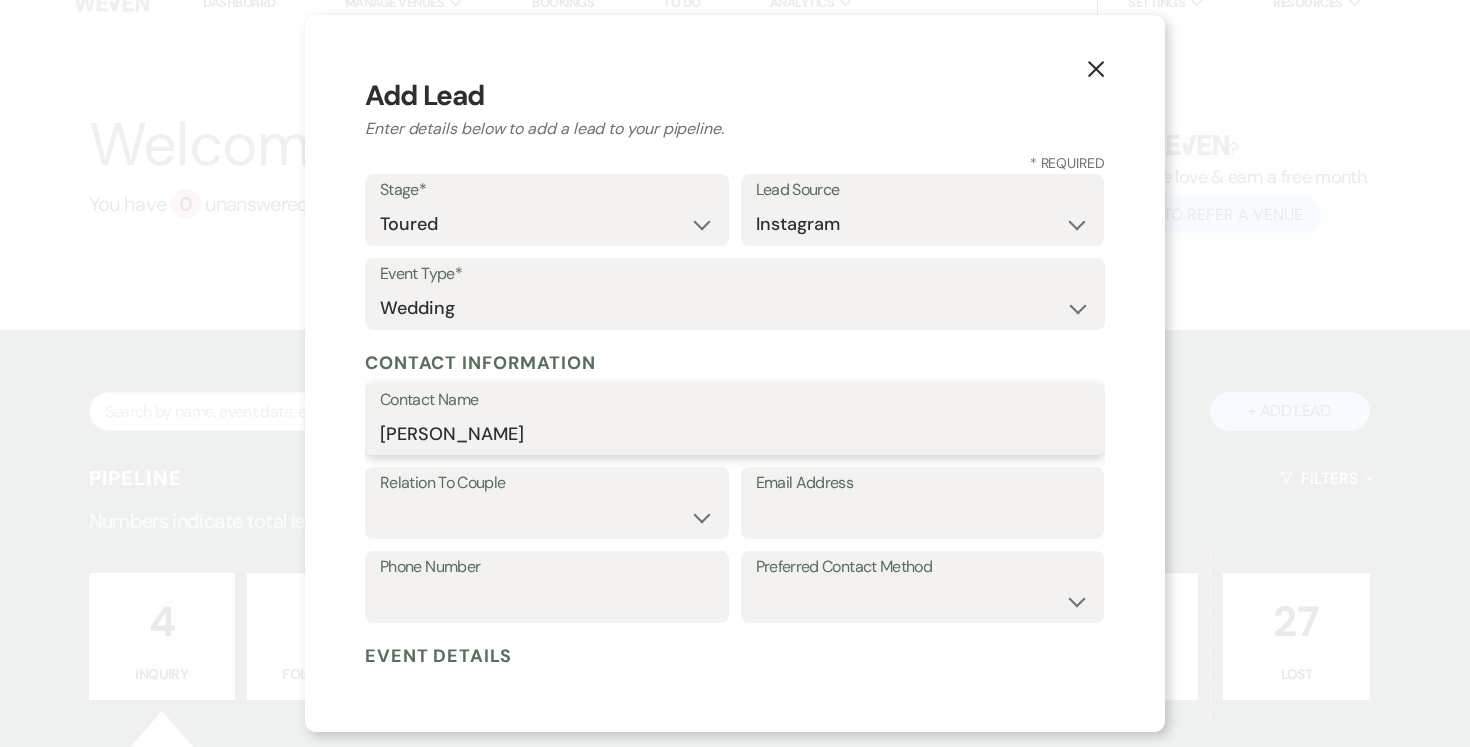 type on "Michelina Castaneda" 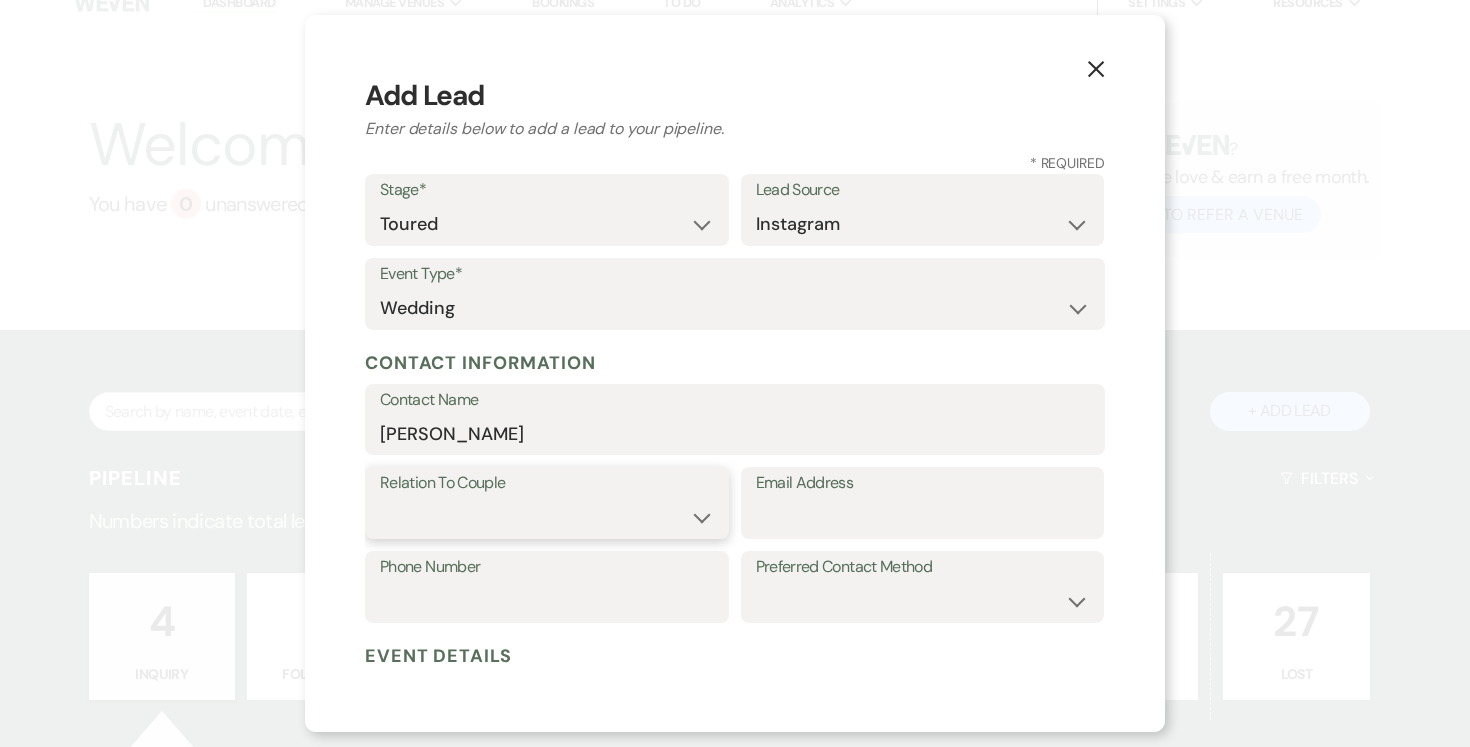click on "Couple Planner Parent of Couple Family Member Friend Other" at bounding box center [547, 517] 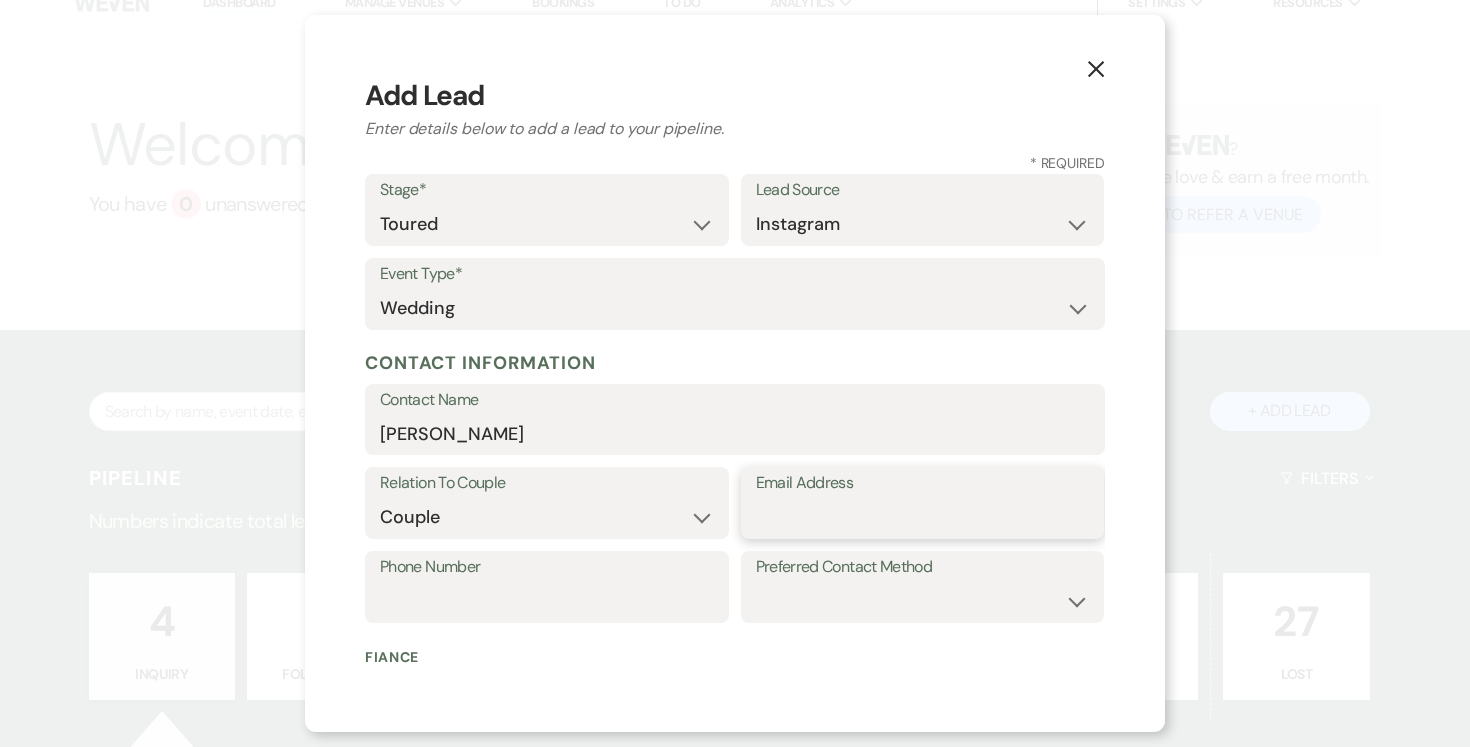 click on "Email Address" at bounding box center [923, 517] 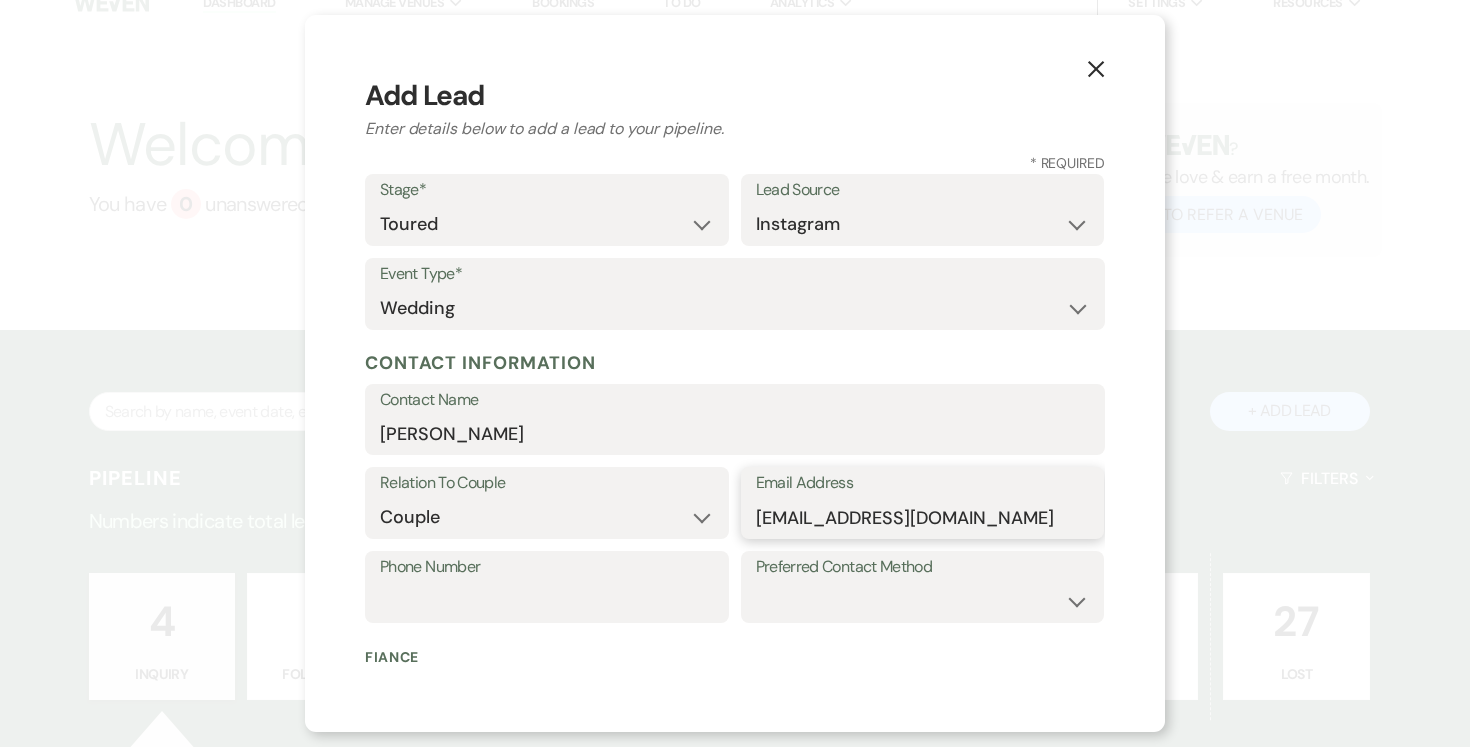 type on "michelinamanuel@yahoo.com" 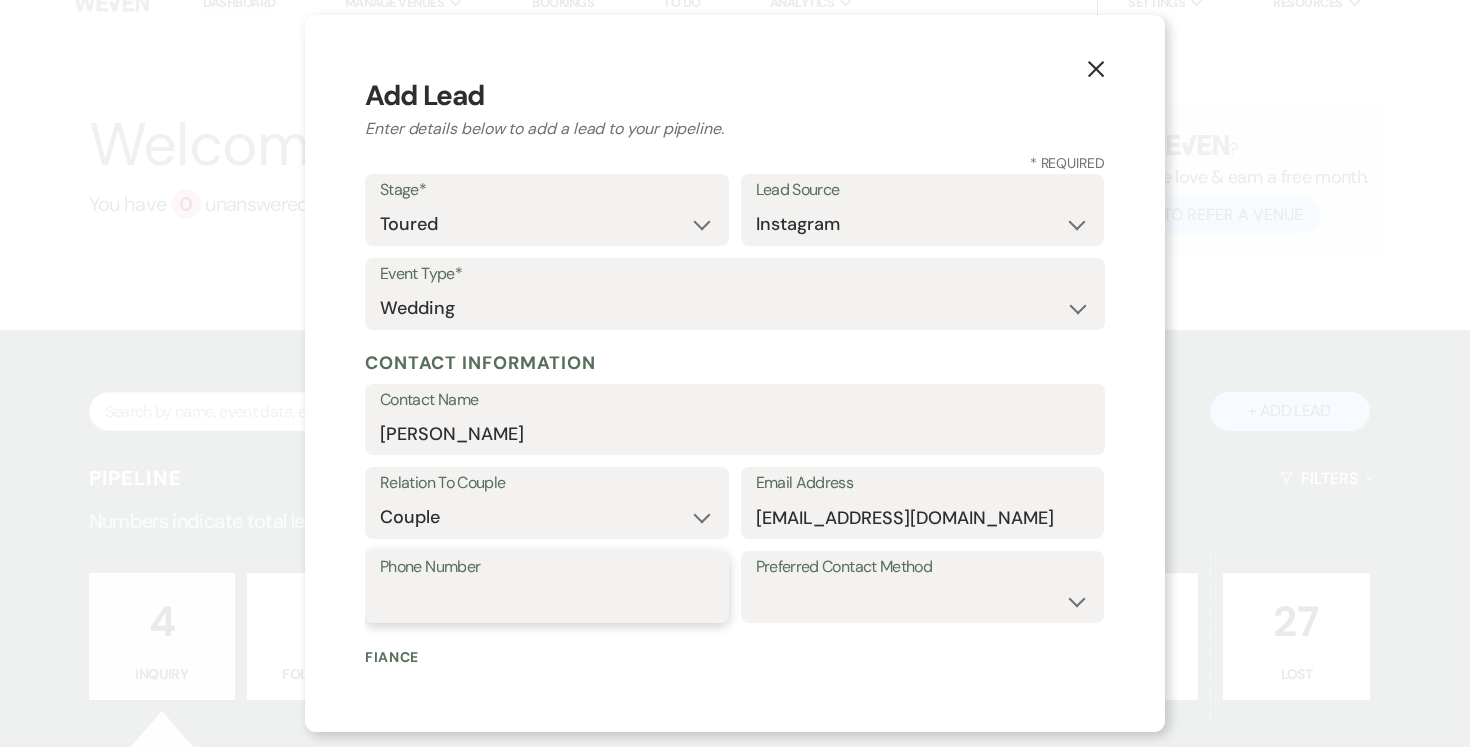click on "Phone Number" at bounding box center [547, 601] 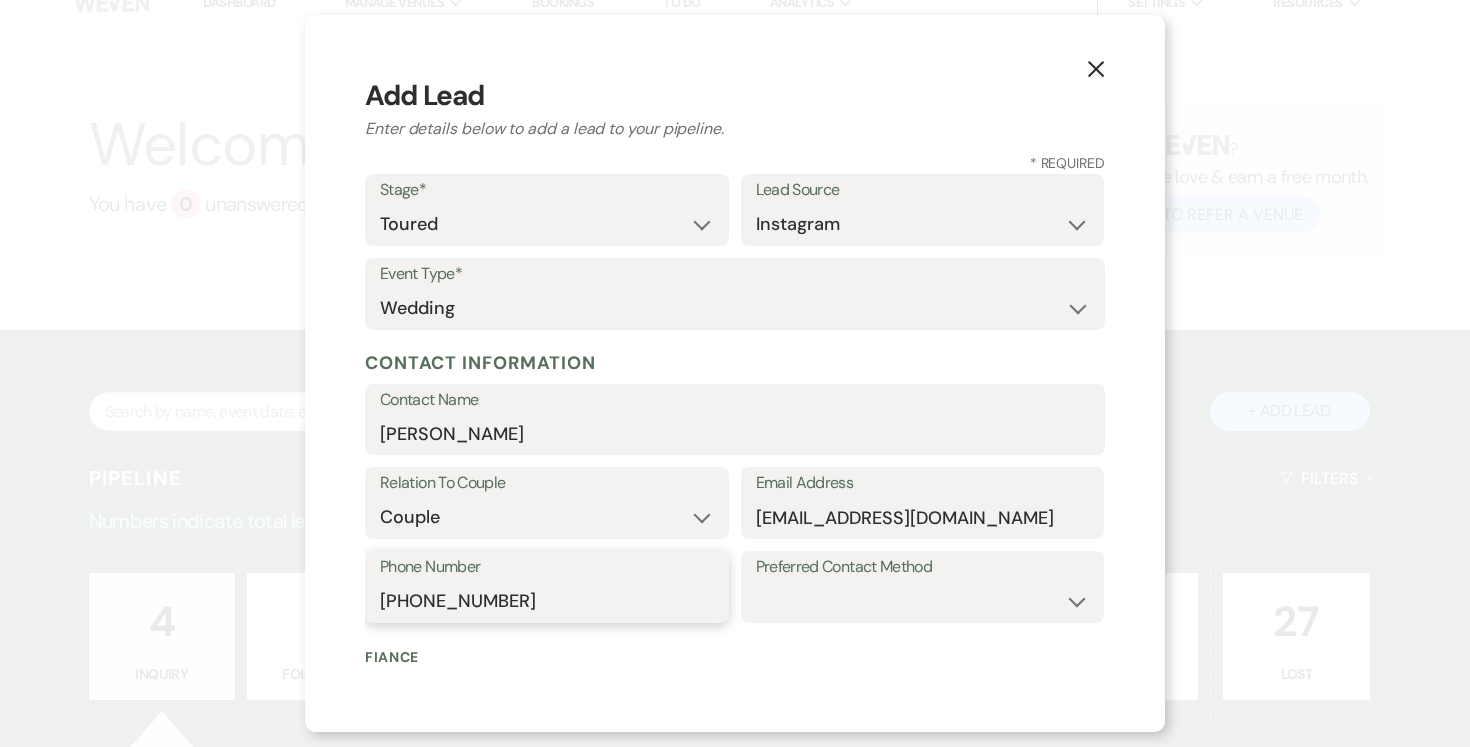 type on "954-839-5201" 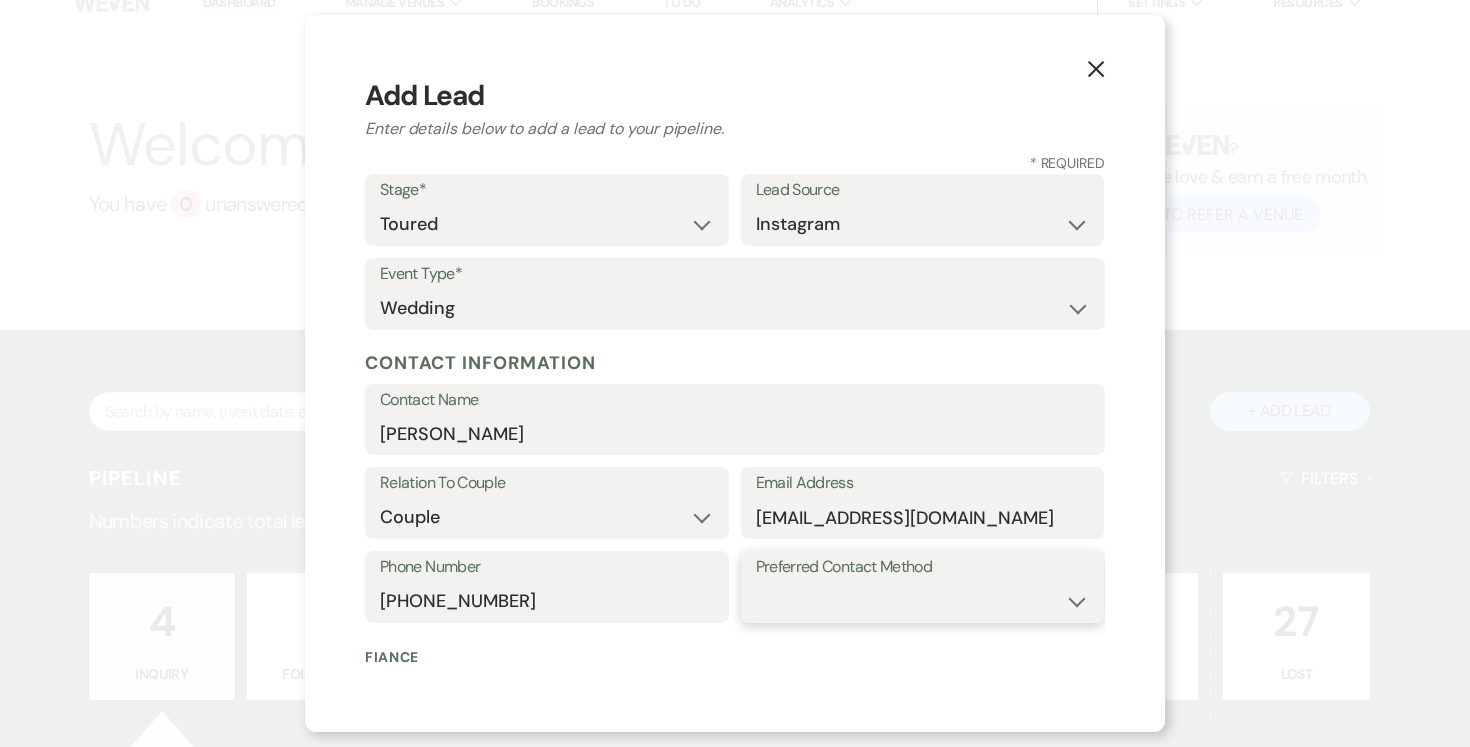click on "Email Phone Text" at bounding box center [923, 601] 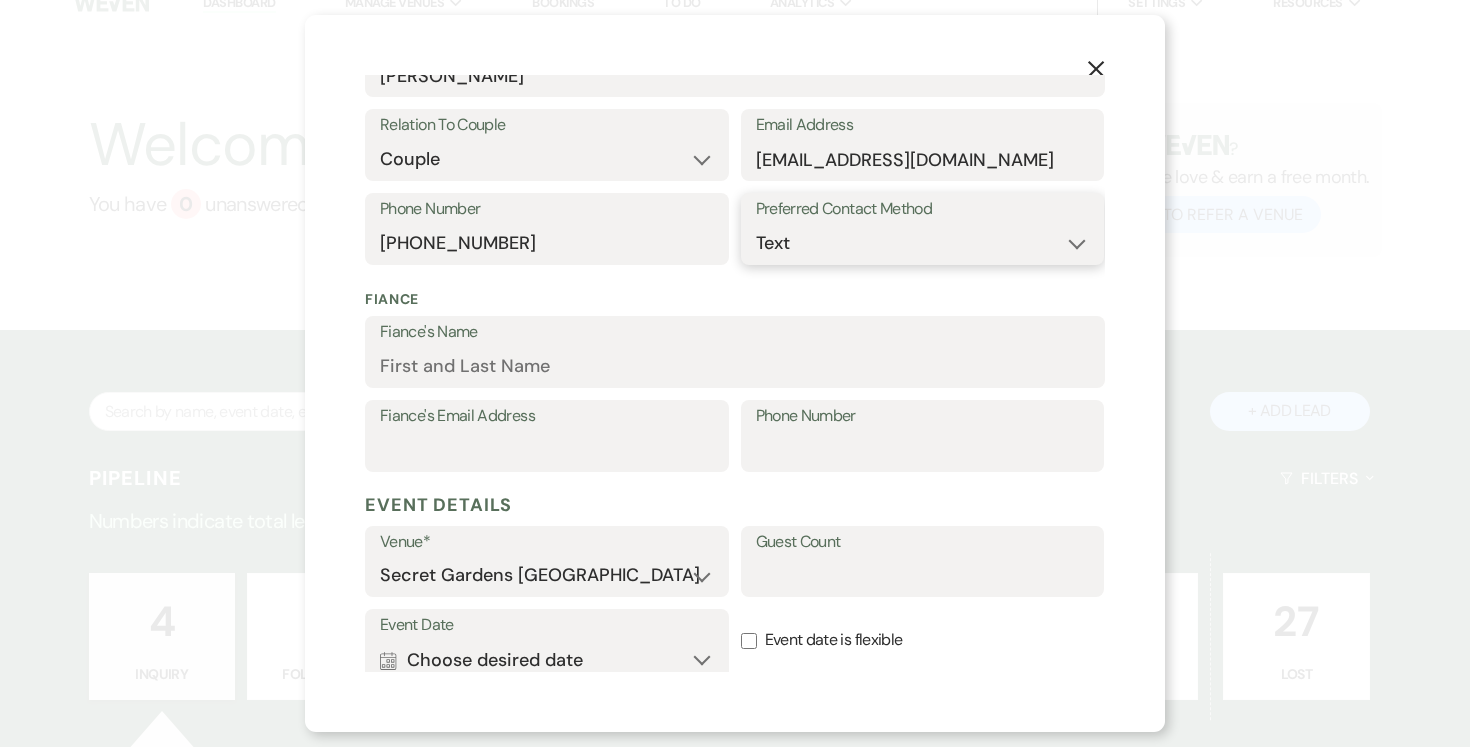 scroll, scrollTop: 360, scrollLeft: 0, axis: vertical 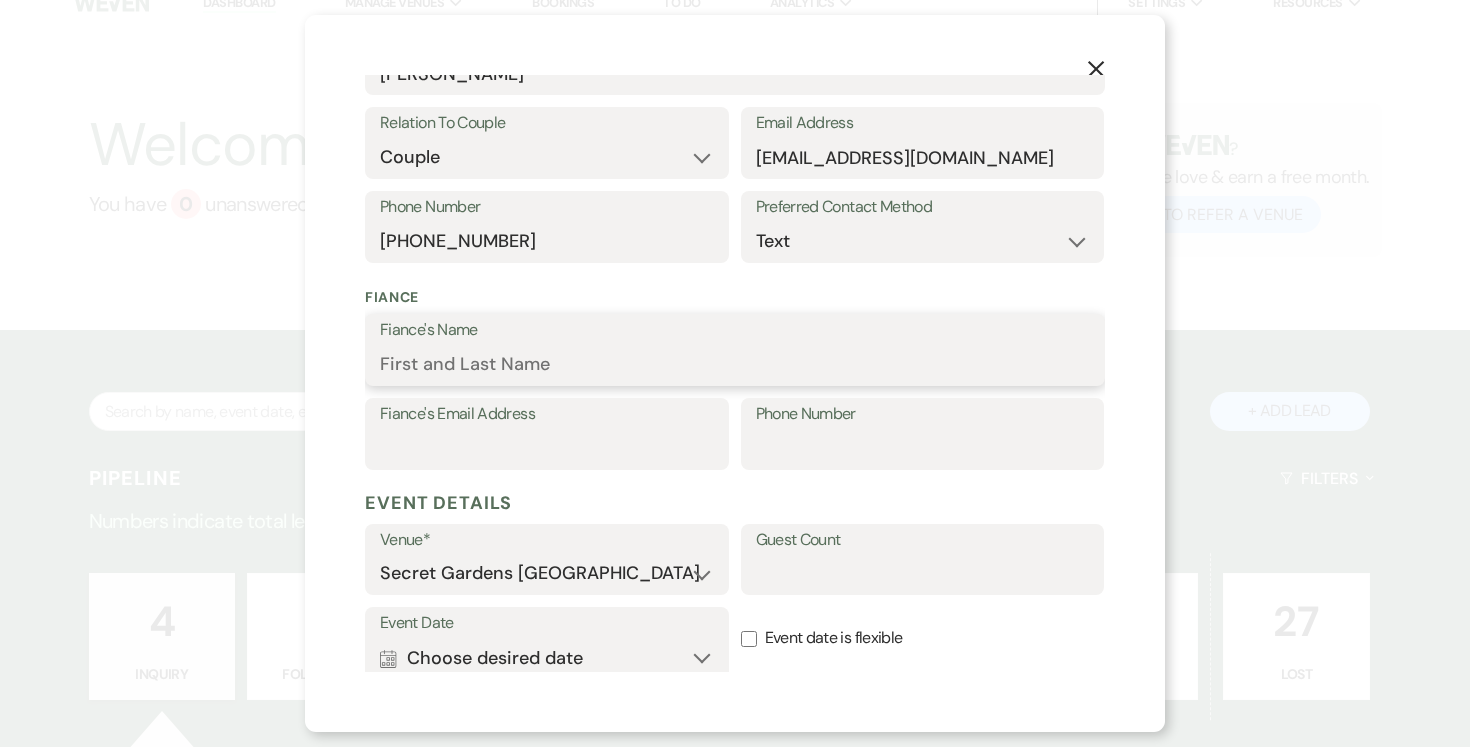 click on "Fiance's Name" at bounding box center [735, 364] 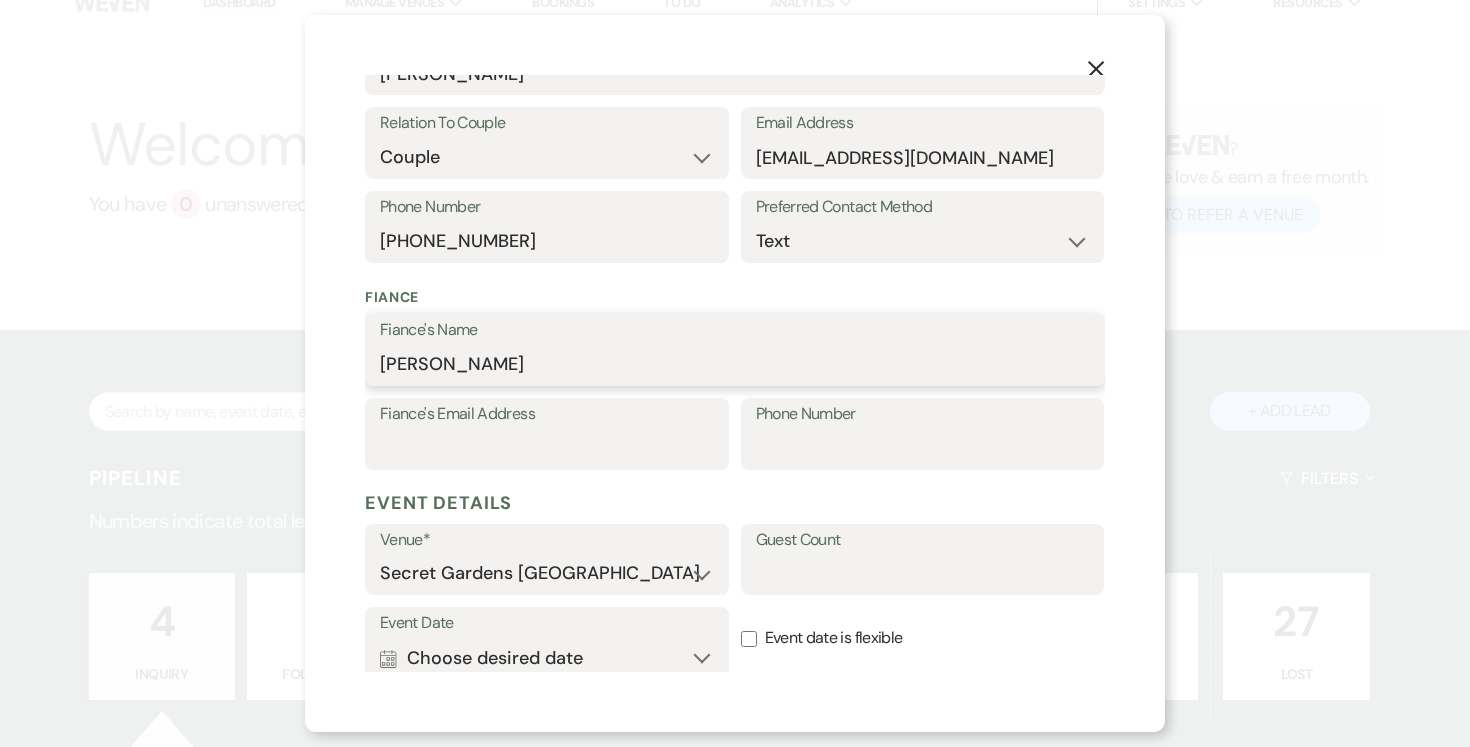 type on "Fermin Castaneda" 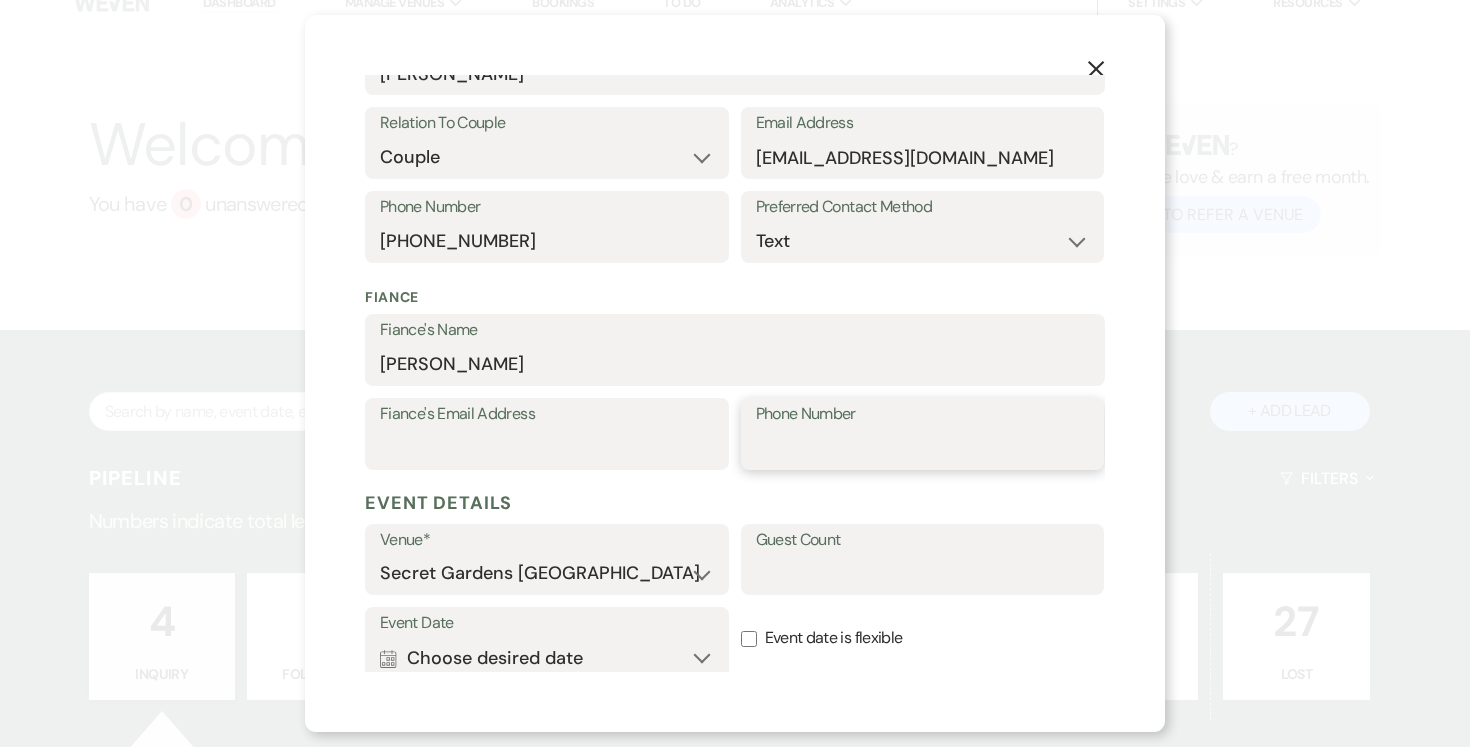 click on "Phone Number" at bounding box center [923, 448] 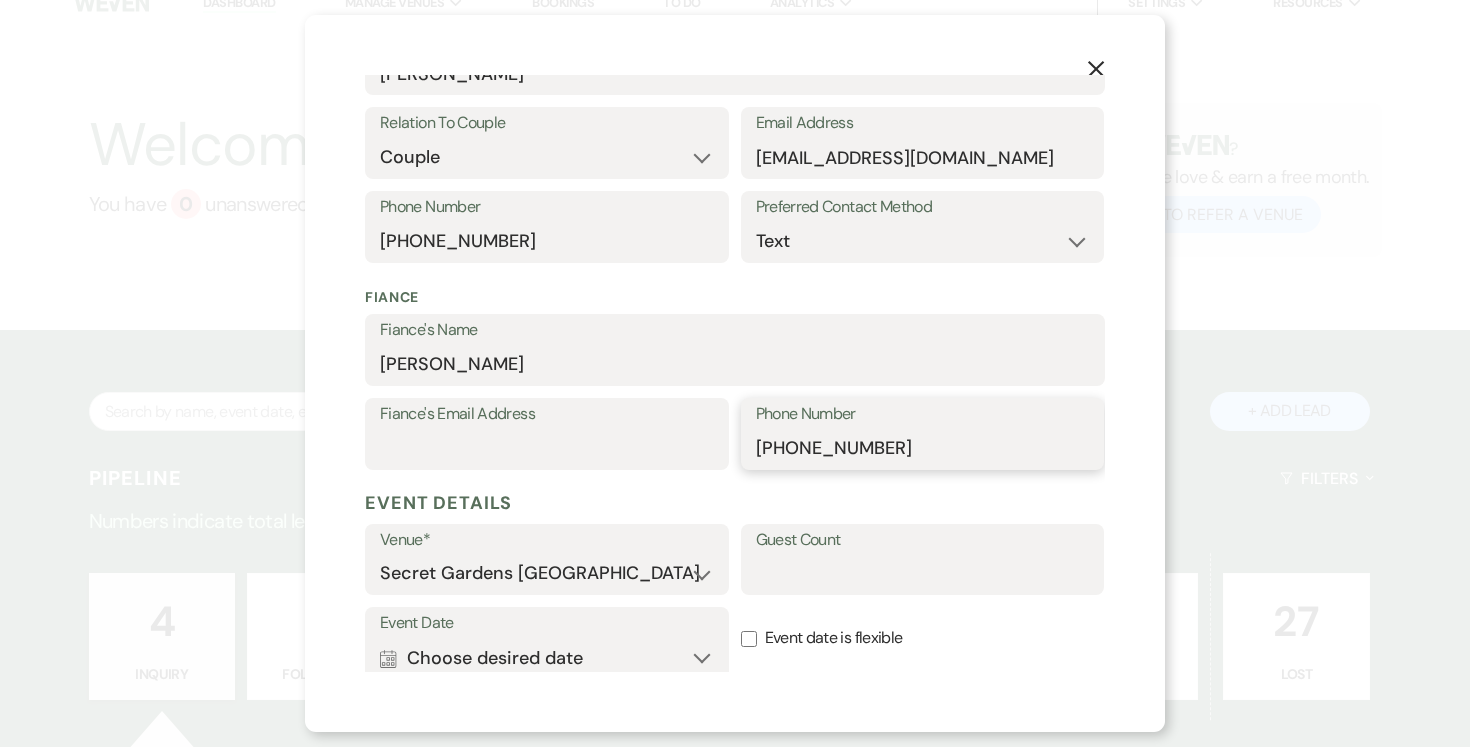 type on "305-761-4774" 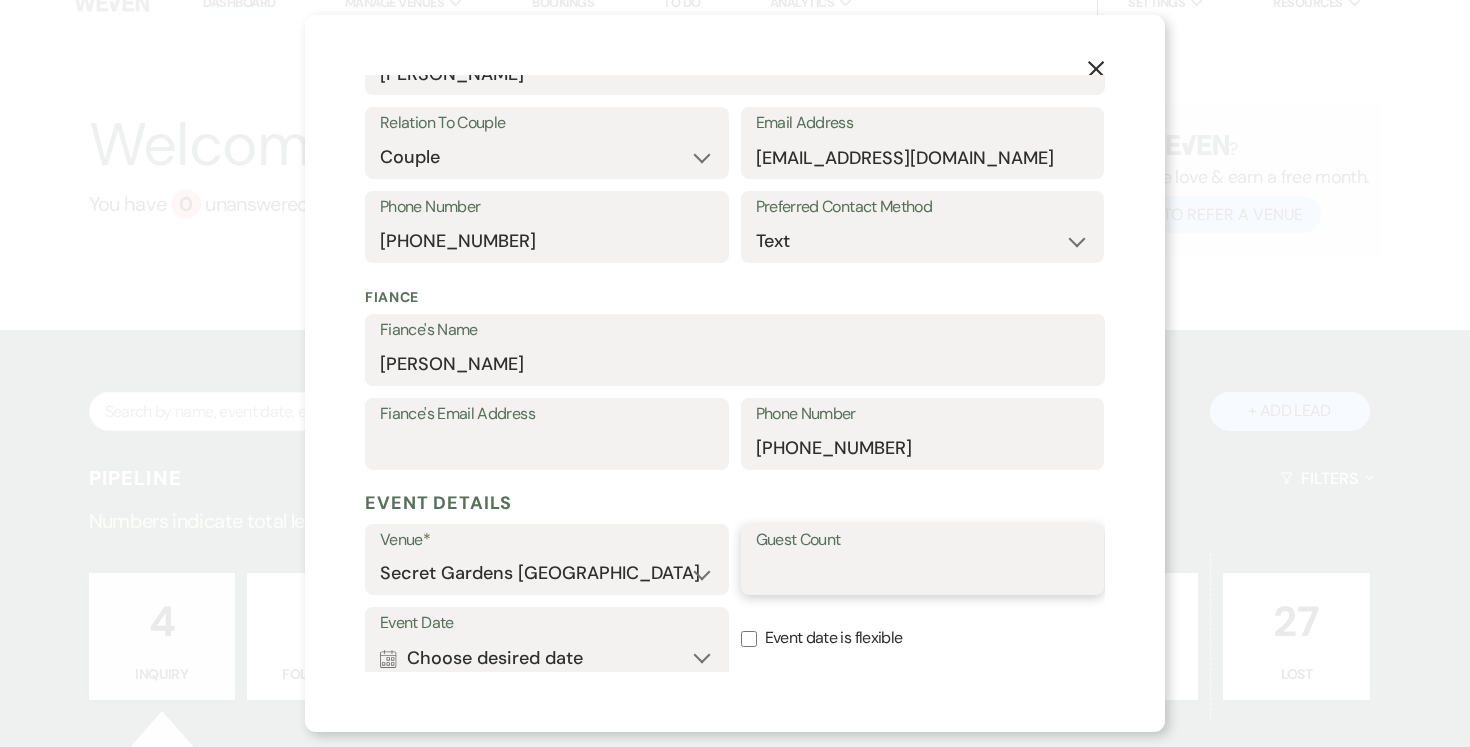 click on "Guest Count" at bounding box center [923, 573] 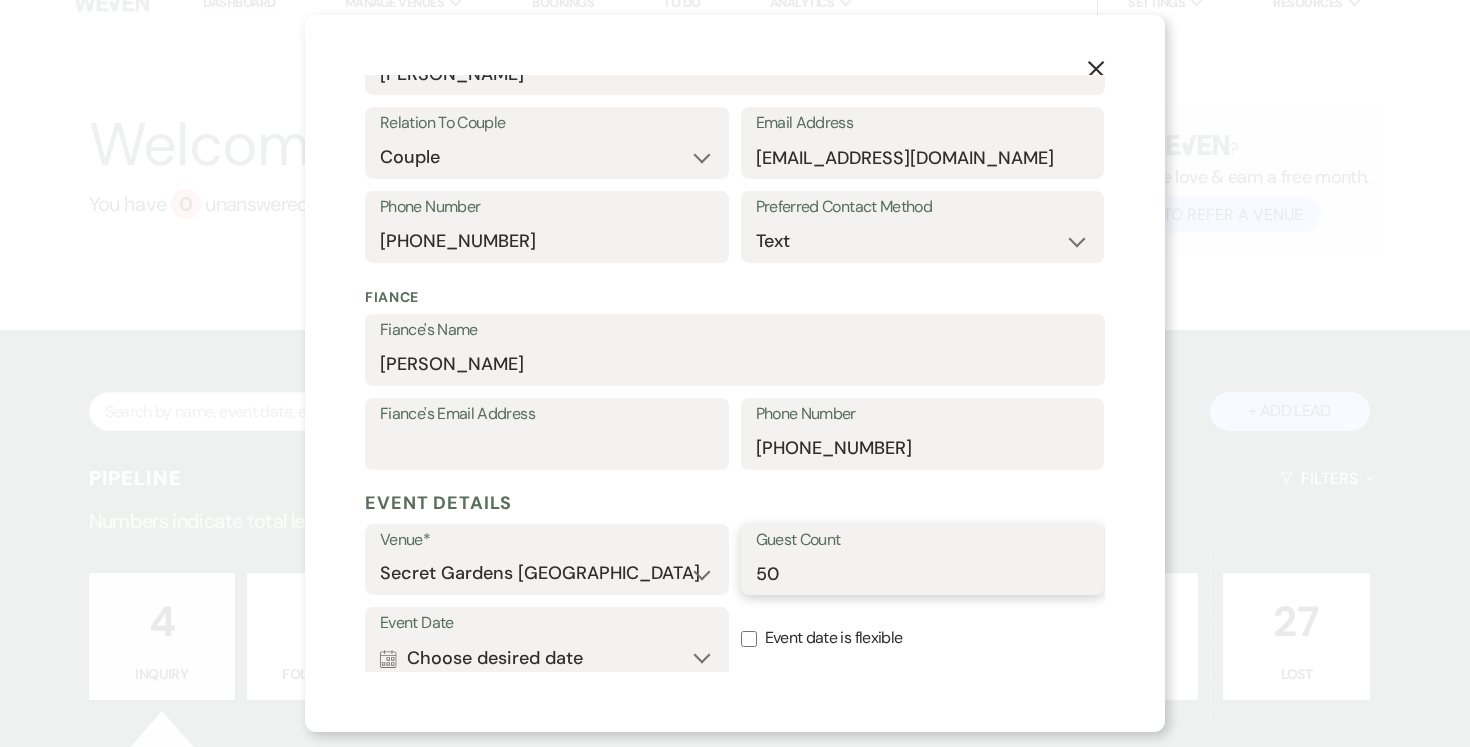 type on "50" 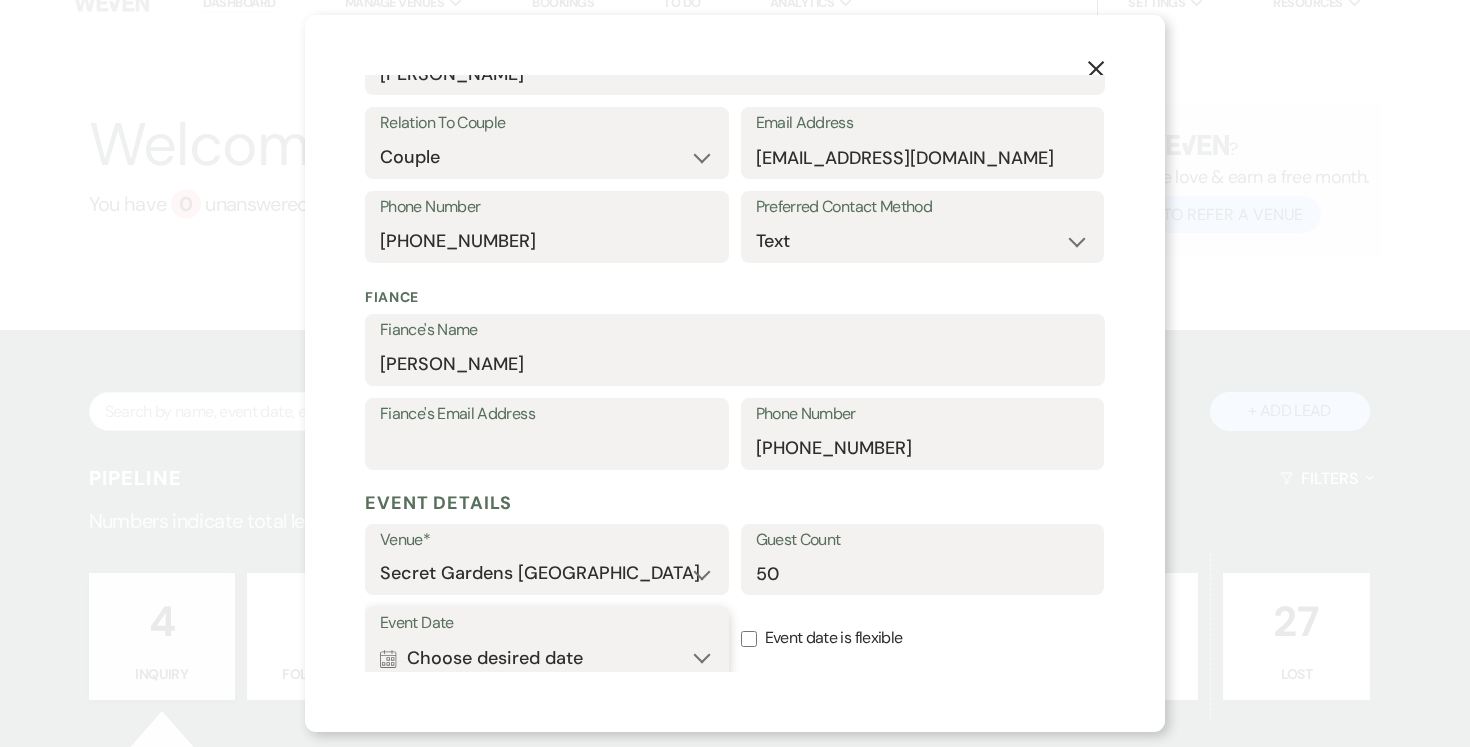 click on "Calendar Choose desired date Expand" at bounding box center (547, 658) 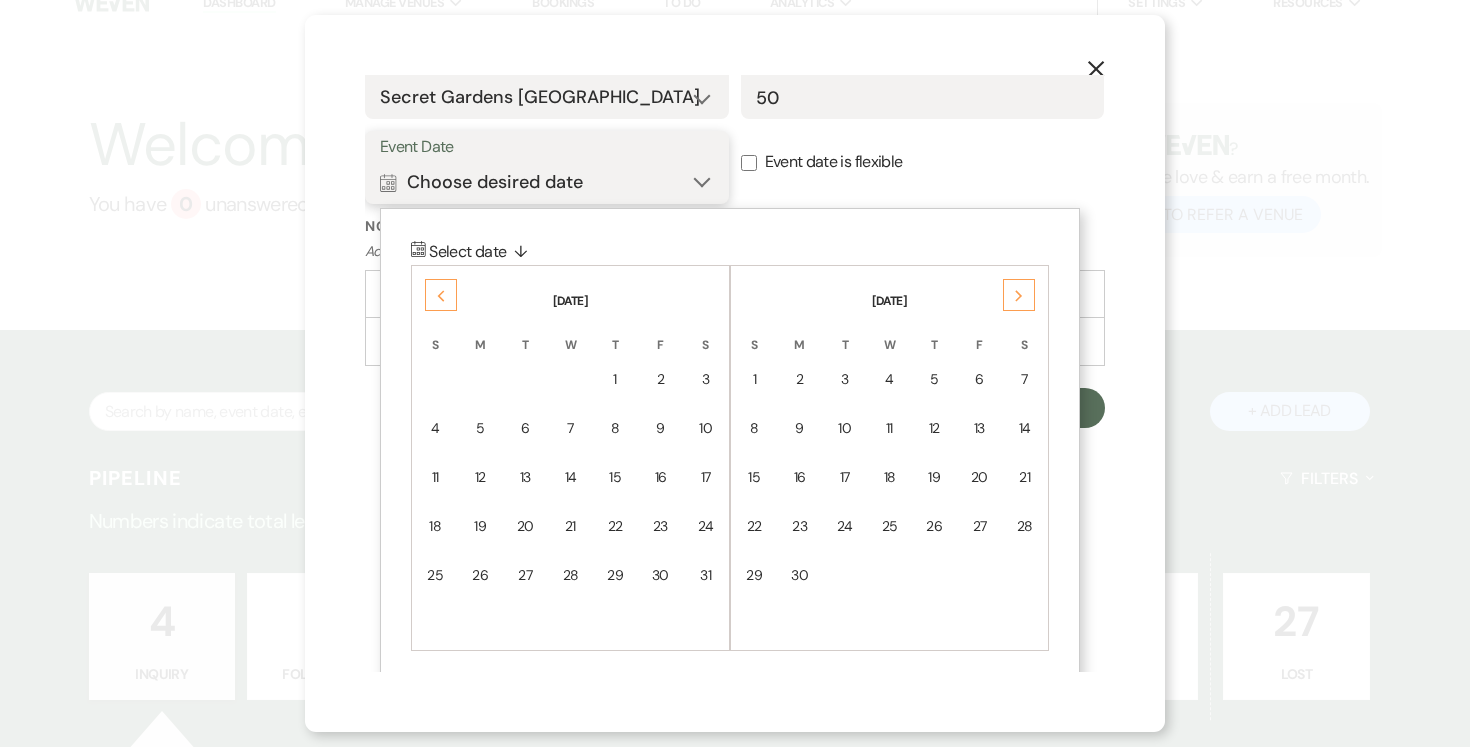 scroll, scrollTop: 846, scrollLeft: 0, axis: vertical 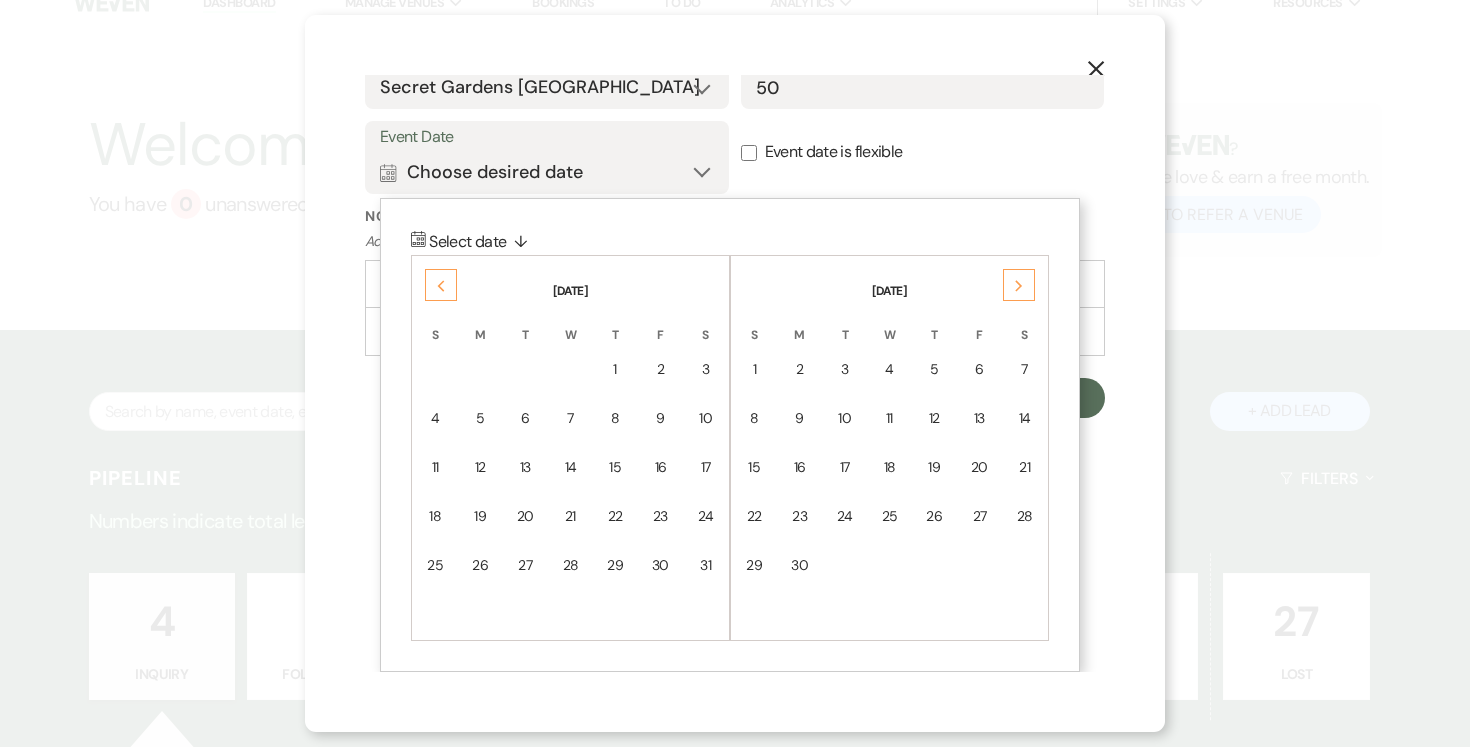 click on "Previous" at bounding box center (441, 285) 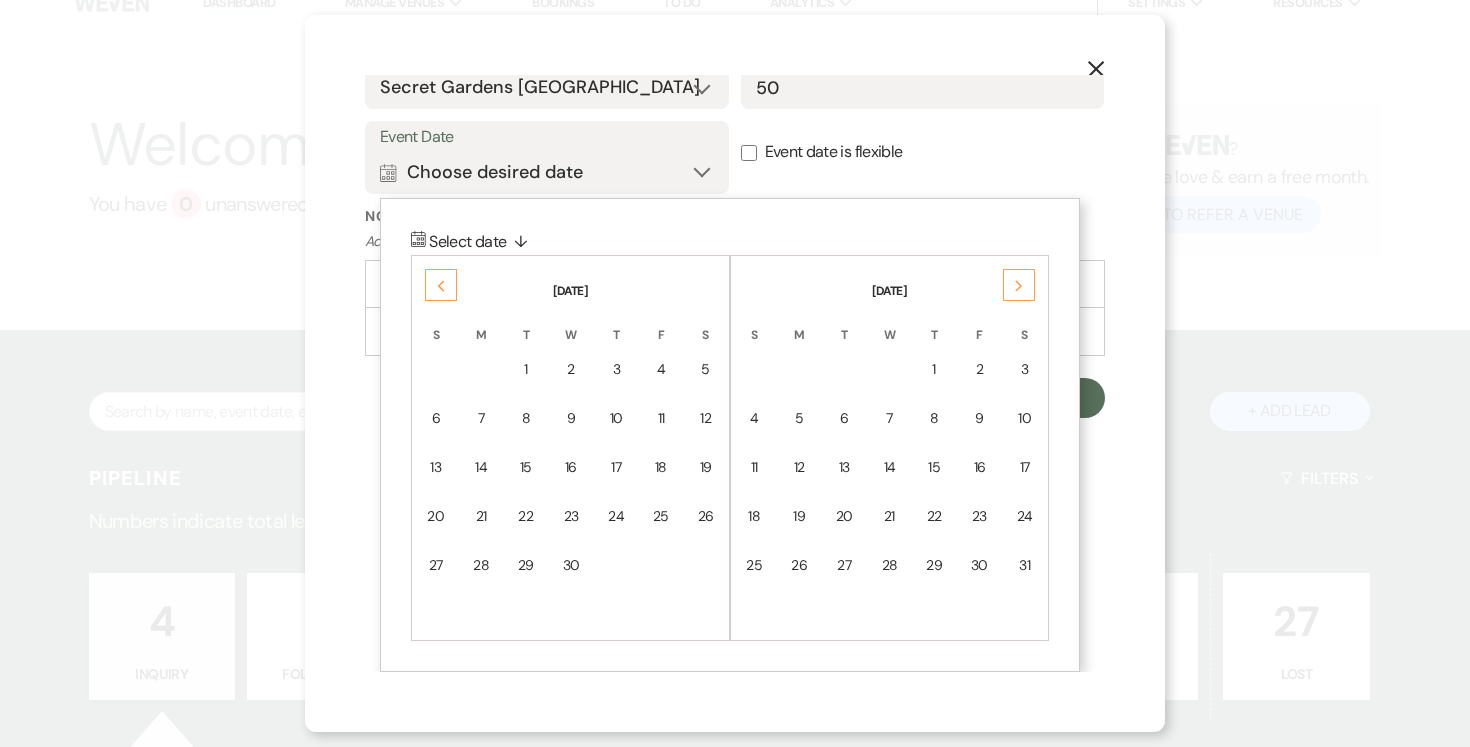 click on "Previous" at bounding box center [441, 285] 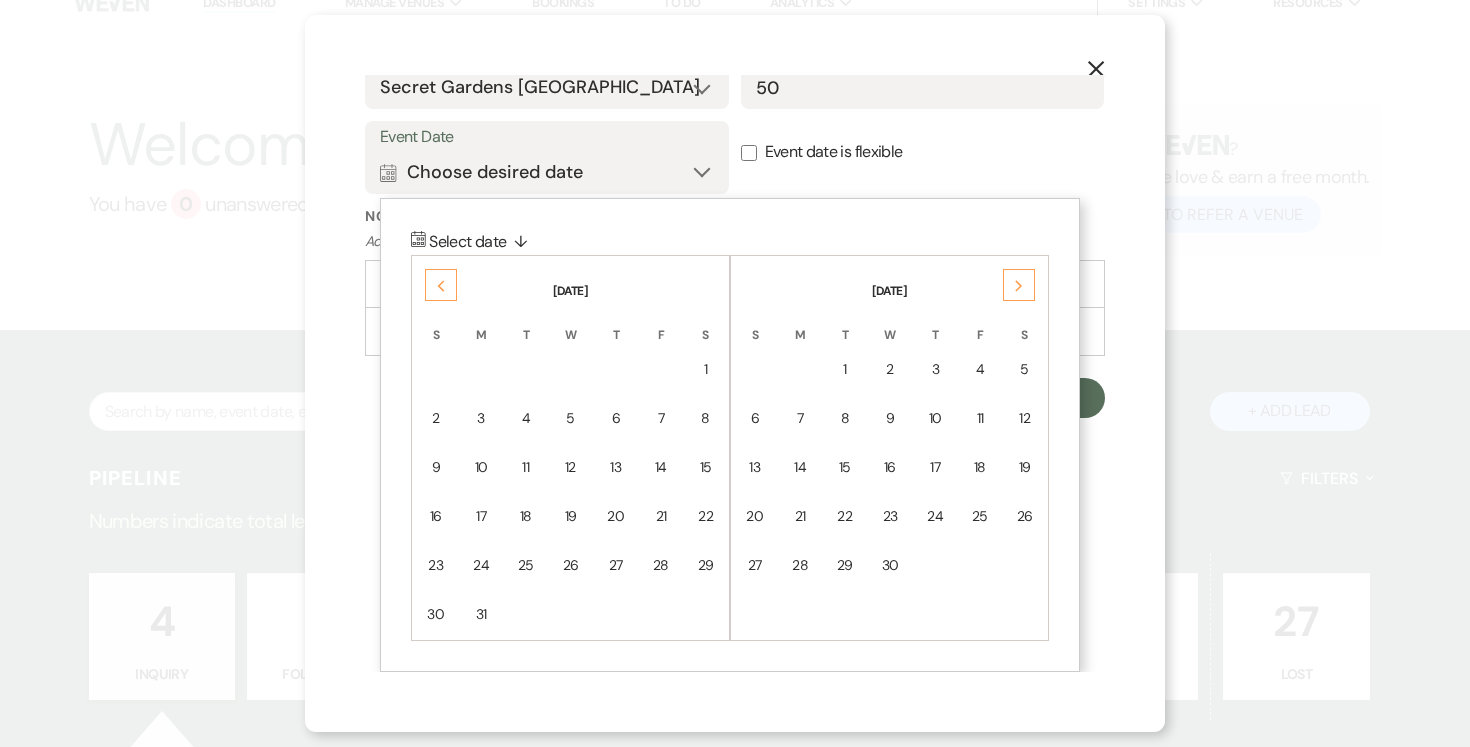 click on "Previous" at bounding box center (441, 285) 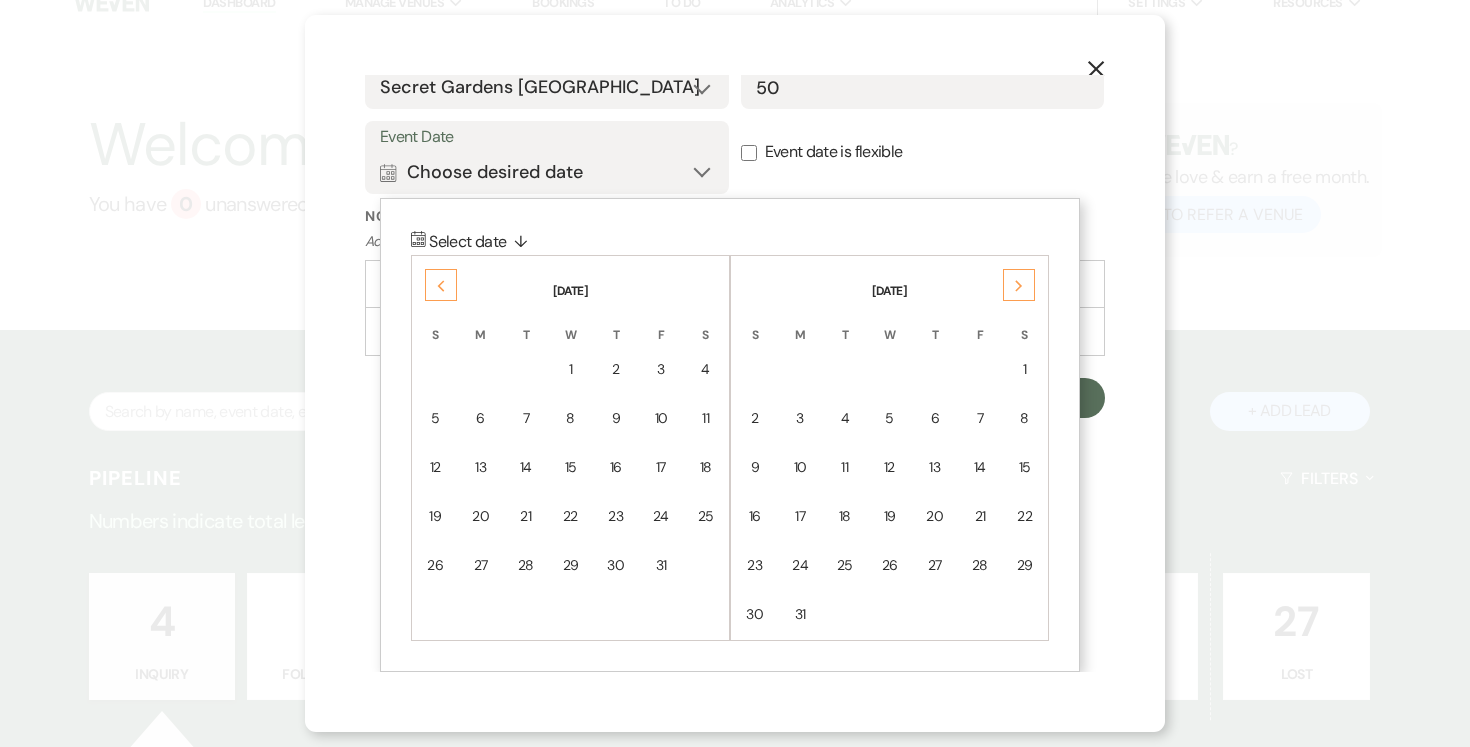 click on "Previous" at bounding box center [441, 285] 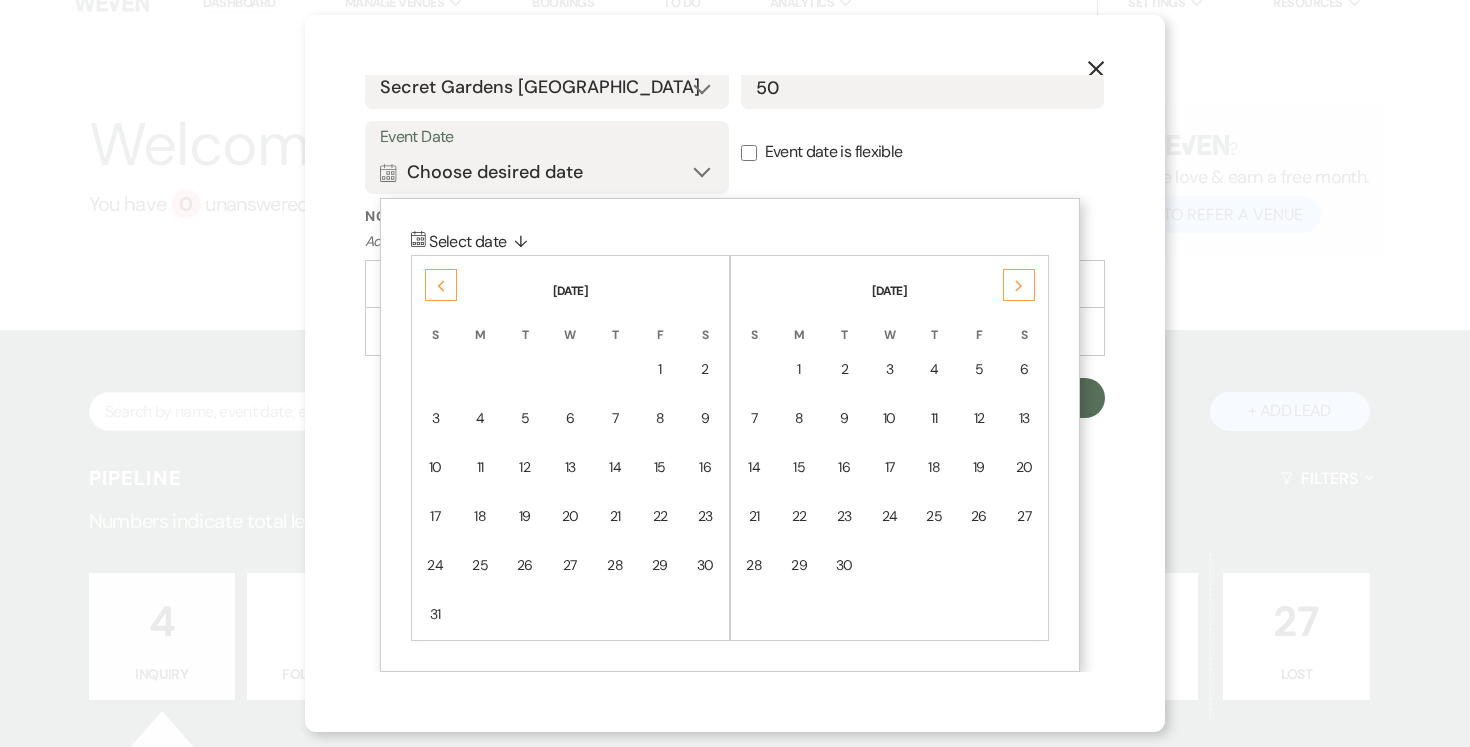 click on "Previous" at bounding box center (441, 285) 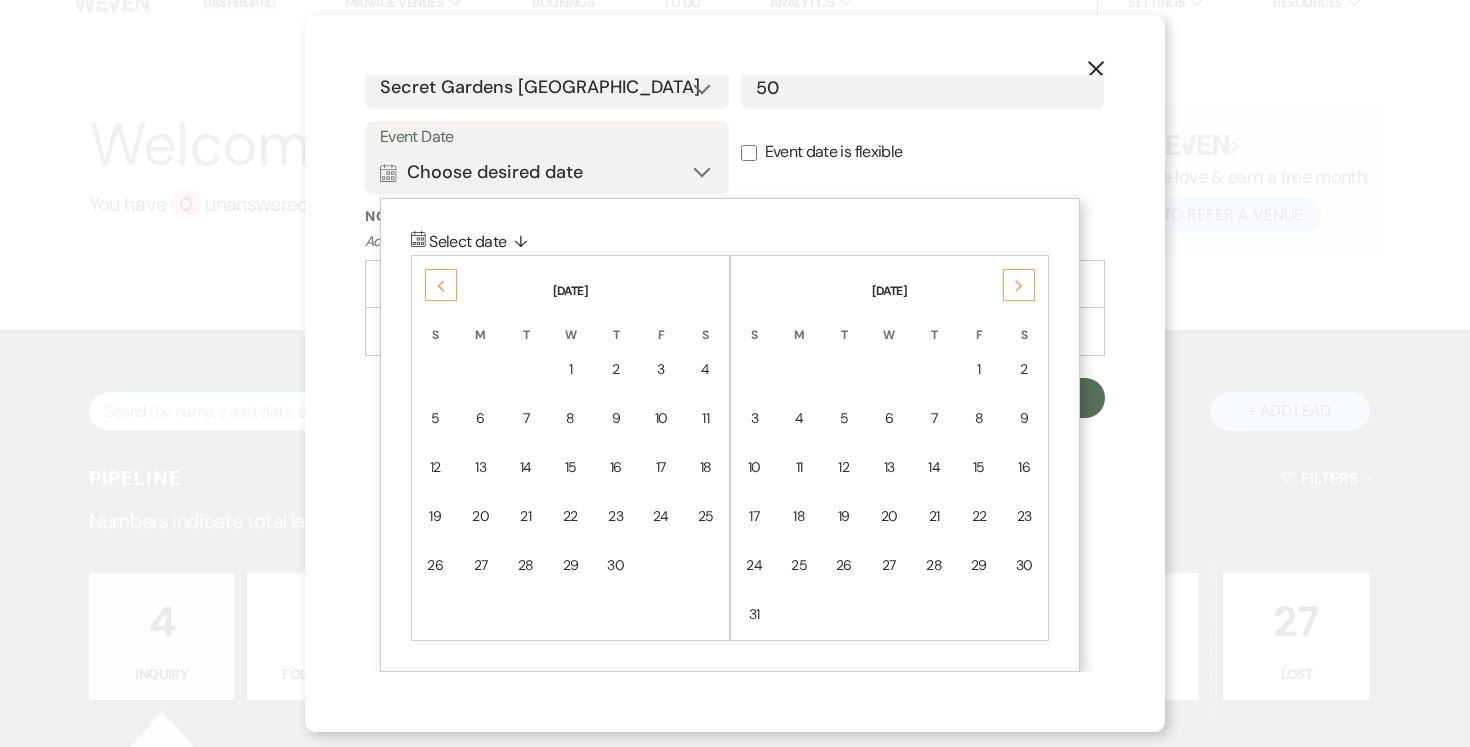 click on "Previous" at bounding box center [441, 285] 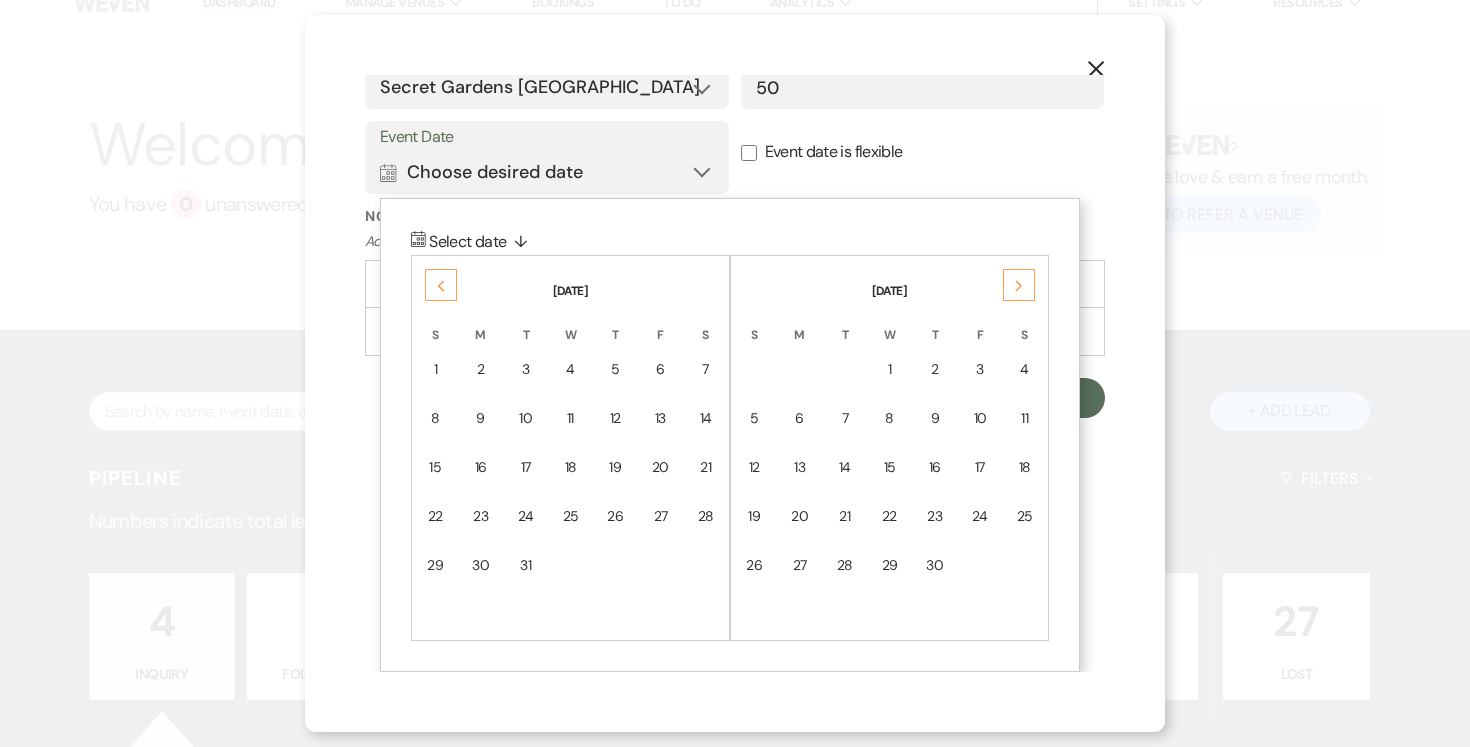 click on "Previous" at bounding box center [441, 285] 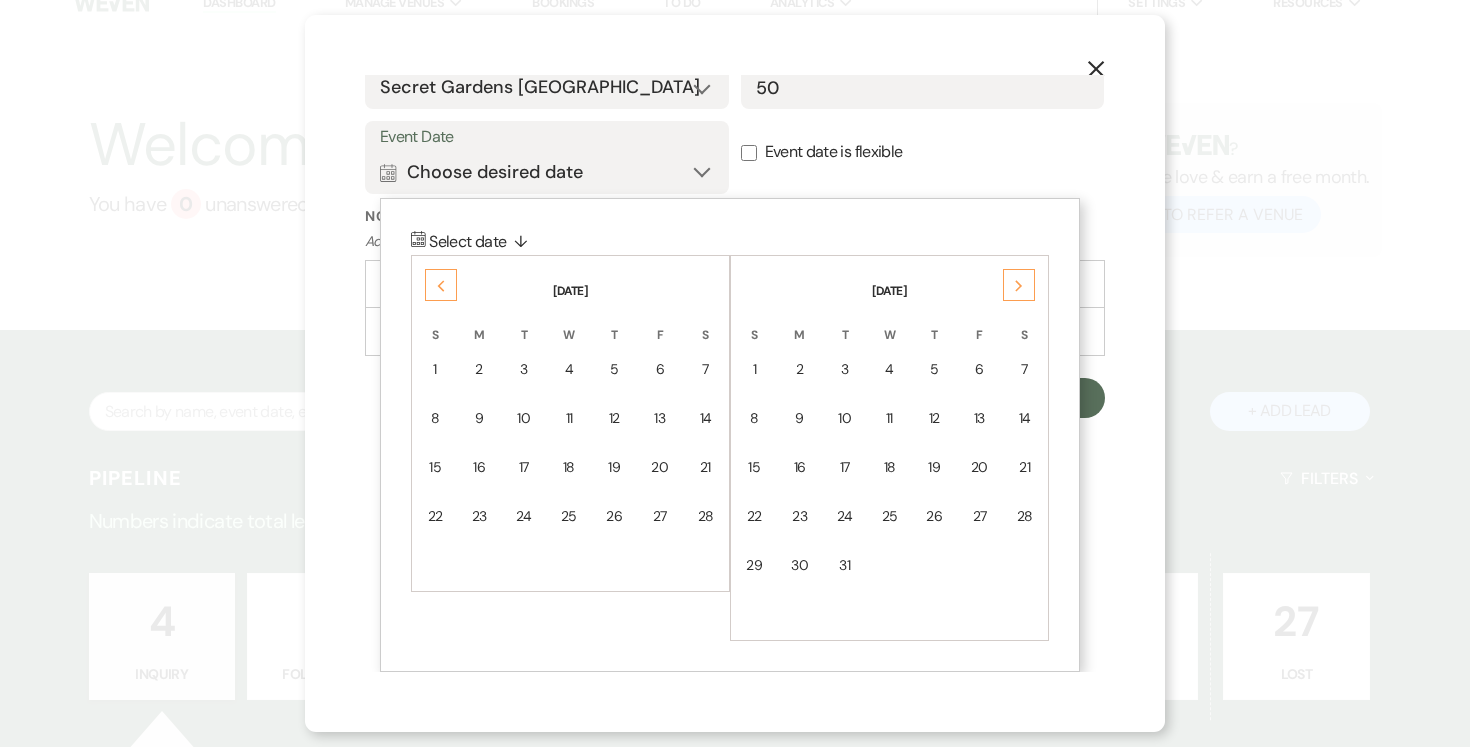 click on "Previous" at bounding box center [441, 285] 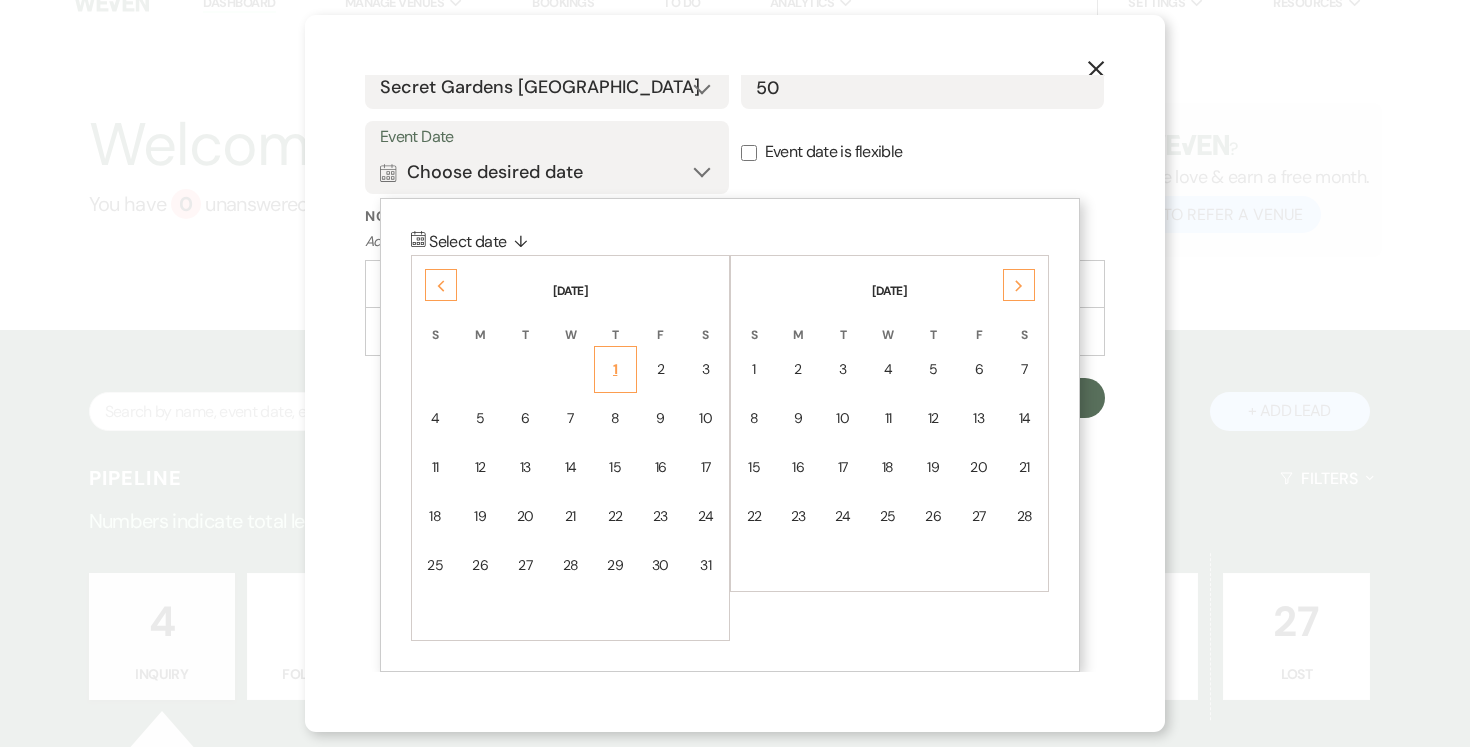 click on "1" at bounding box center [615, 369] 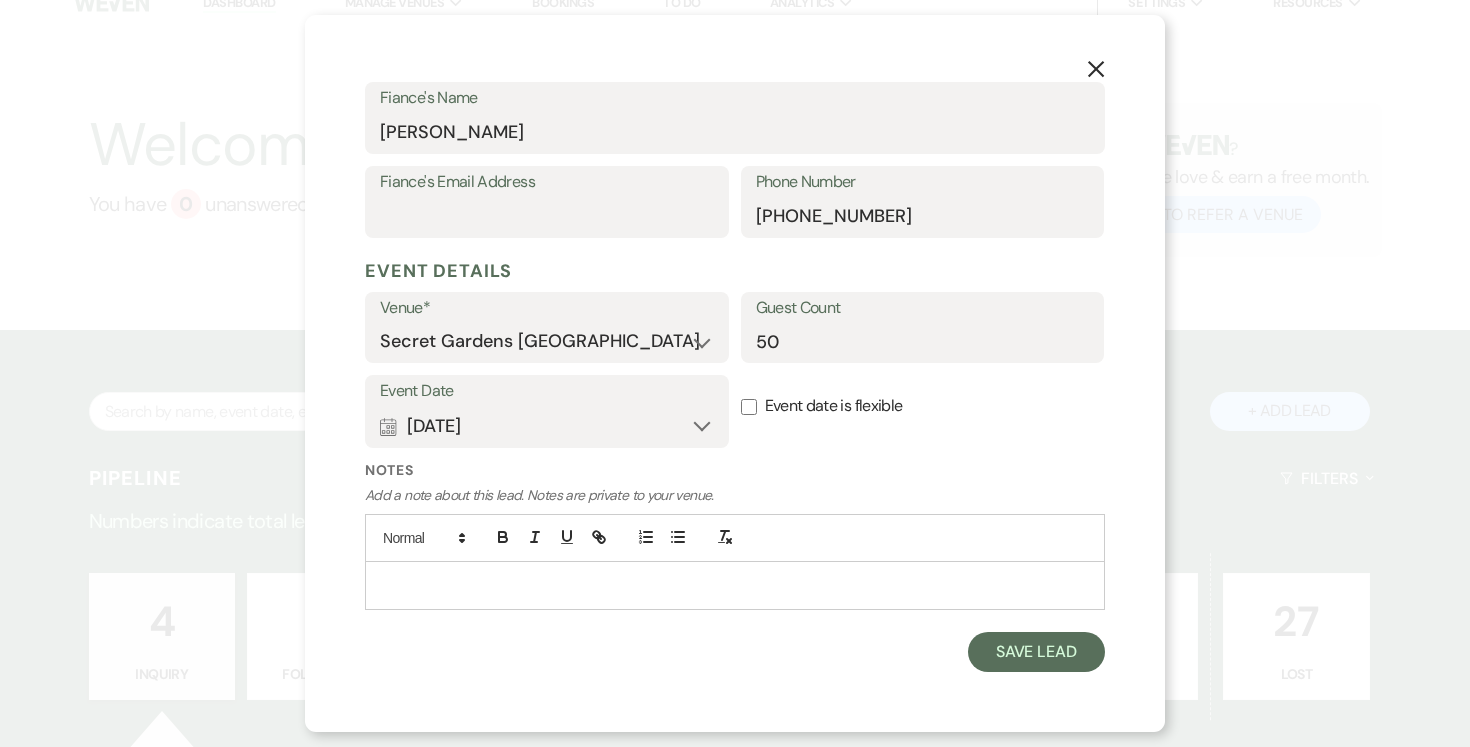 scroll, scrollTop: 590, scrollLeft: 0, axis: vertical 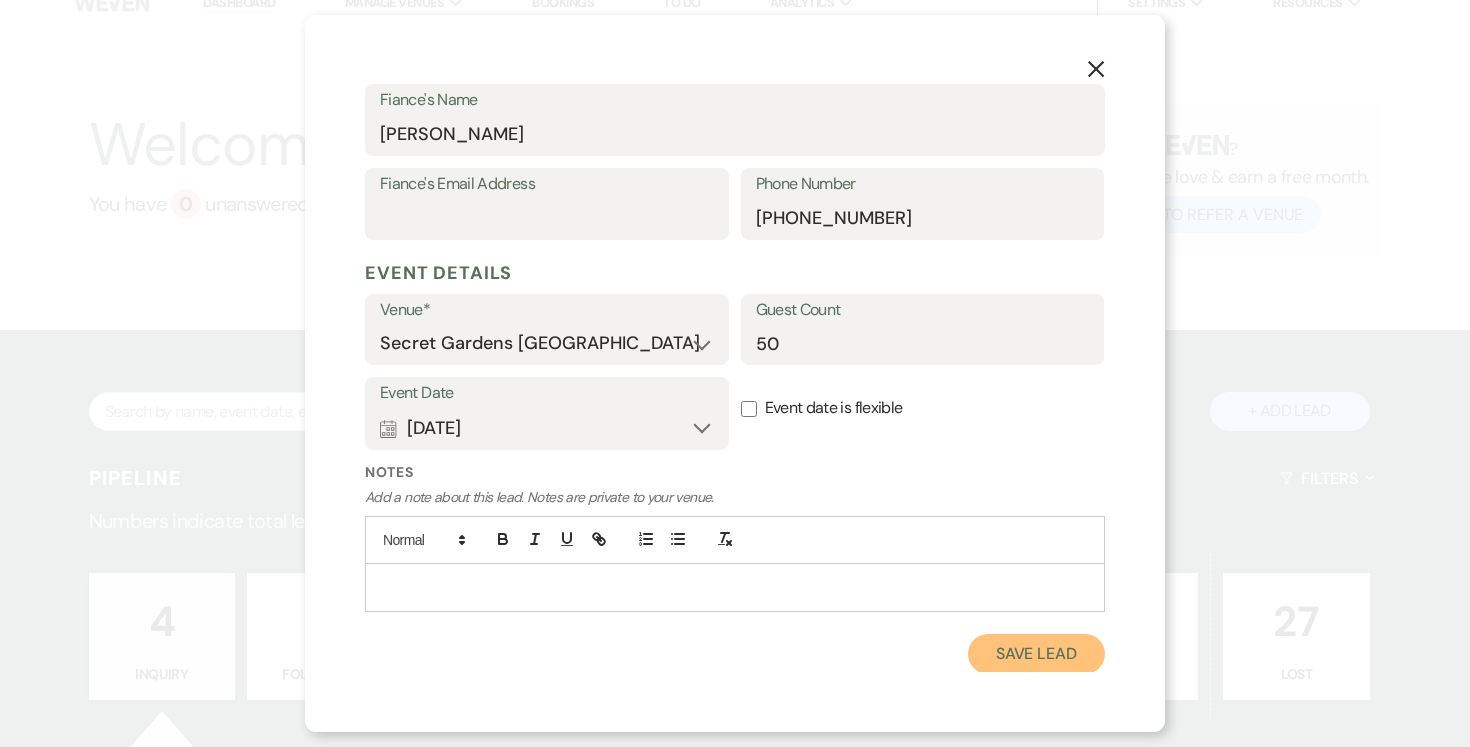 click on "Save Lead" at bounding box center [1036, 654] 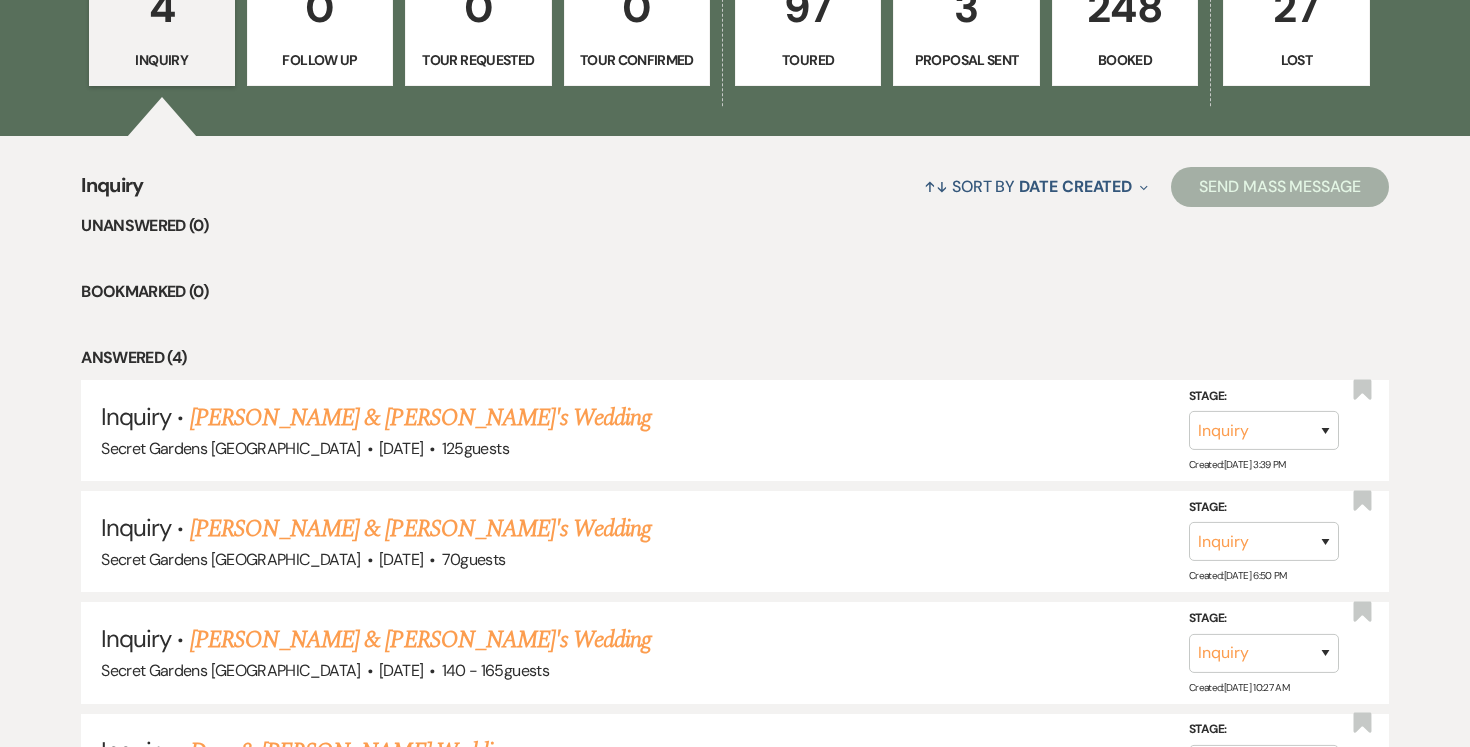 scroll, scrollTop: 638, scrollLeft: 0, axis: vertical 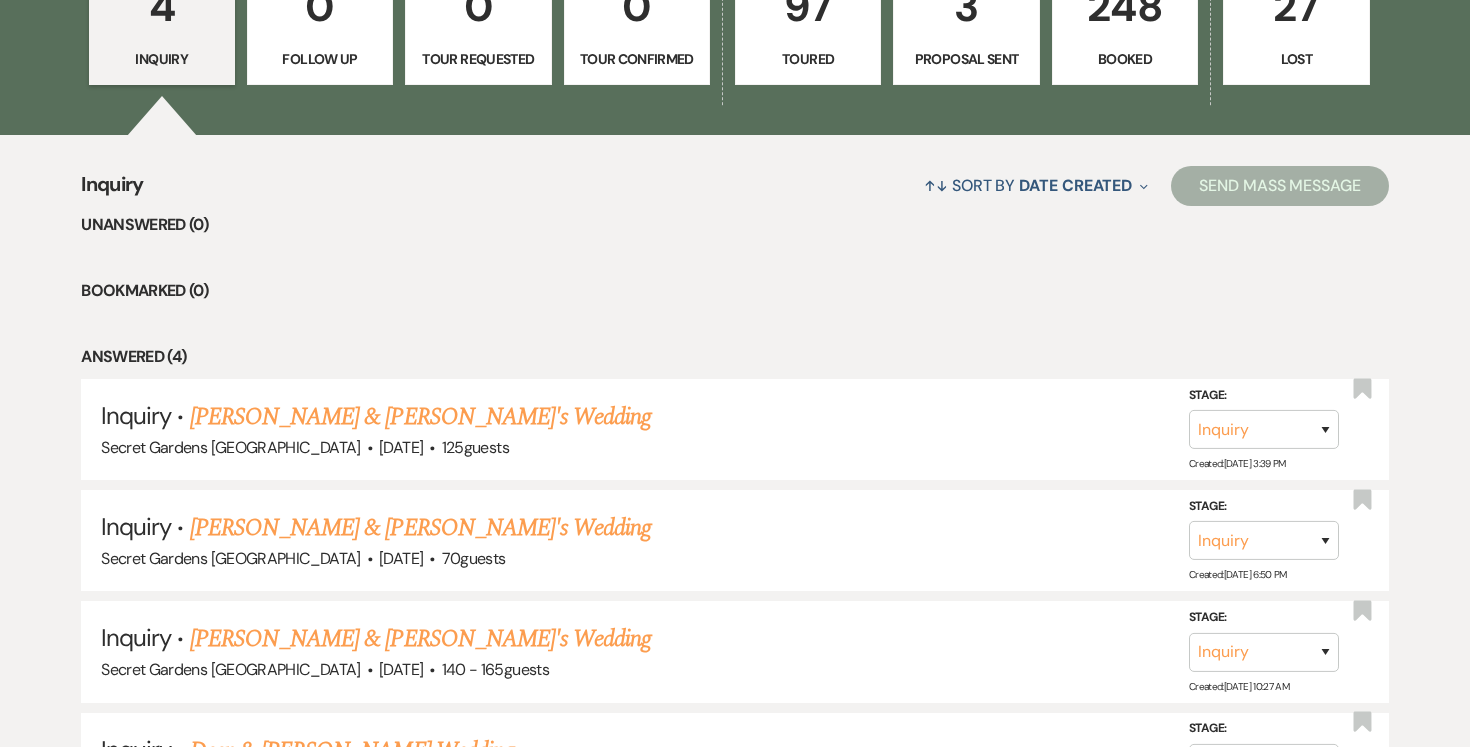 click on "97" at bounding box center (808, 6) 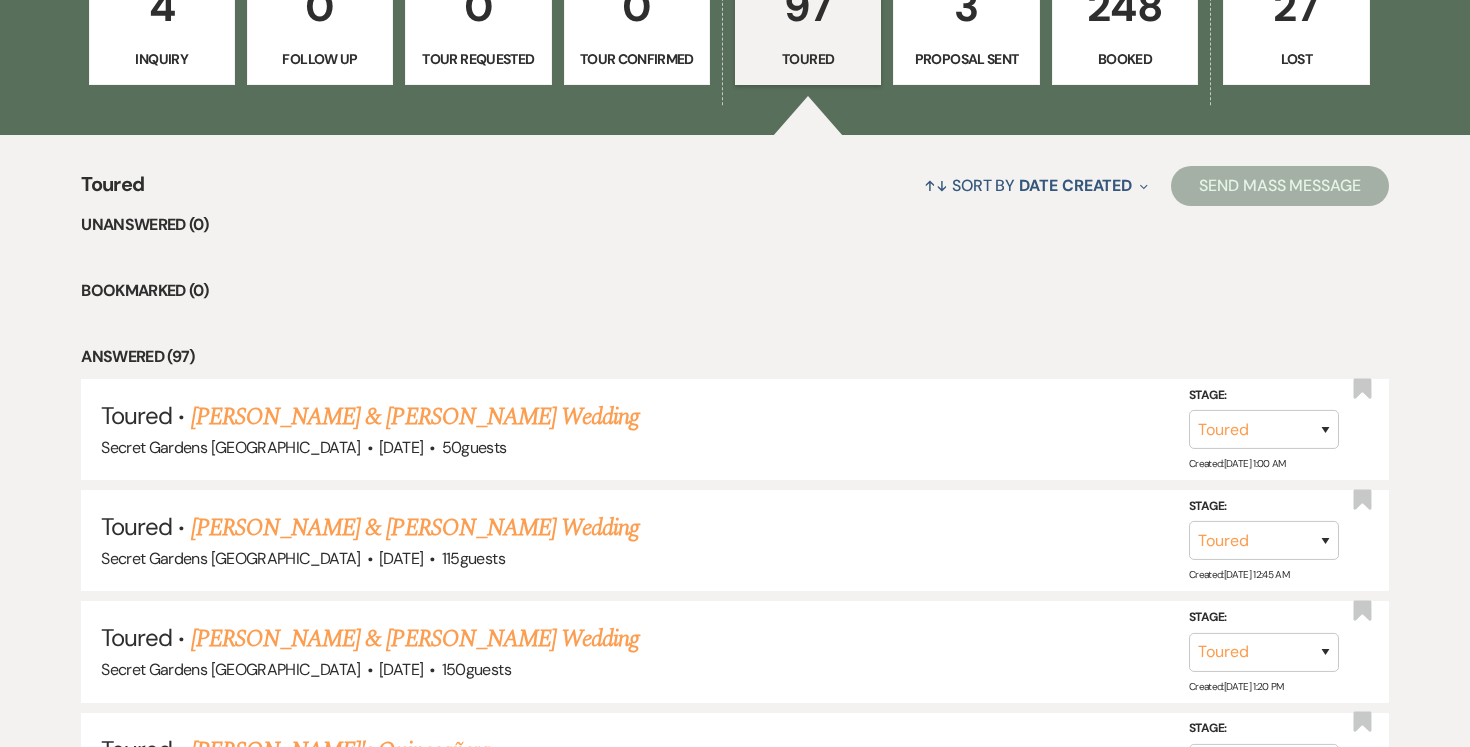 click on "Fermin Castaneda & Michelina Castaneda's Wedding" at bounding box center (415, 417) 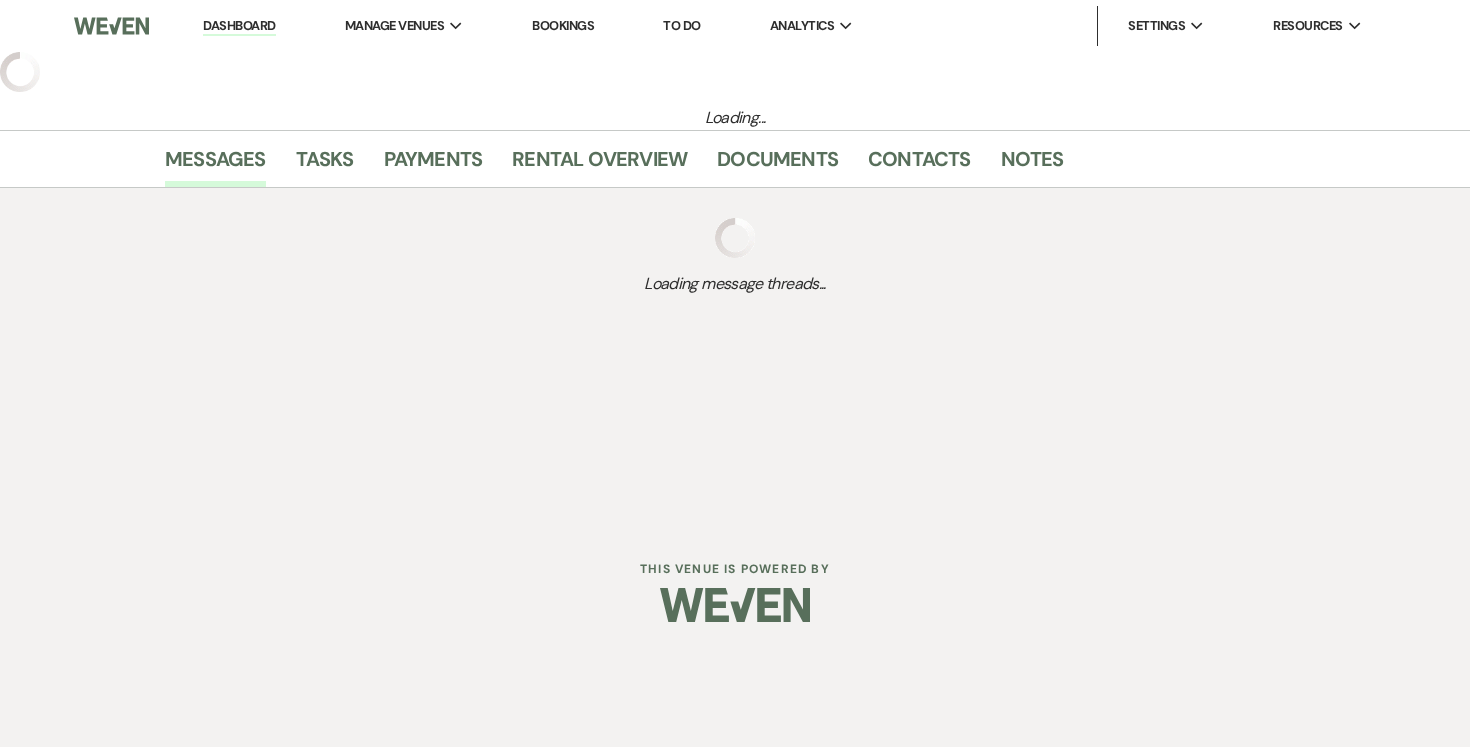 scroll, scrollTop: 0, scrollLeft: 0, axis: both 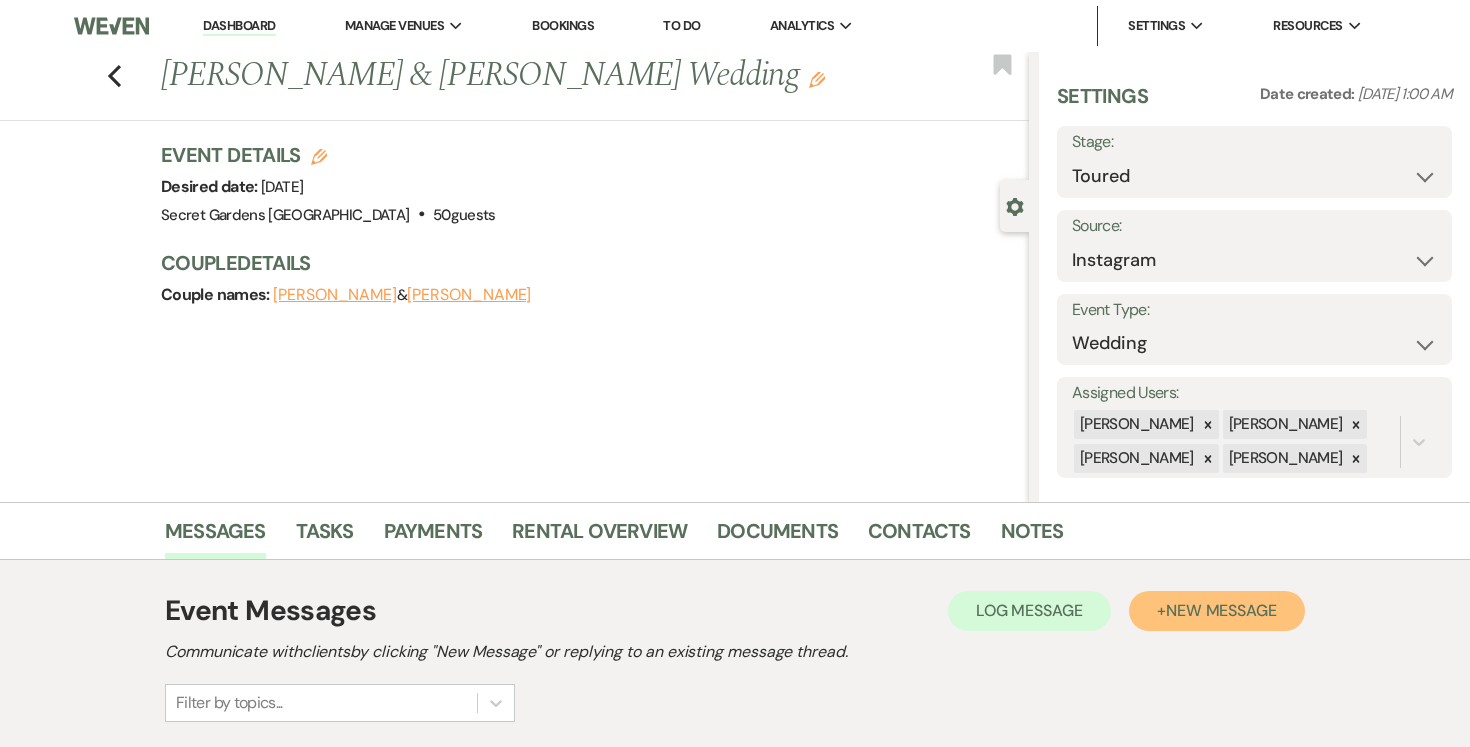 click on "New Message" at bounding box center (1221, 610) 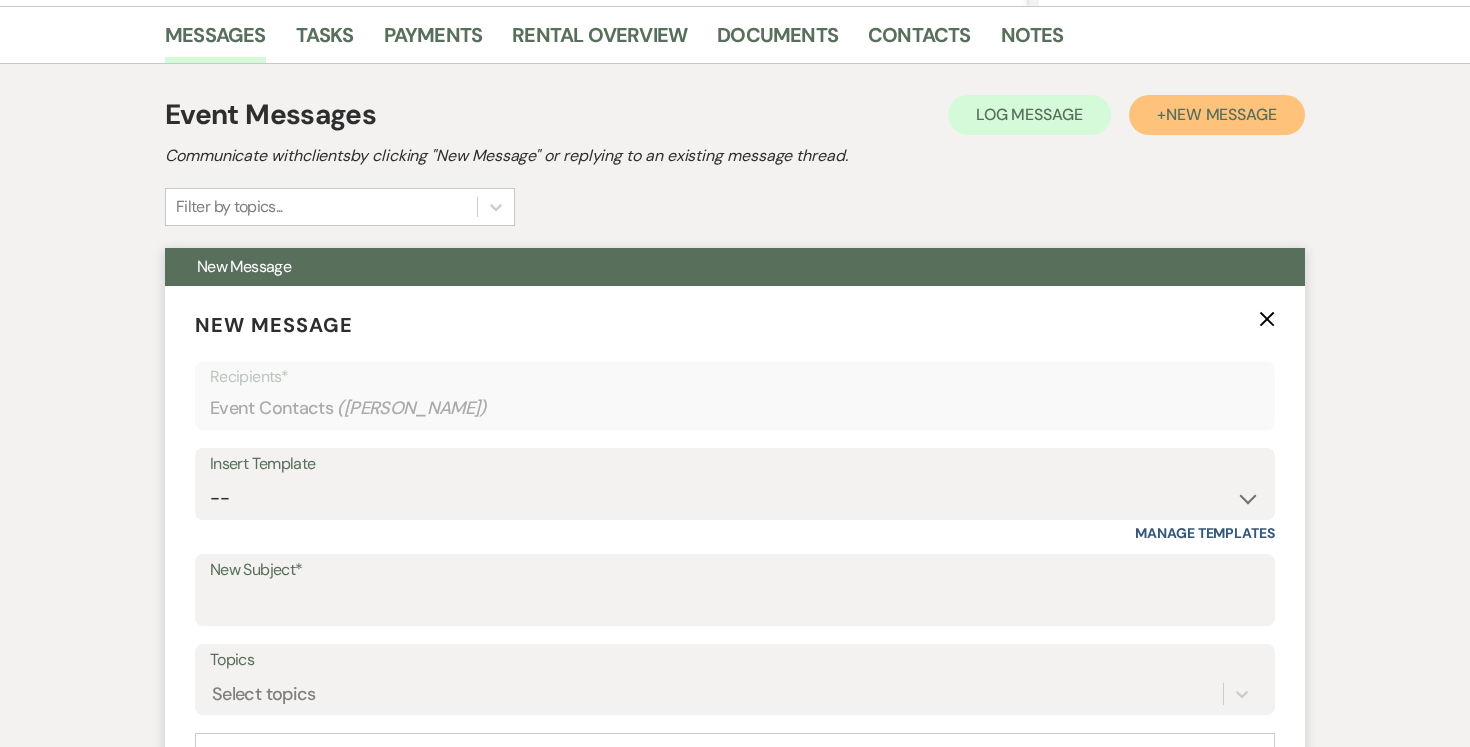 scroll, scrollTop: 518, scrollLeft: 0, axis: vertical 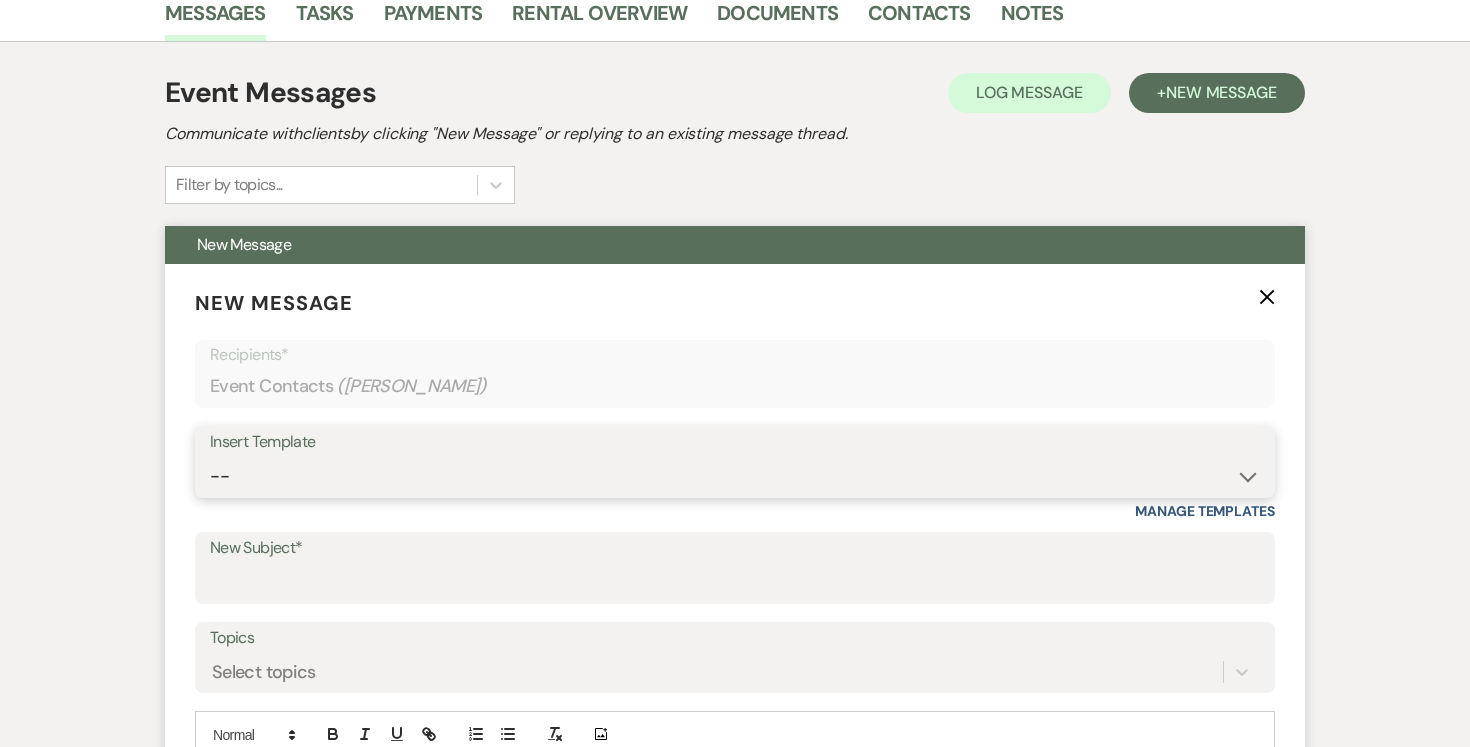 click on "-- Weven Planning Portal Introduction (Booked Events) Tour Request Response Follow Up Contract (Pre-Booked Leads) Expo Confirmation Inquiry Response Post-Event Photo Shoot Booked Preguntas Frecuentes Frequently Asked Questions Copy of Weven Planning Portal Introduction (Booked Events) [DATE] Weven Planning Portal Introduction (Booked Events) [DATE] ([PERSON_NAME]'s version) Client Sheet Information NON-WEDDING Weven Planning Portal Introduction (Booked Events) [DATE] ([PERSON_NAME]'s version) Tour Follow Up" at bounding box center (735, 476) 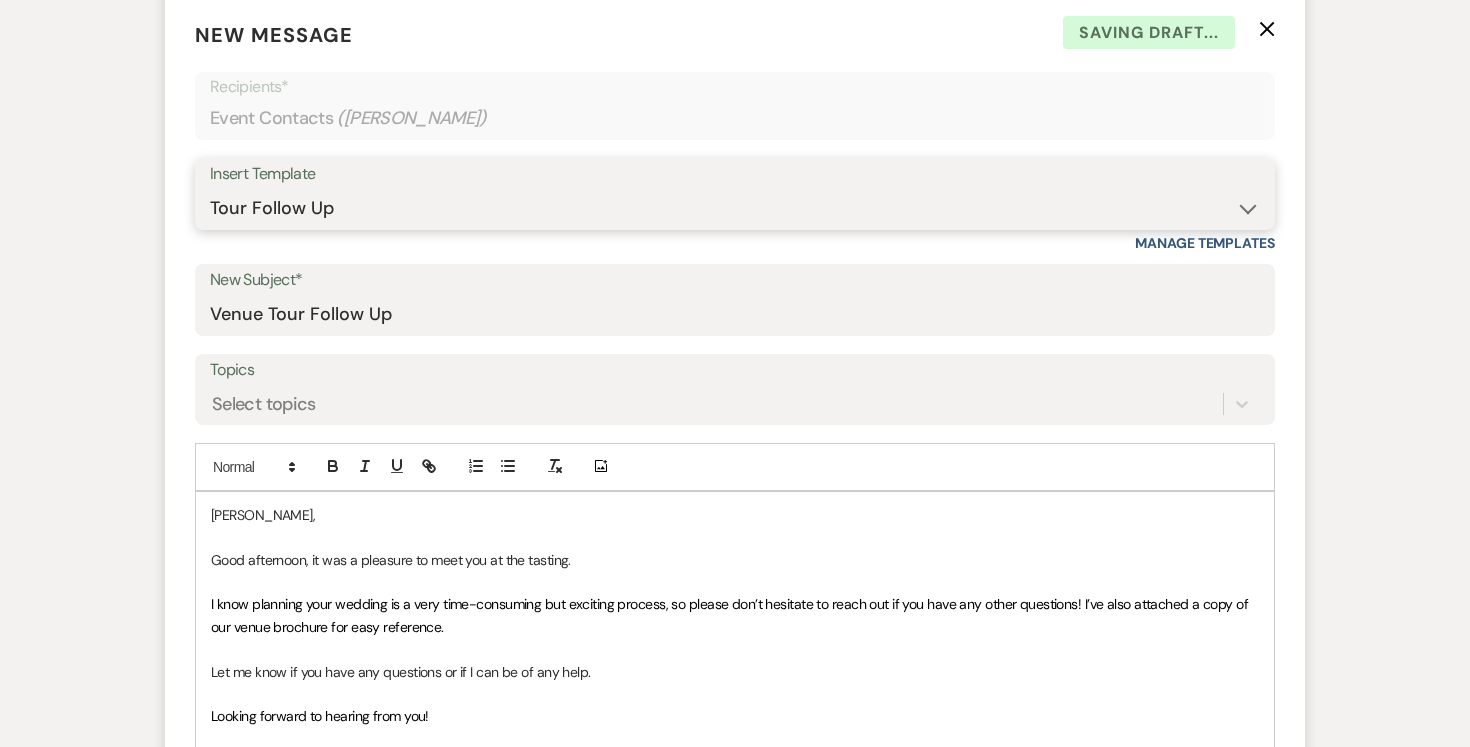scroll, scrollTop: 863, scrollLeft: 0, axis: vertical 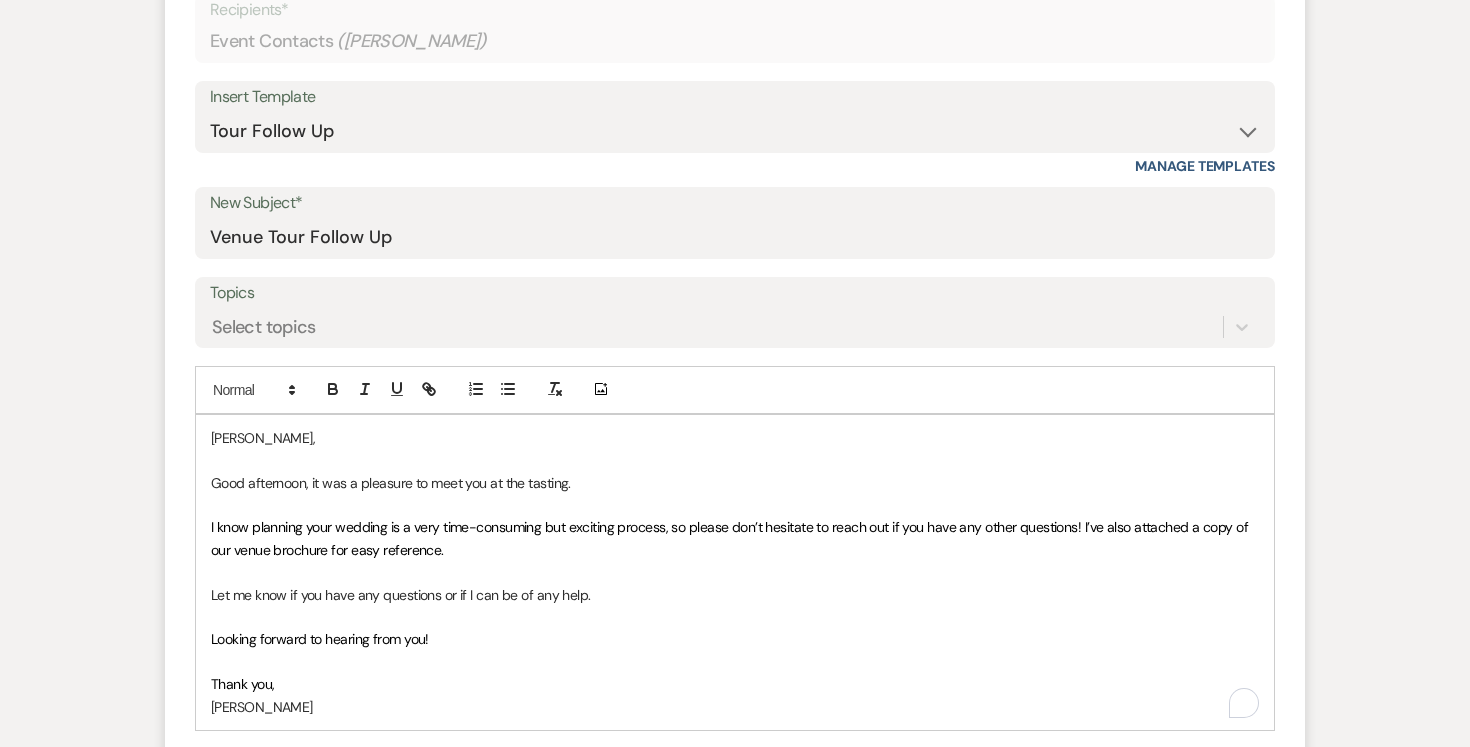 click on "Michelina," at bounding box center (735, 438) 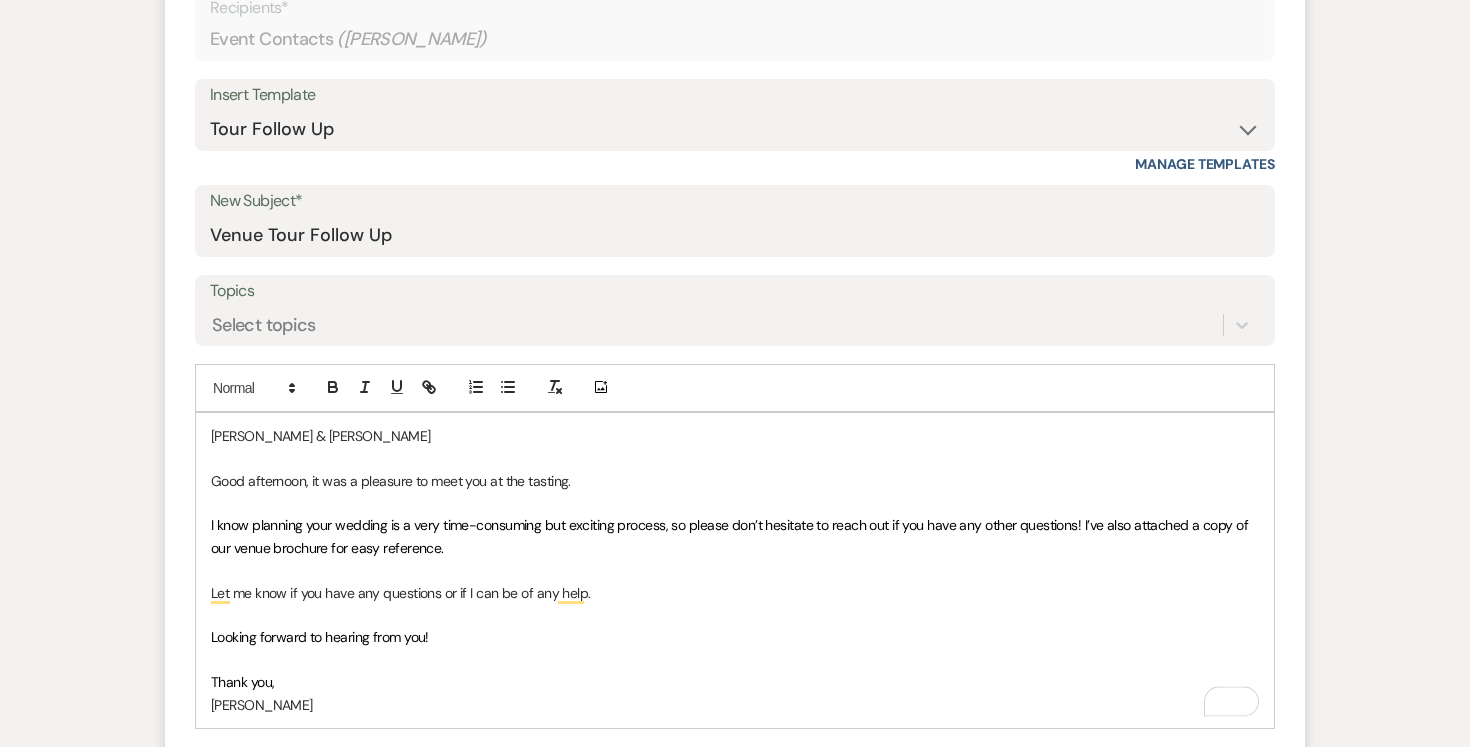 scroll, scrollTop: 866, scrollLeft: 0, axis: vertical 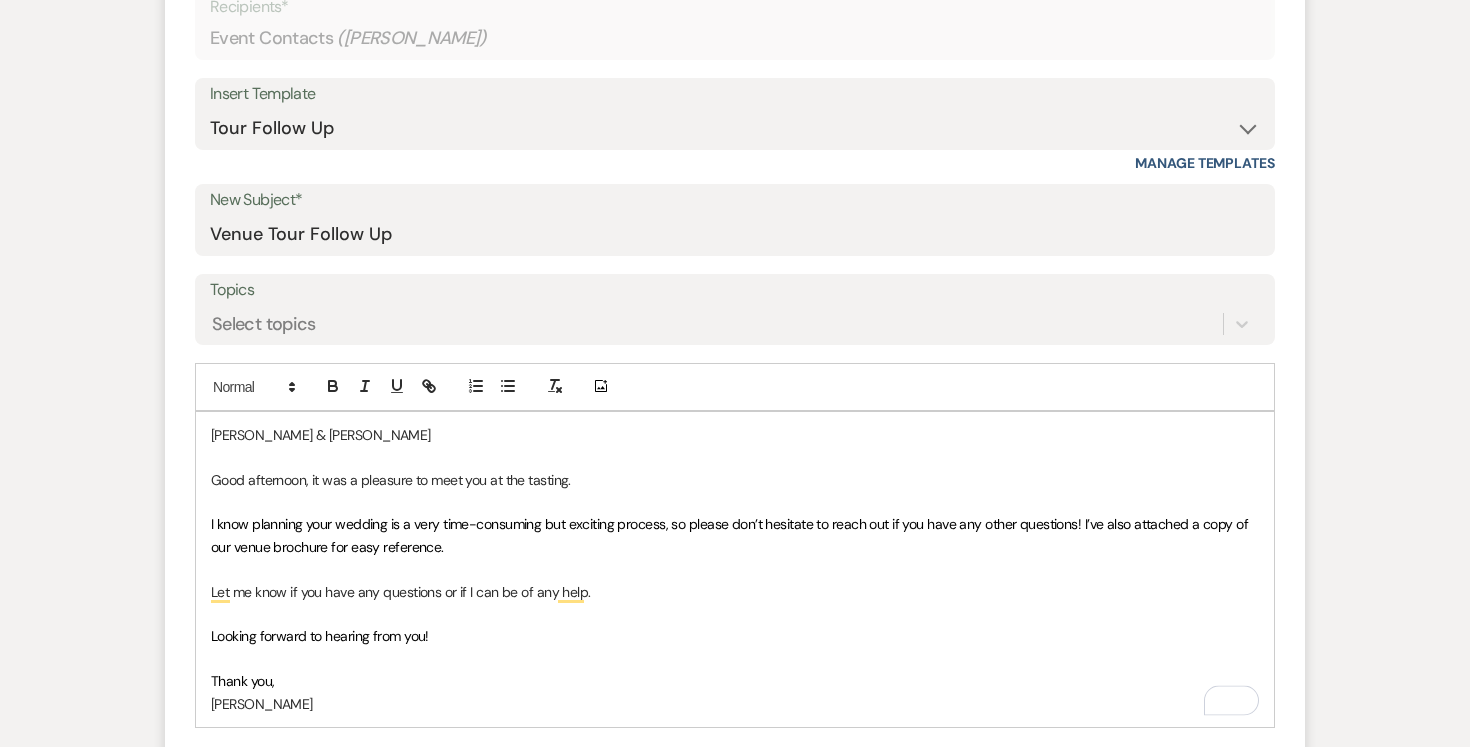 click on "Good afternoon, it was a pleasure to meet you at the tasting." at bounding box center [735, 480] 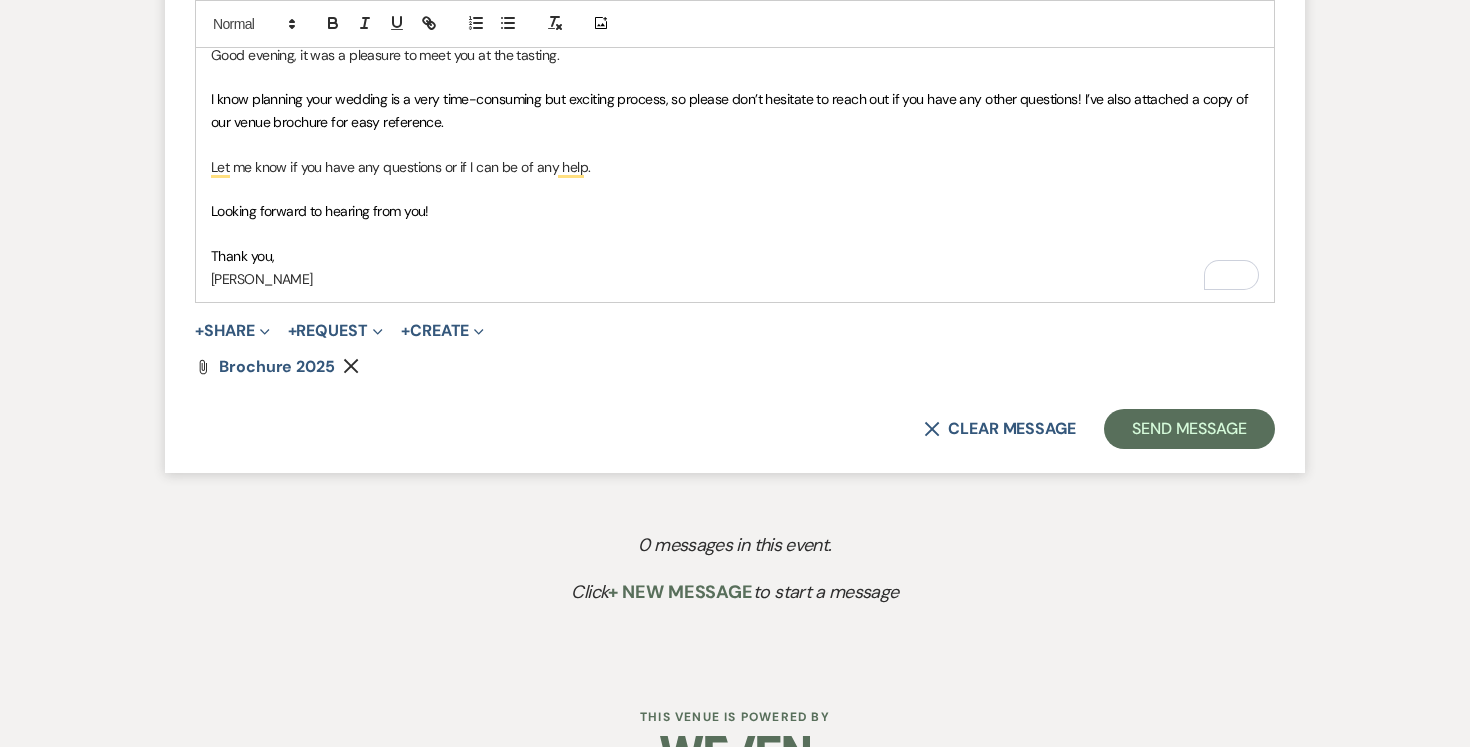 scroll, scrollTop: 1343, scrollLeft: 0, axis: vertical 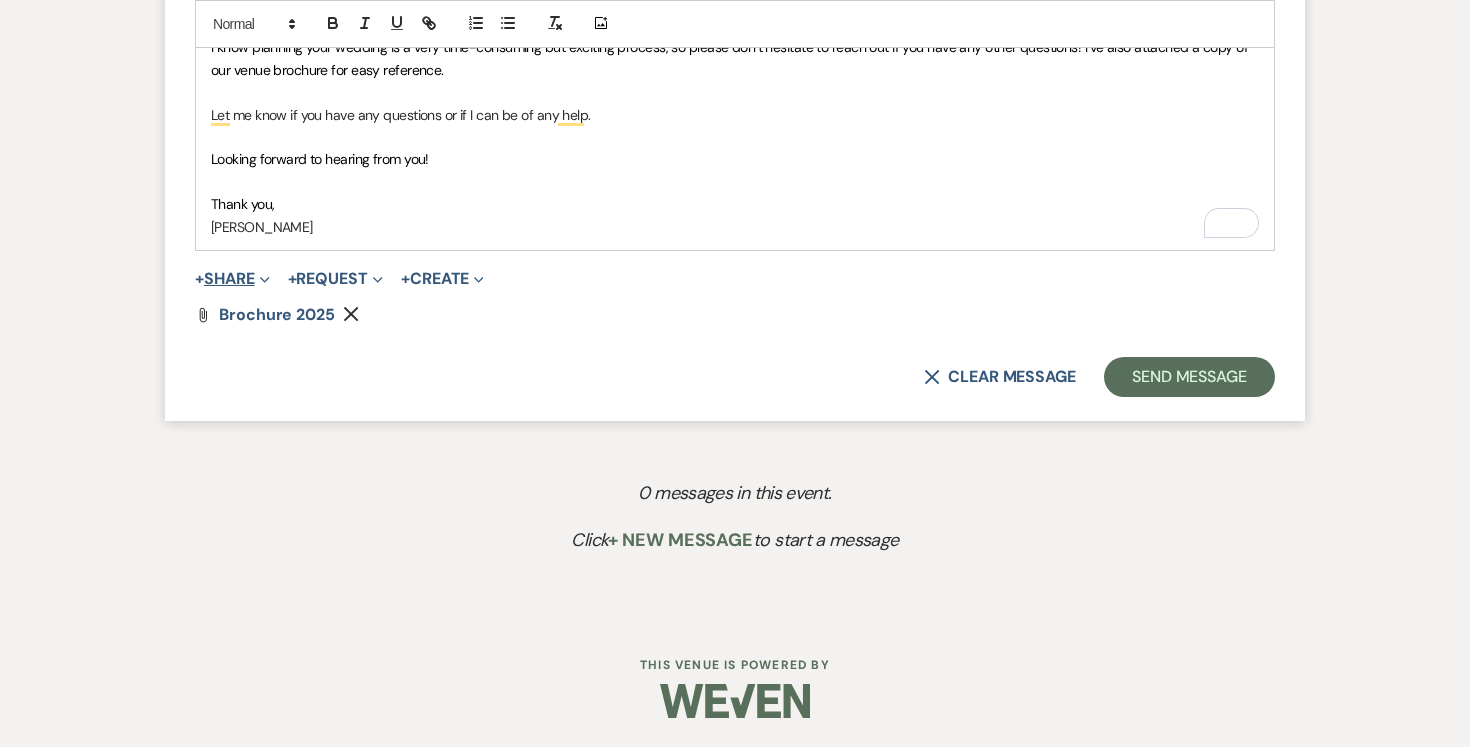 click on "Expand" 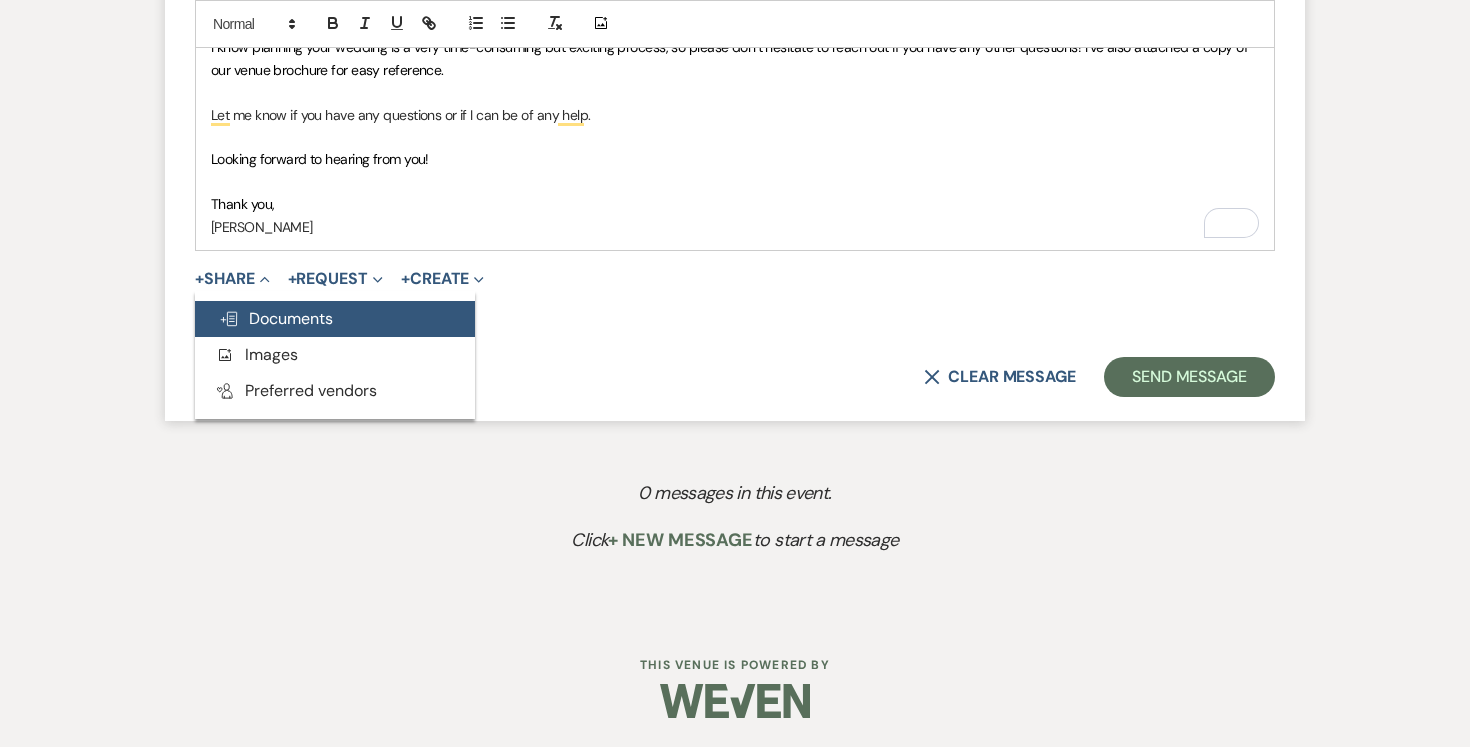 click on "Doc Upload Documents" at bounding box center [276, 318] 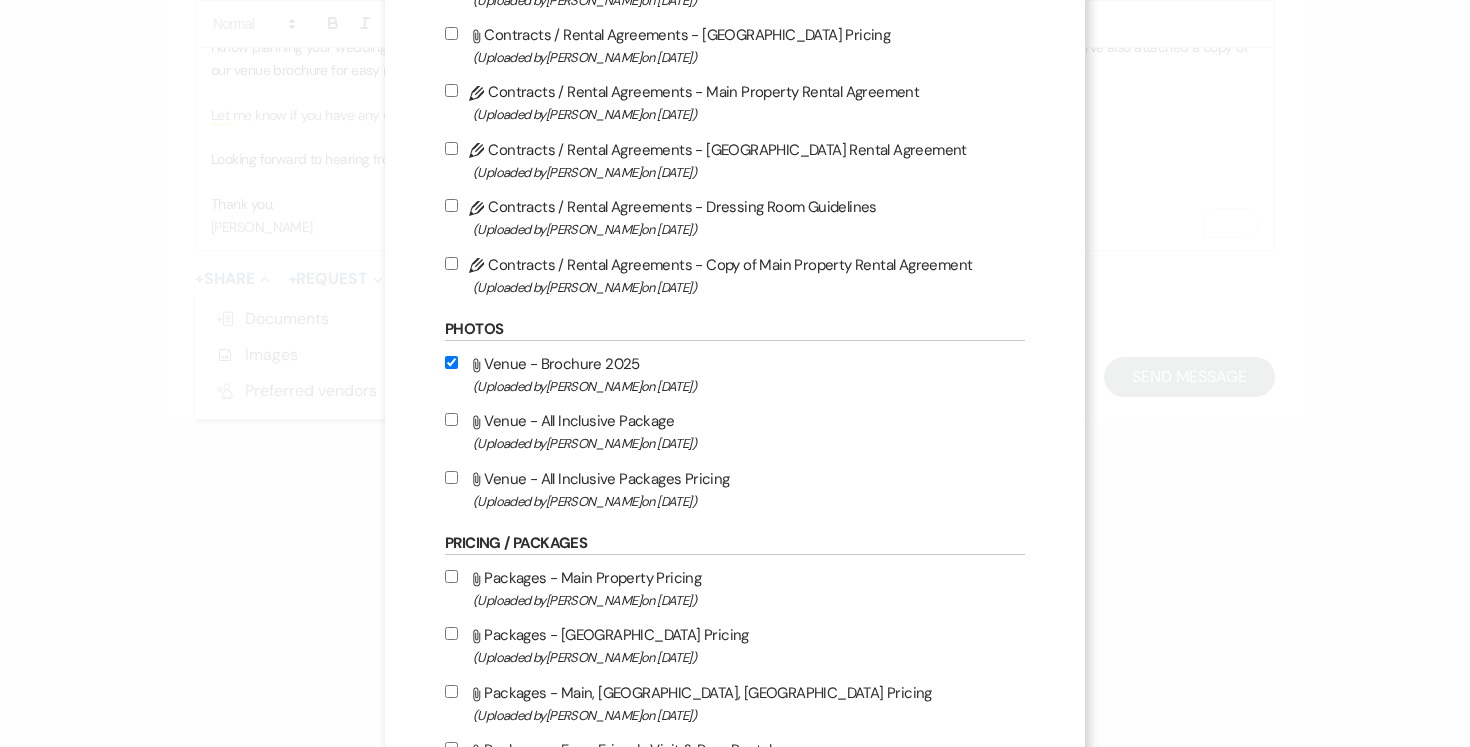 scroll, scrollTop: 381, scrollLeft: 0, axis: vertical 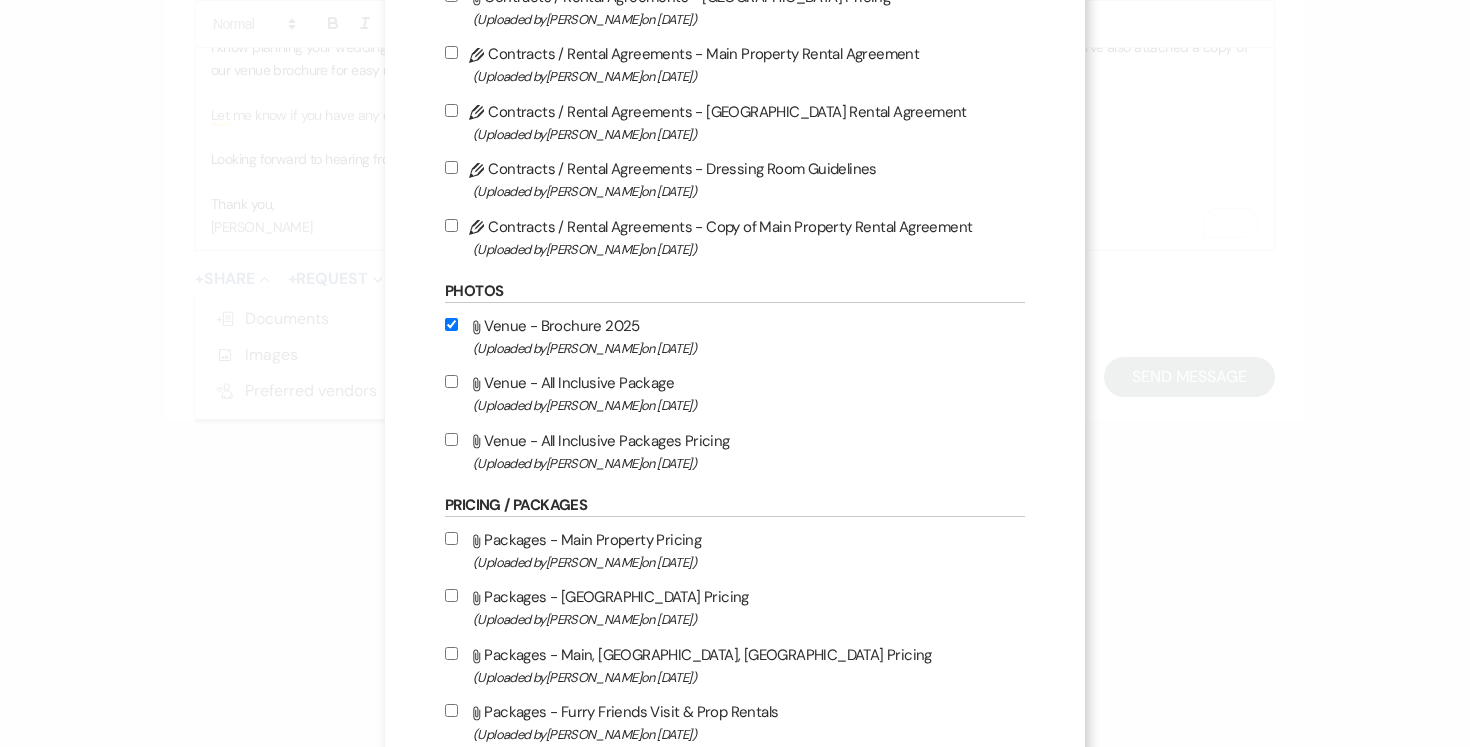 drag, startPoint x: 450, startPoint y: 387, endPoint x: 440, endPoint y: 425, distance: 39.293766 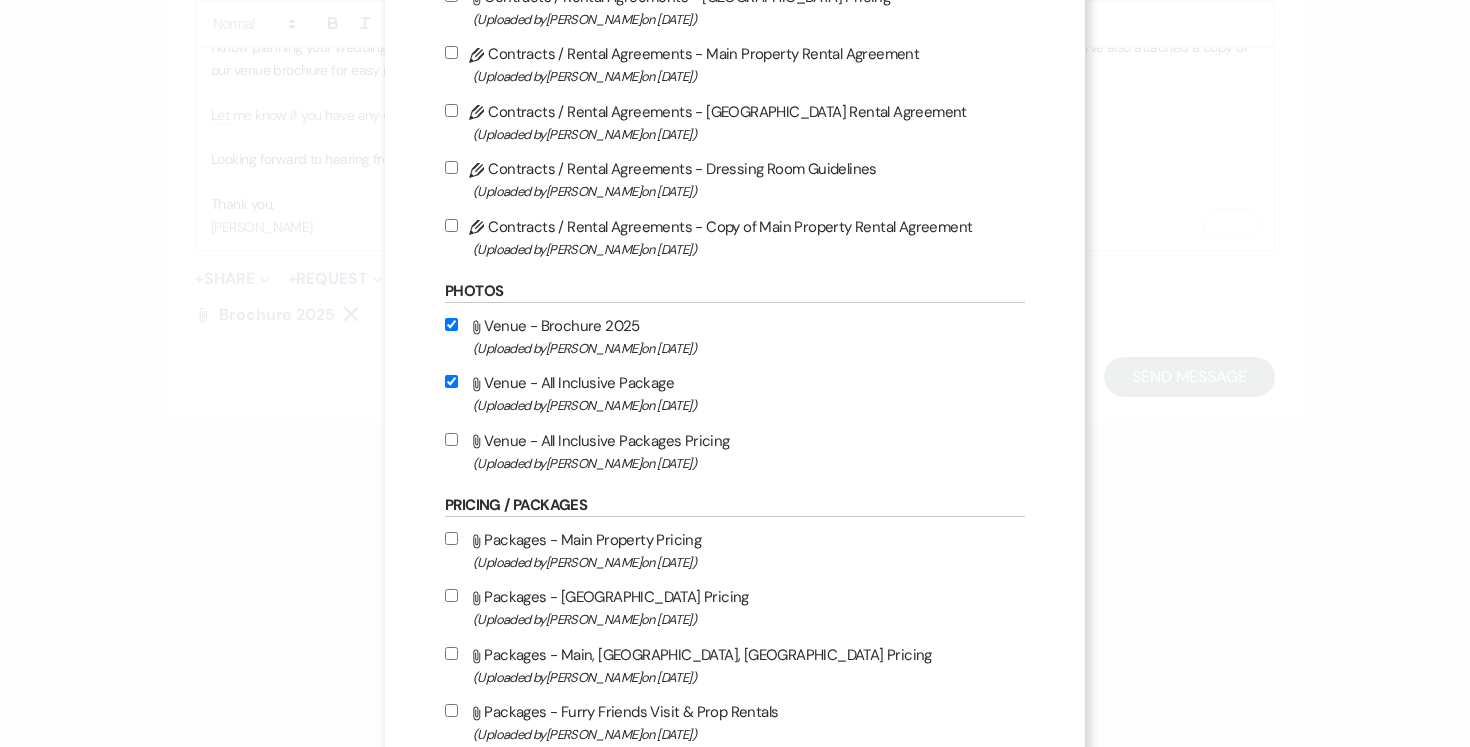 click on "Attach File Venue - All Inclusive Packages Pricing (Uploaded by  [PERSON_NAME]  on   [DATE] )" at bounding box center [735, 451] 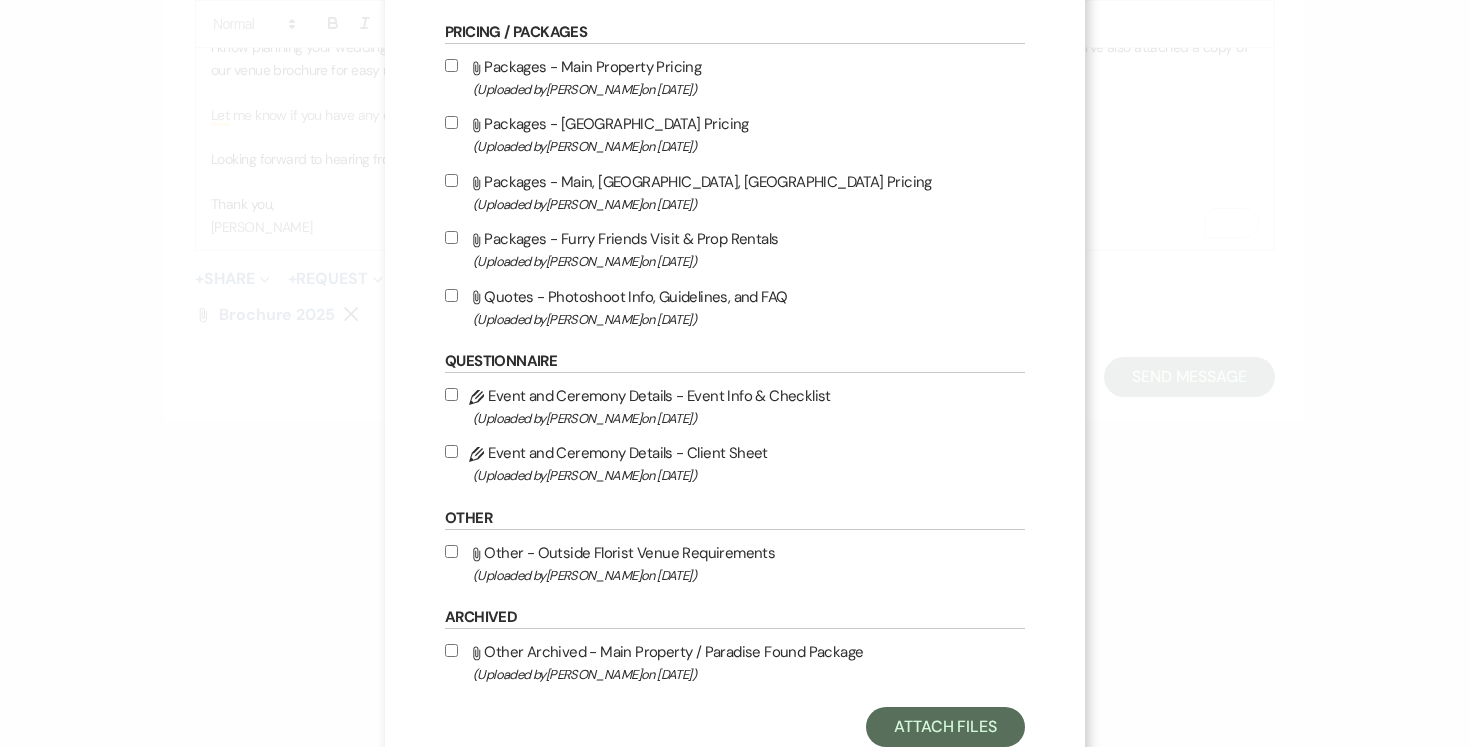 scroll, scrollTop: 923, scrollLeft: 0, axis: vertical 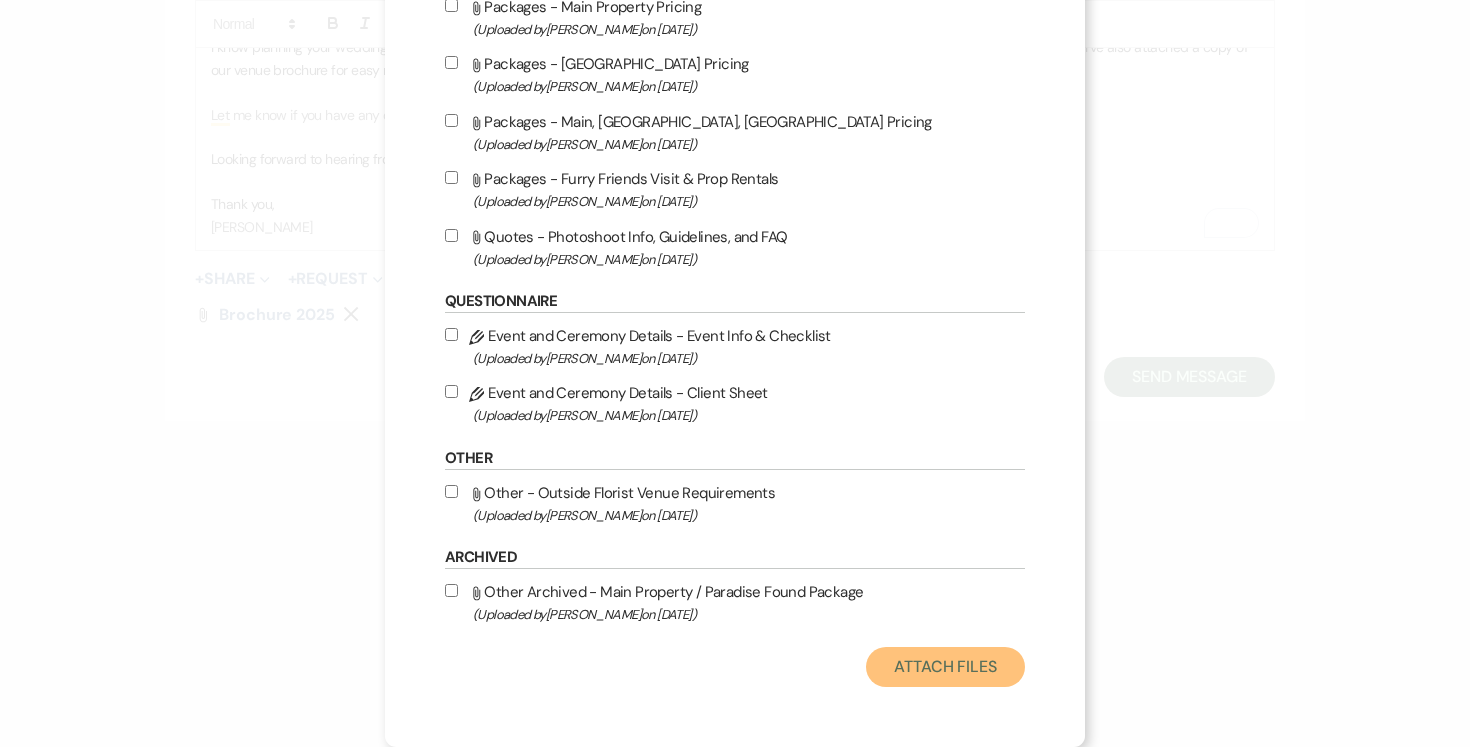 click on "Attach Files" at bounding box center [945, 667] 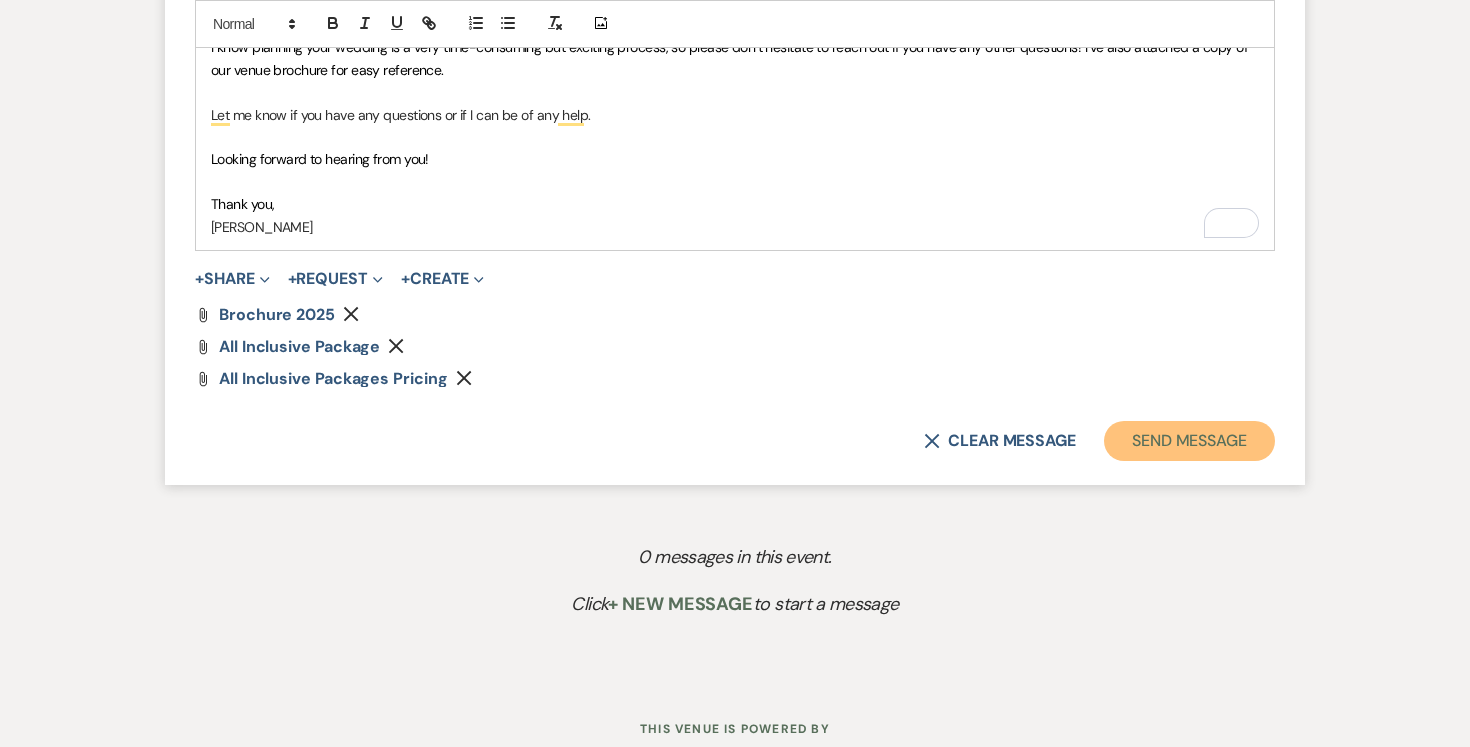 click on "Send Message" at bounding box center (1189, 441) 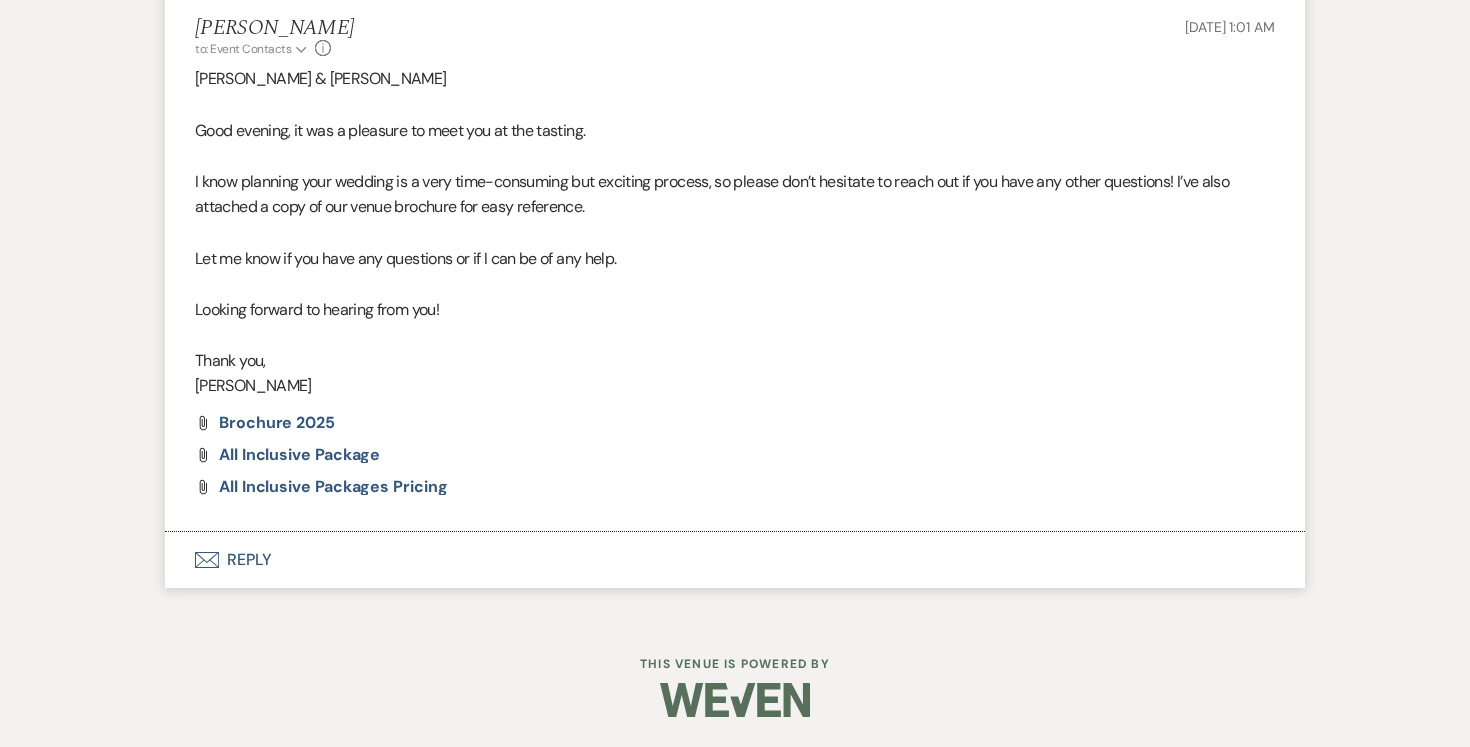 scroll, scrollTop: 786, scrollLeft: 0, axis: vertical 